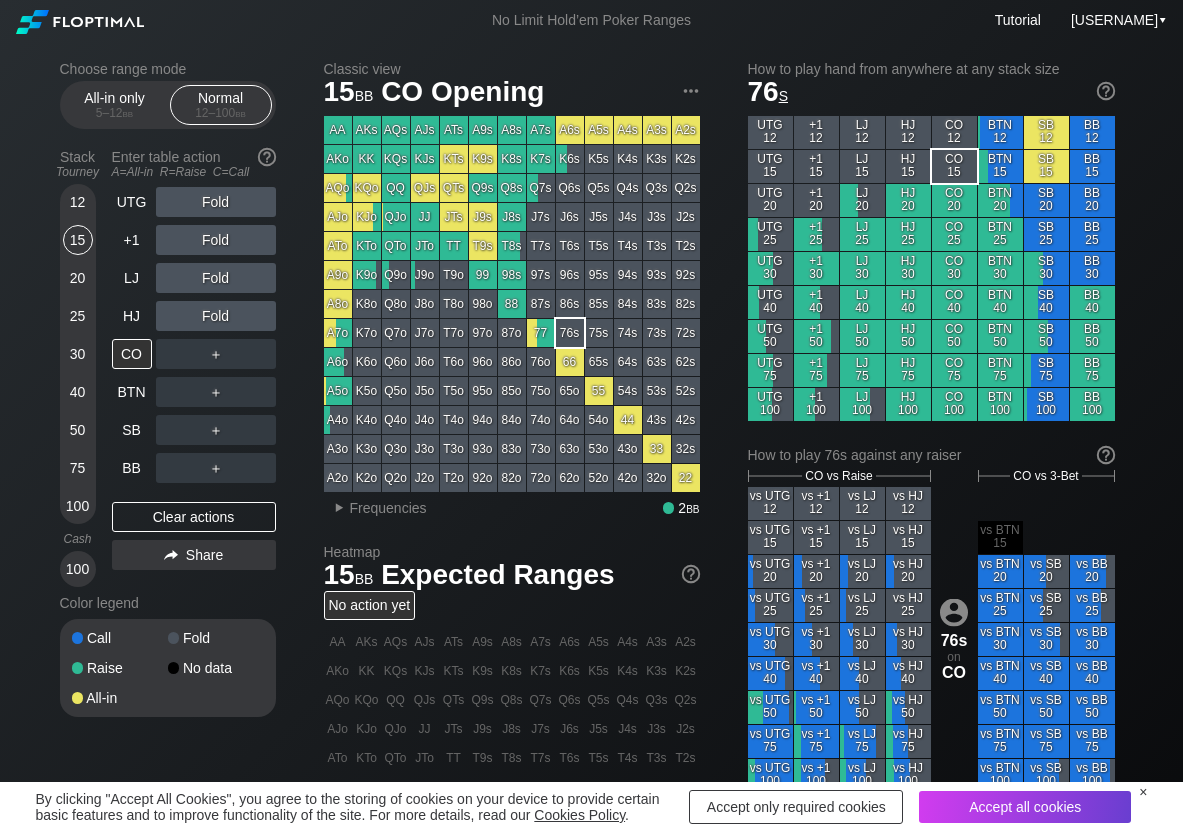 scroll, scrollTop: 0, scrollLeft: 0, axis: both 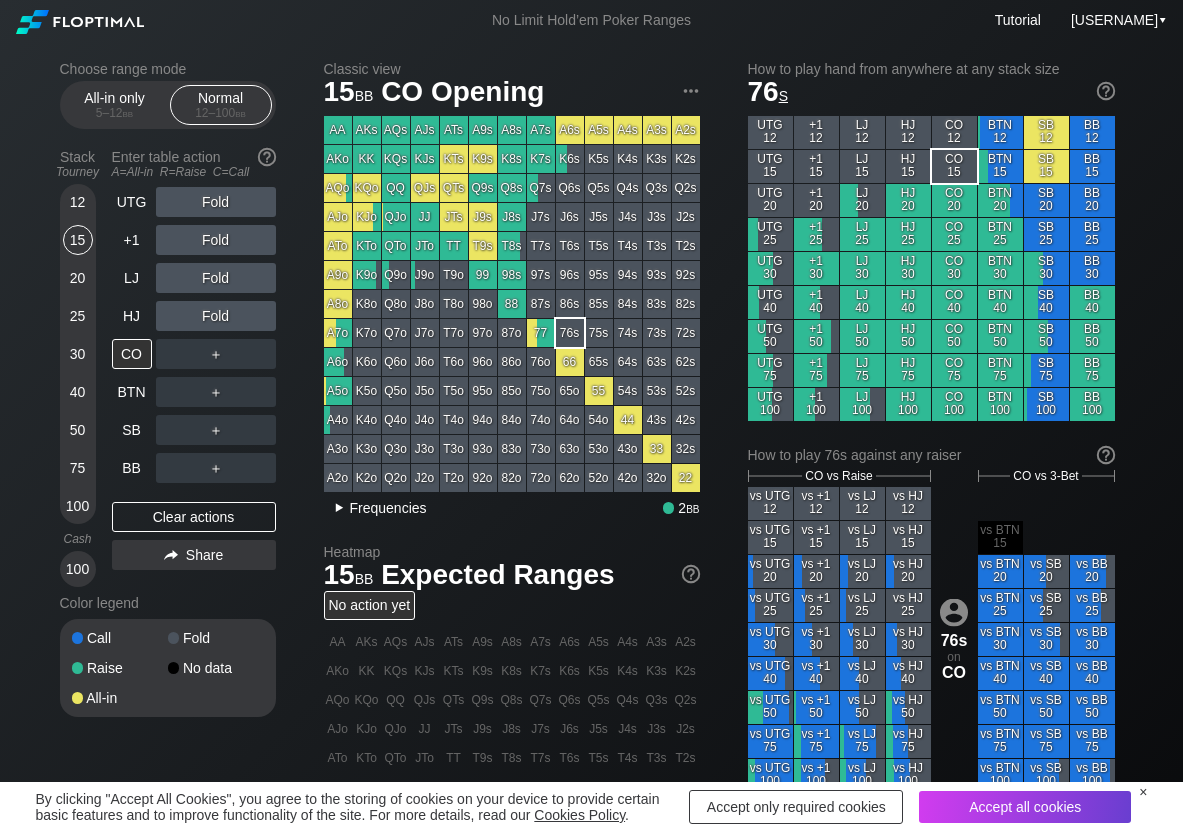 click on "Frequencies" at bounding box center (388, 508) 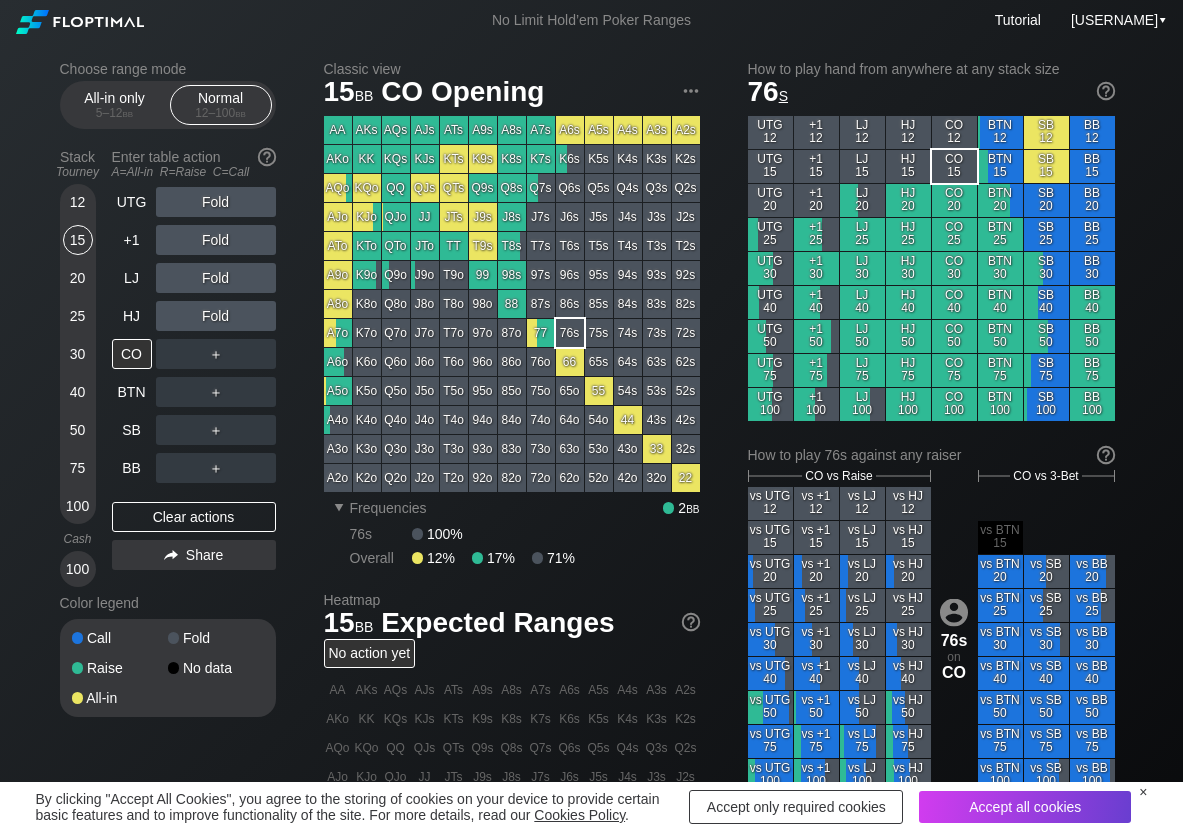 scroll, scrollTop: 100, scrollLeft: 0, axis: vertical 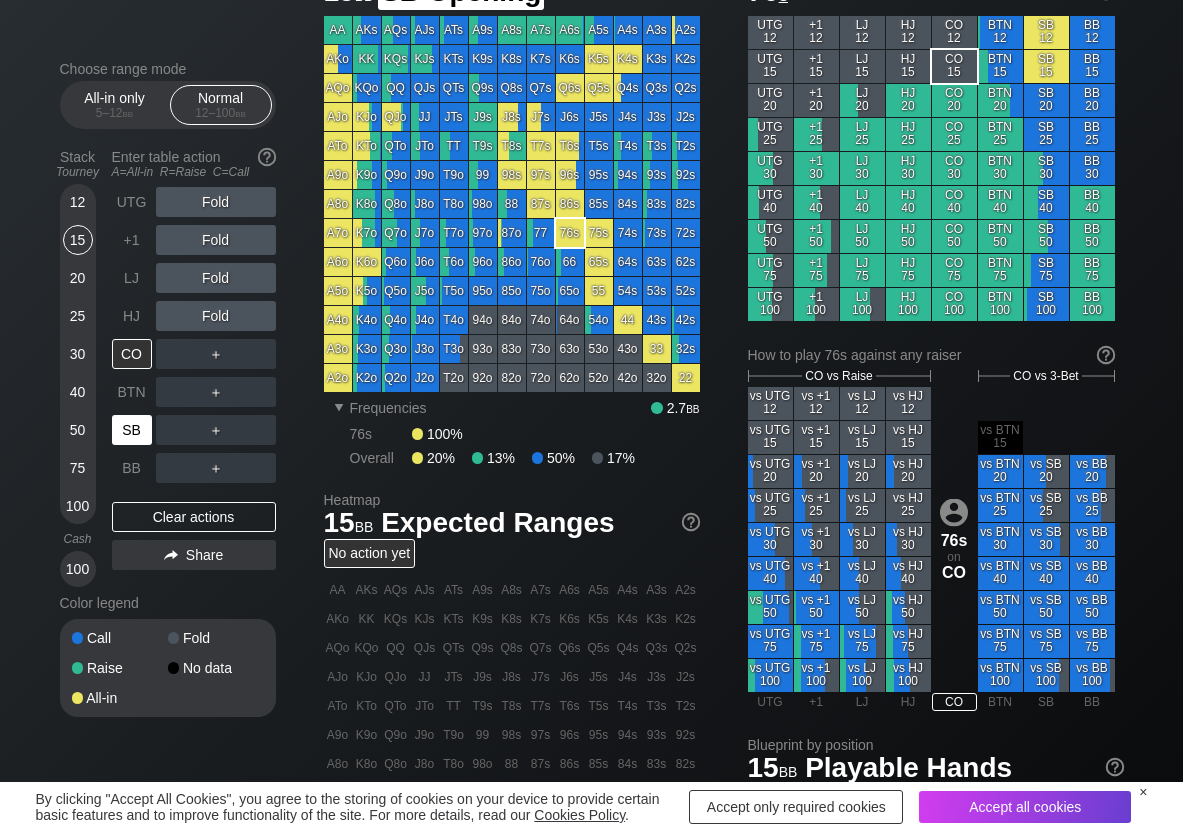 click on "SB" at bounding box center [132, 430] 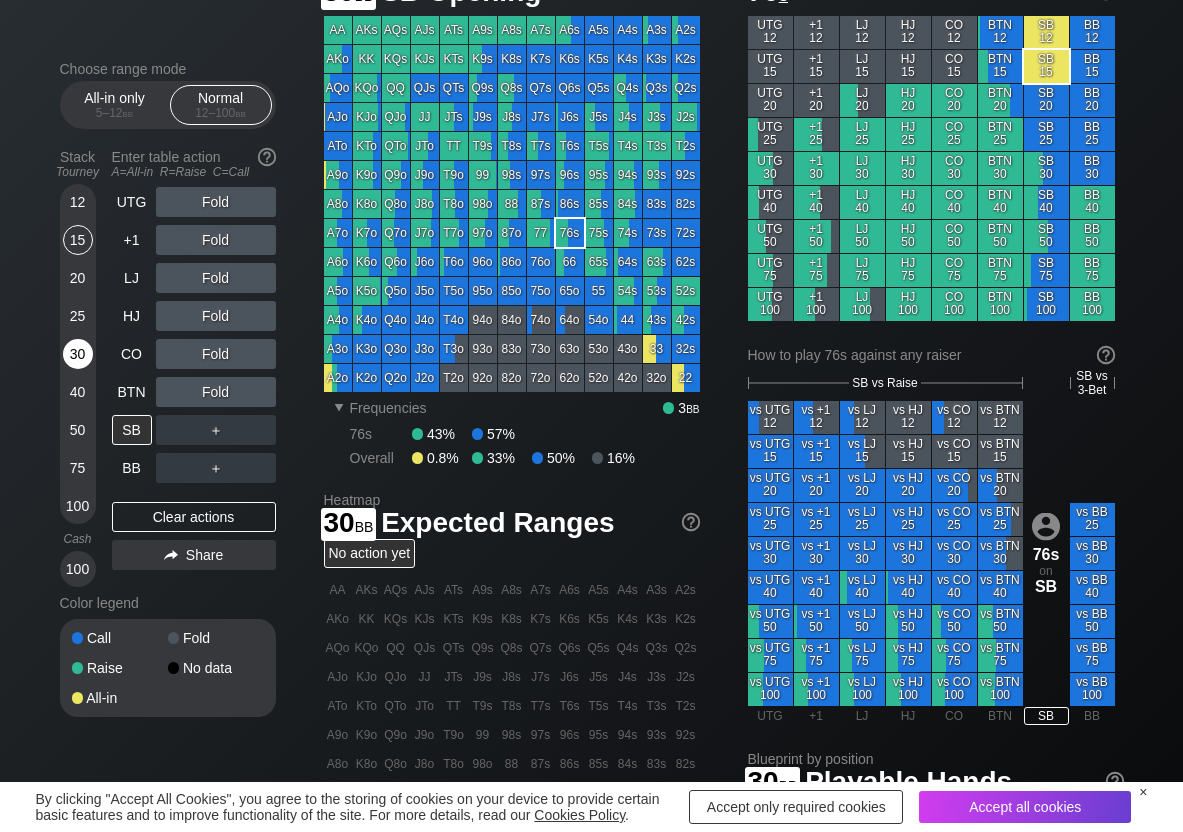 click on "30" at bounding box center (78, 354) 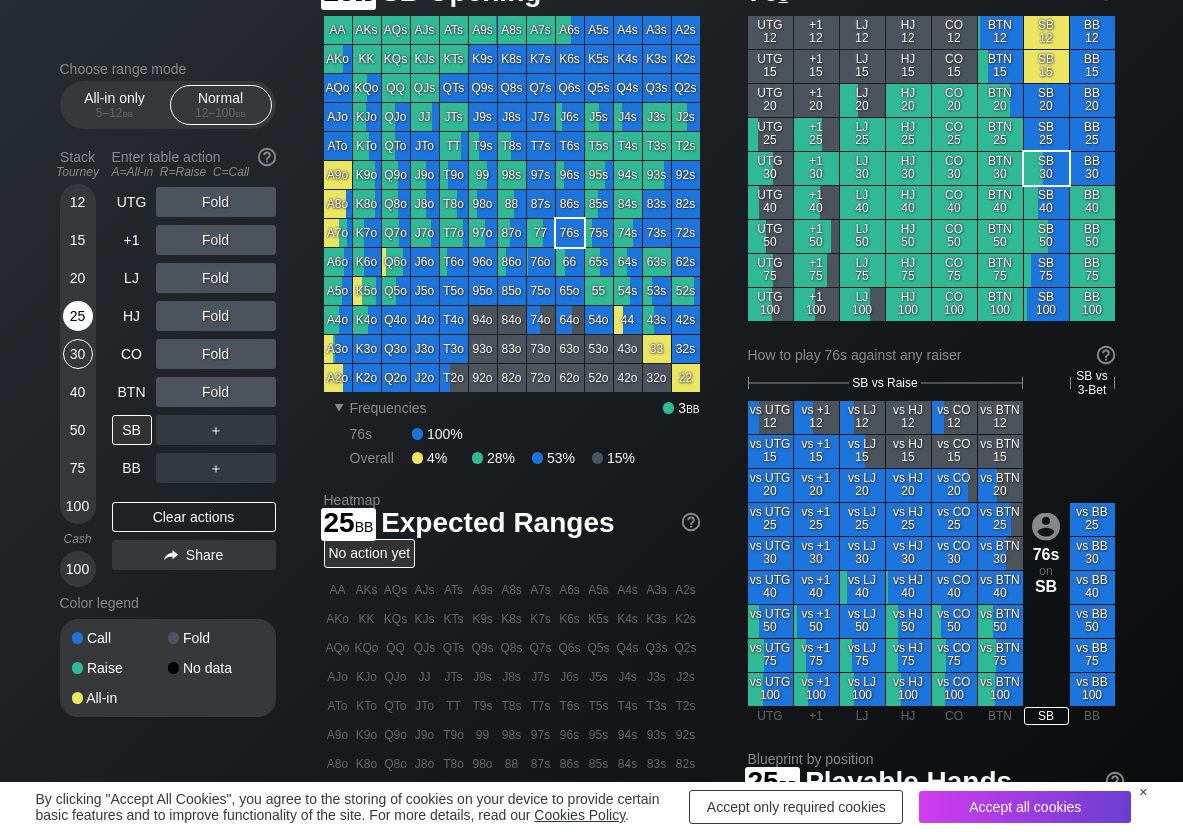 click on "25" at bounding box center [78, 316] 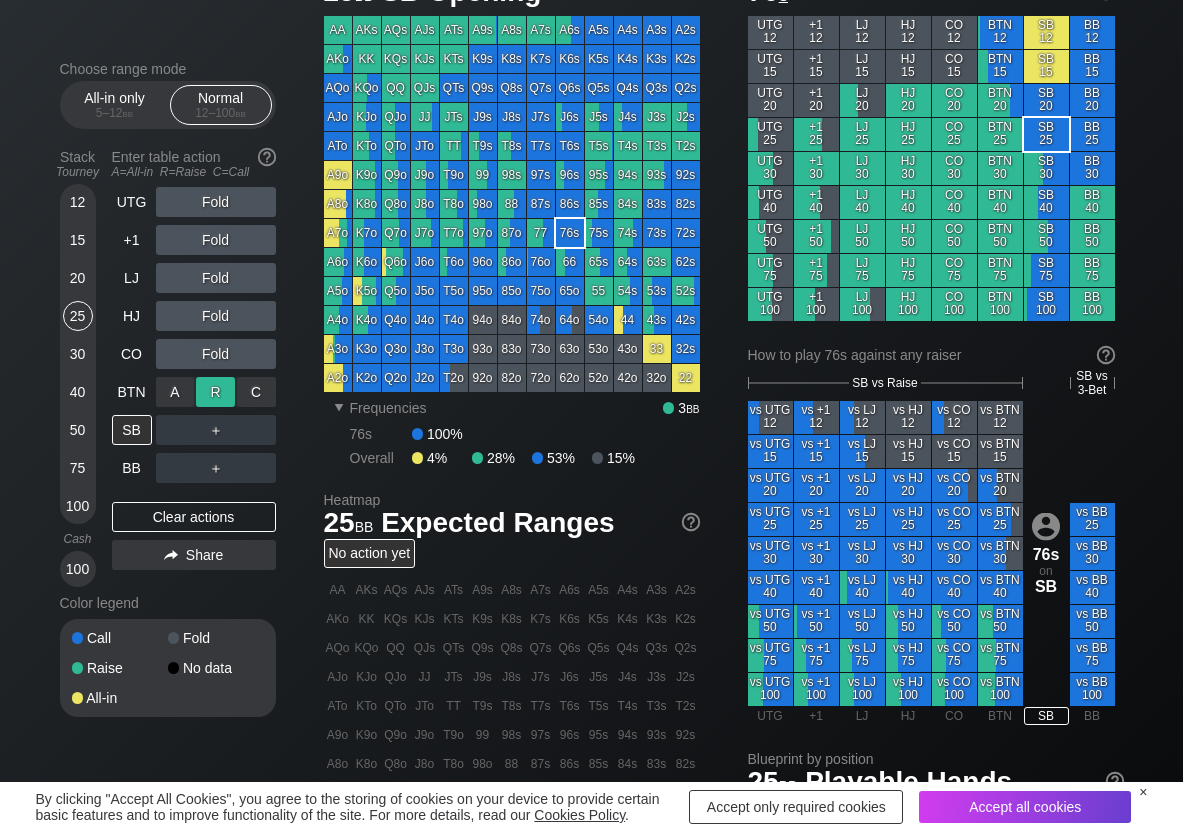 click on "R ✕" at bounding box center (215, 392) 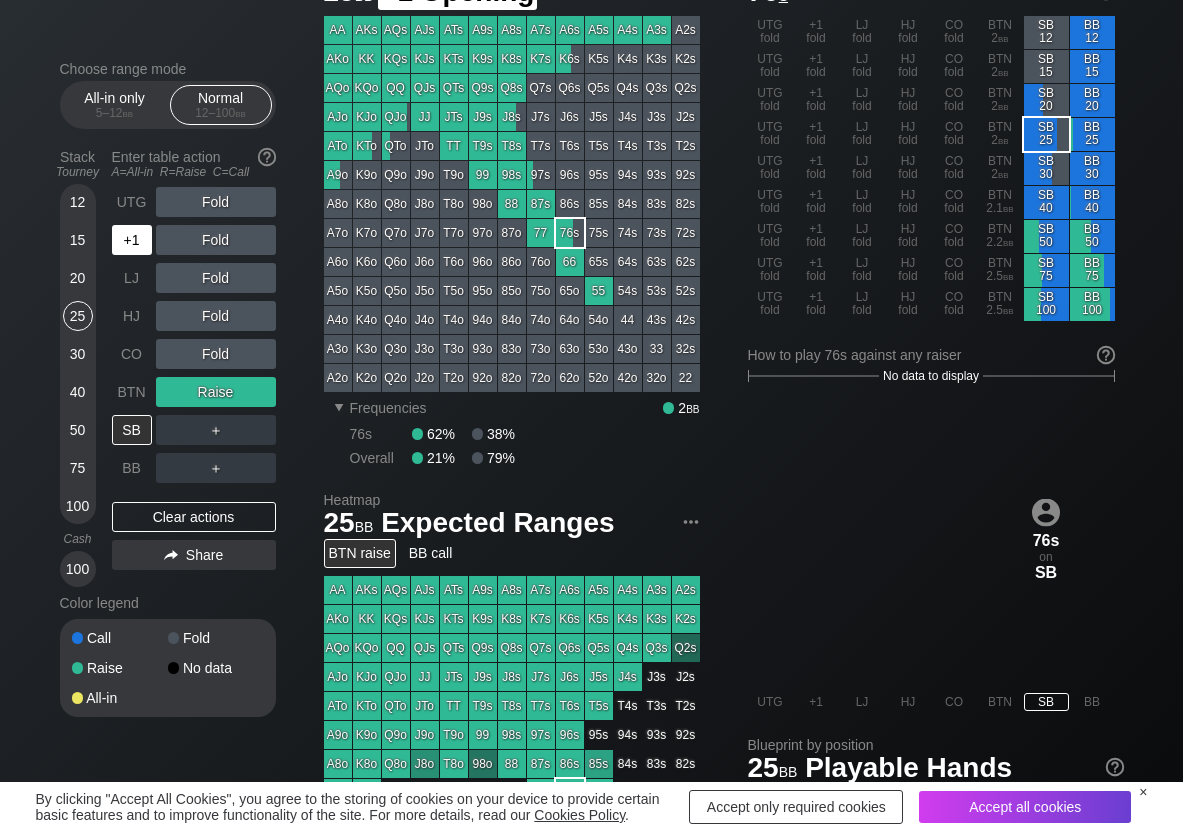 click on "+1" at bounding box center [132, 240] 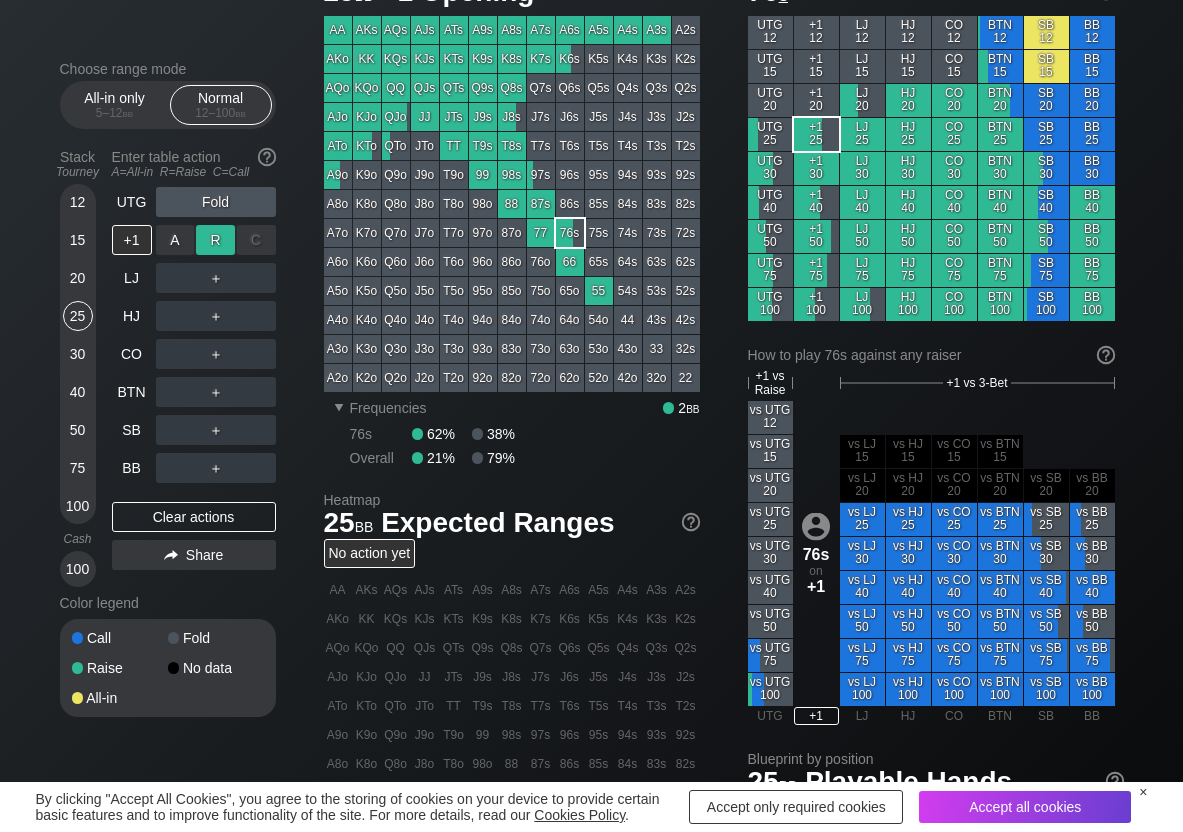 click on "R ✕" at bounding box center (215, 240) 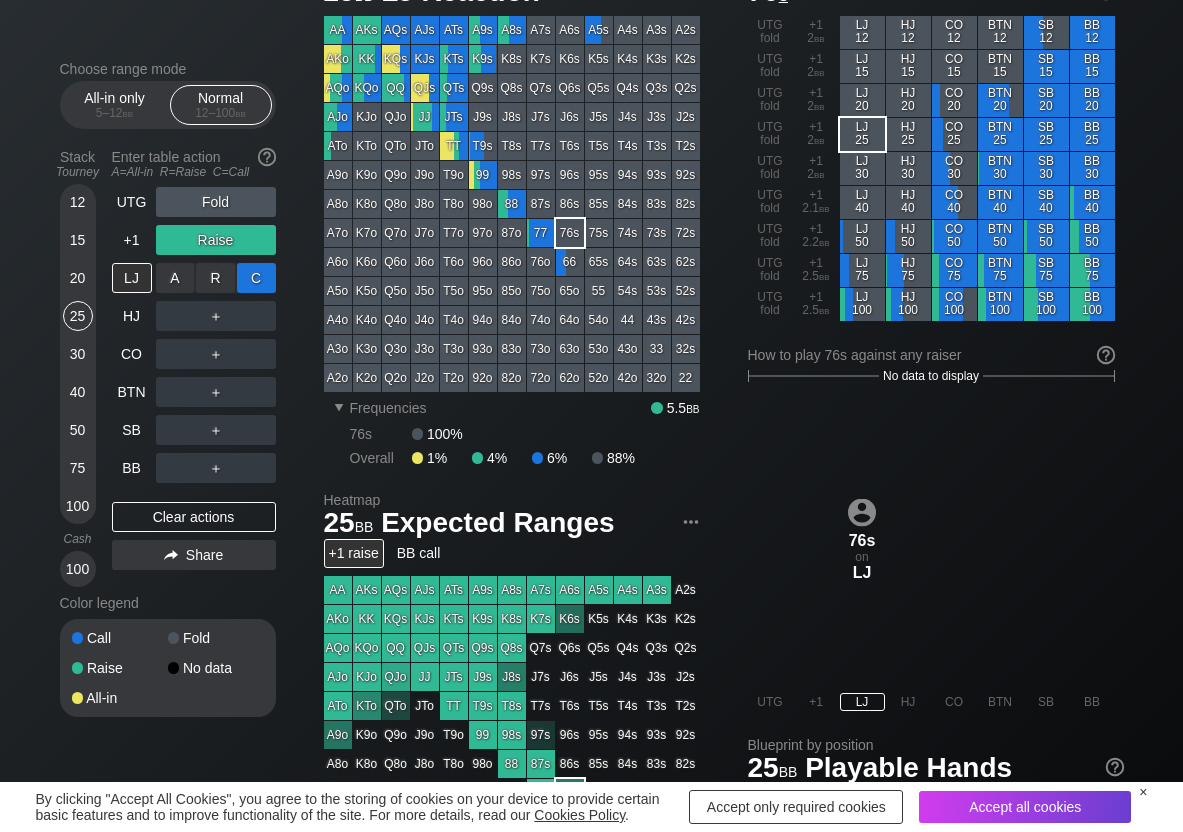 click on "C ✕" at bounding box center [256, 278] 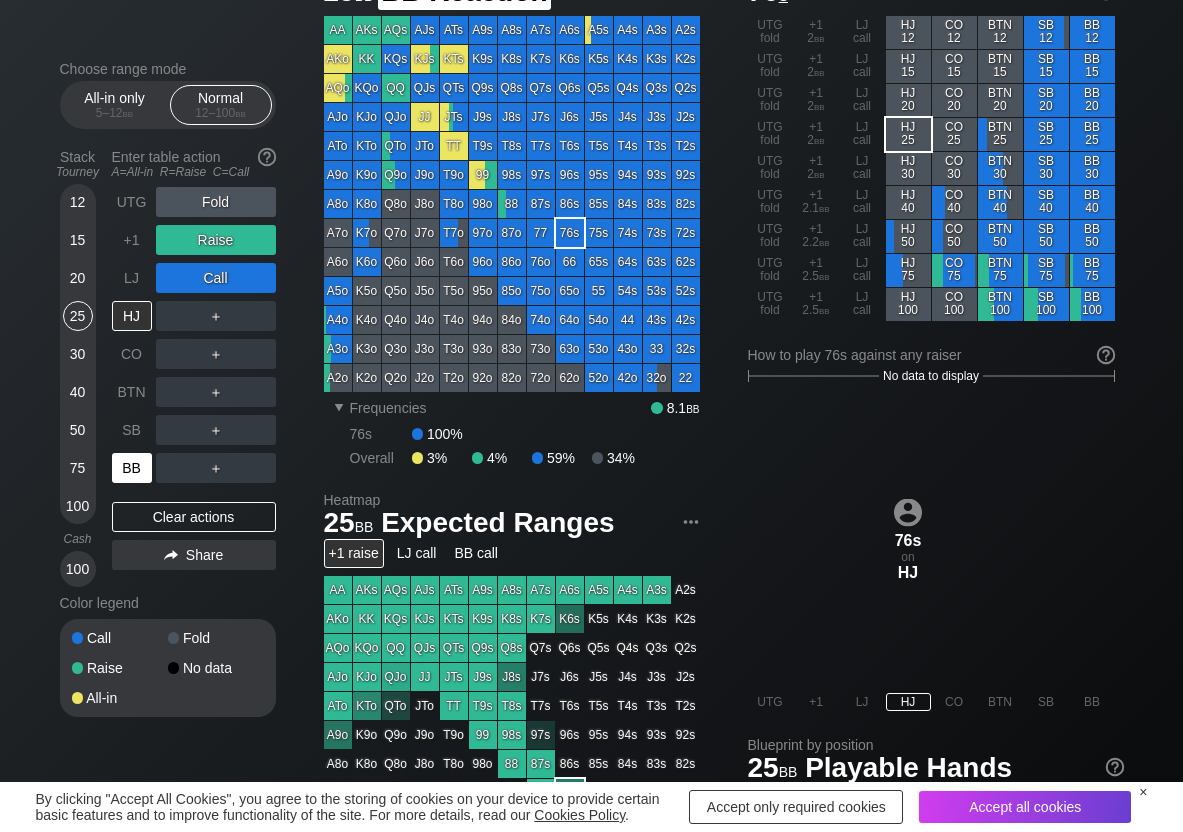 click on "BB" at bounding box center [132, 468] 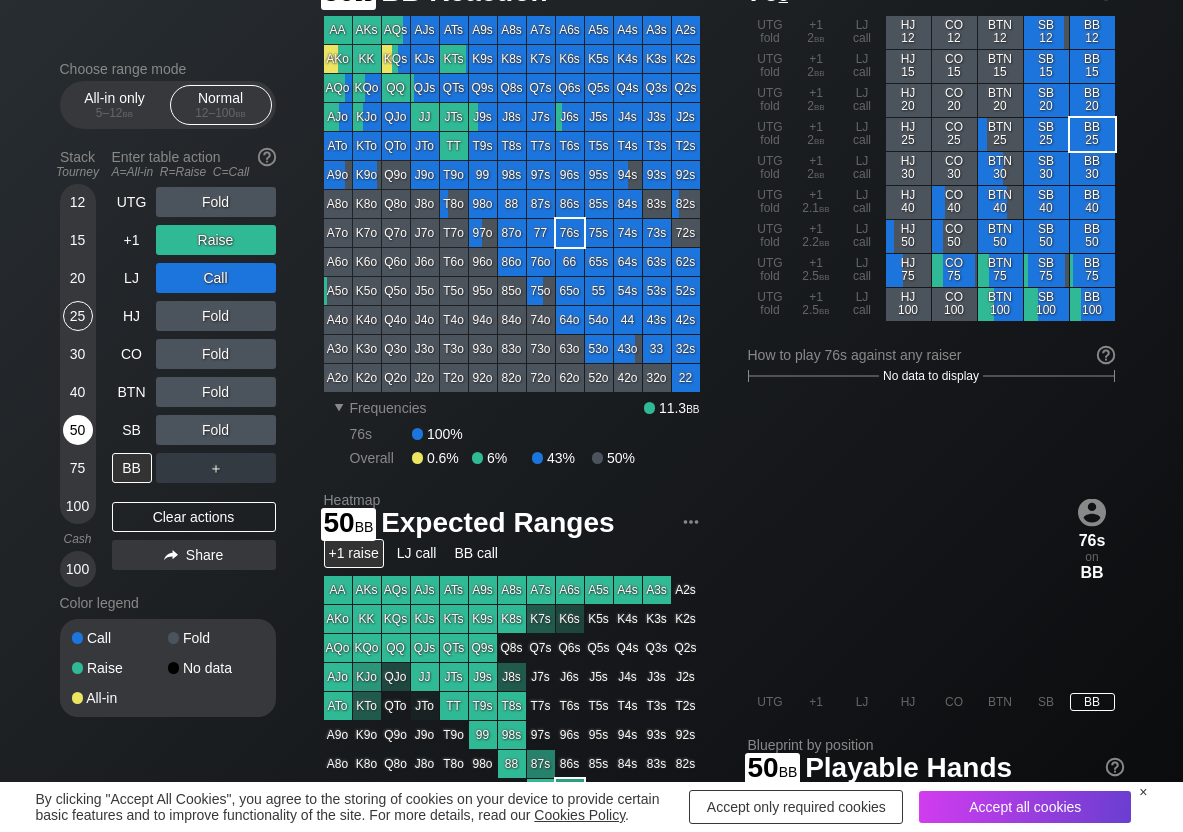 click on "50" at bounding box center [78, 430] 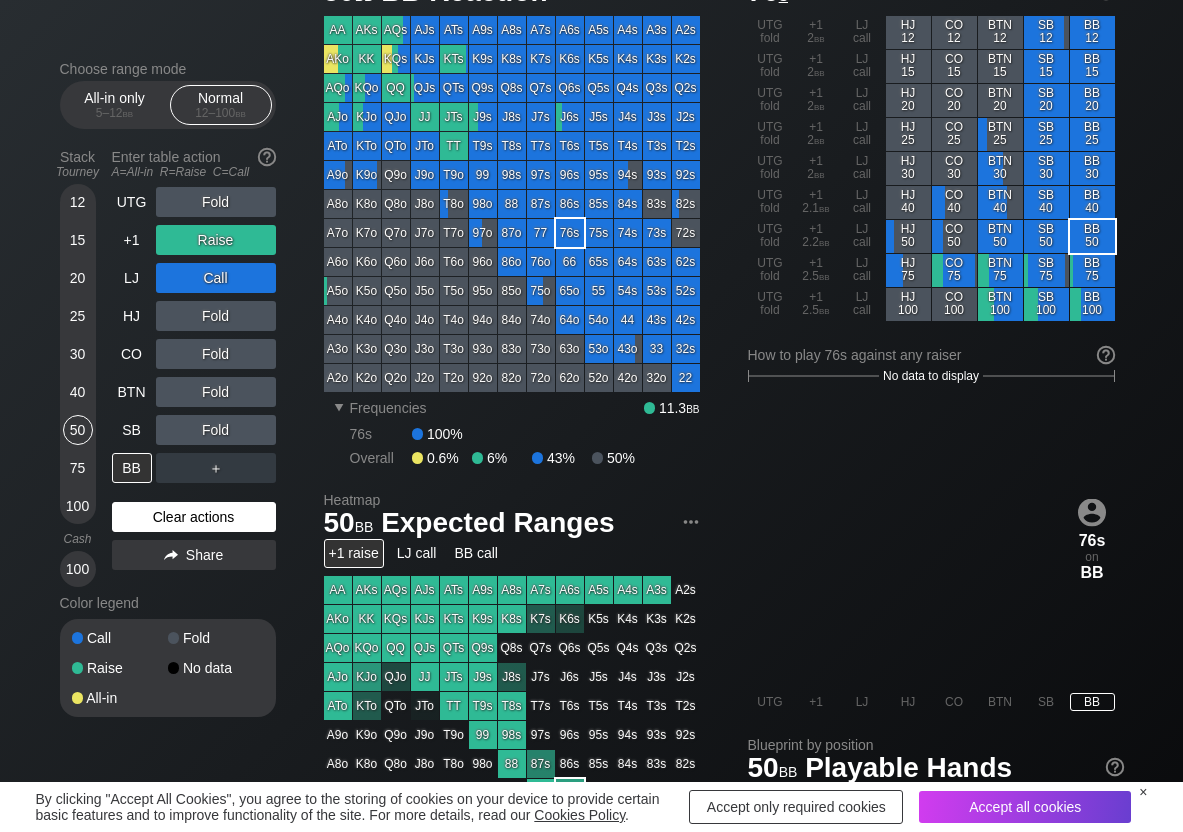 click on "Clear actions" at bounding box center [194, 517] 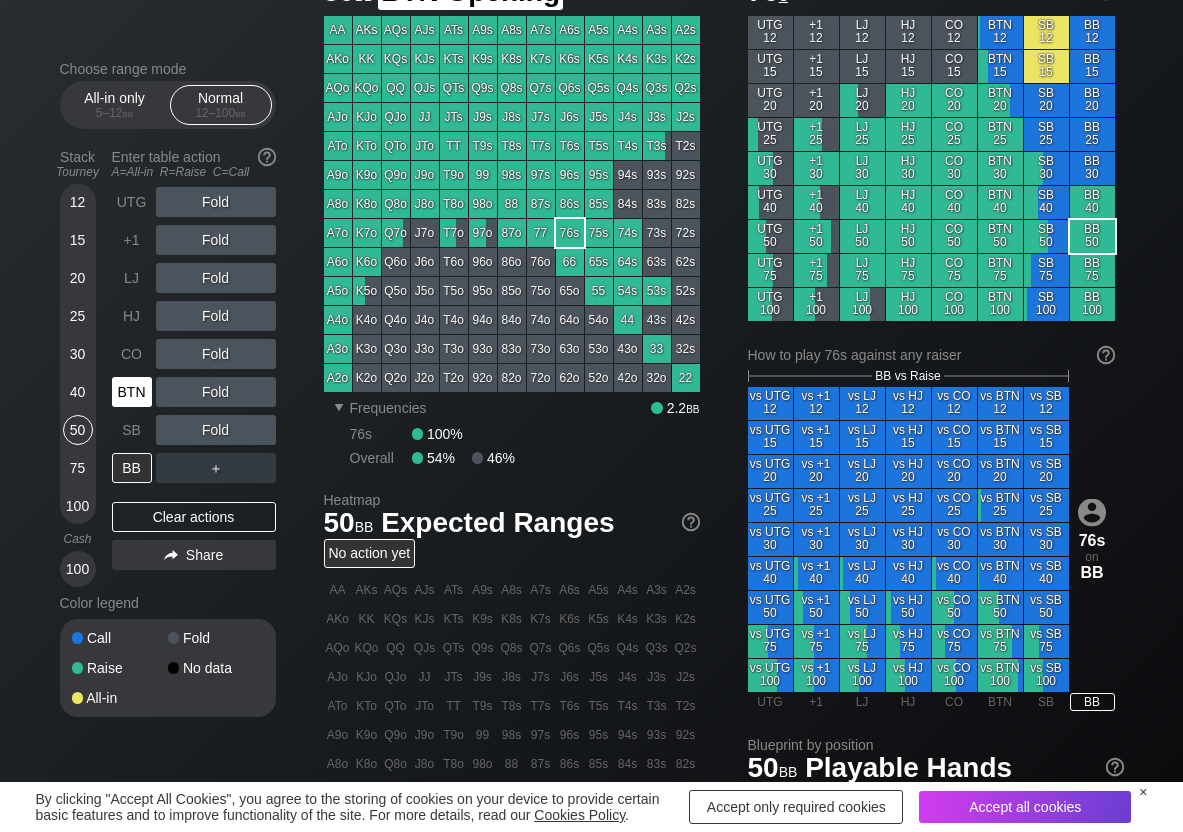 click on "BTN" at bounding box center (132, 392) 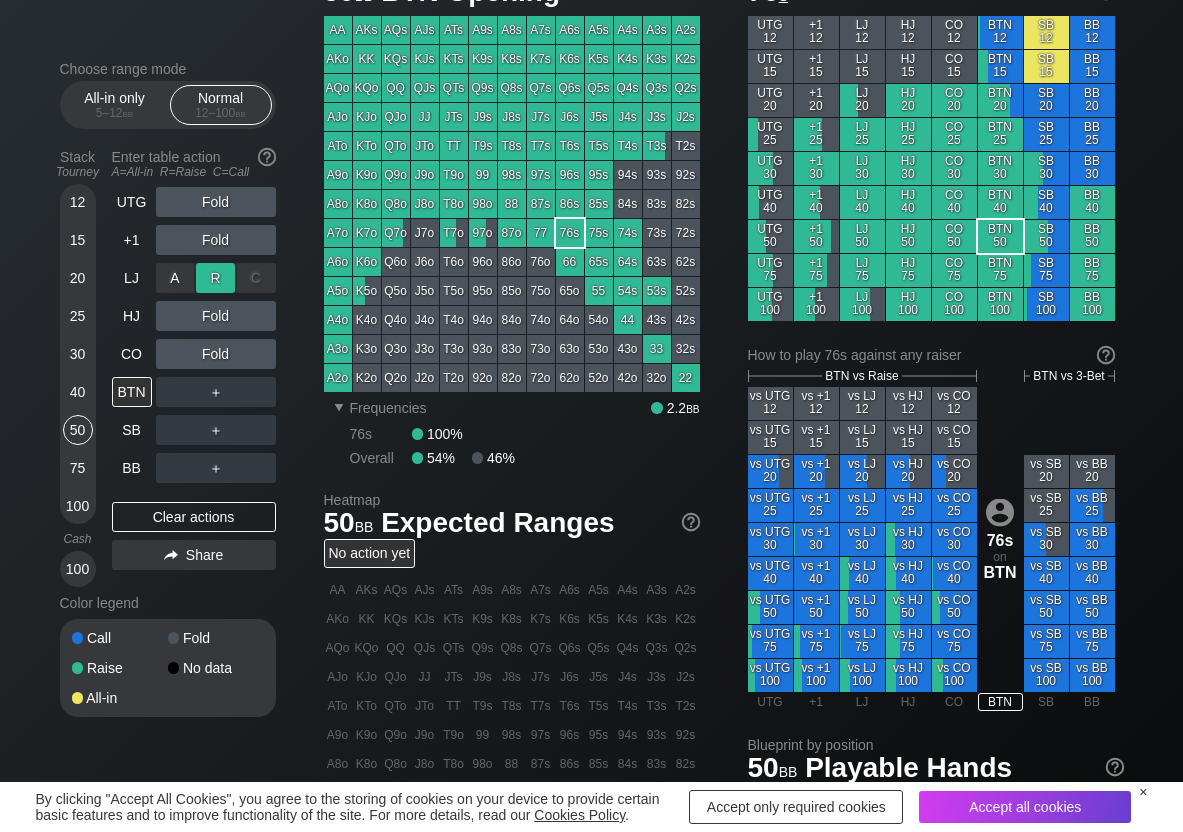 click on "R ✕" at bounding box center [215, 278] 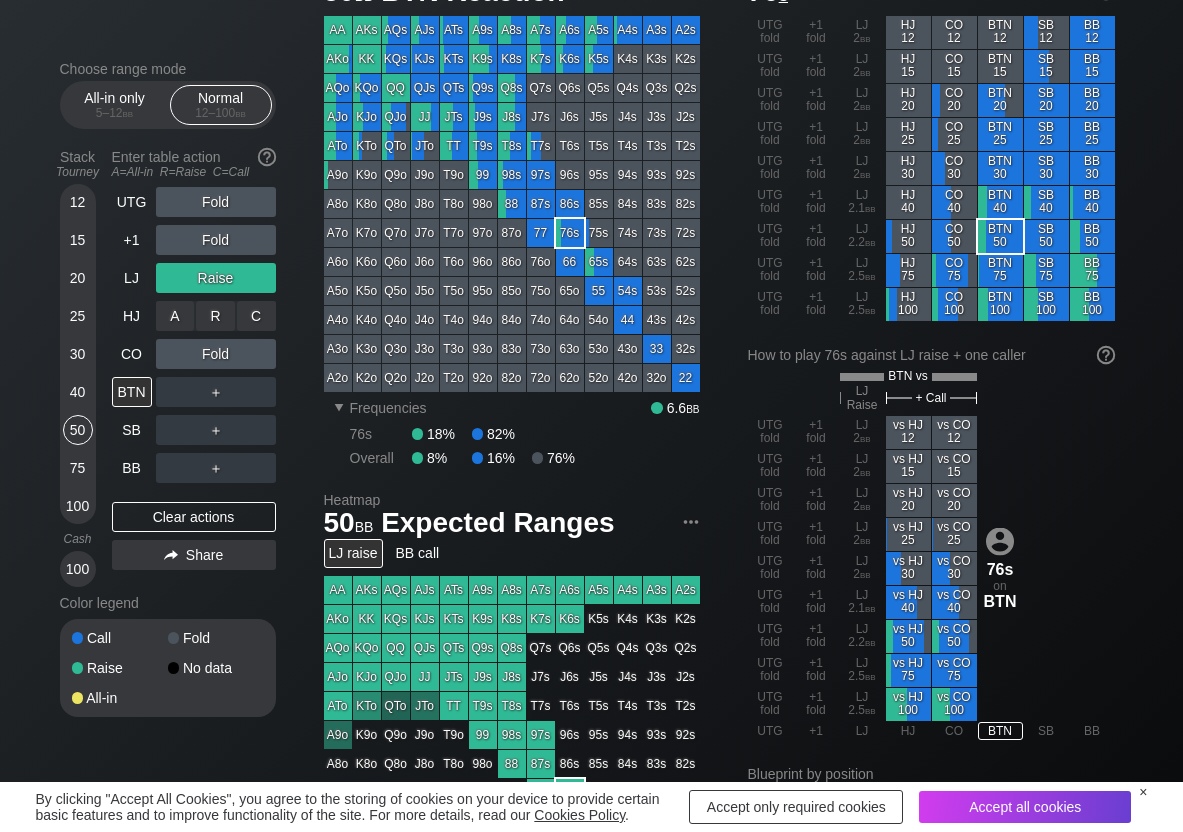 click on "R ✕" at bounding box center (215, 316) 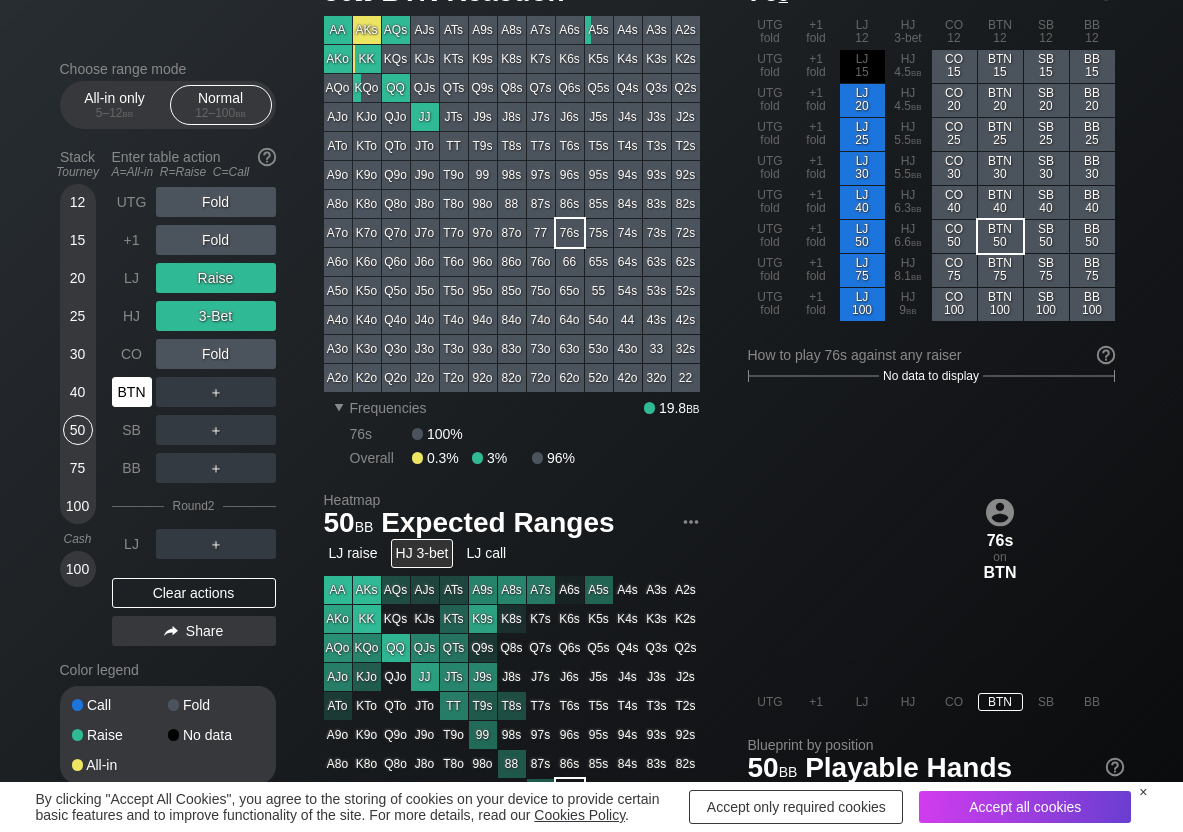click on "BTN" at bounding box center (132, 392) 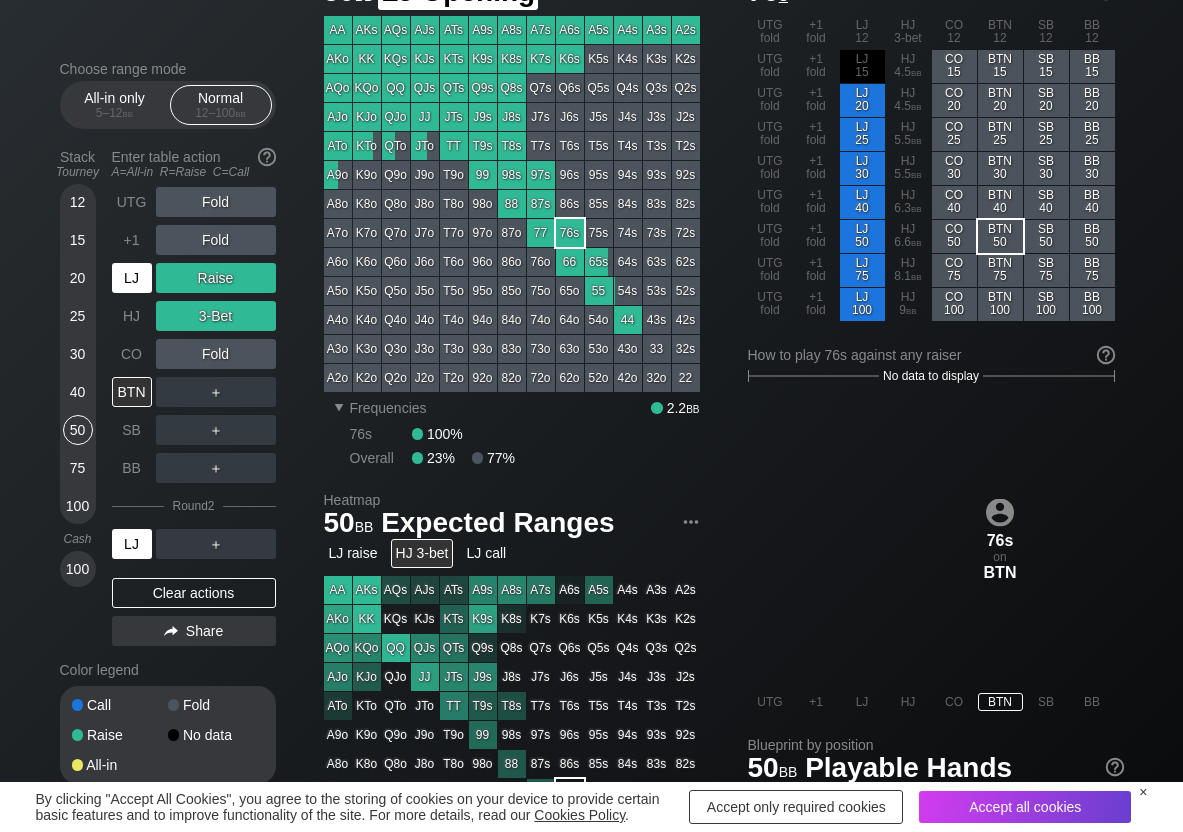 drag, startPoint x: 141, startPoint y: 270, endPoint x: 120, endPoint y: 283, distance: 24.698177 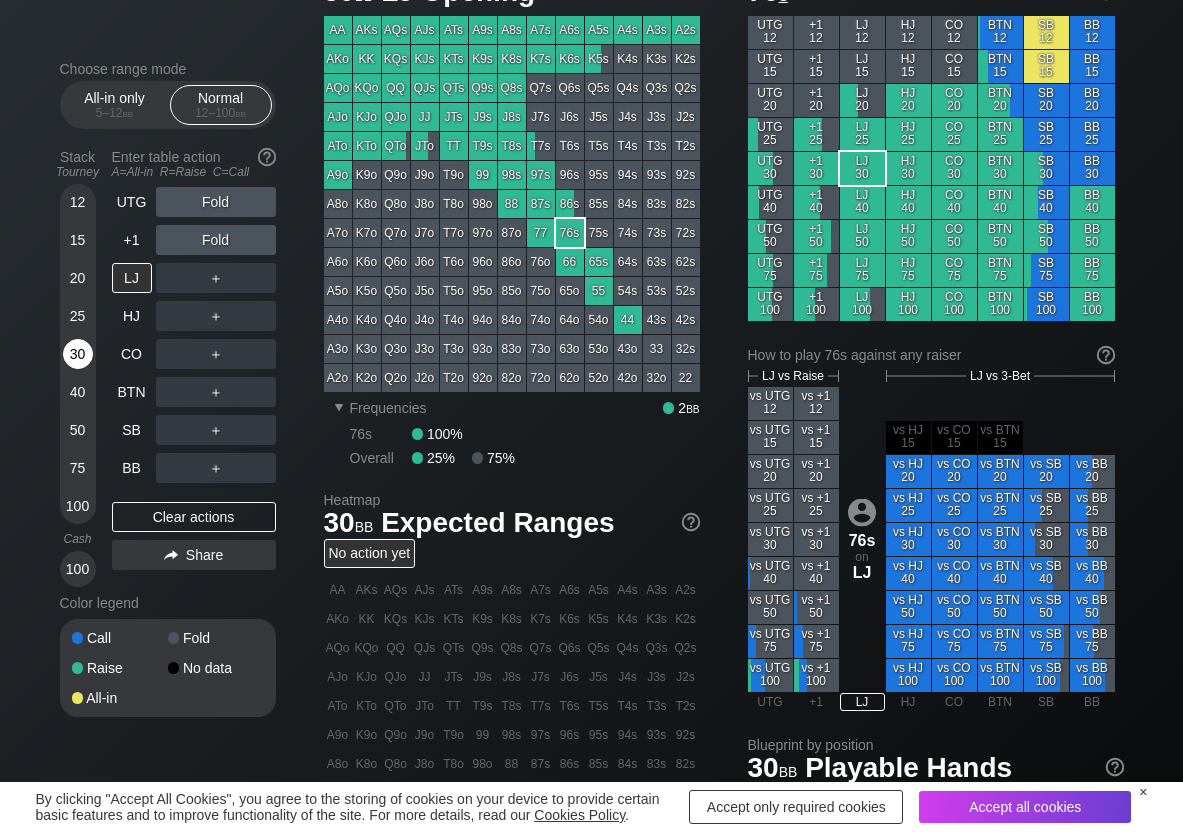 click on "30" at bounding box center (78, 354) 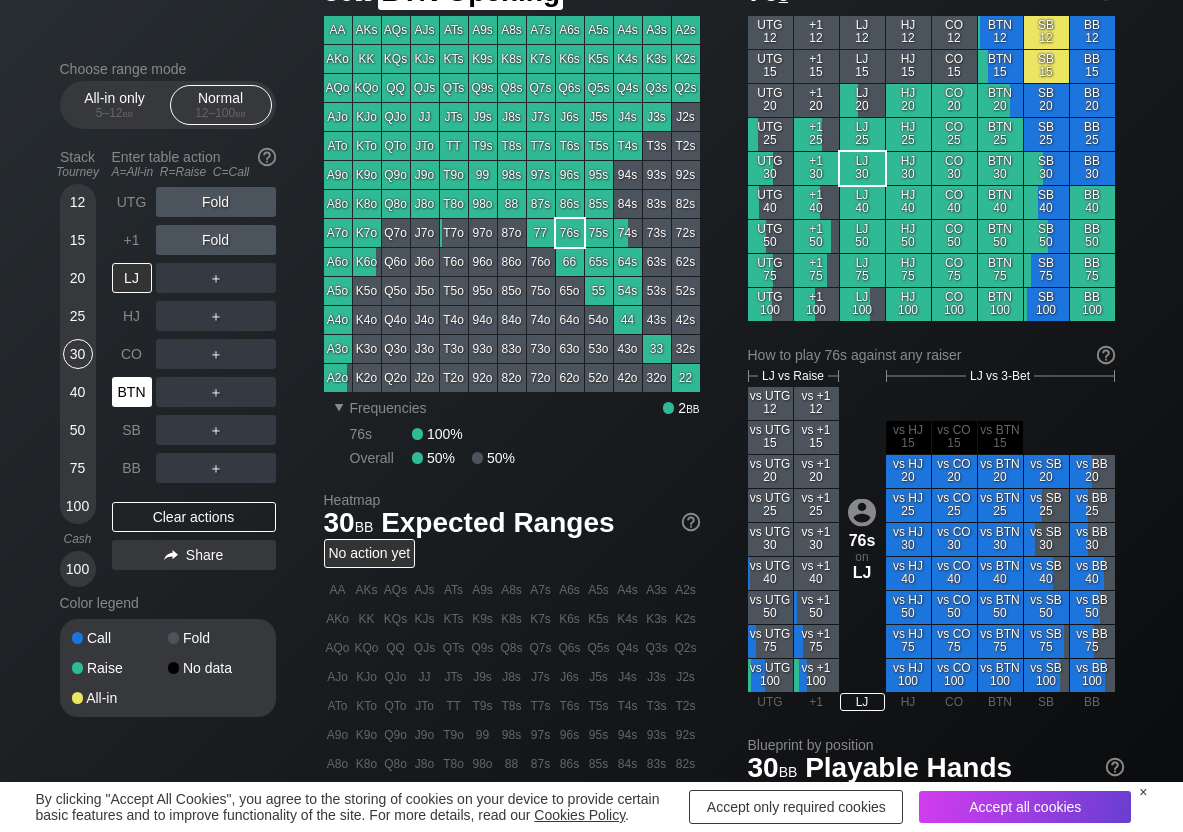 click on "BTN" at bounding box center [132, 392] 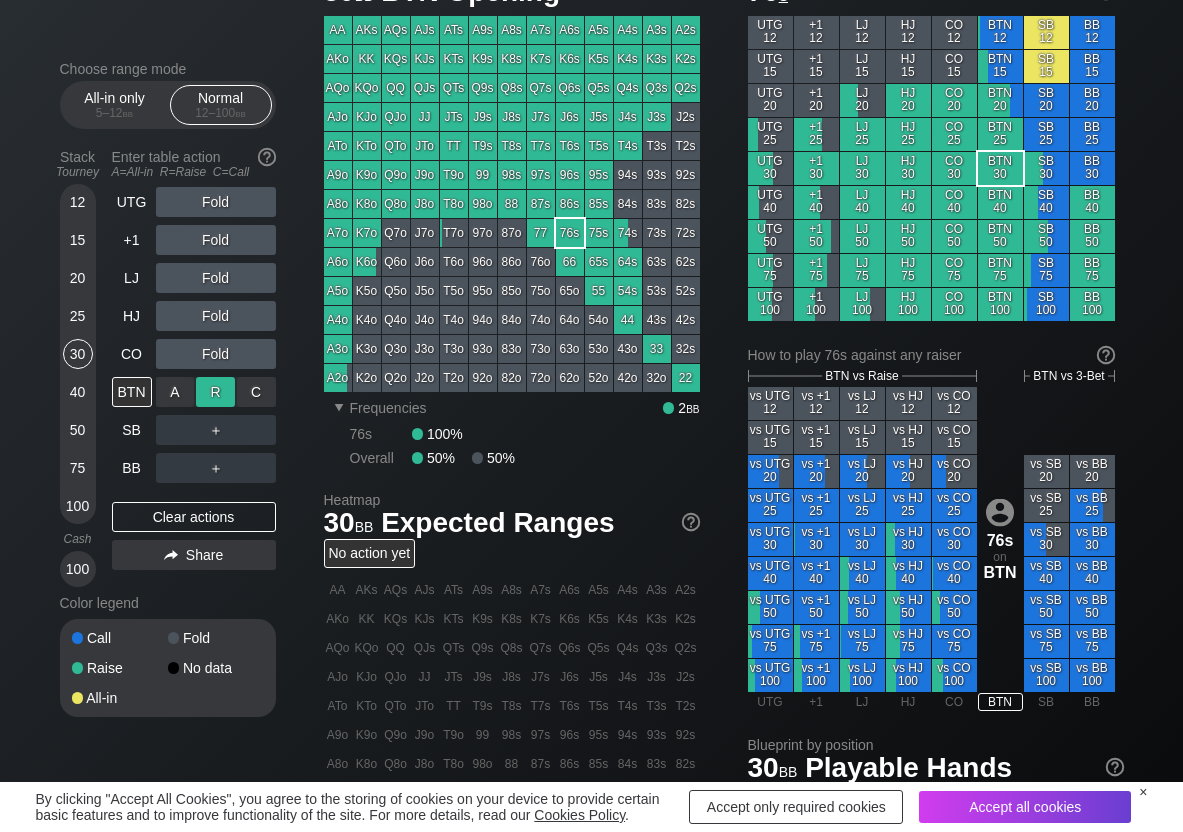drag, startPoint x: 216, startPoint y: 391, endPoint x: 198, endPoint y: 414, distance: 29.206163 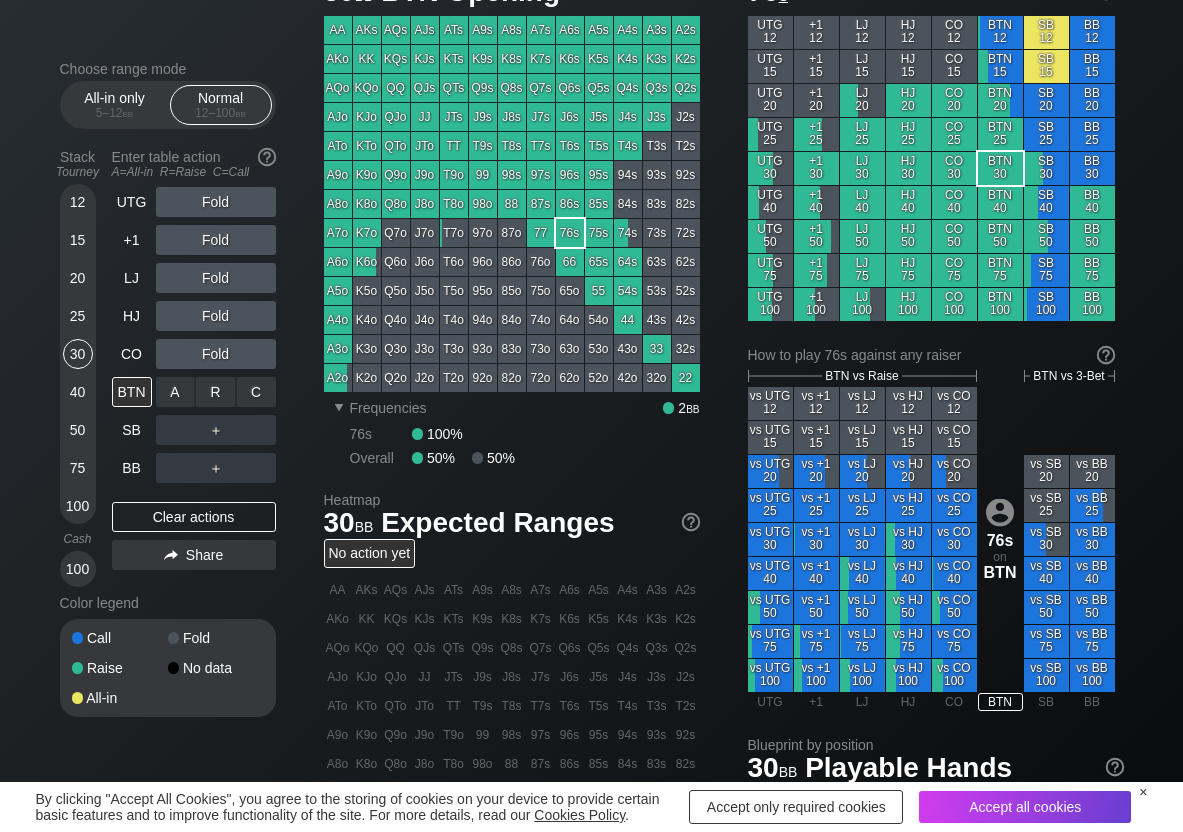 click on "R ✕" at bounding box center [215, 392] 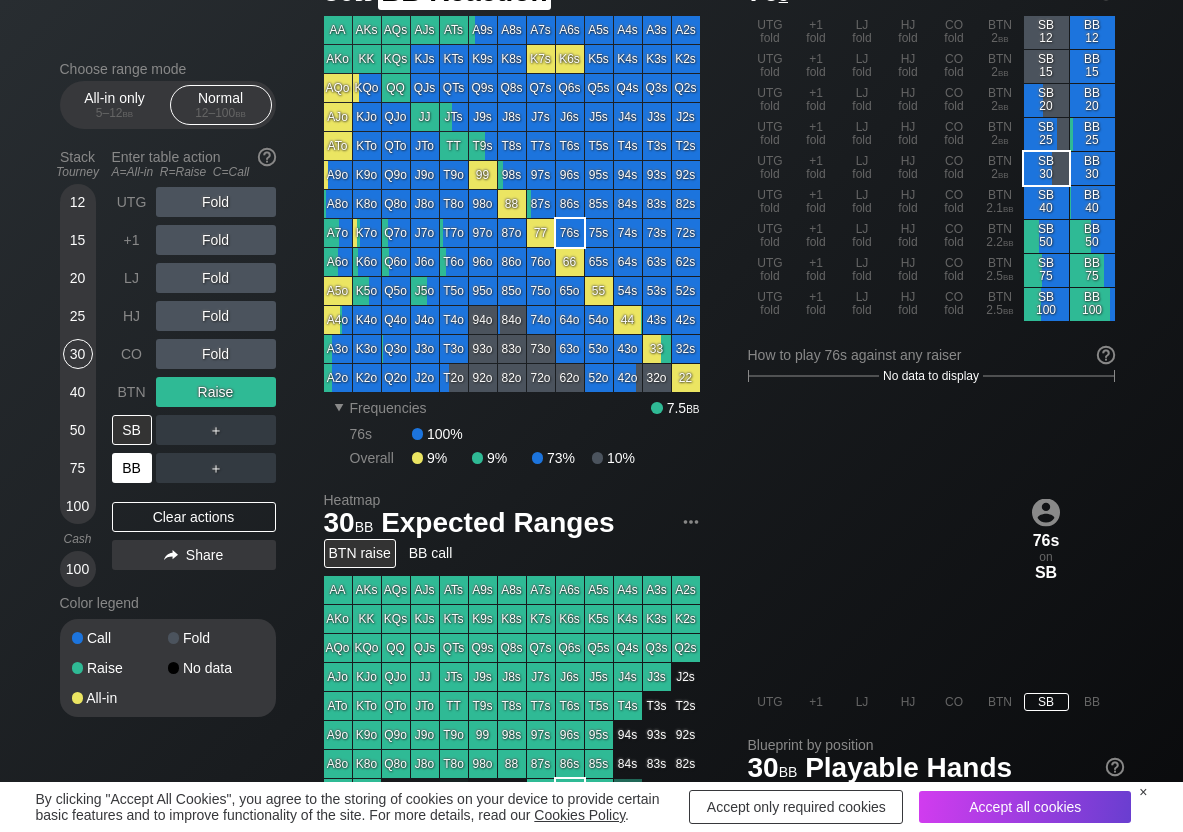 click on "BB" at bounding box center (132, 468) 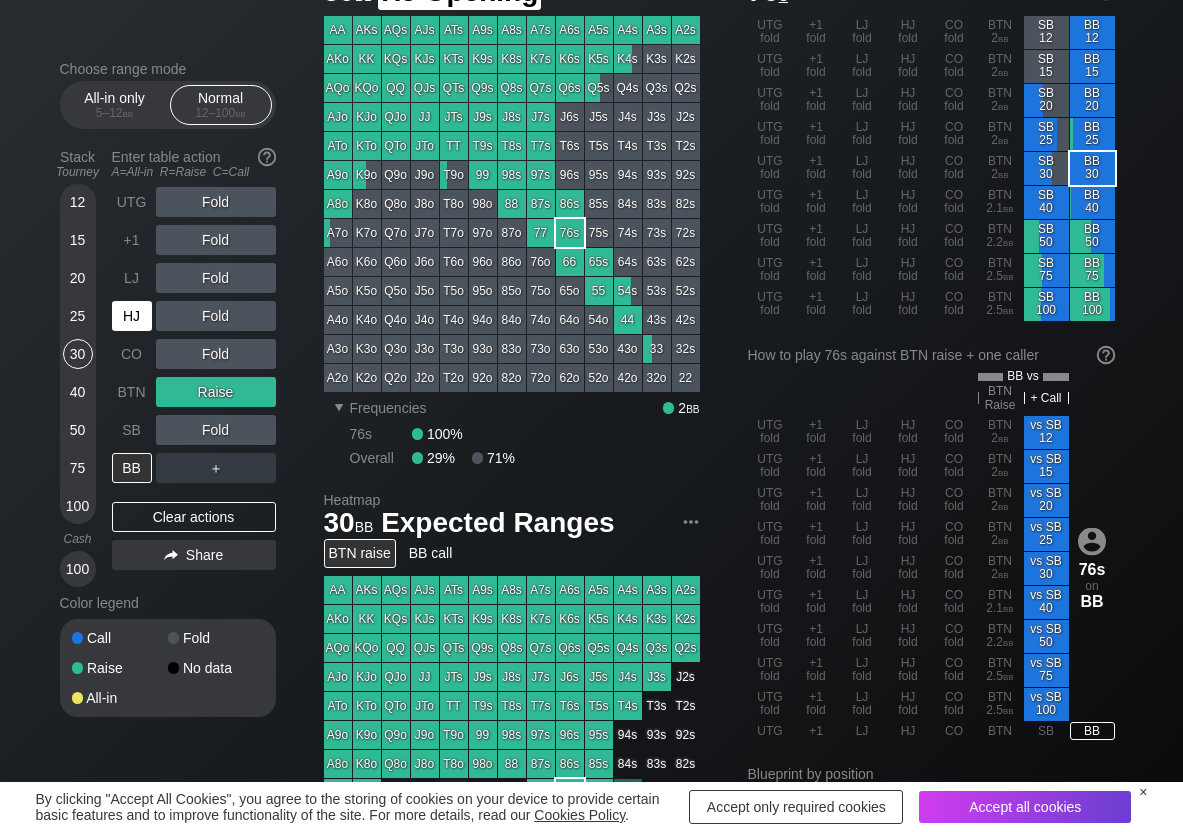 click on "HJ" at bounding box center (132, 316) 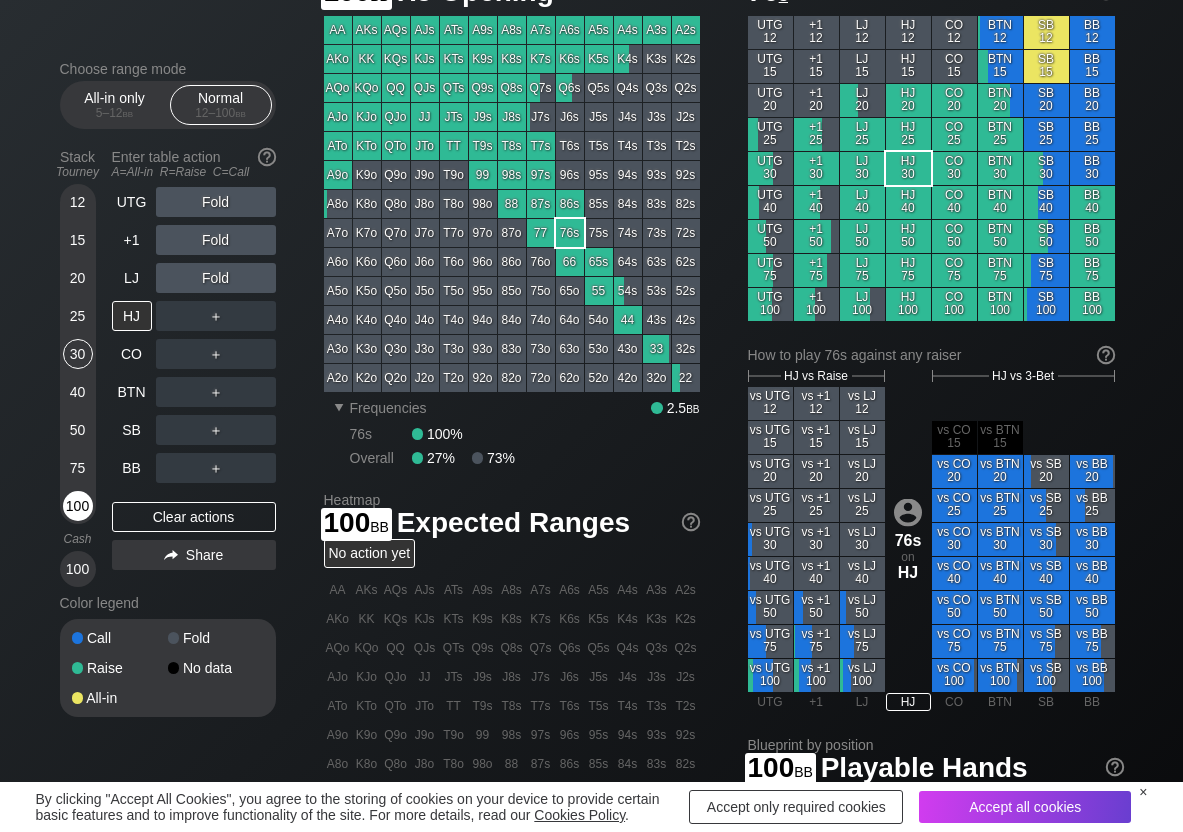 click on "100" at bounding box center (78, 506) 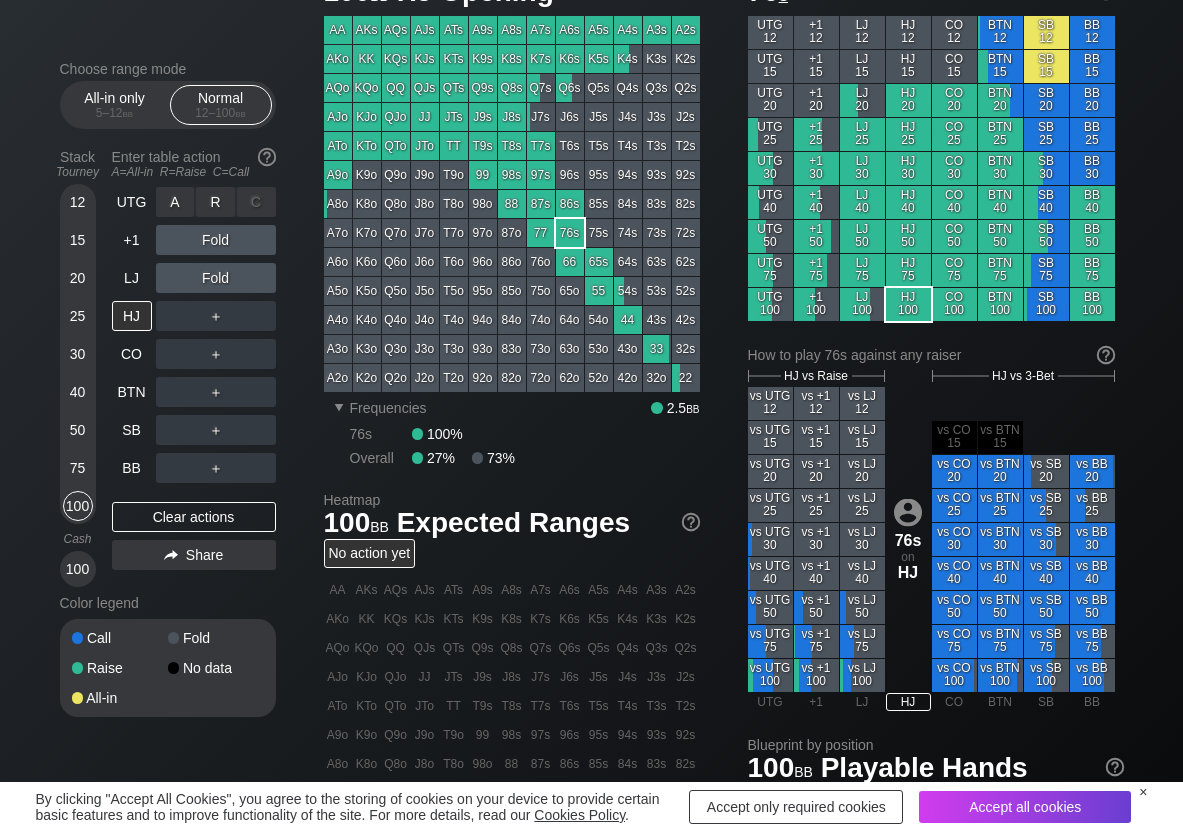click on "R ✕" at bounding box center (215, 202) 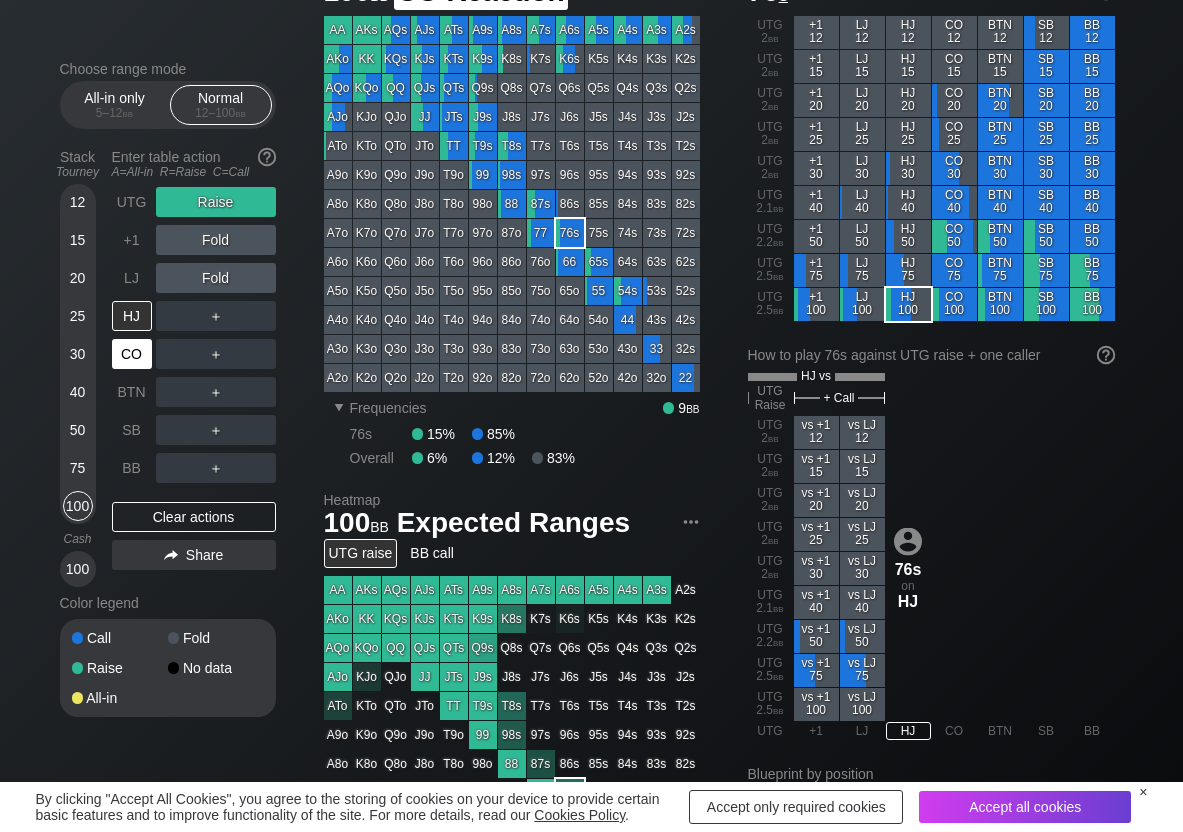 drag, startPoint x: 142, startPoint y: 355, endPoint x: 110, endPoint y: 361, distance: 32.55764 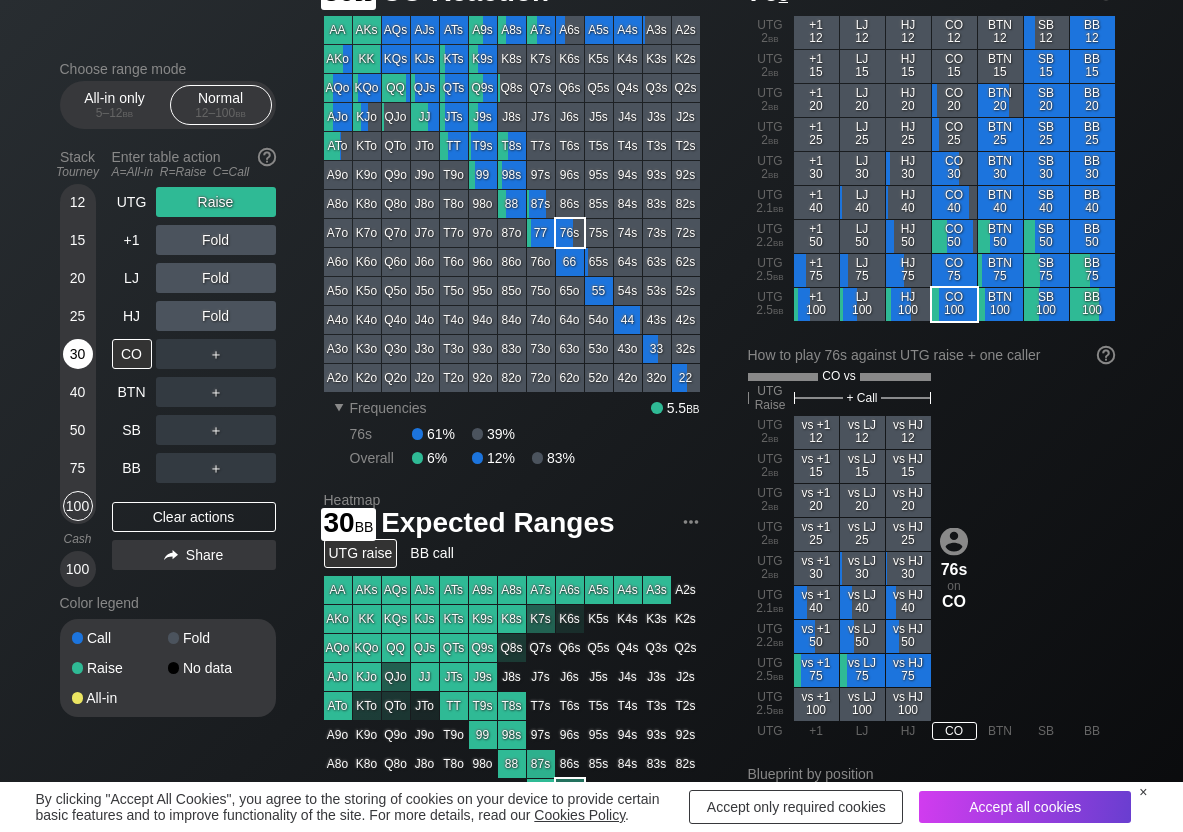 click on "30" at bounding box center [78, 354] 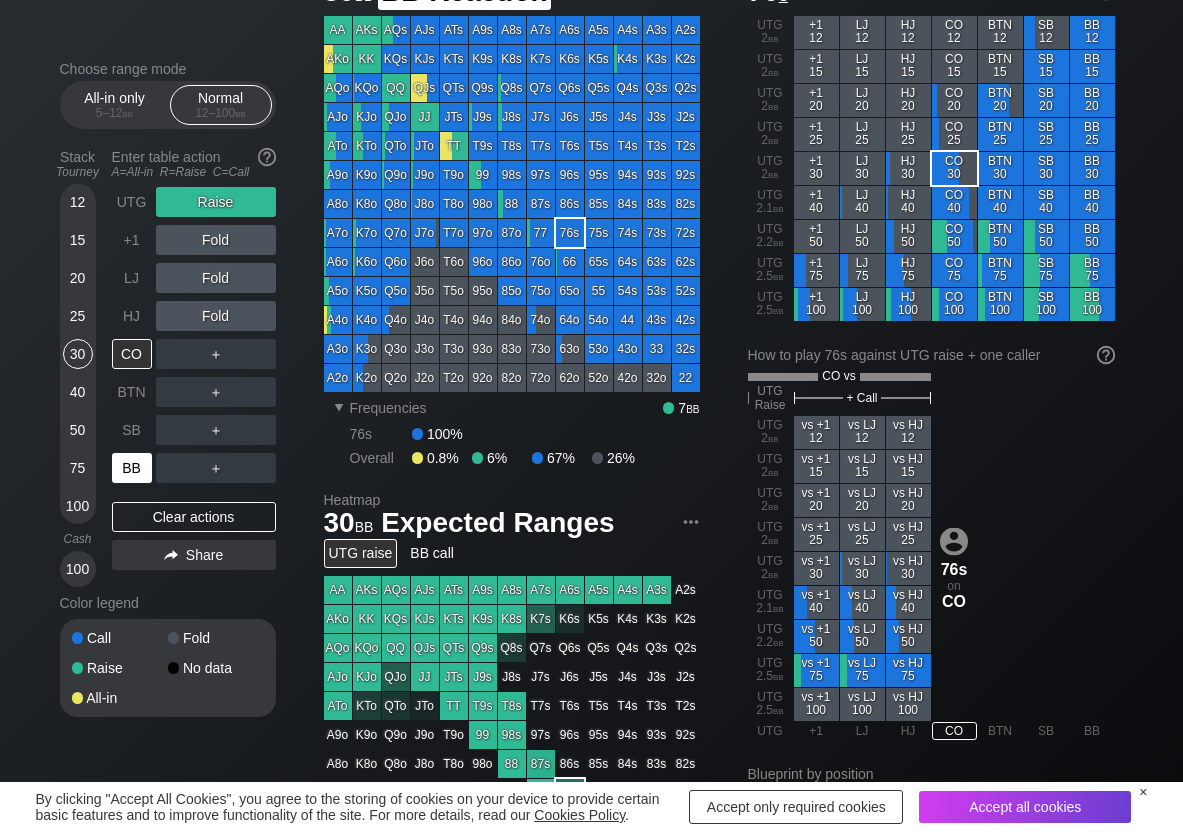 click on "BB" at bounding box center [132, 468] 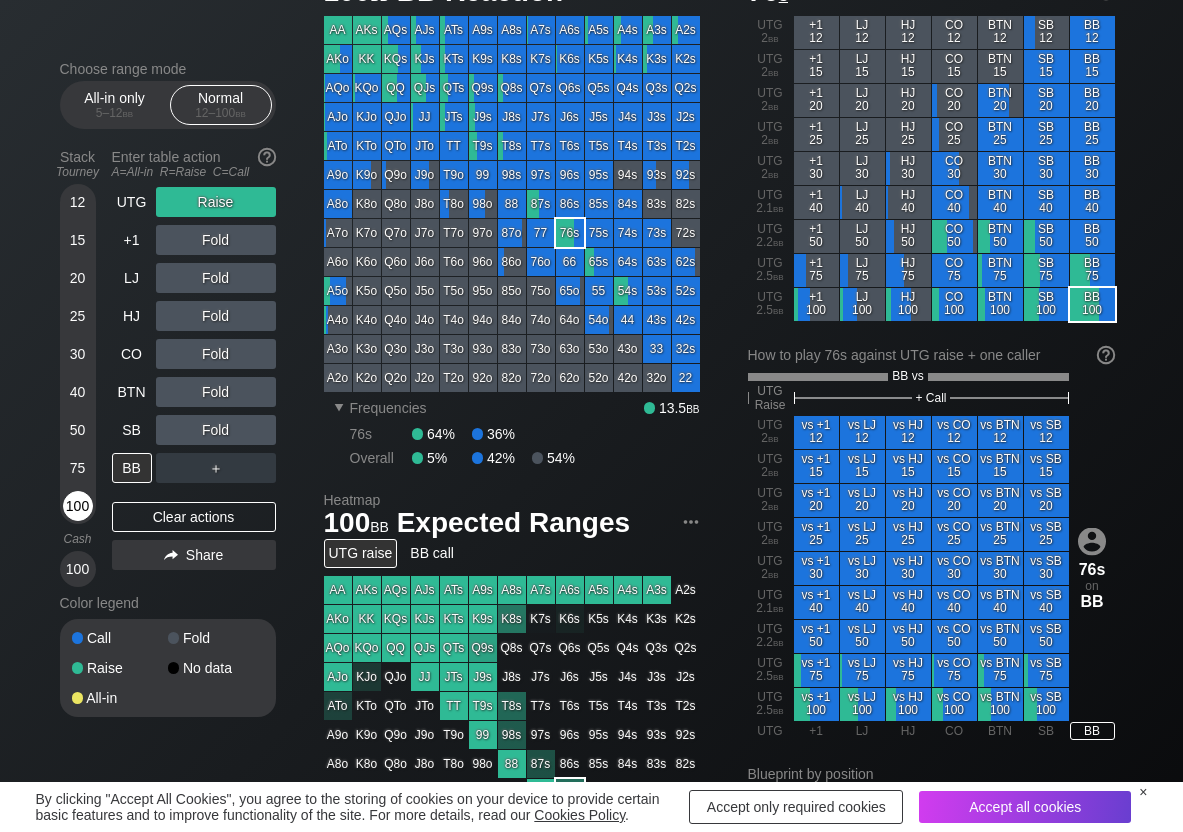 click on "100" at bounding box center [78, 506] 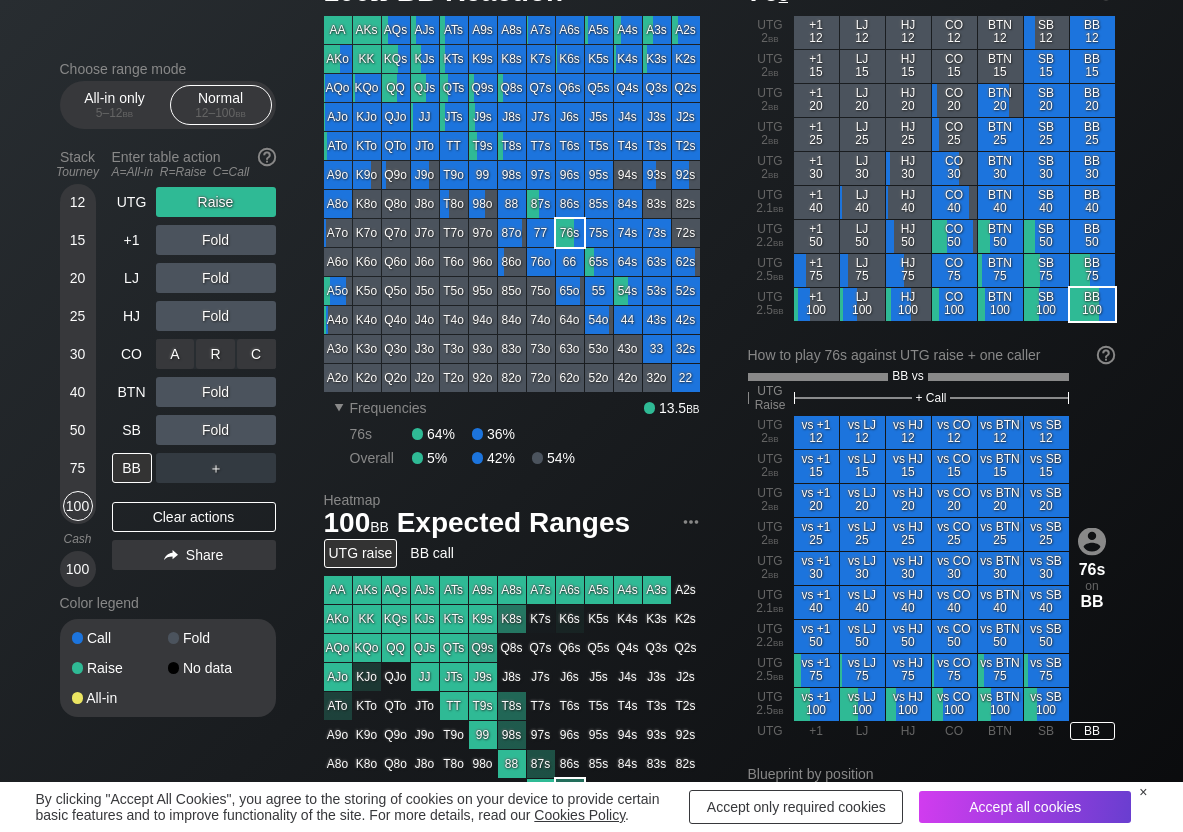 click on "C ✕" at bounding box center [256, 354] 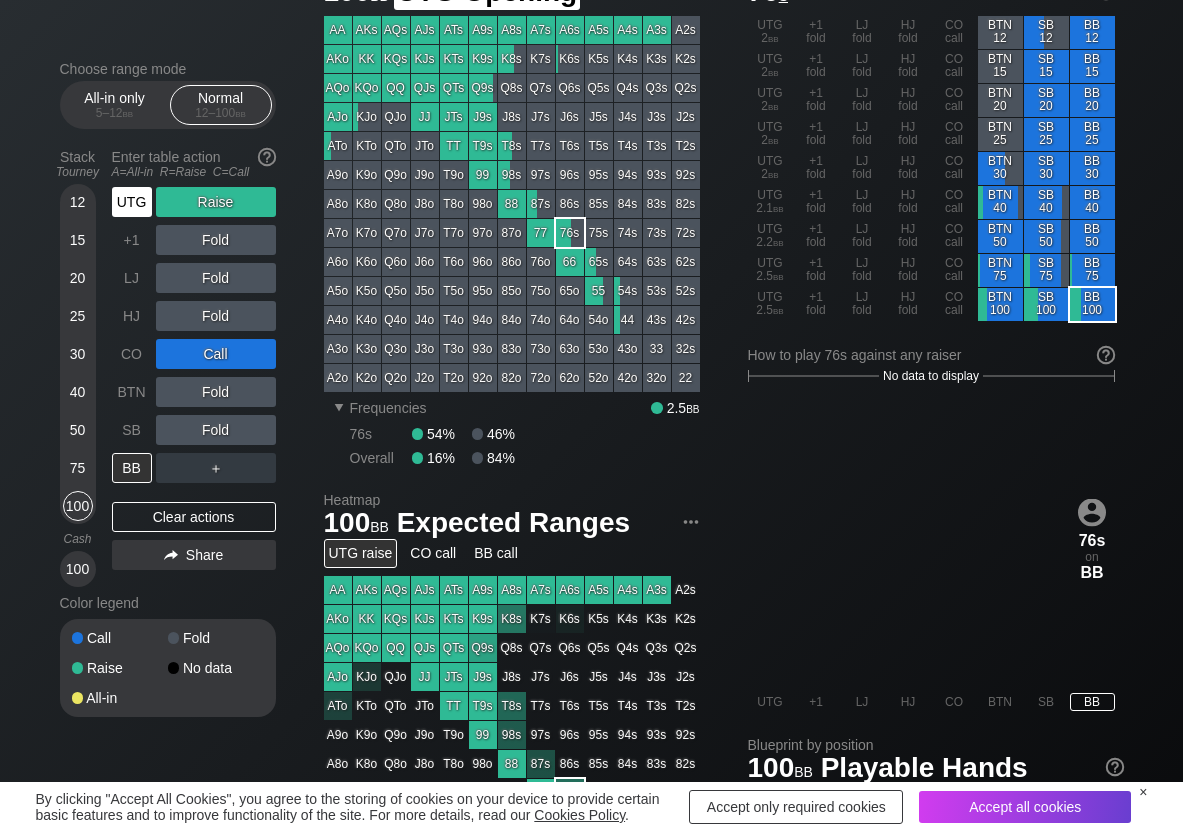 click on "UTG" at bounding box center [132, 202] 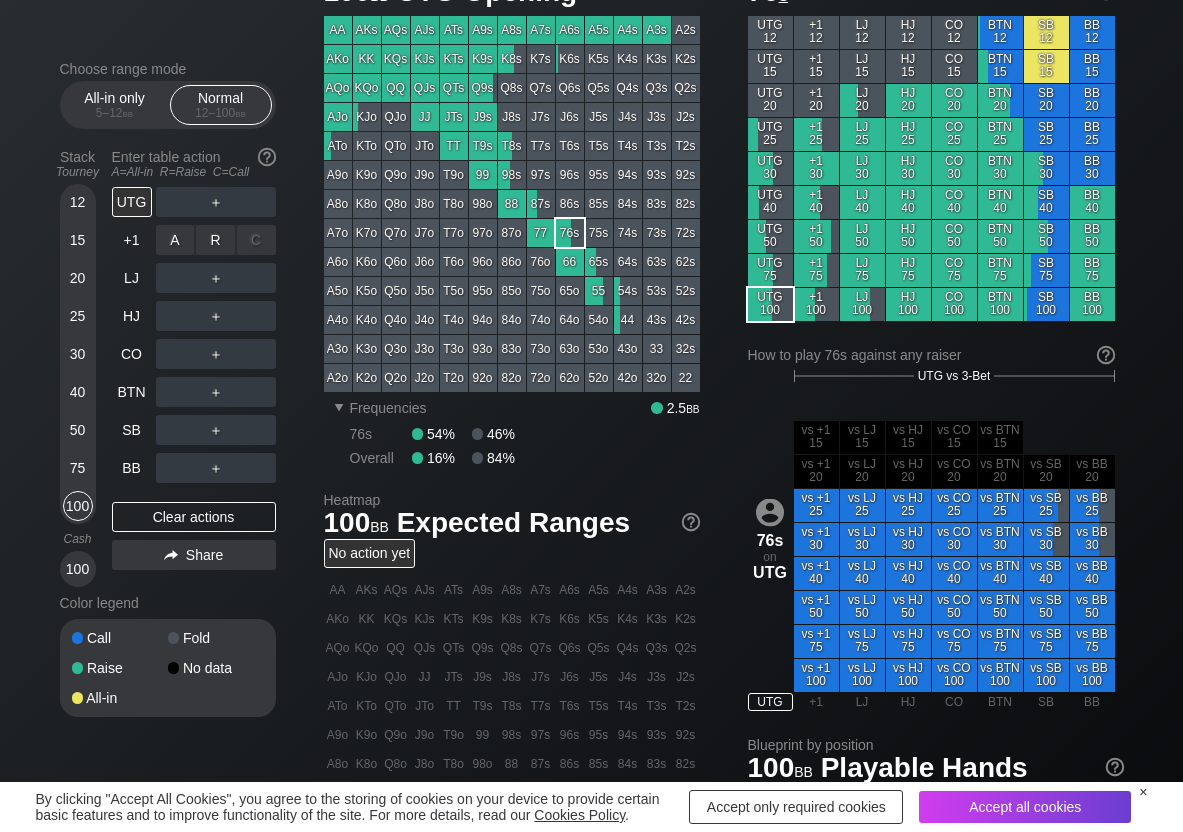 drag, startPoint x: 184, startPoint y: 225, endPoint x: 156, endPoint y: 346, distance: 124.197426 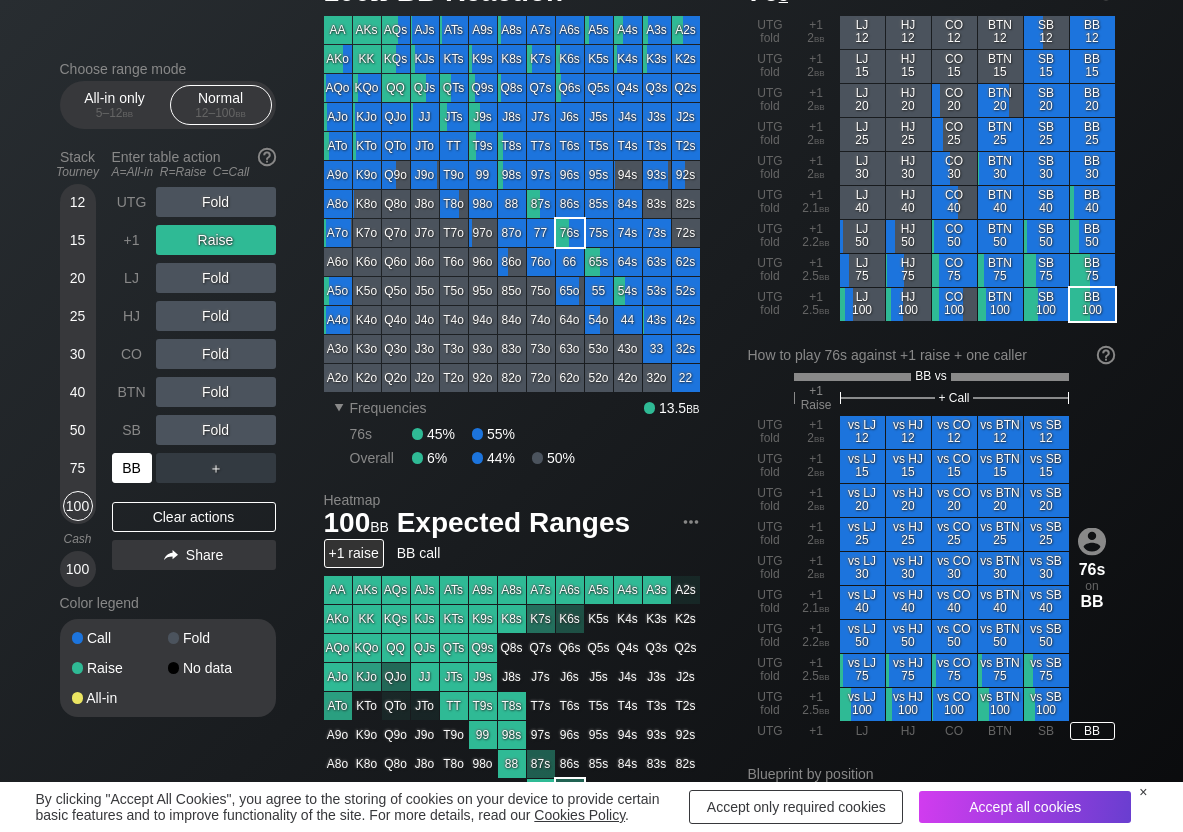 click on "BB" at bounding box center [132, 468] 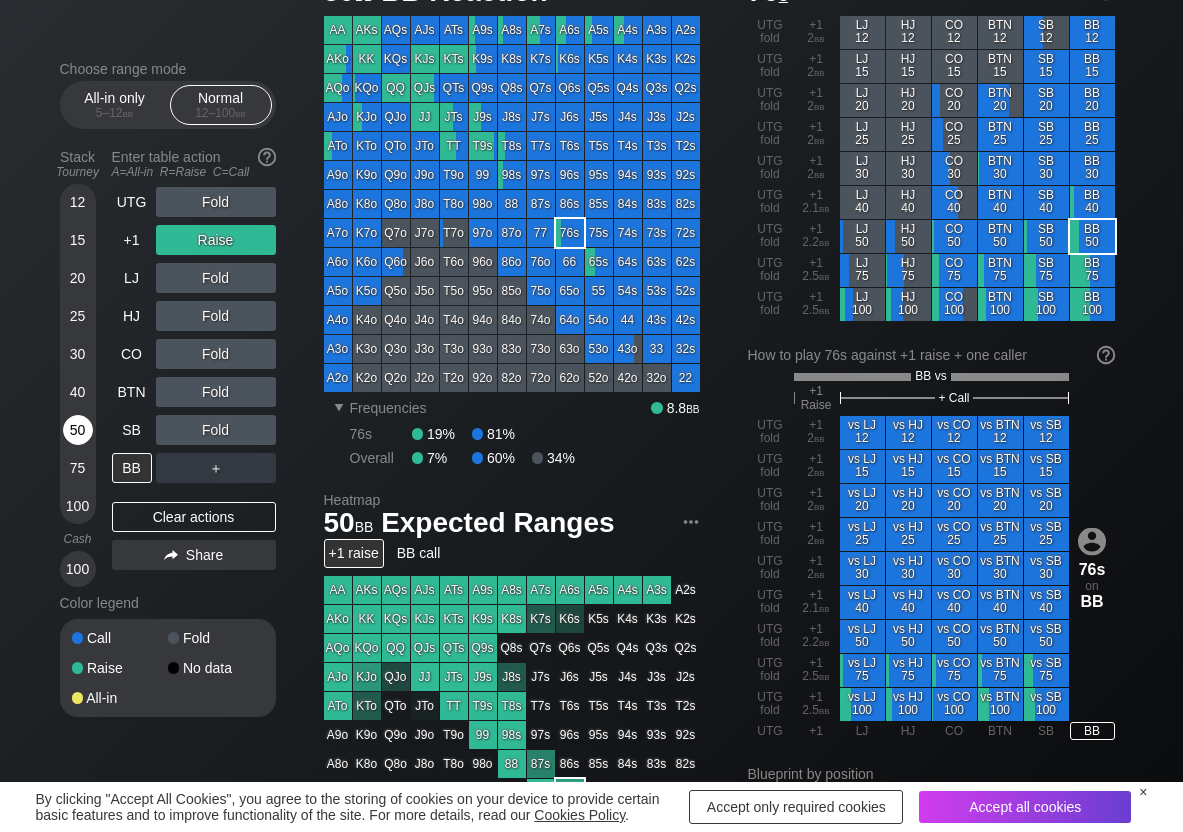 click on "50" at bounding box center [78, 430] 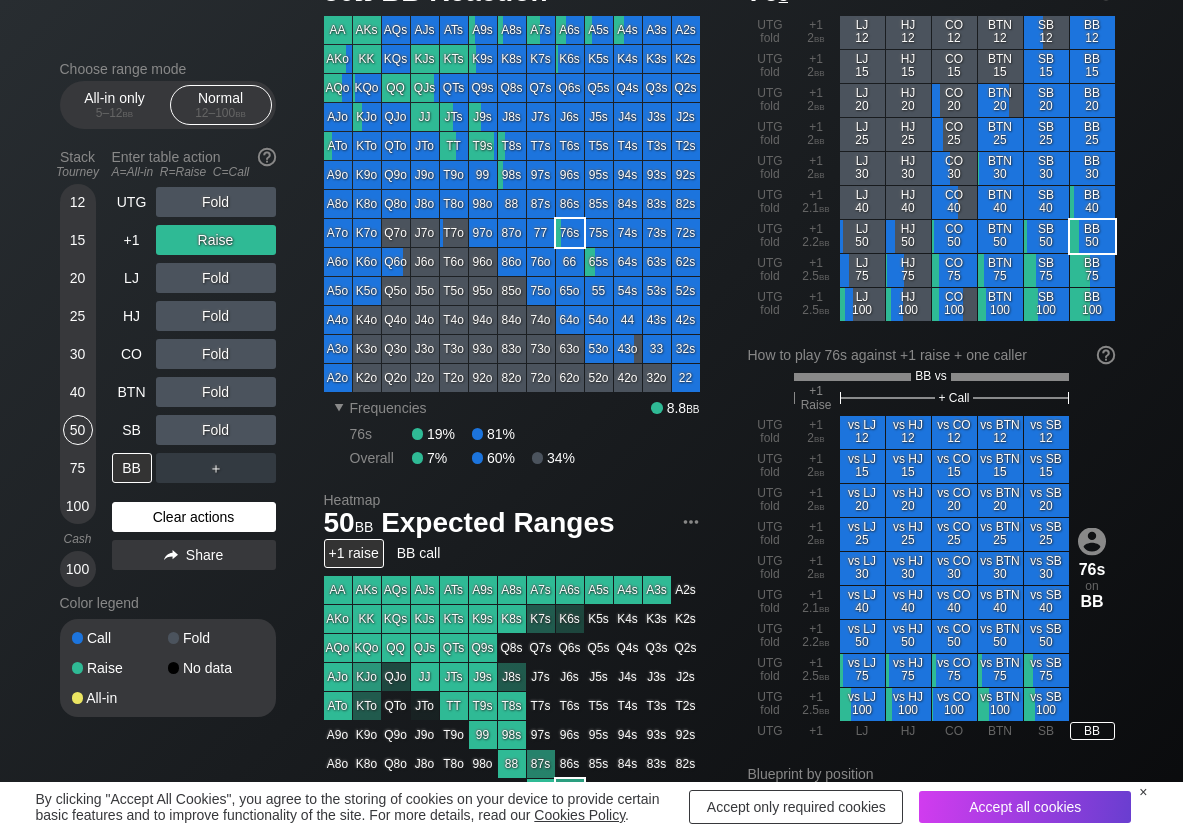 click on "Clear actions" at bounding box center (194, 517) 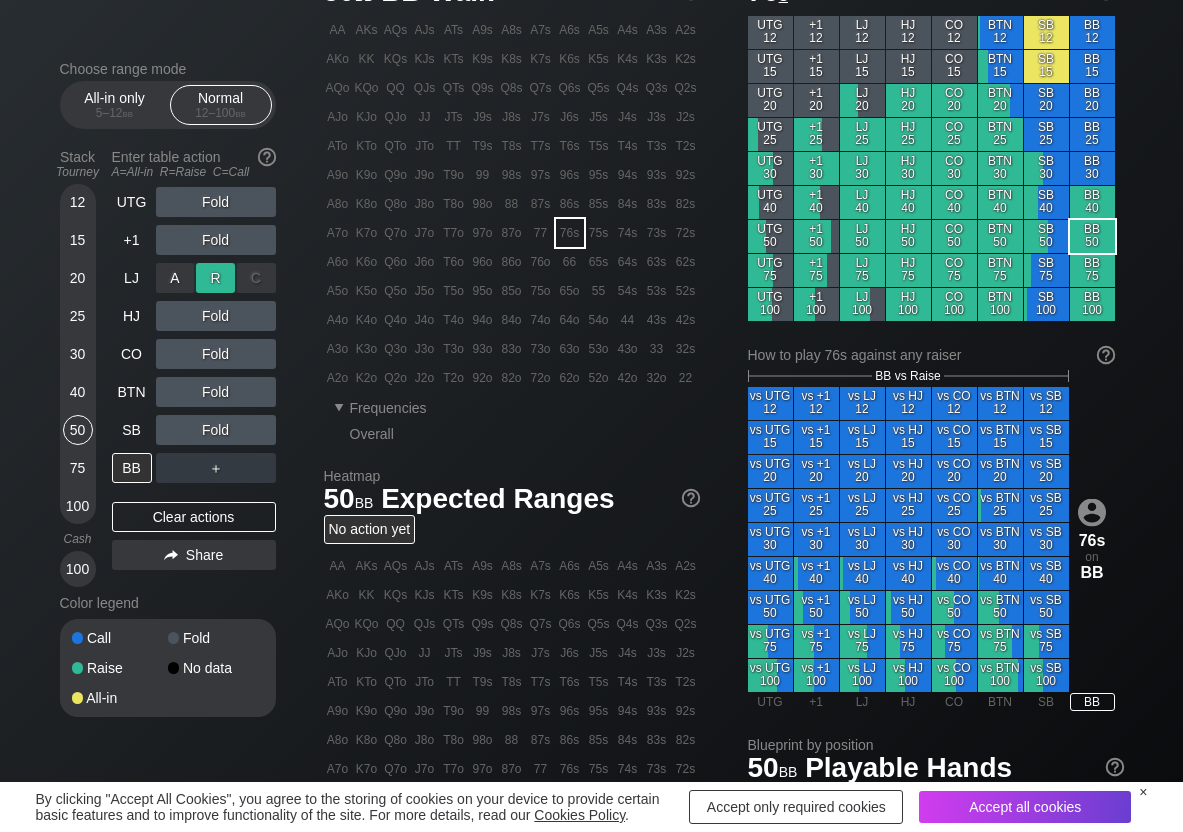 click on "R ✕" at bounding box center [215, 278] 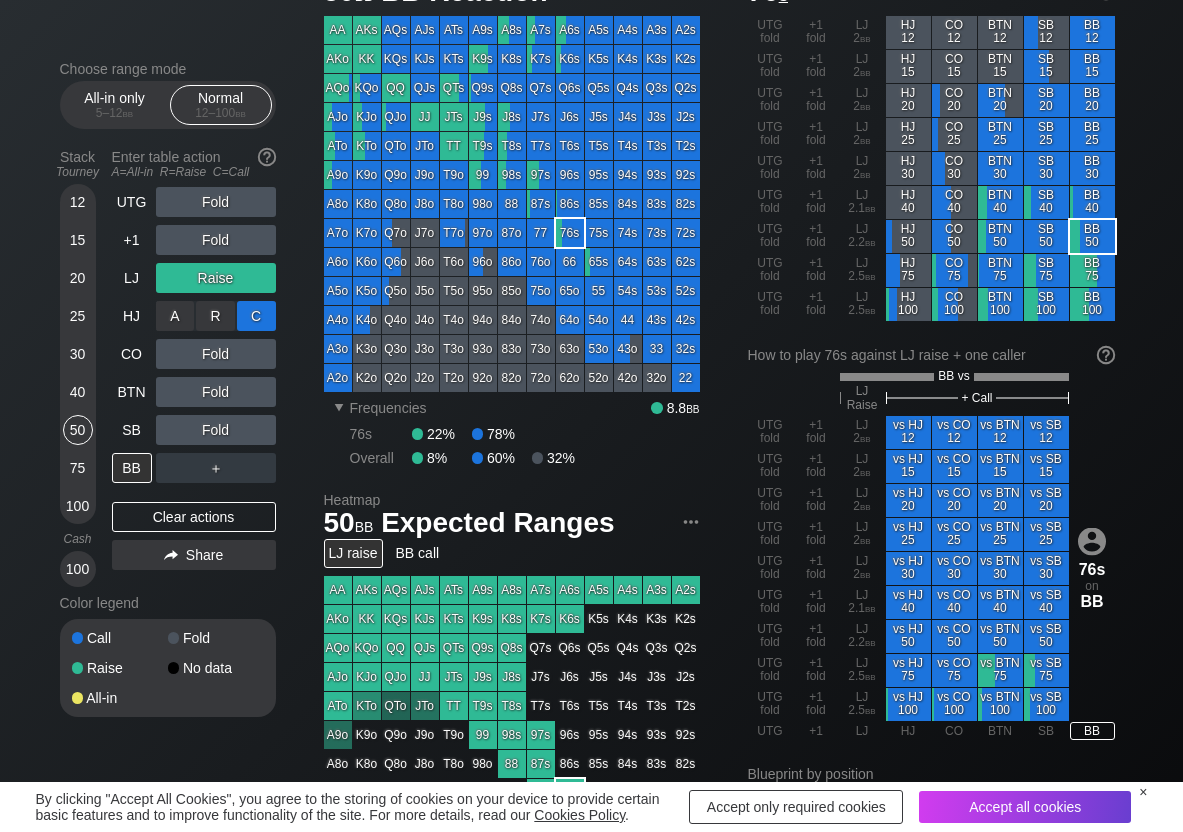 drag, startPoint x: 261, startPoint y: 318, endPoint x: 248, endPoint y: 320, distance: 13.152946 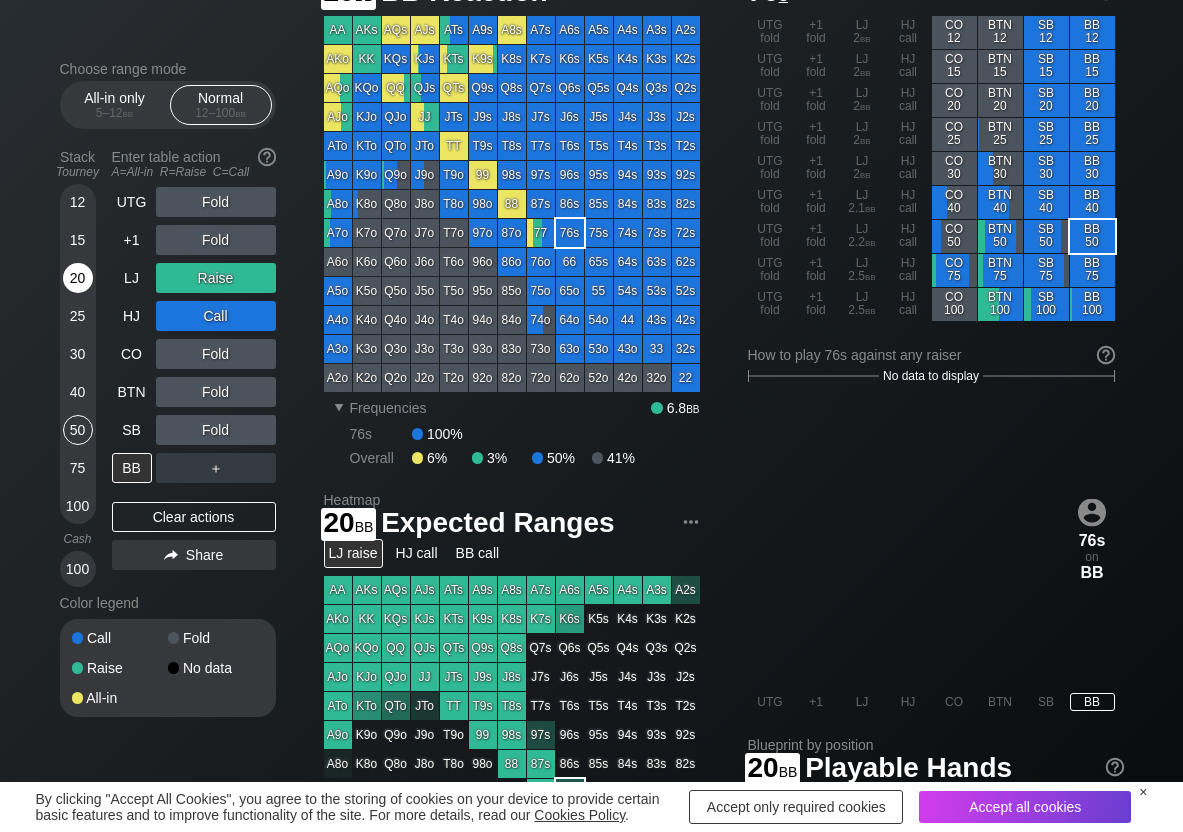 click on "20" at bounding box center [78, 278] 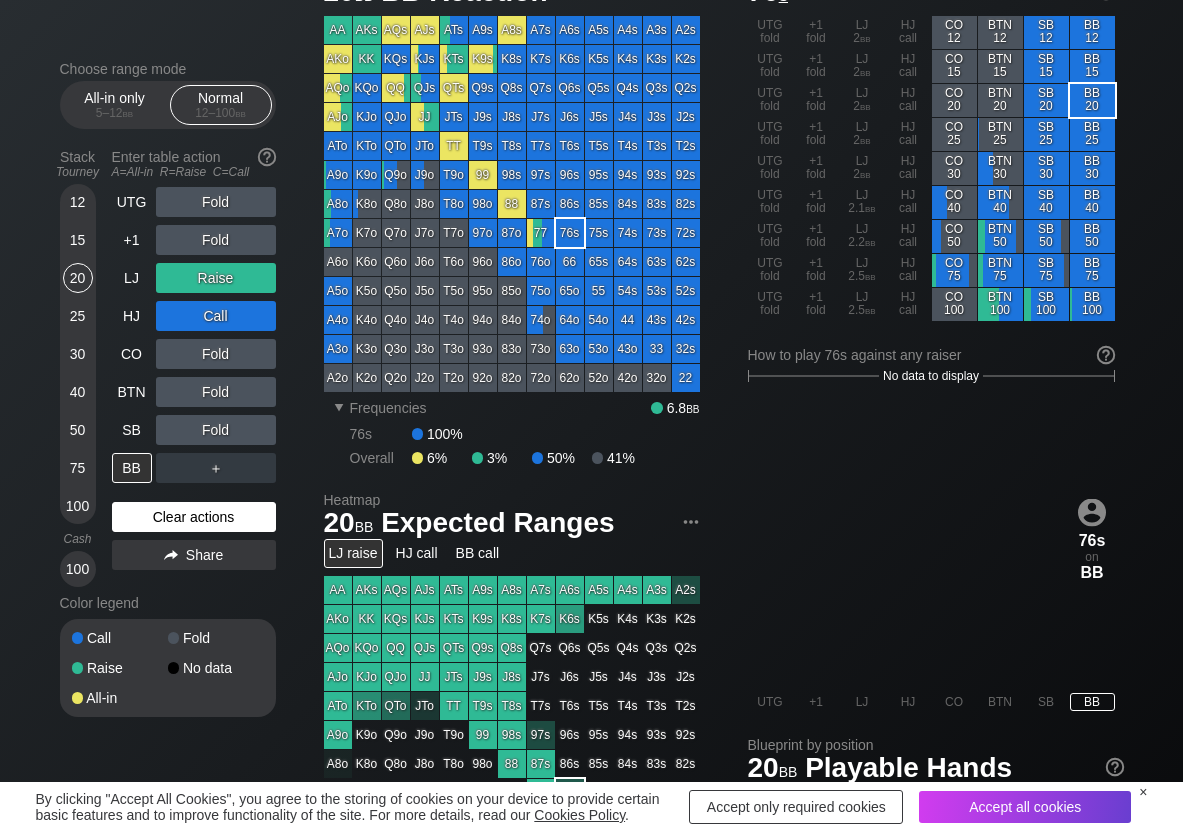 click on "Clear actions" at bounding box center [194, 517] 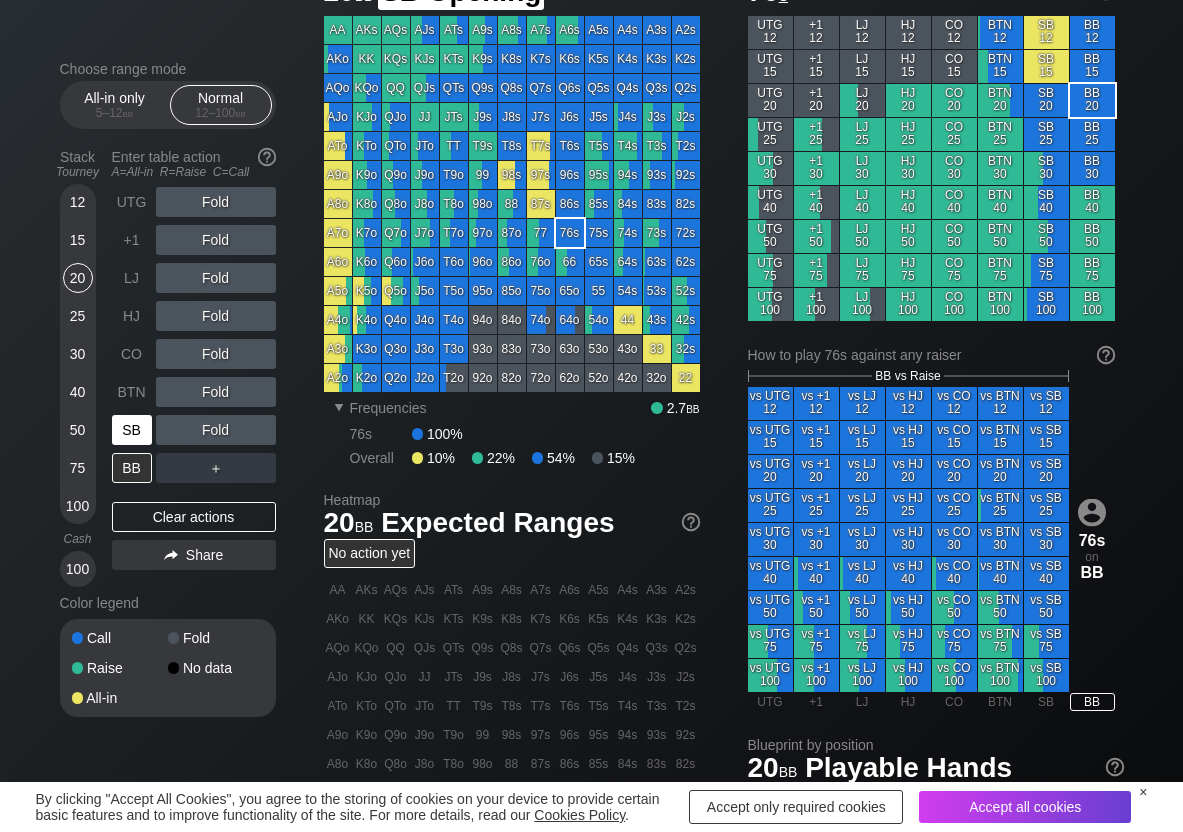 click on "SB" at bounding box center [132, 430] 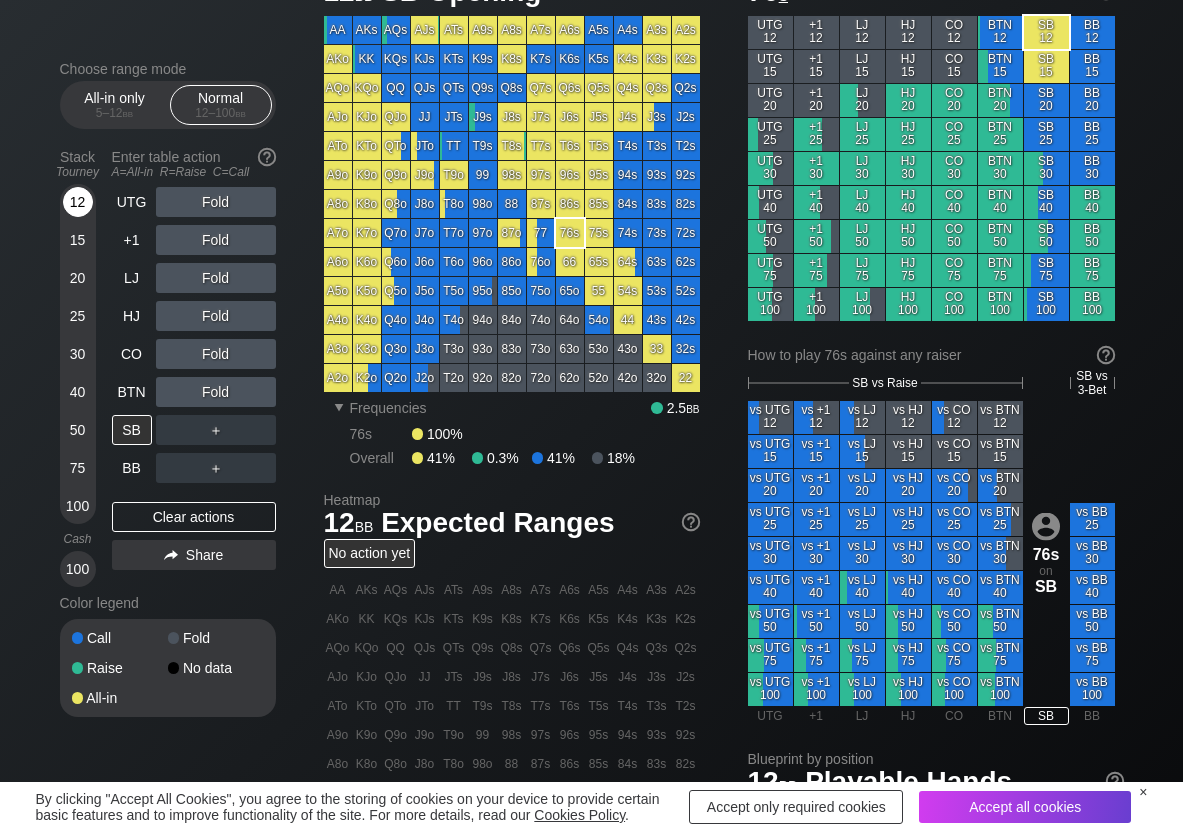 click on "12" at bounding box center [78, 202] 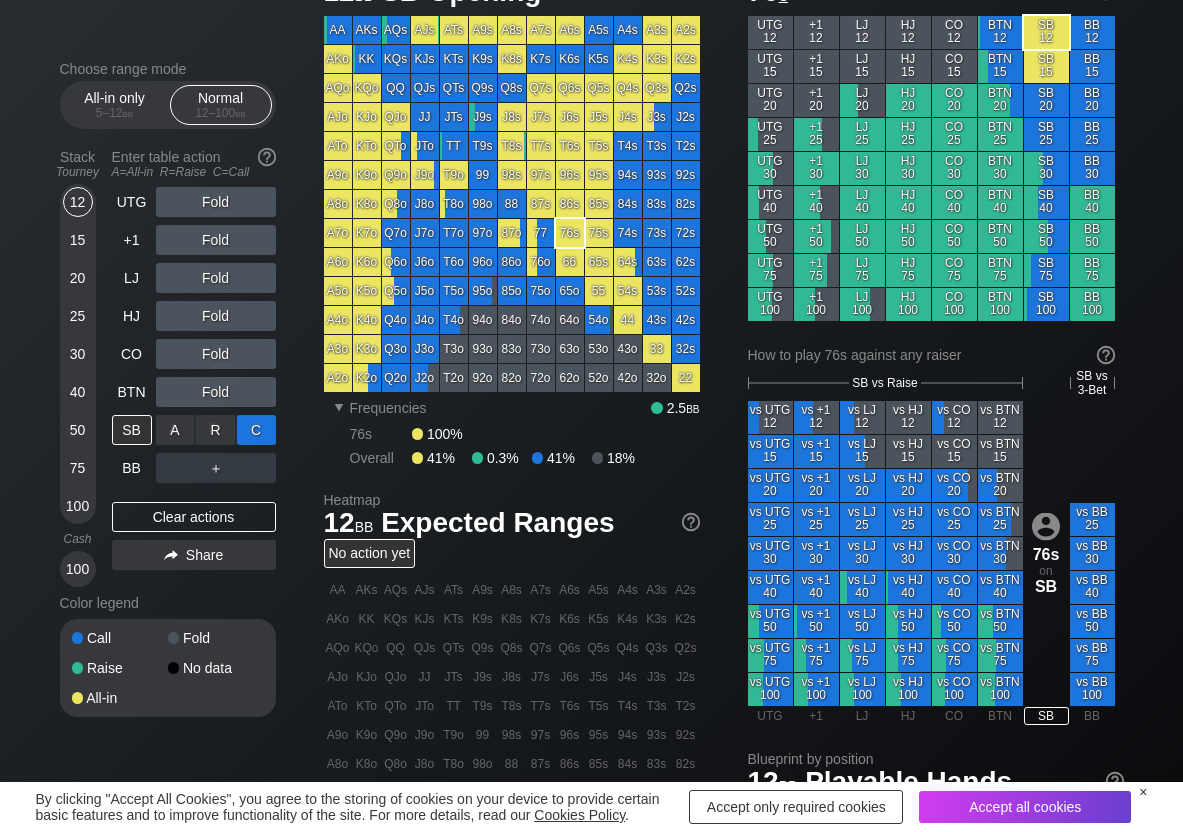 click on "C ✕" at bounding box center (256, 430) 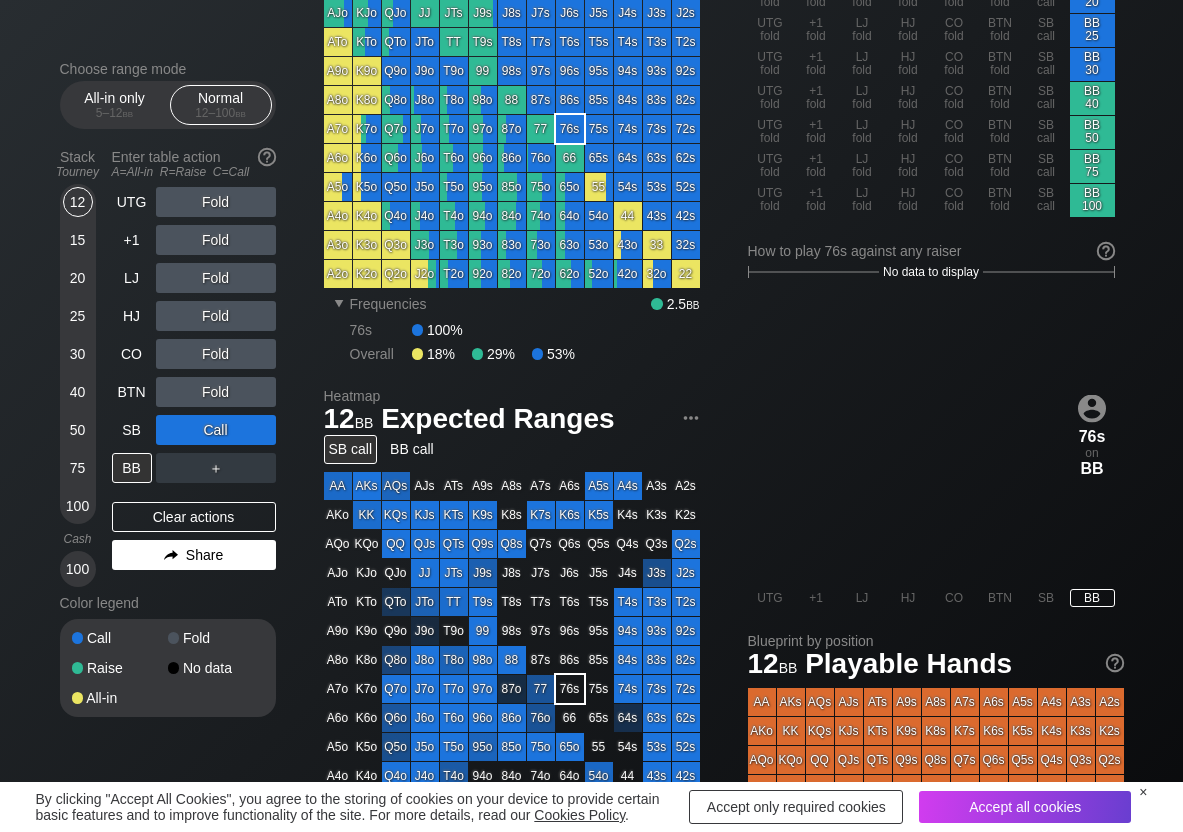 scroll, scrollTop: 200, scrollLeft: 0, axis: vertical 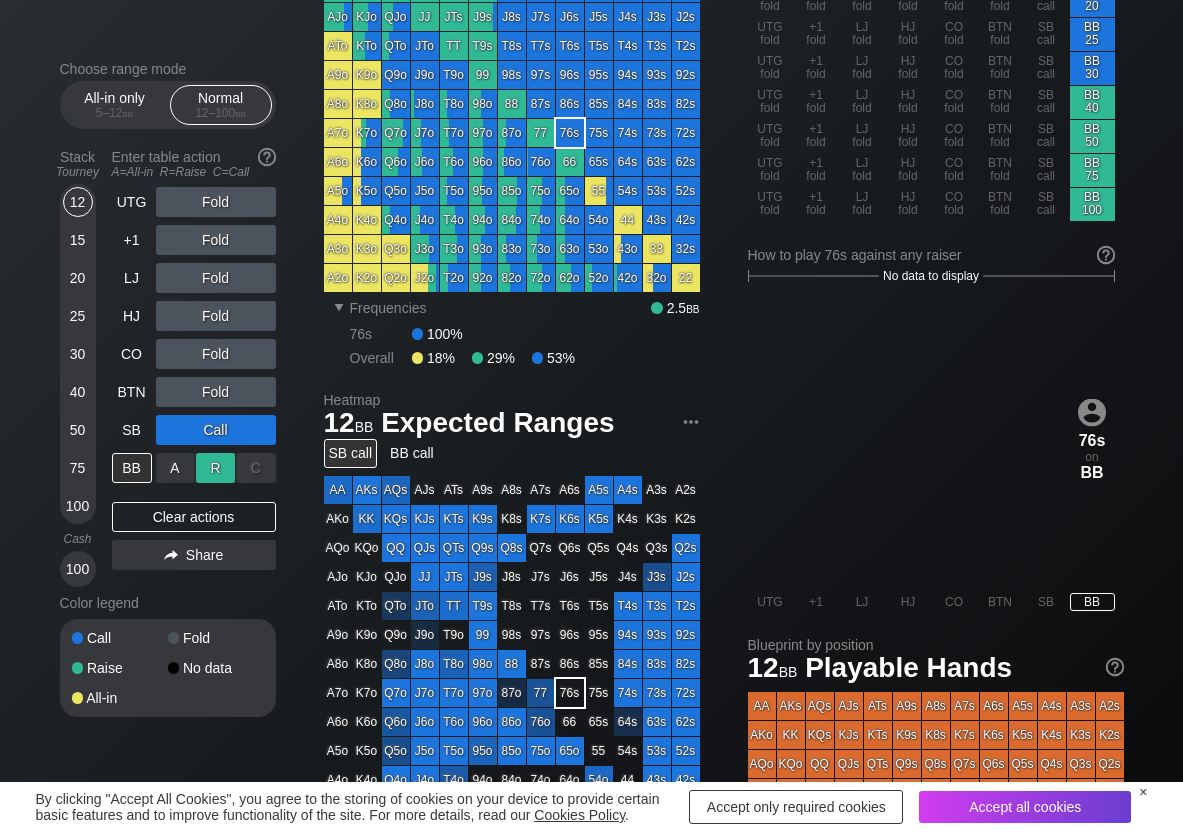 click on "R ✕" at bounding box center [215, 468] 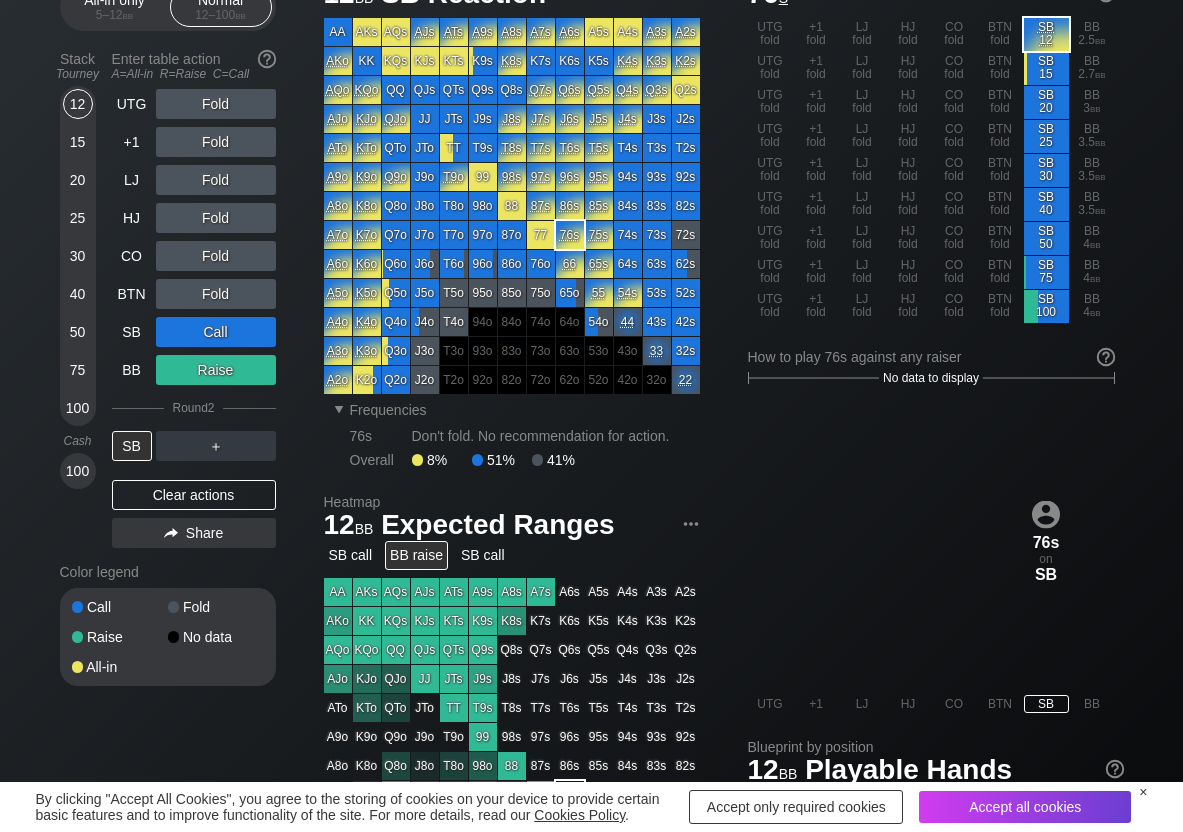 scroll, scrollTop: 0, scrollLeft: 0, axis: both 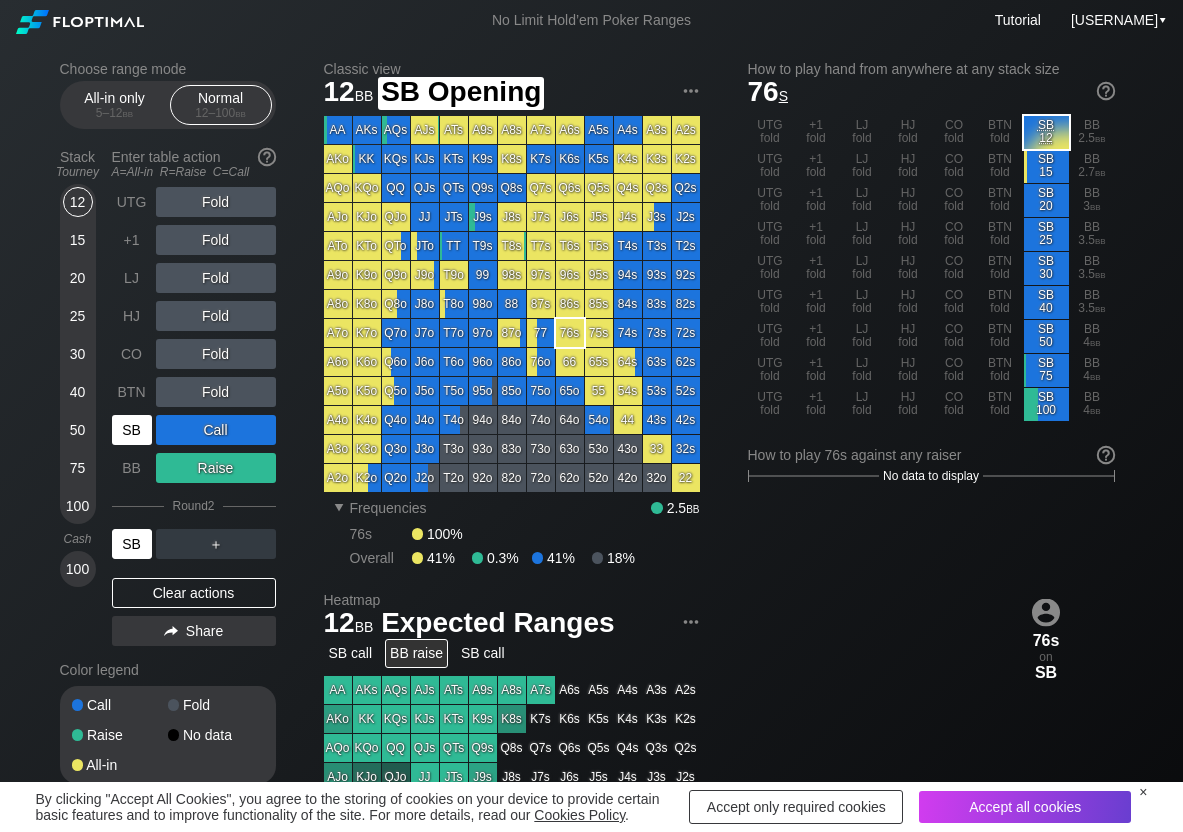 click on "SB" at bounding box center [132, 430] 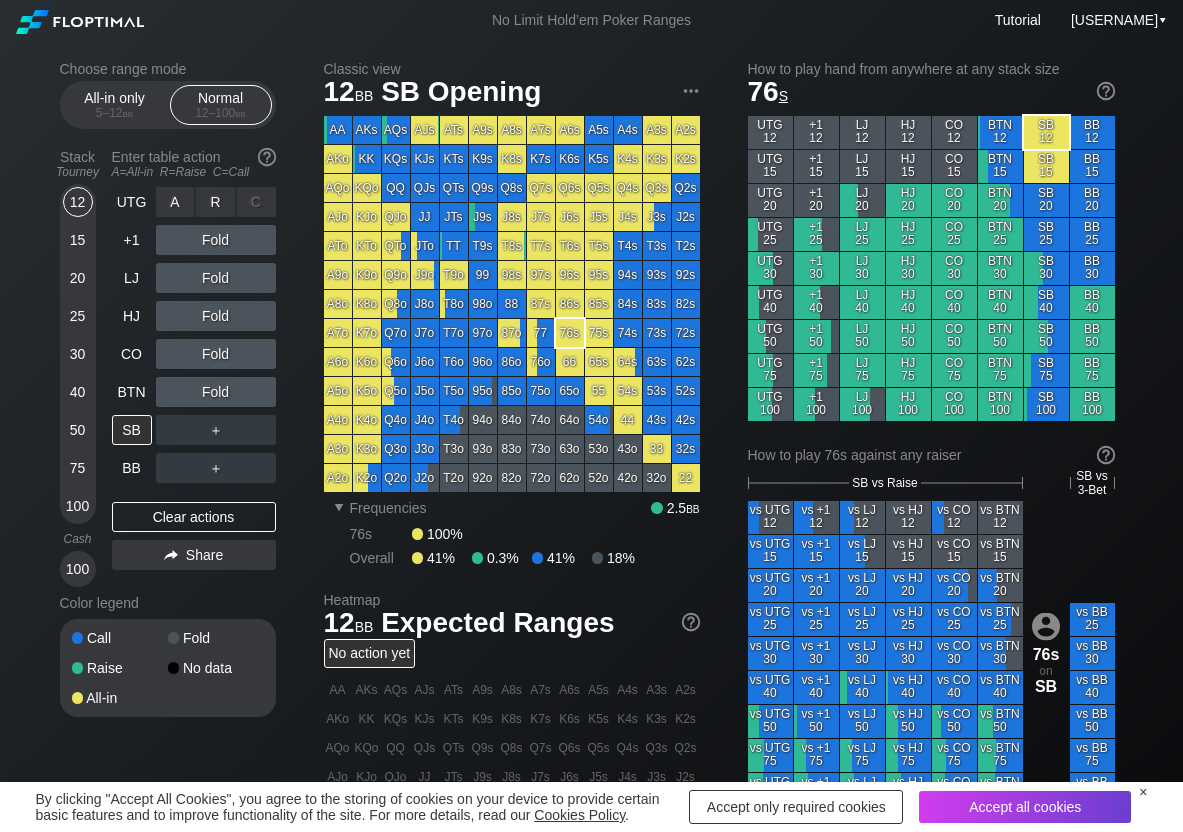 click on "R ✕" at bounding box center [215, 202] 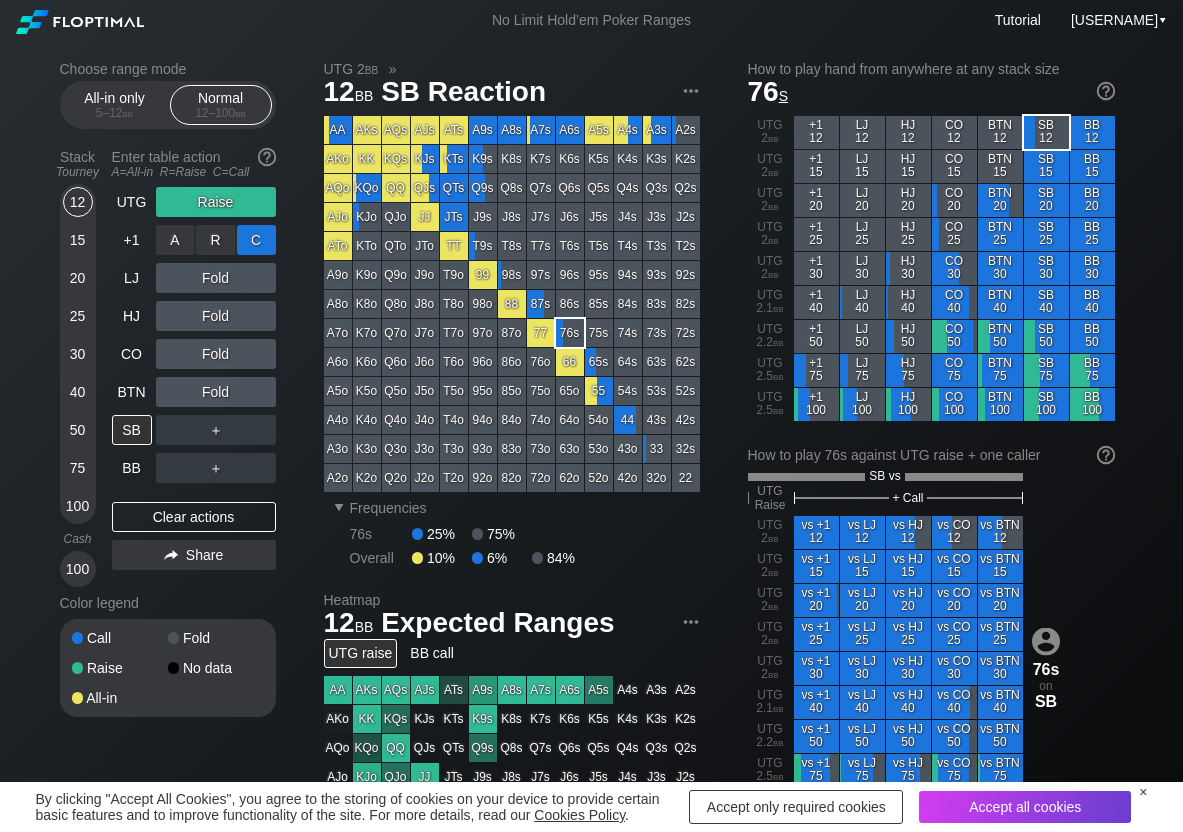 click on "C ✕" at bounding box center (256, 240) 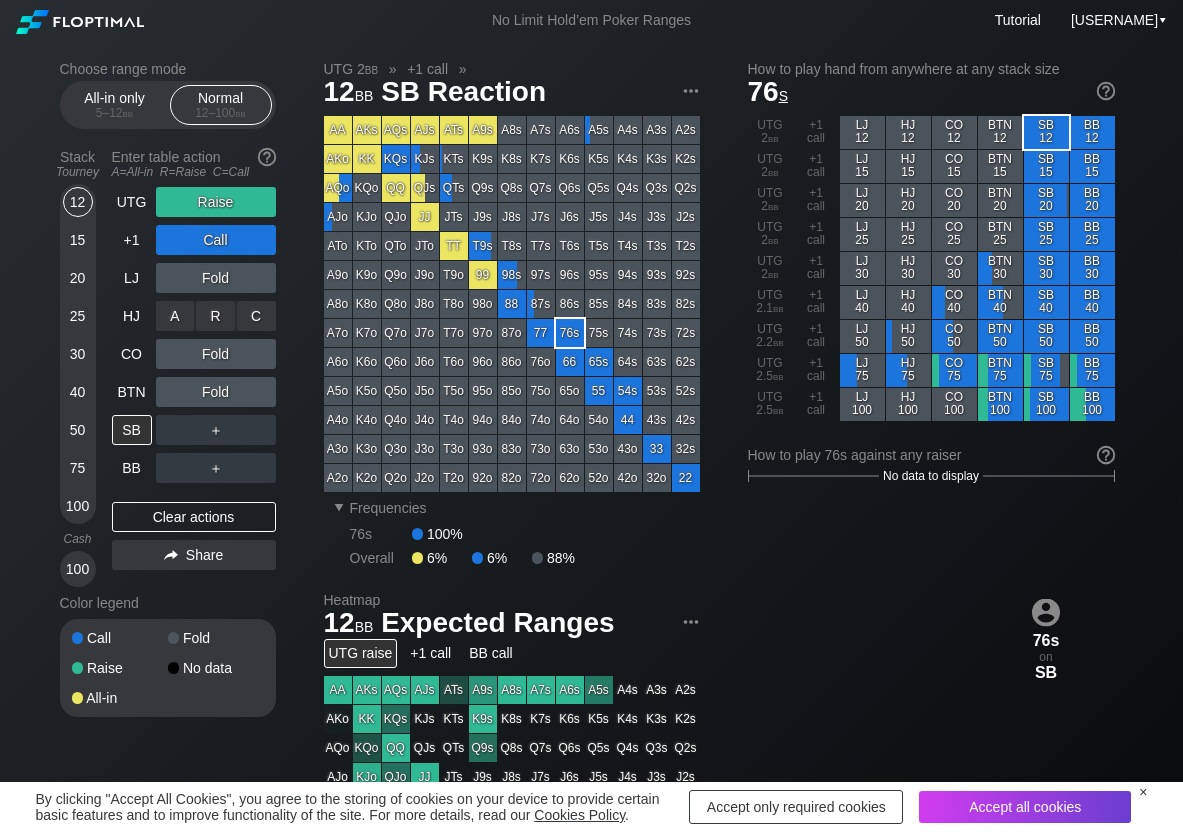 click on "A ✕" at bounding box center [175, 316] 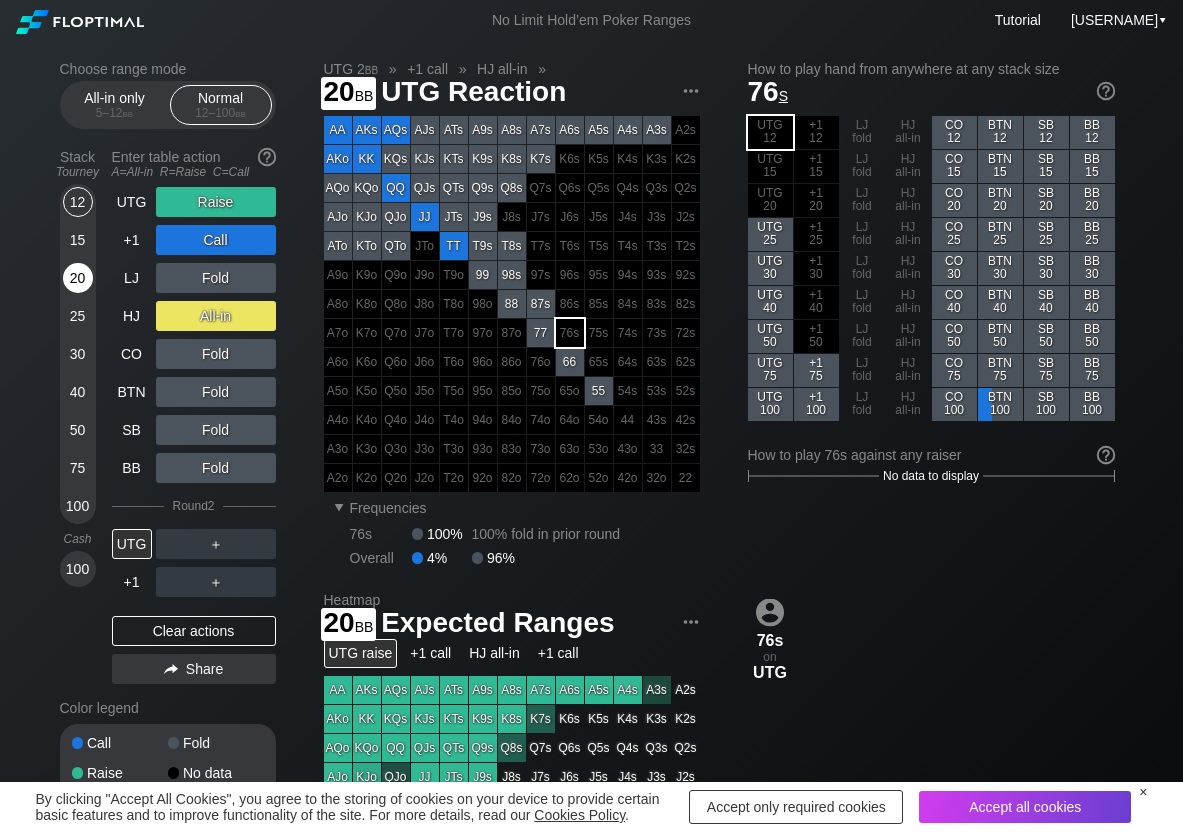 click on "20" at bounding box center [78, 278] 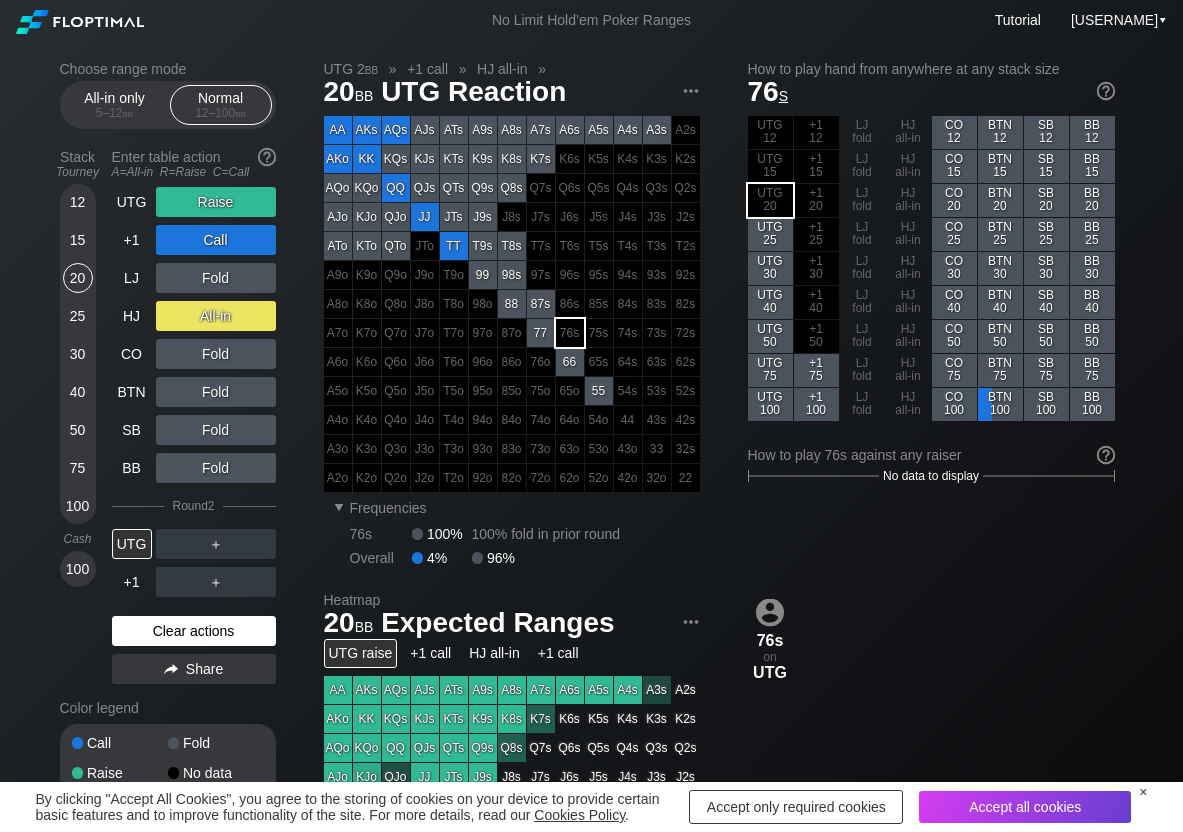 click on "Clear actions" at bounding box center (194, 631) 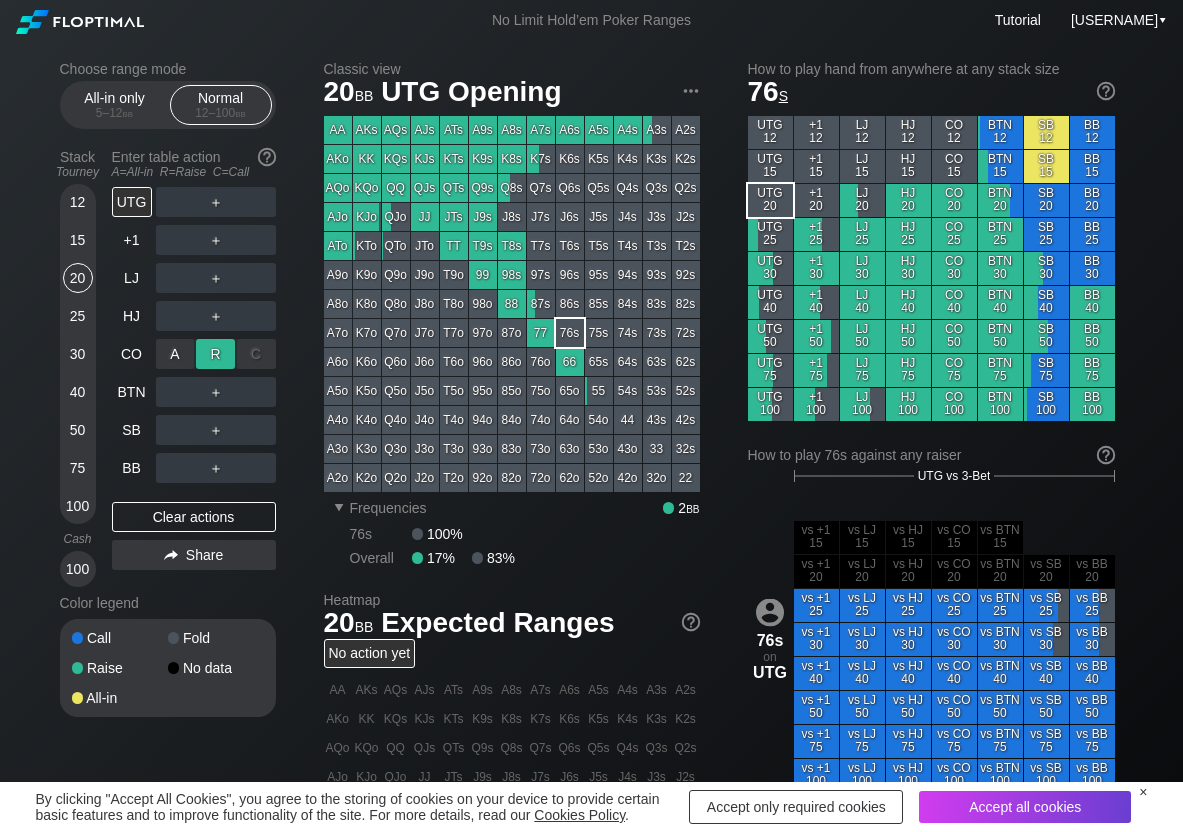 click on "R ✕" at bounding box center [215, 354] 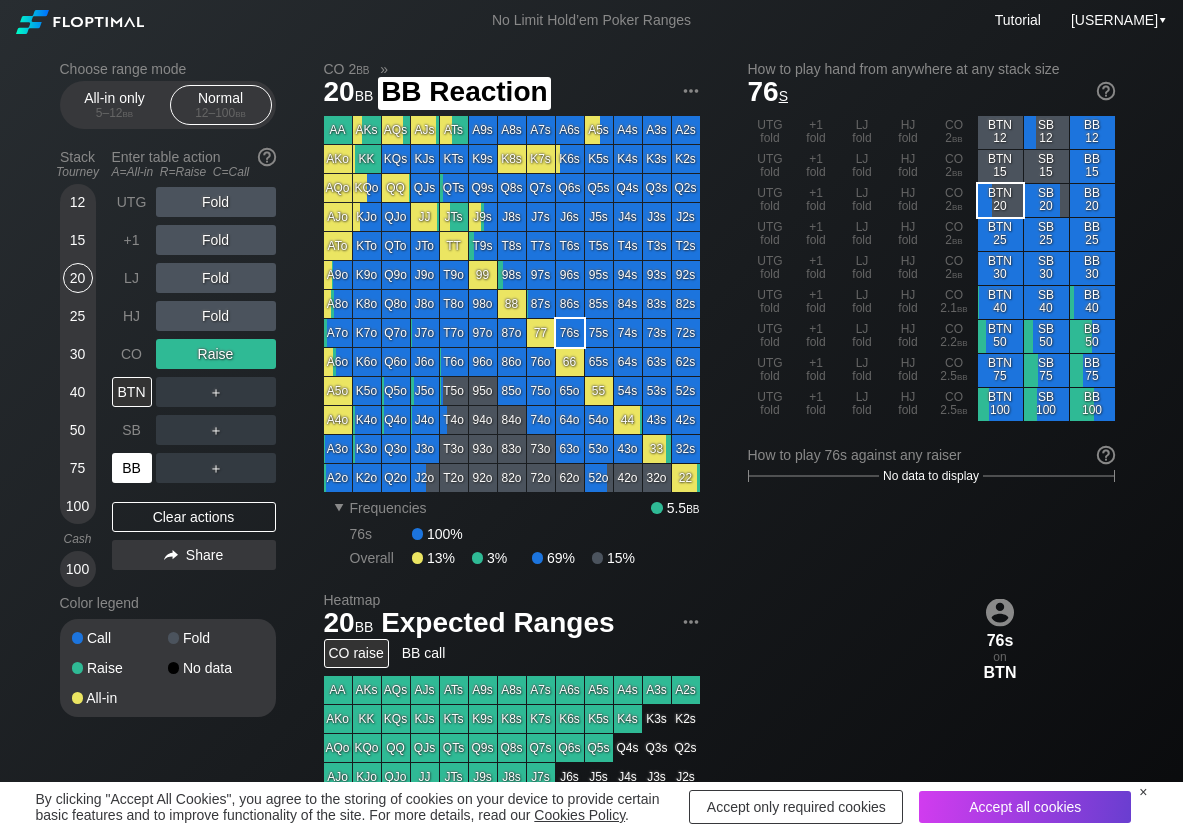 click on "BB" at bounding box center (132, 468) 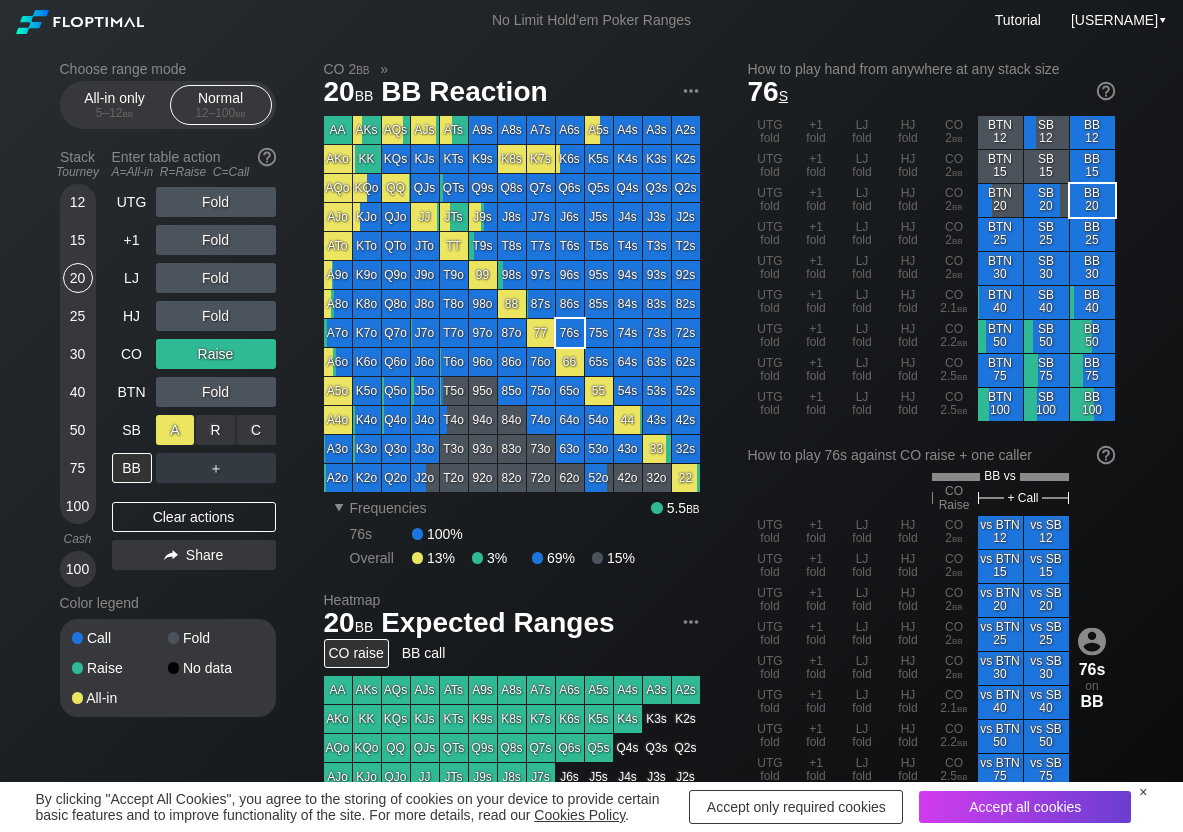 click on "A ✕" at bounding box center [175, 430] 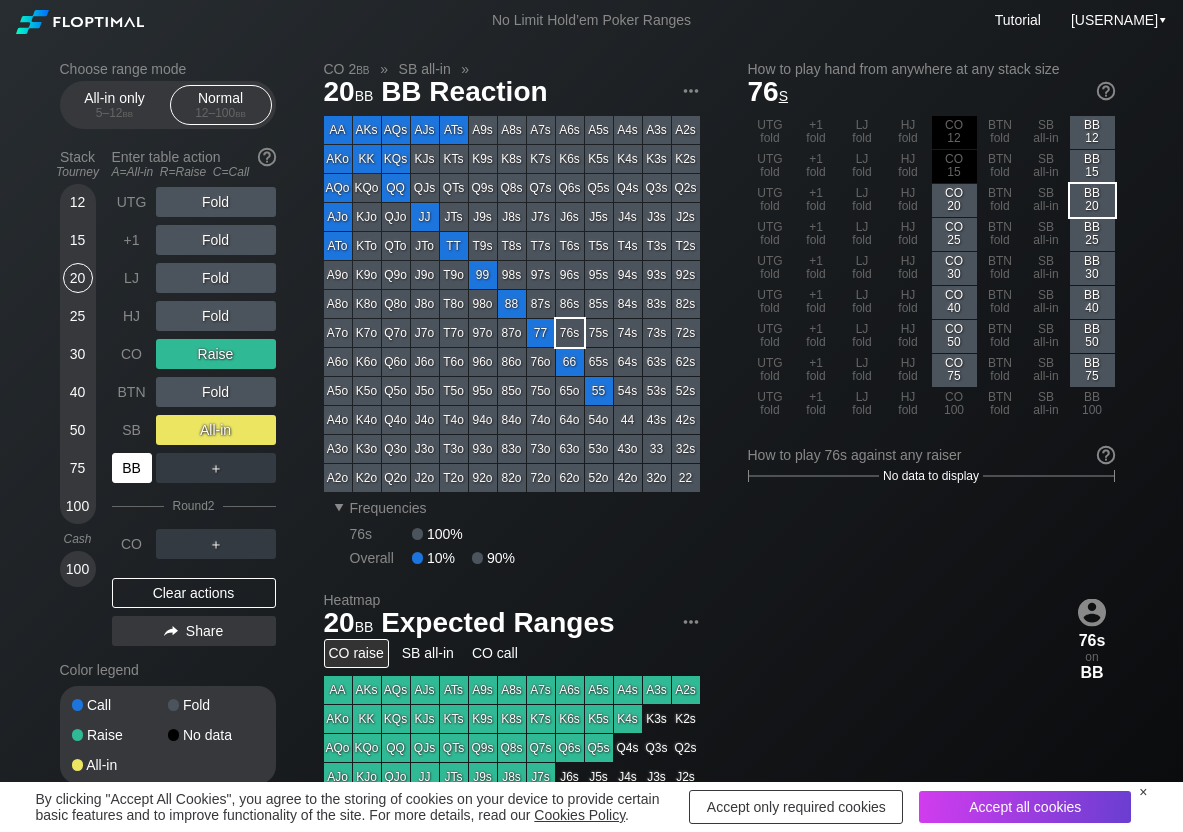 click on "BB" at bounding box center (132, 468) 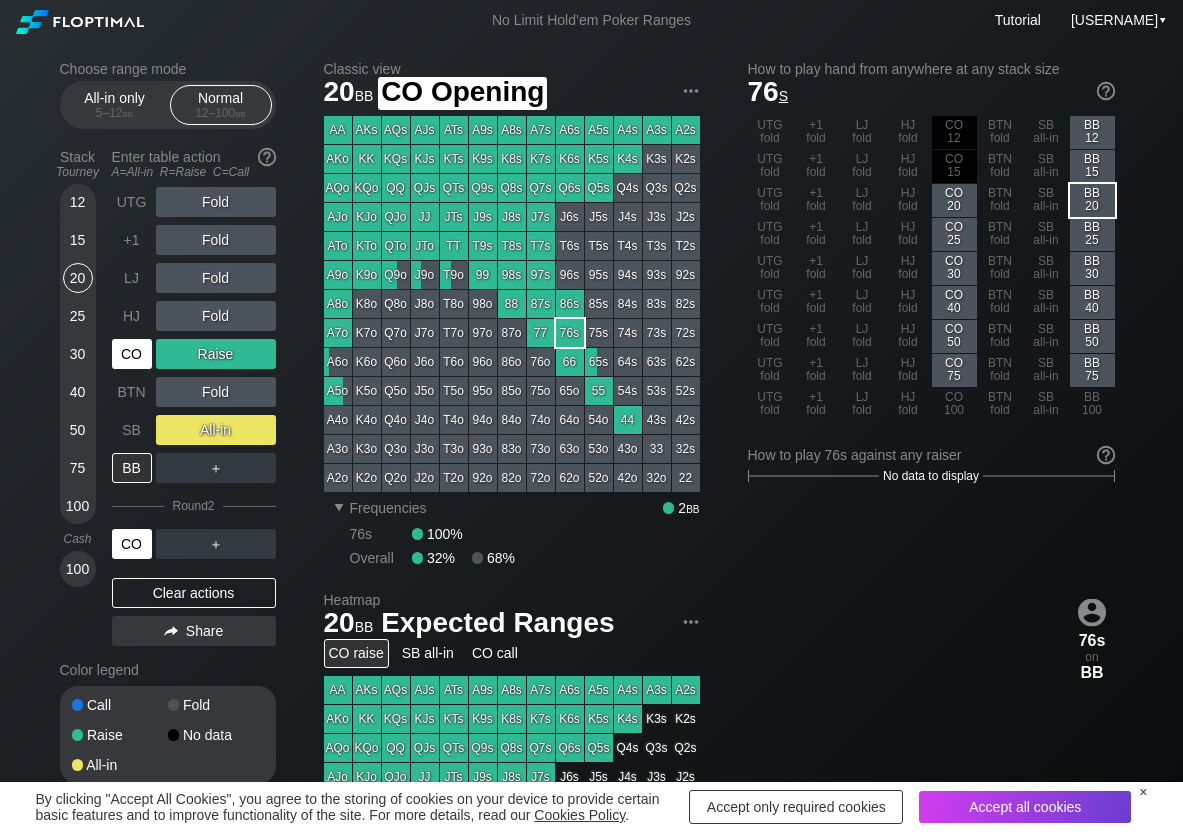 drag, startPoint x: 138, startPoint y: 351, endPoint x: 138, endPoint y: 416, distance: 65 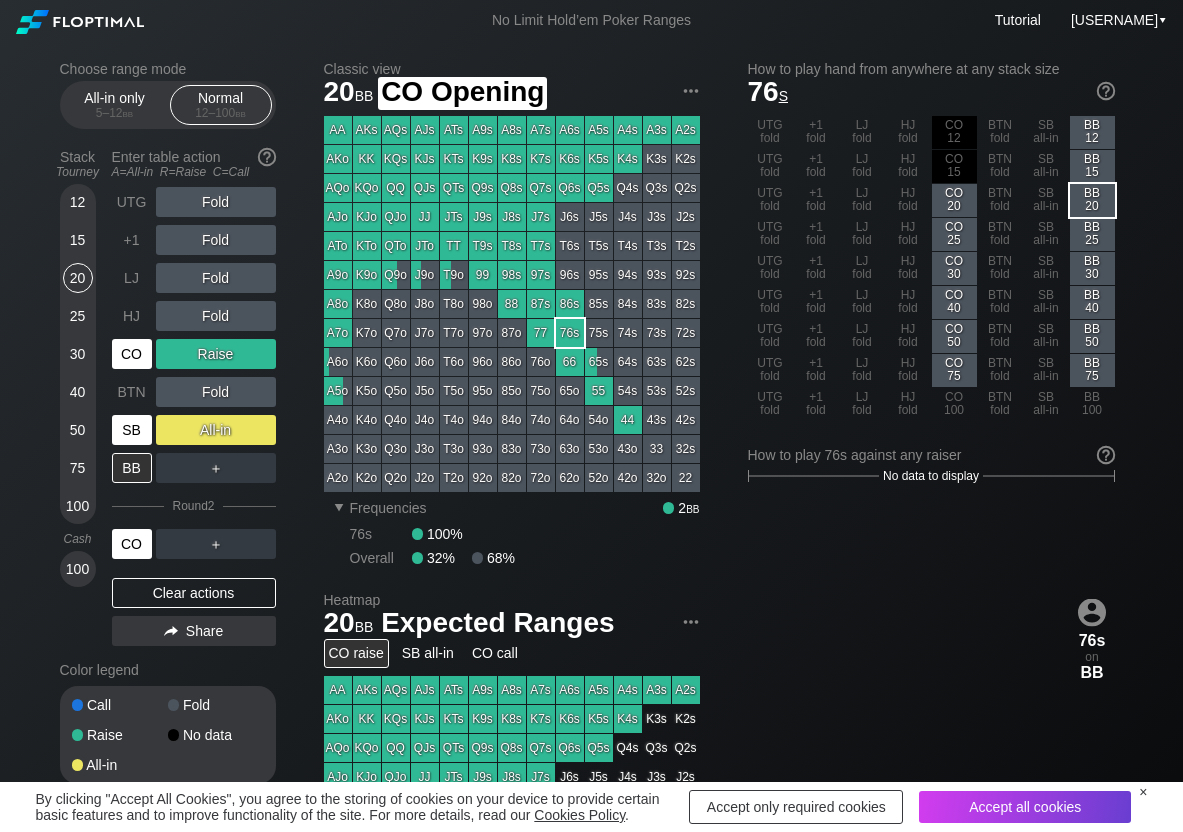 click on "CO" at bounding box center (132, 354) 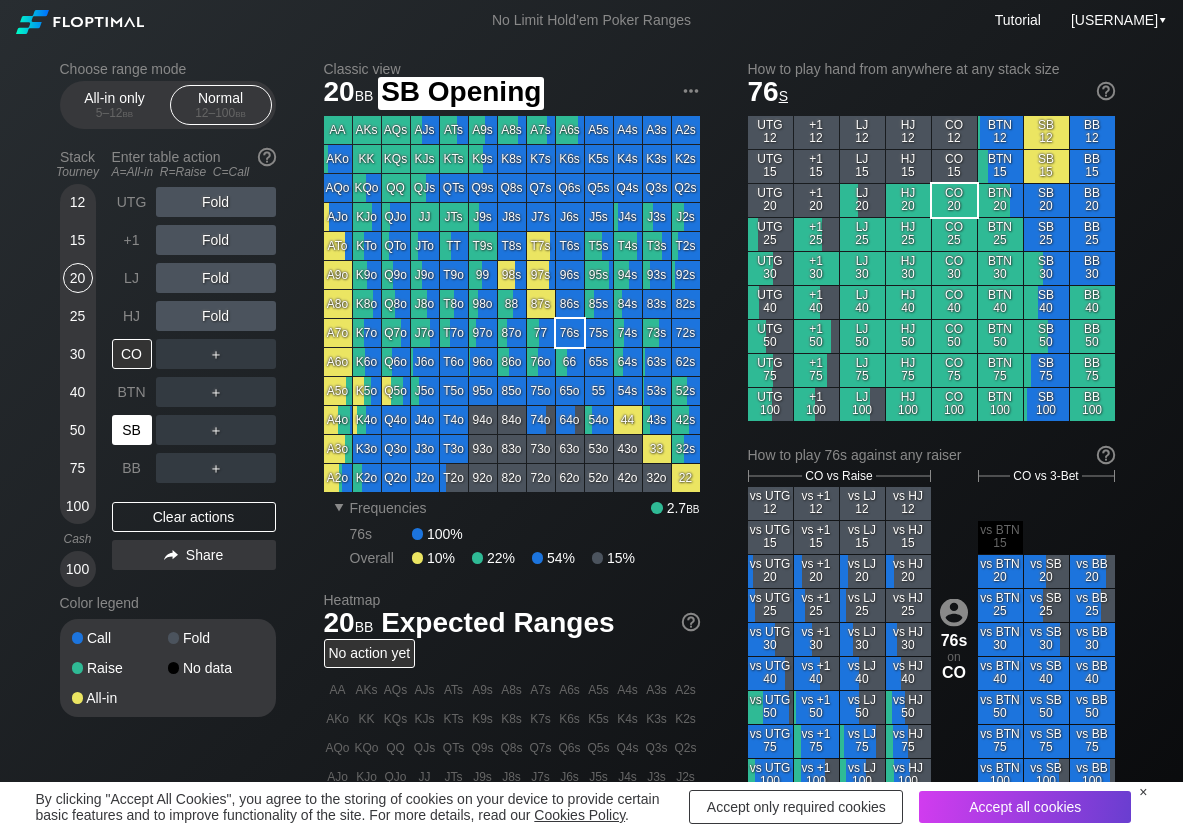 click on "SB" at bounding box center (132, 430) 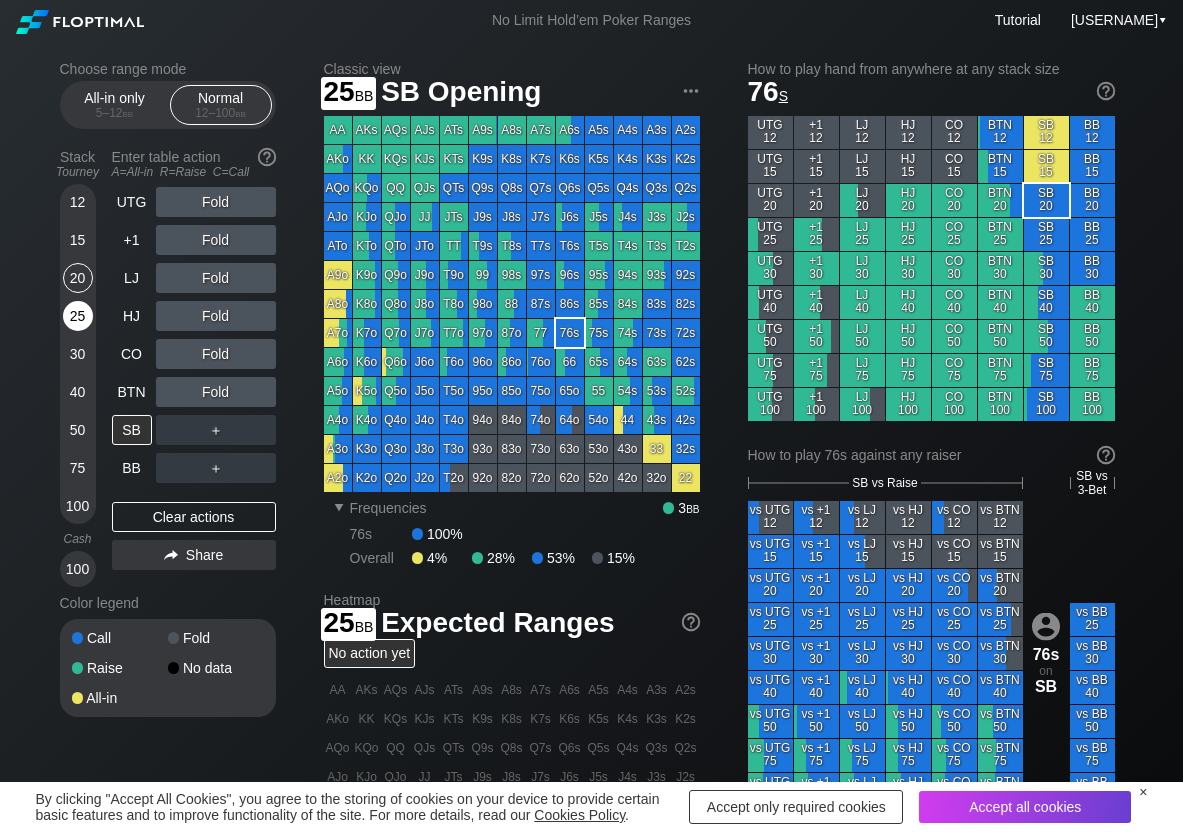 click on "25" at bounding box center [78, 316] 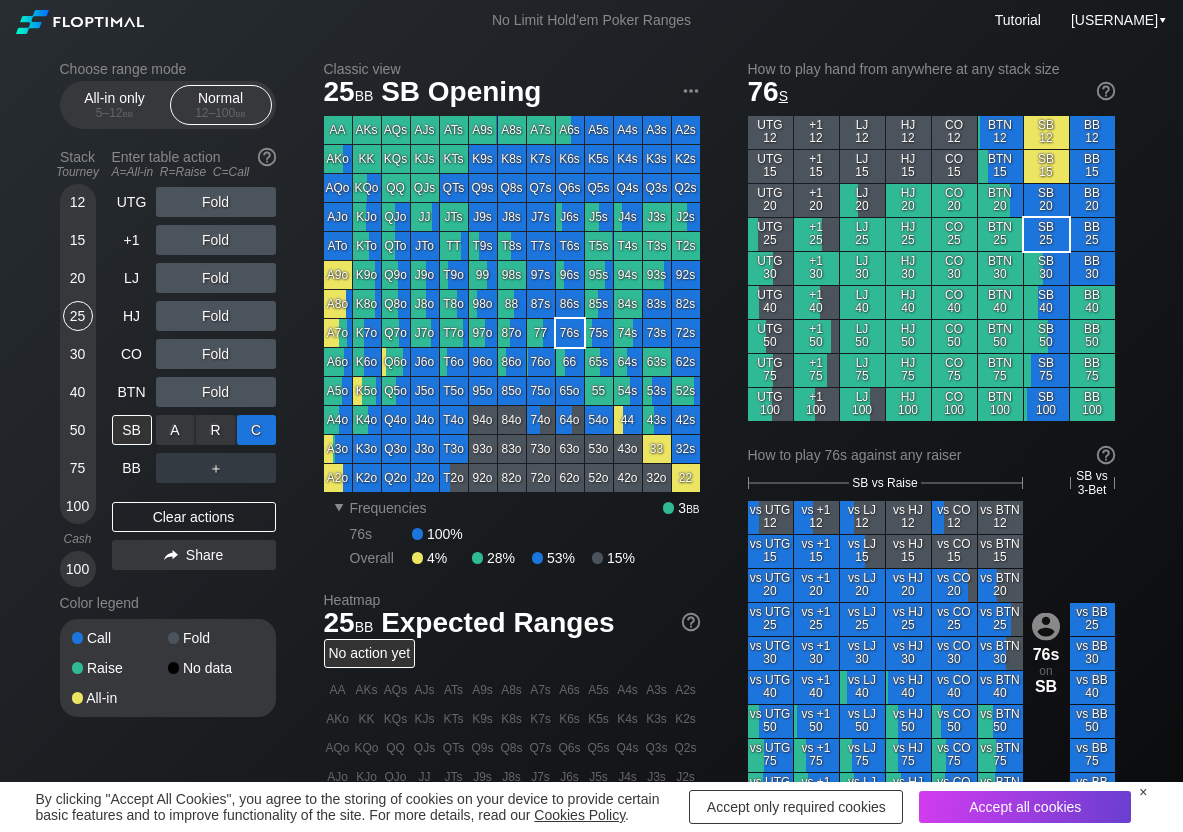 click on "C ✕" at bounding box center [256, 430] 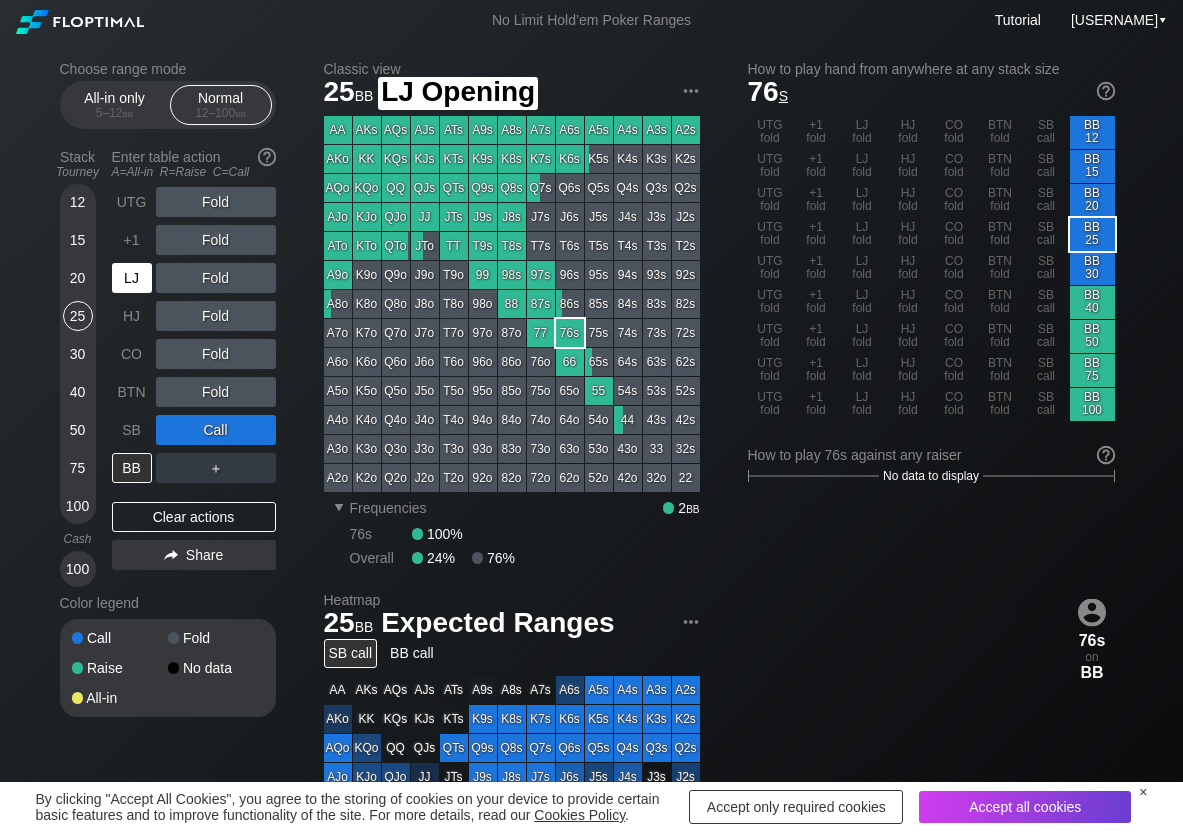 click on "LJ" at bounding box center [132, 278] 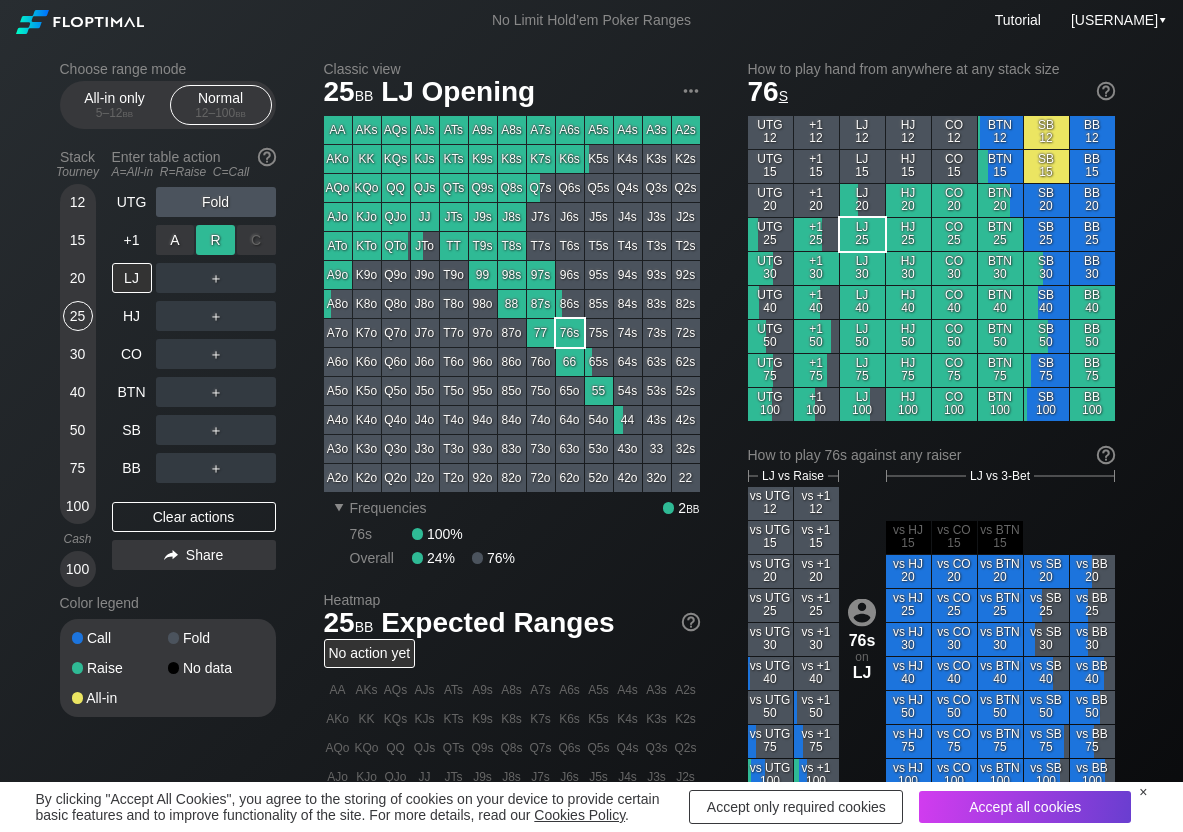 click on "R ✕" at bounding box center [215, 240] 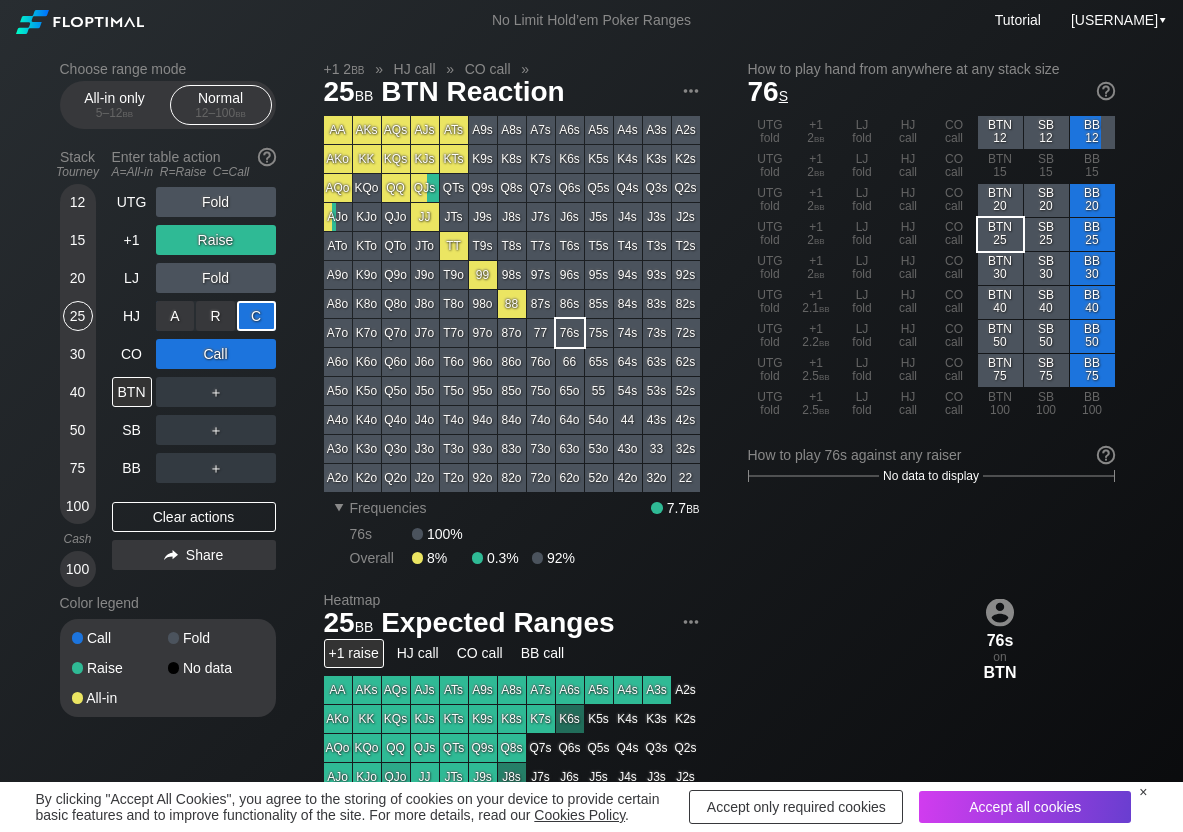 click on "C ✕" at bounding box center [256, 316] 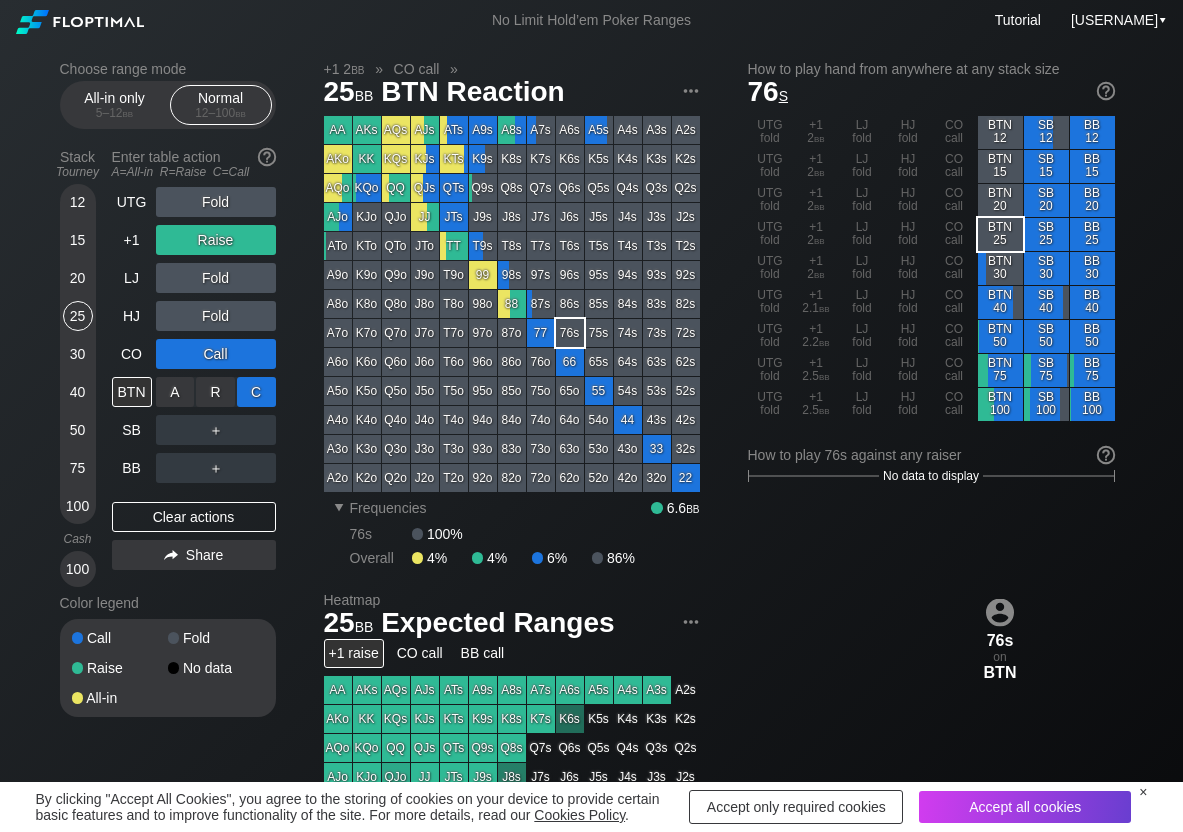 click on "C ✕" at bounding box center (256, 392) 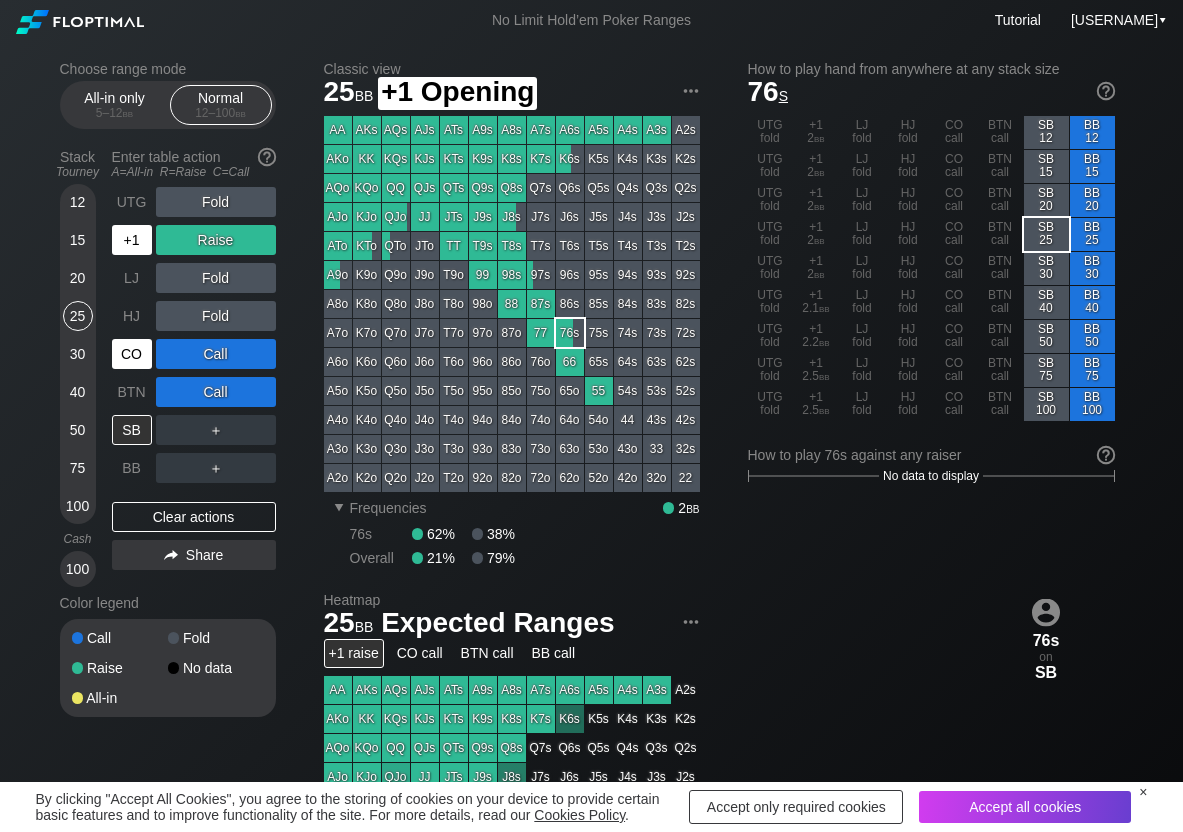 click on "+1" at bounding box center [134, 240] 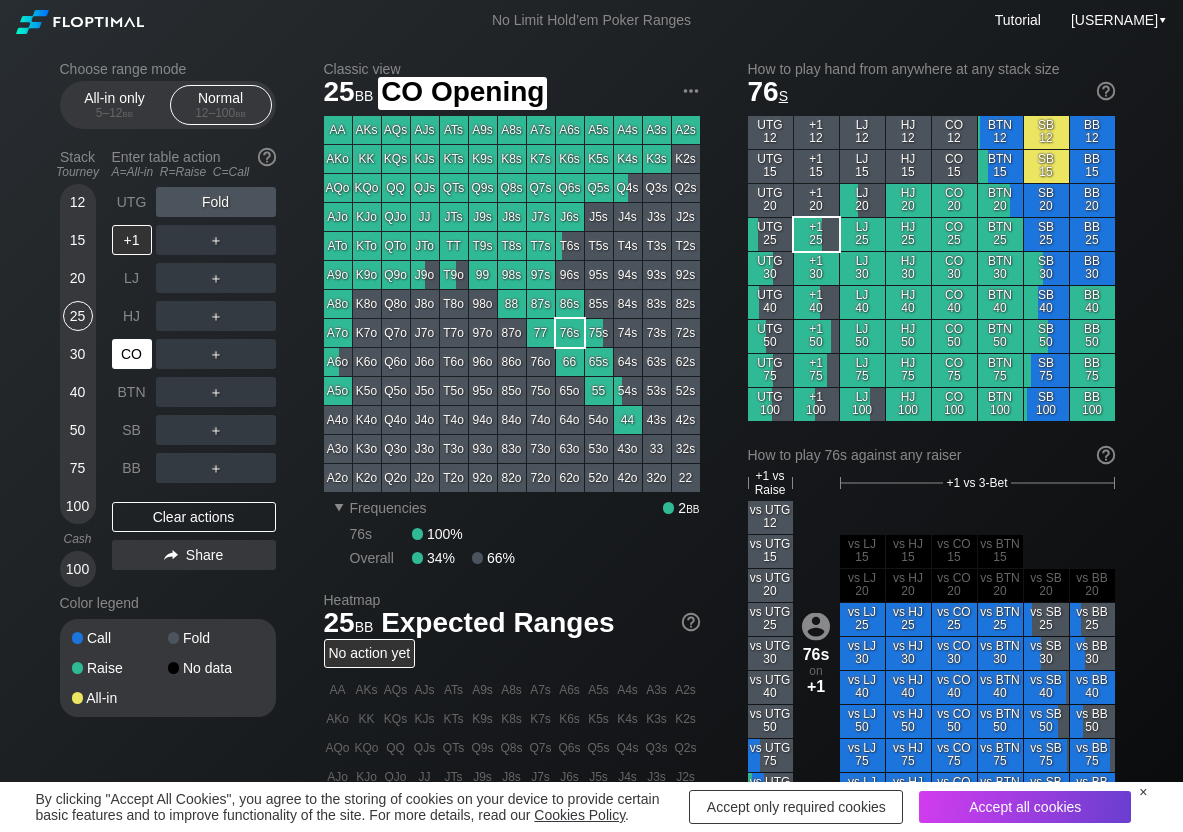 click on "CO" at bounding box center [132, 354] 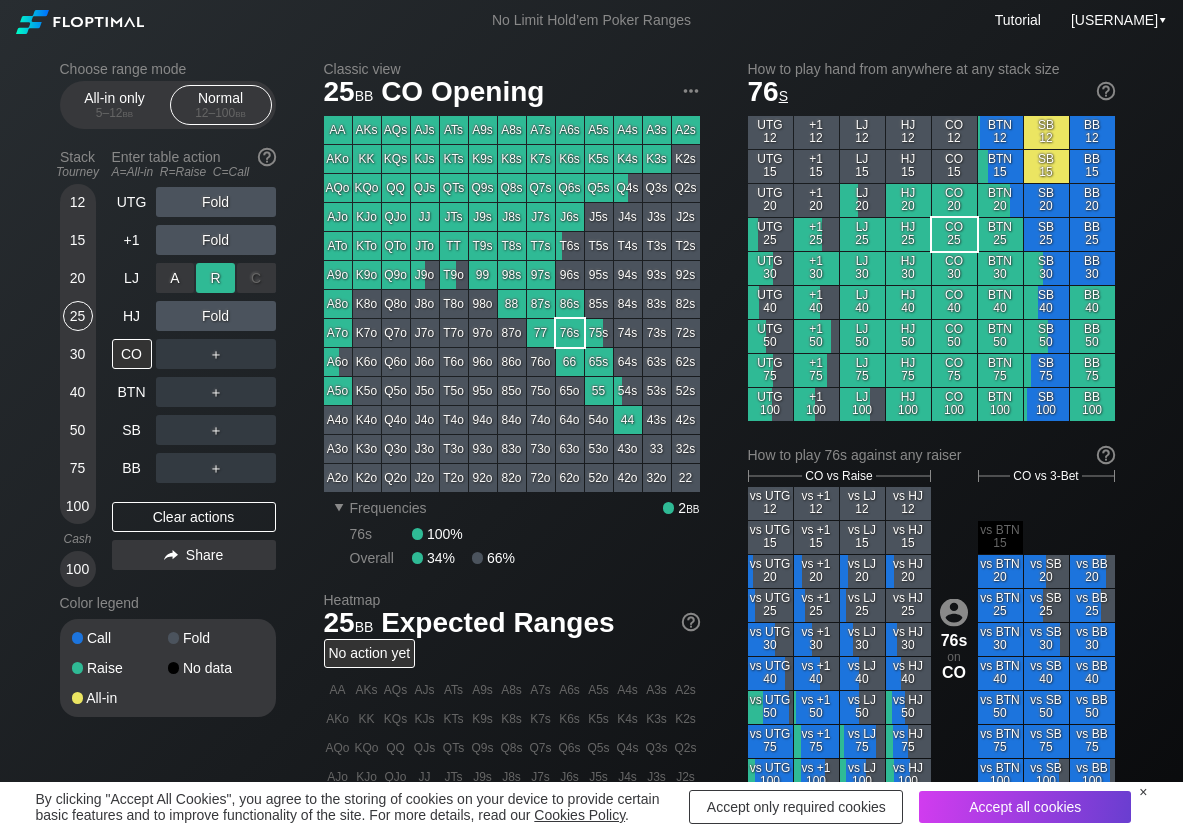 click on "R ✕" at bounding box center [215, 278] 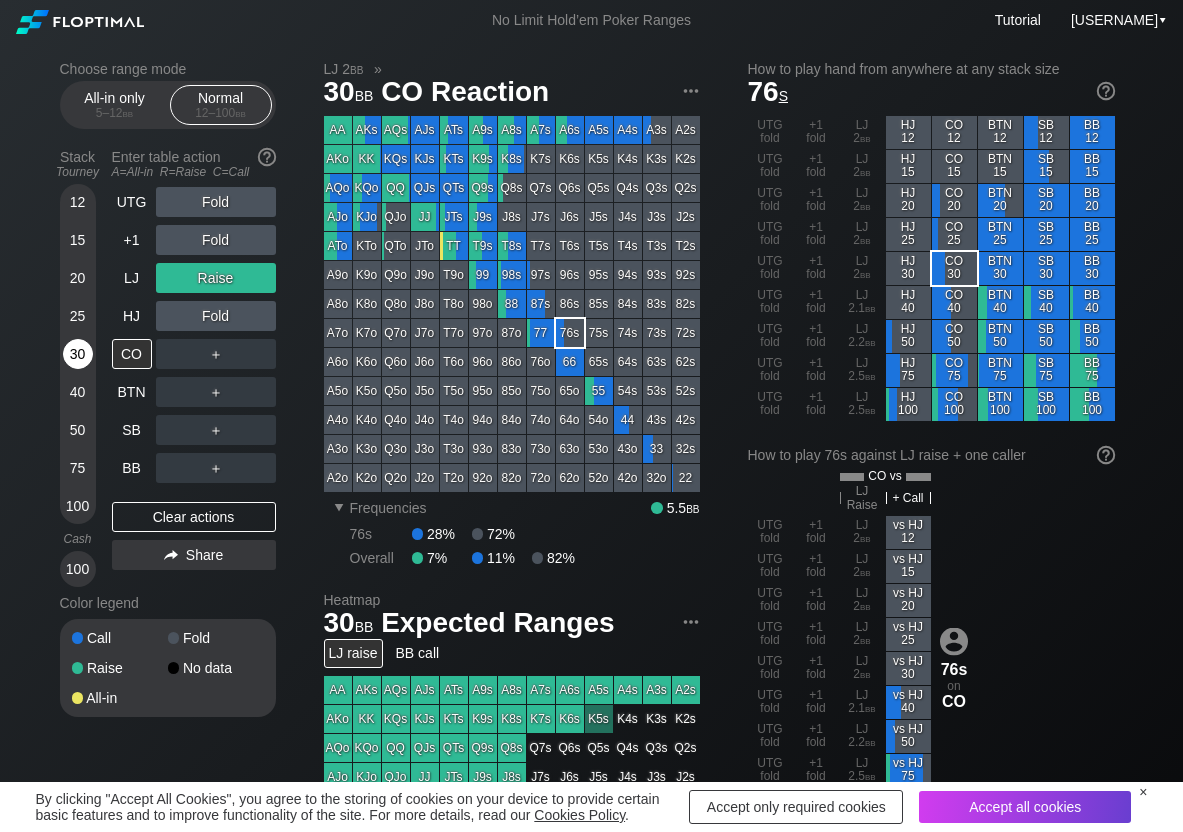 click on "30" at bounding box center (78, 354) 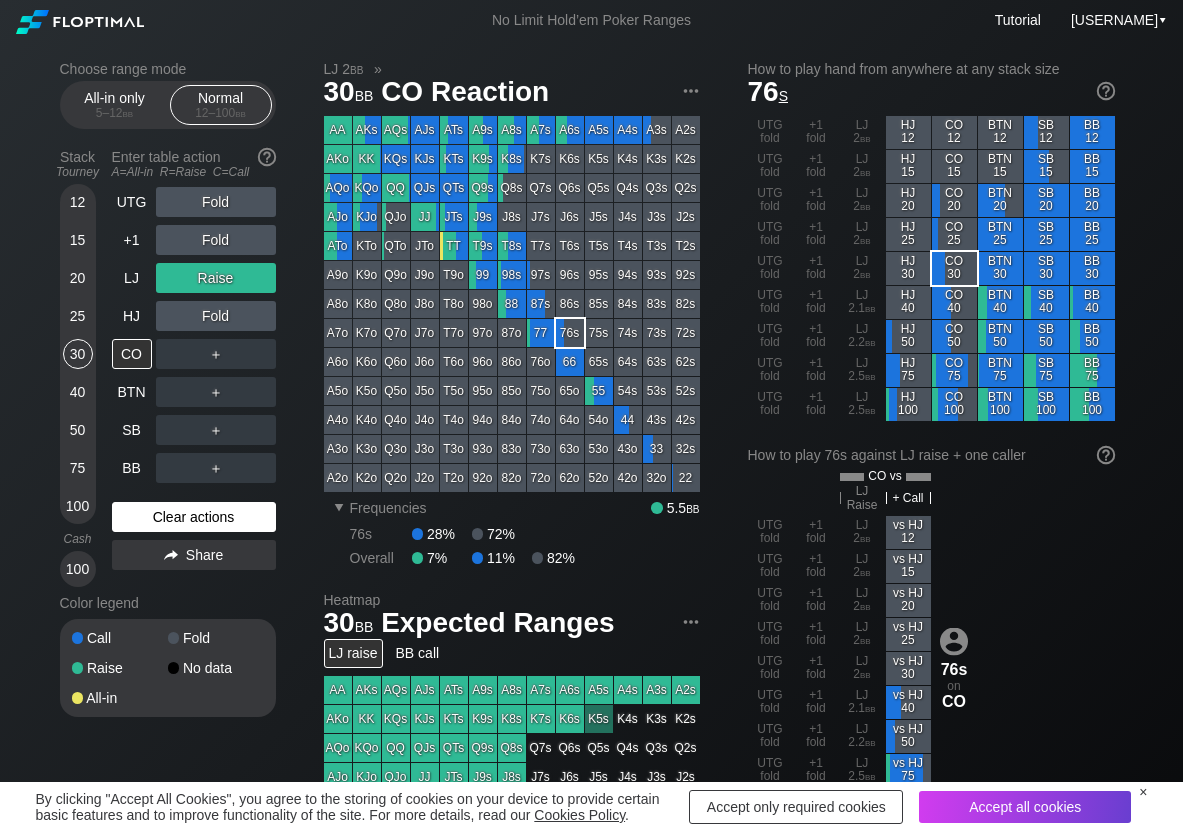 click on "Clear actions" at bounding box center (194, 517) 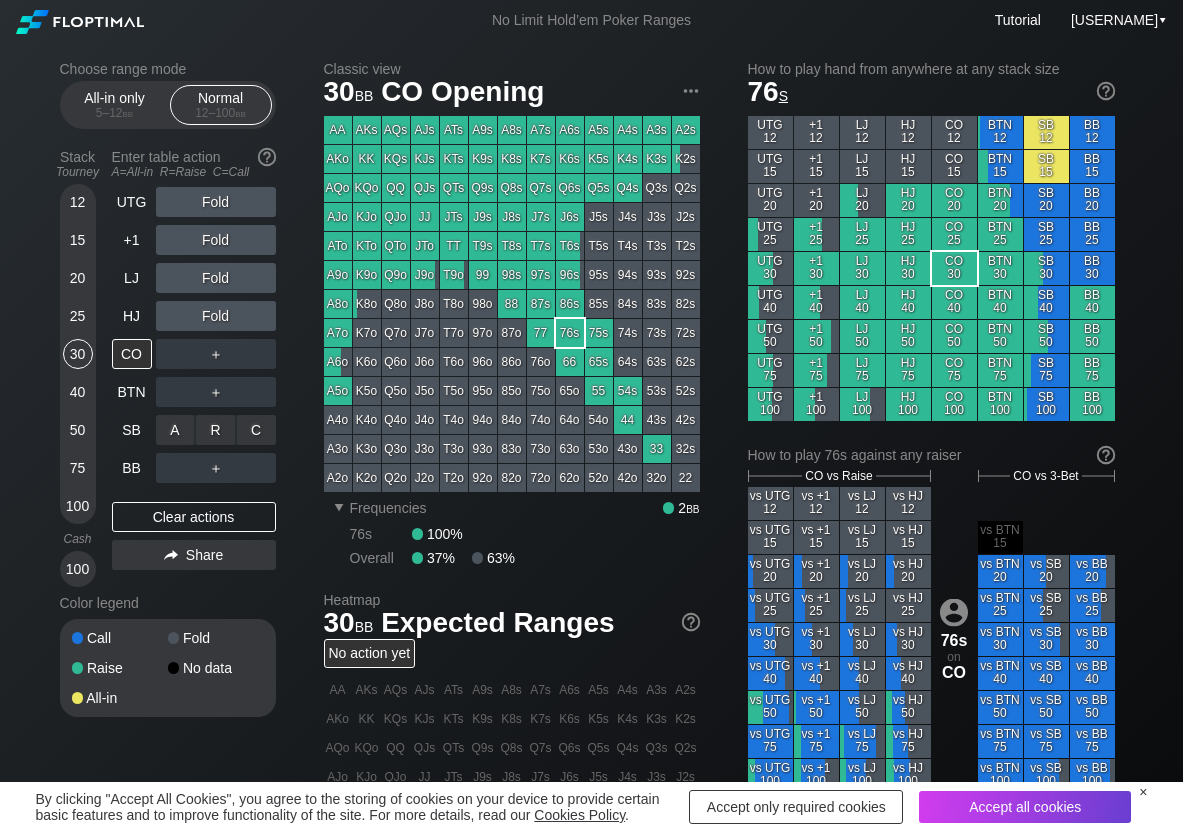 drag, startPoint x: 247, startPoint y: 430, endPoint x: 169, endPoint y: 397, distance: 84.693565 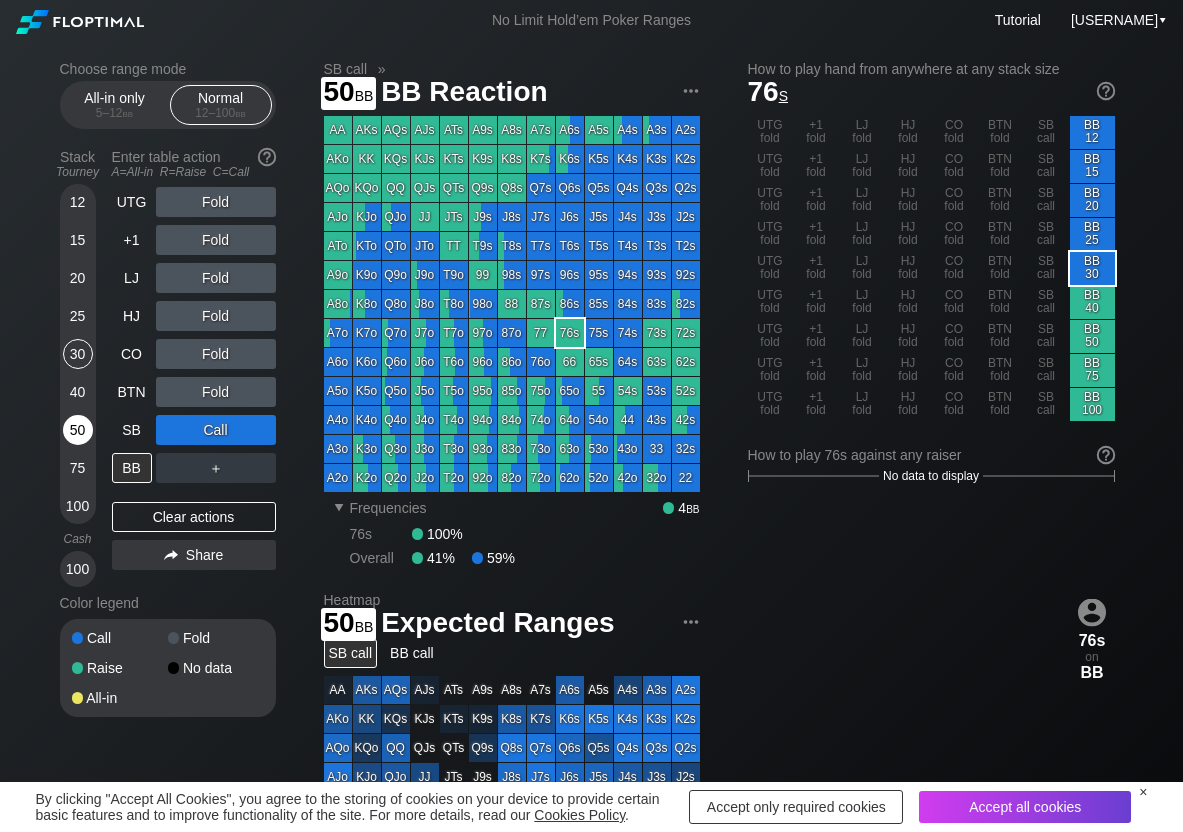 click on "50" at bounding box center [78, 430] 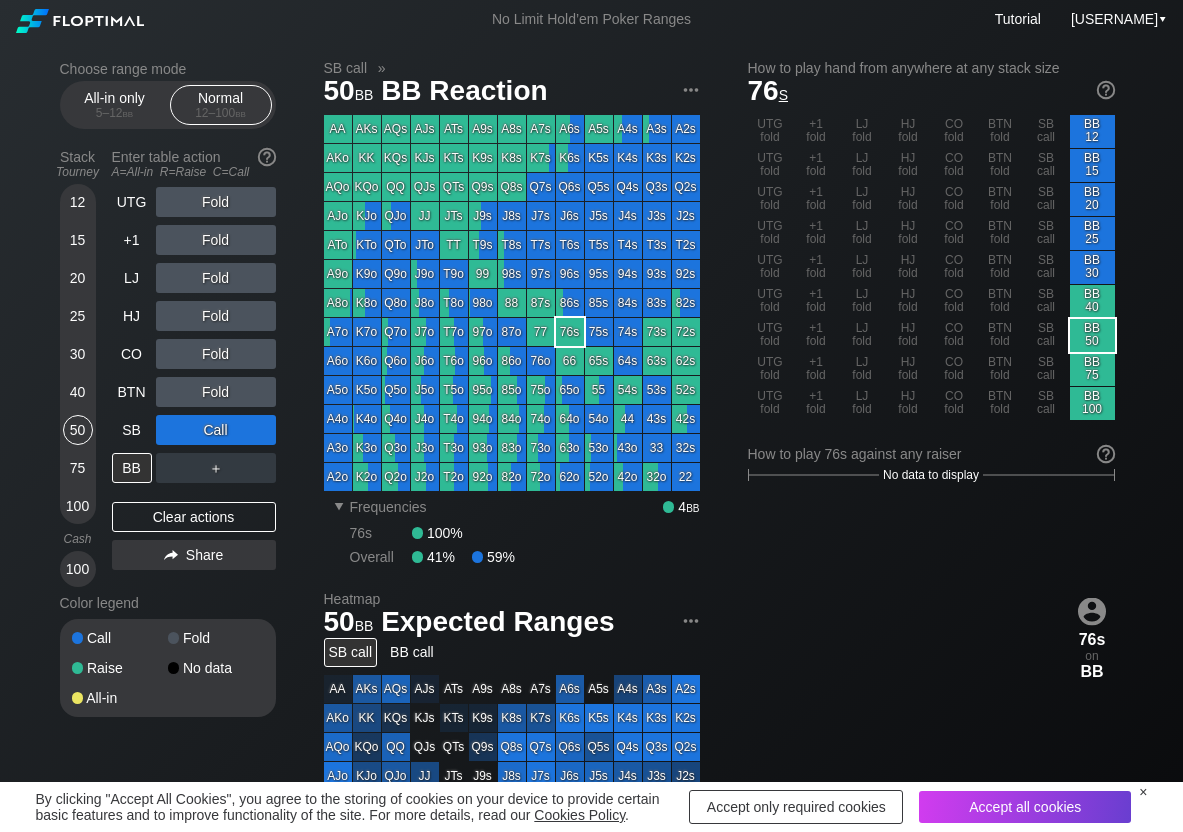 scroll, scrollTop: 100, scrollLeft: 0, axis: vertical 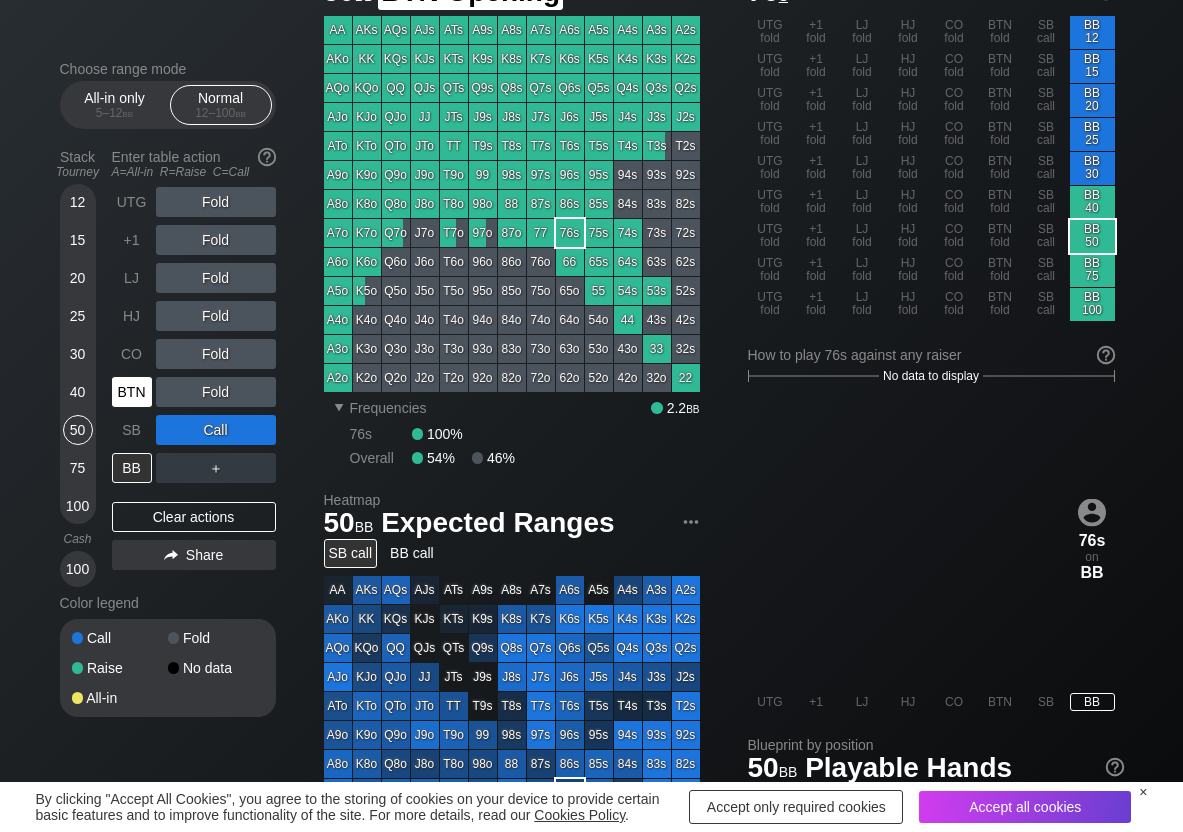 click on "BTN" at bounding box center [132, 392] 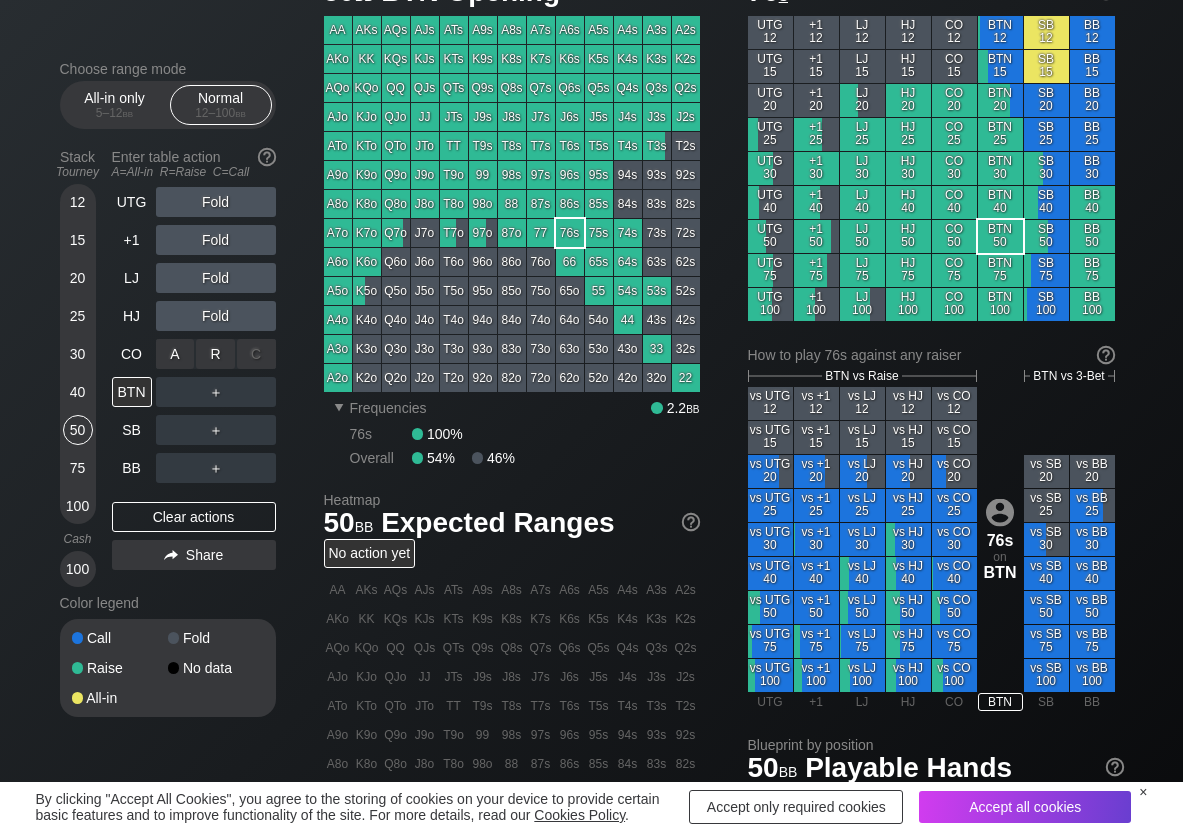 click on "R ✕" at bounding box center (215, 354) 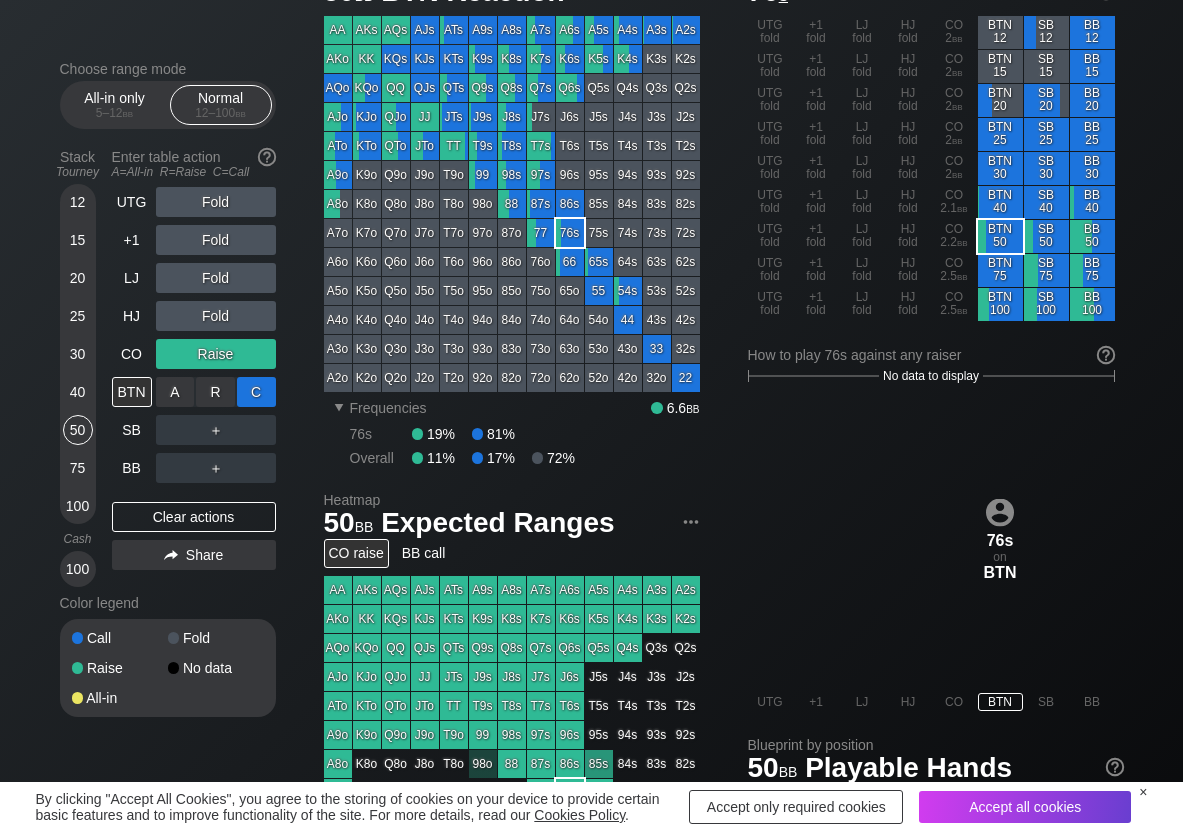 drag, startPoint x: 259, startPoint y: 388, endPoint x: 250, endPoint y: 402, distance: 16.643316 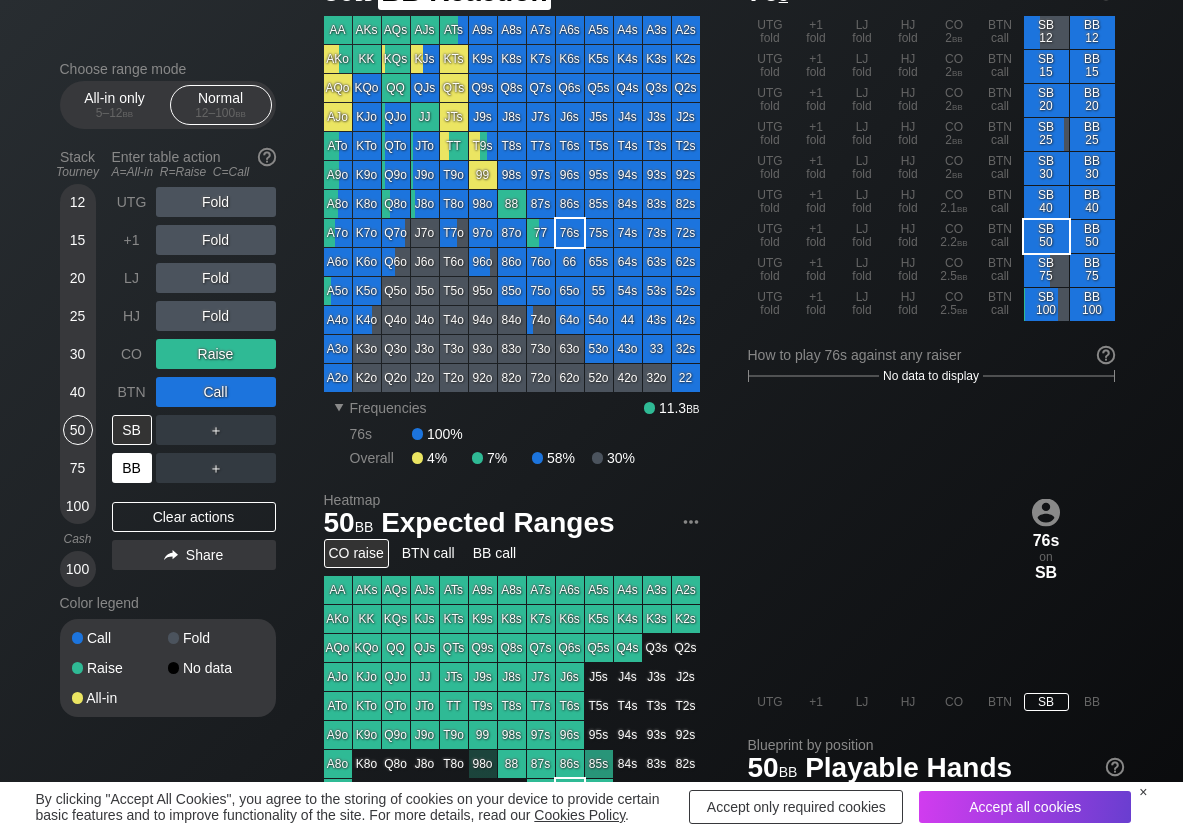click on "BB" at bounding box center [132, 468] 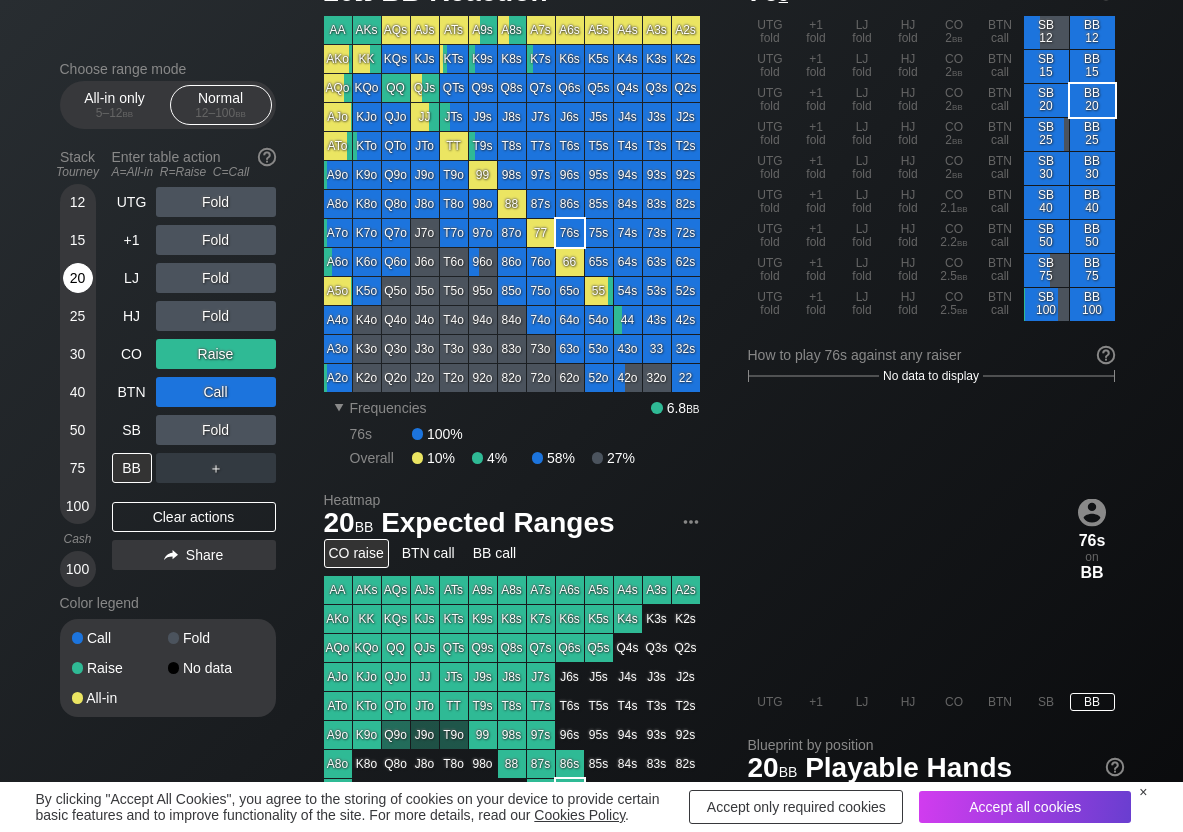 click on "20" at bounding box center [78, 278] 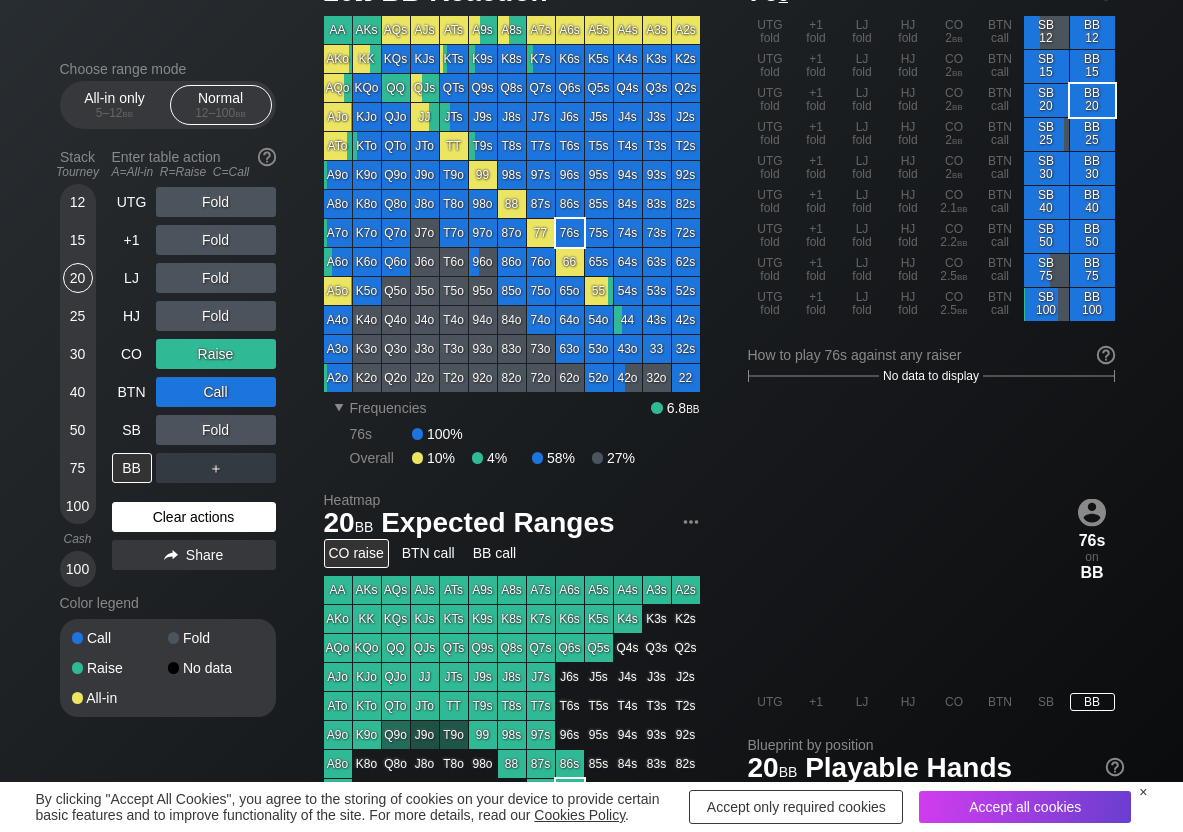 click on "Clear actions" at bounding box center [194, 517] 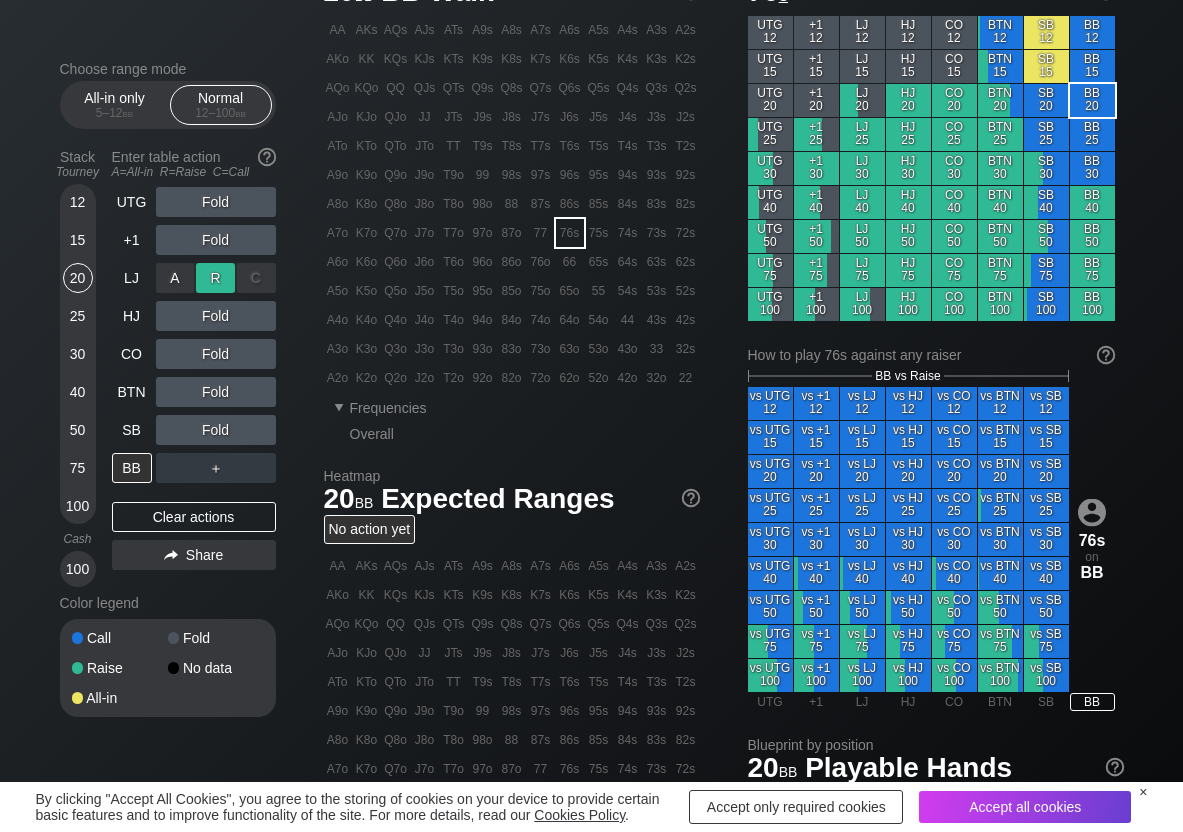 click on "R ✕" at bounding box center [215, 278] 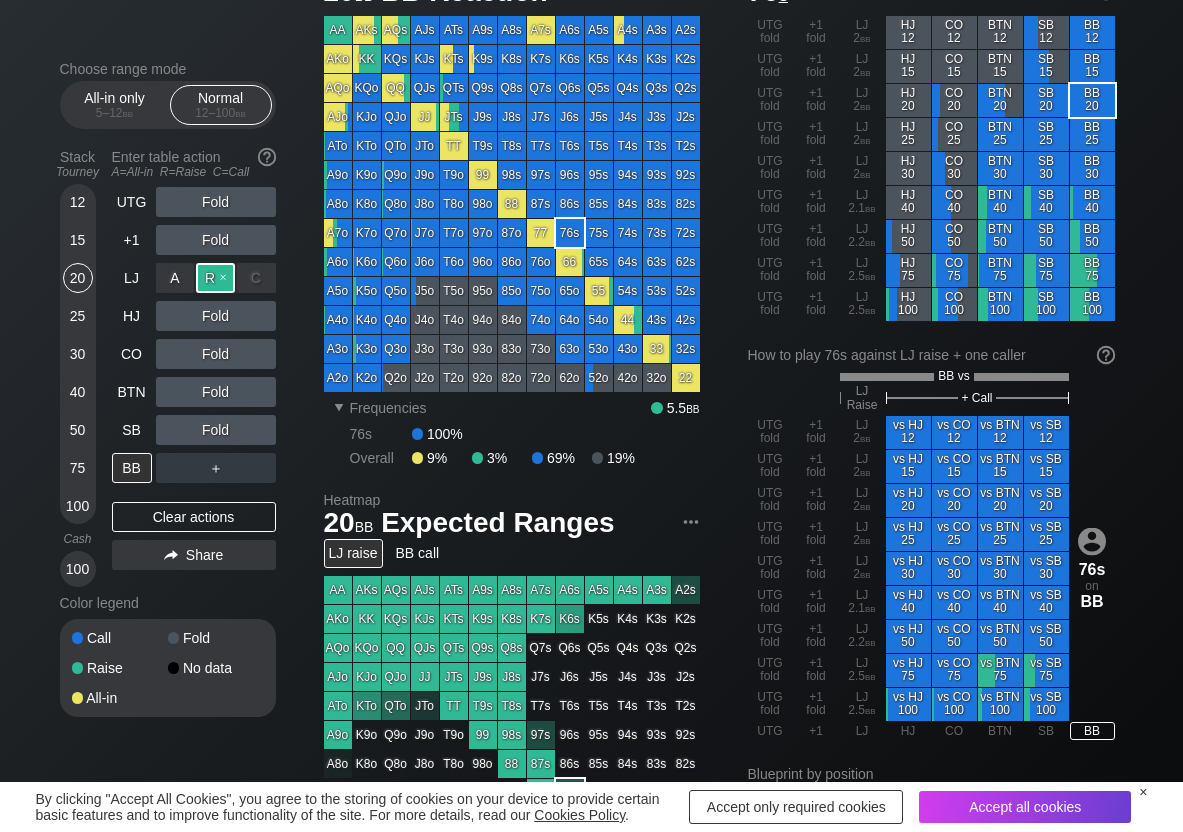 click on "R ✕" at bounding box center (215, 278) 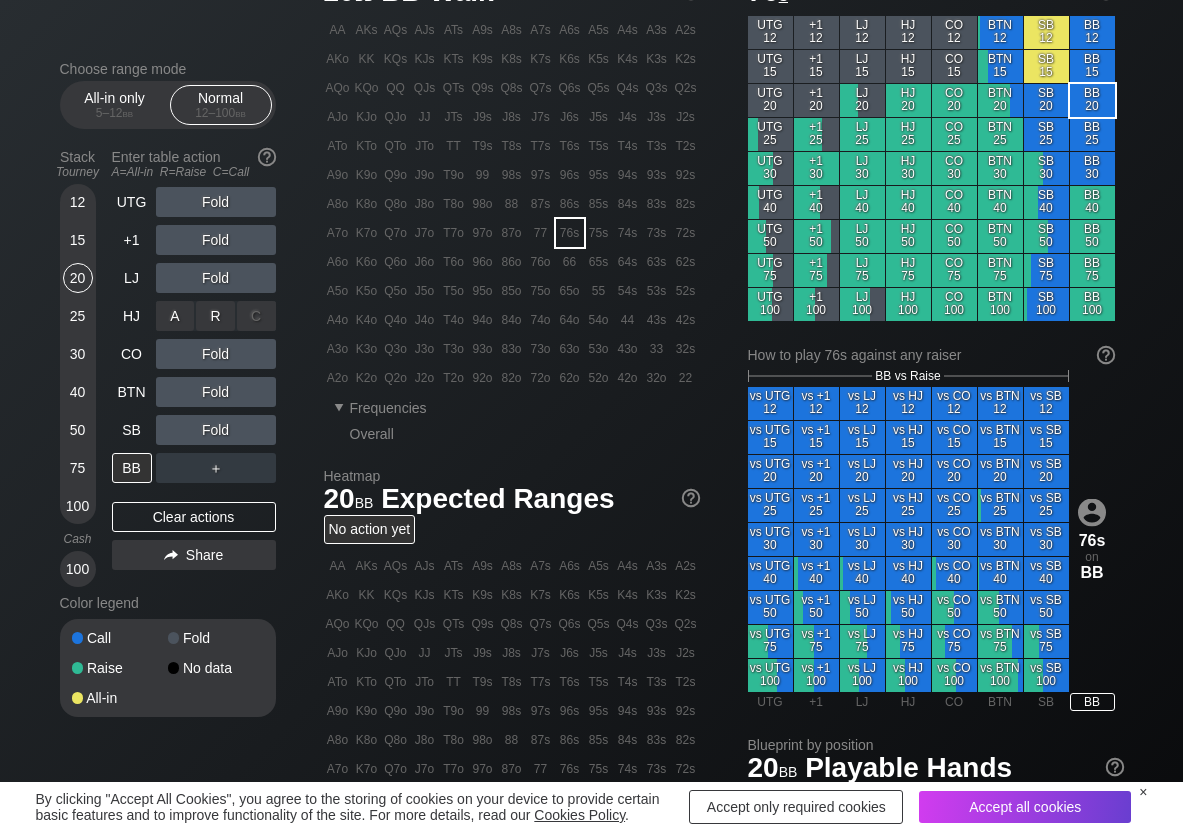 click on "R ✕" at bounding box center (215, 316) 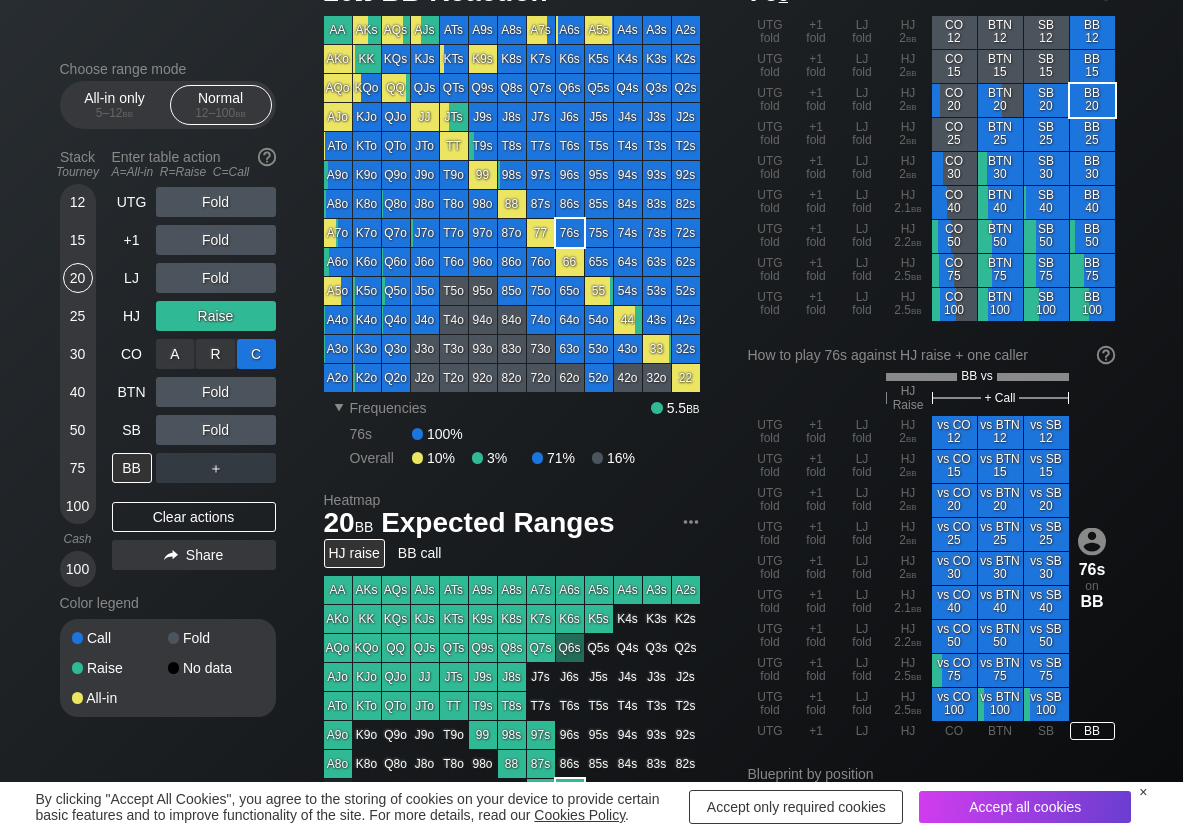click on "C ✕" at bounding box center [256, 354] 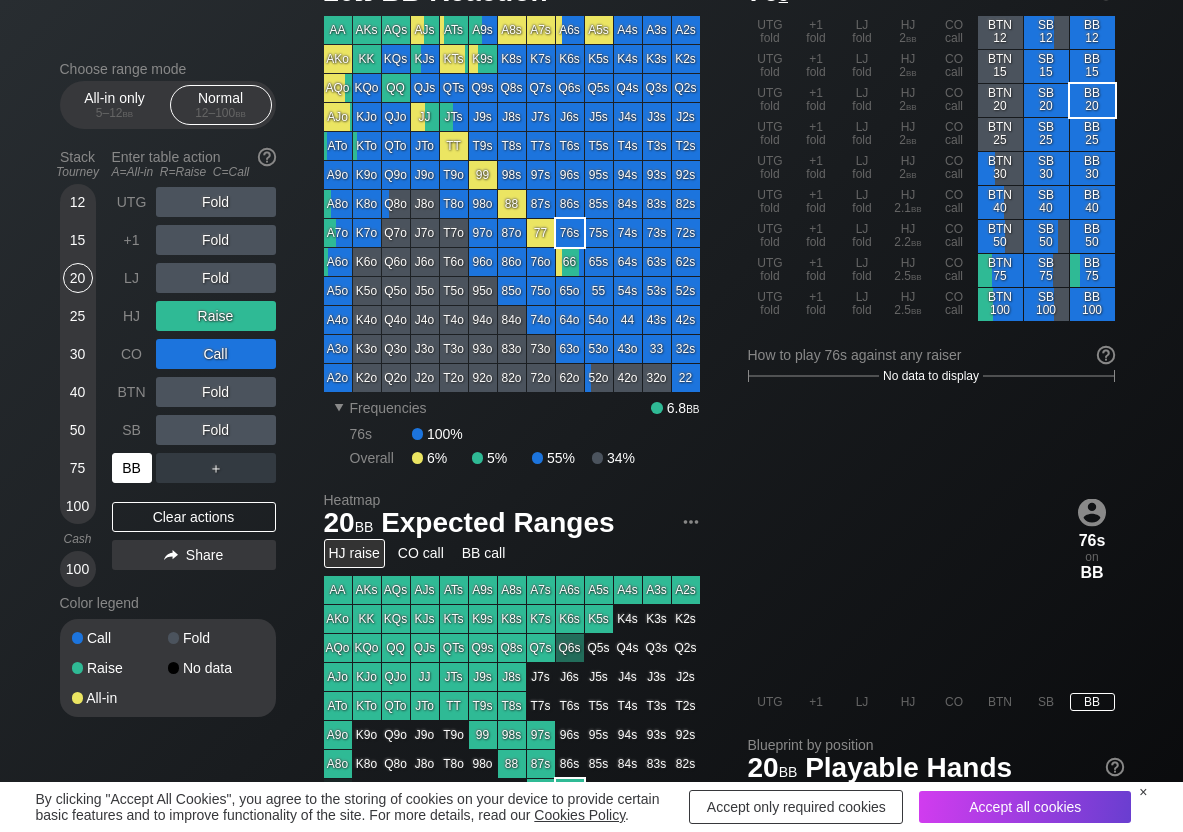 click on "BB" at bounding box center (132, 468) 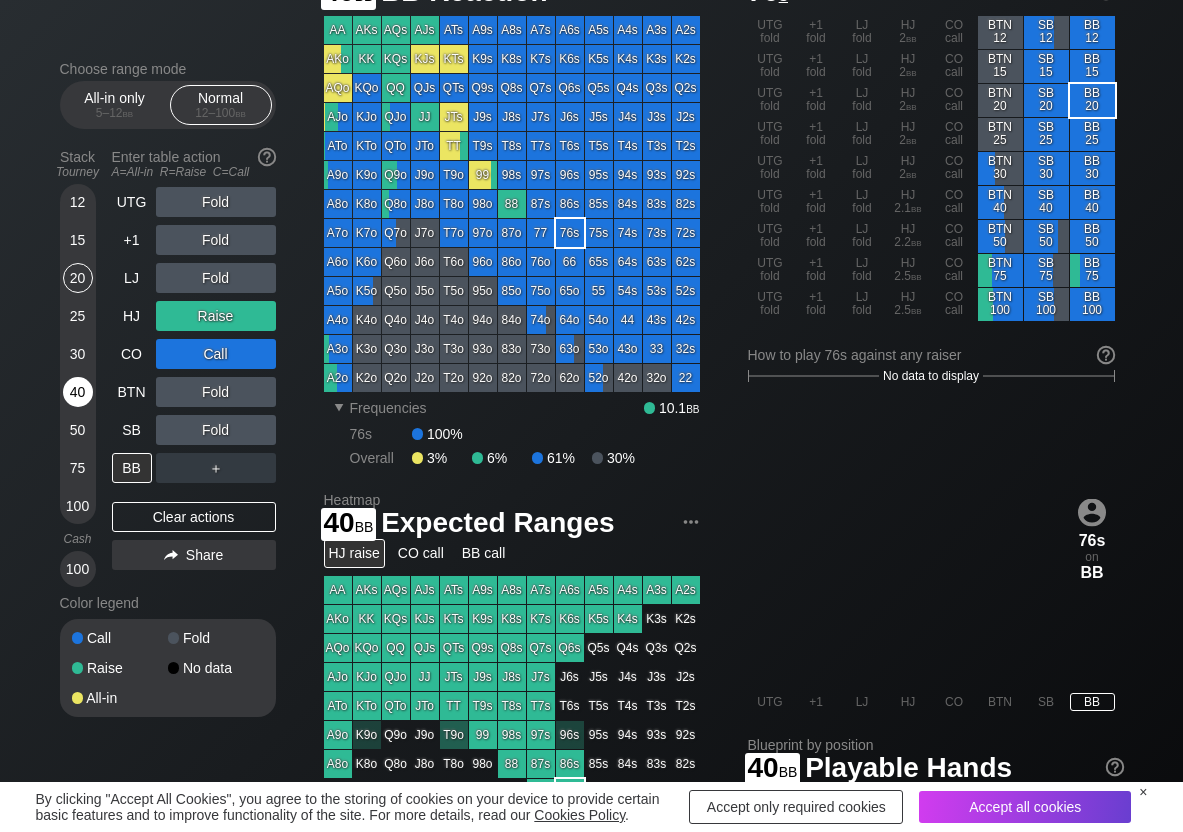 click on "40" at bounding box center [78, 392] 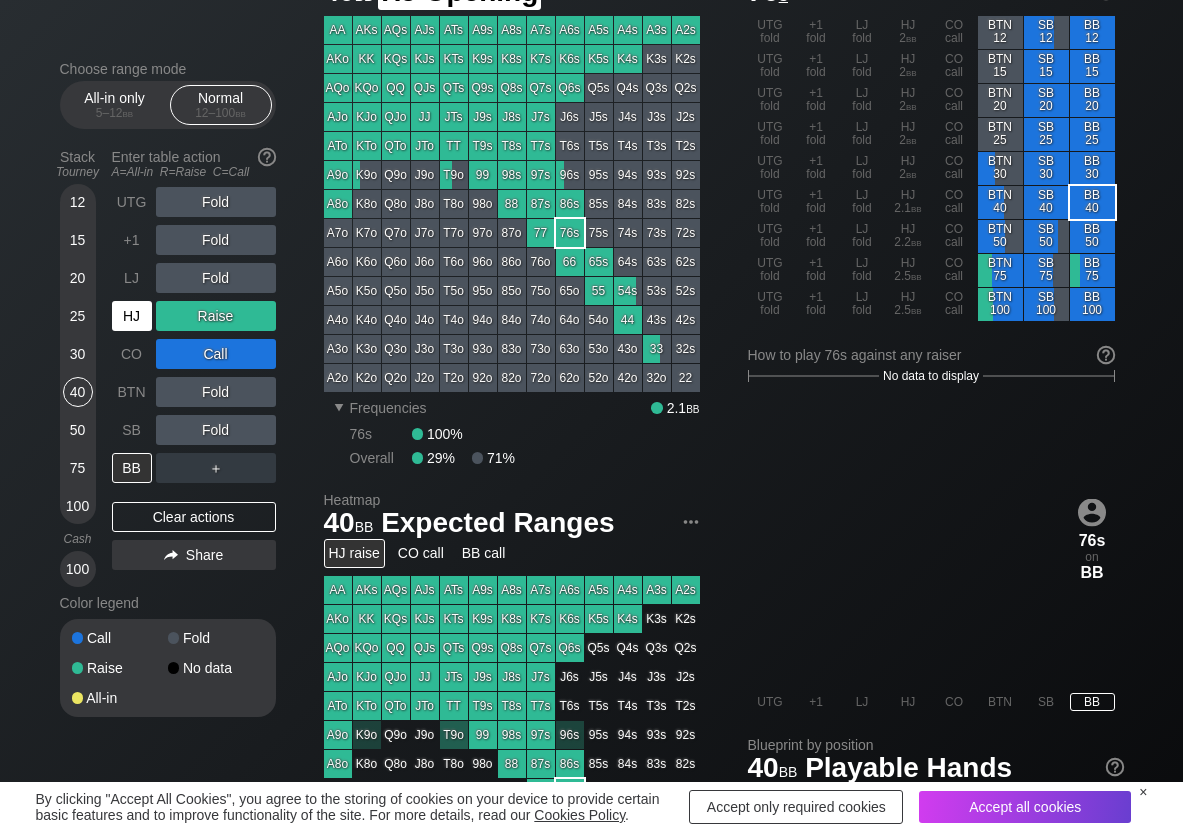 click on "HJ" at bounding box center [132, 316] 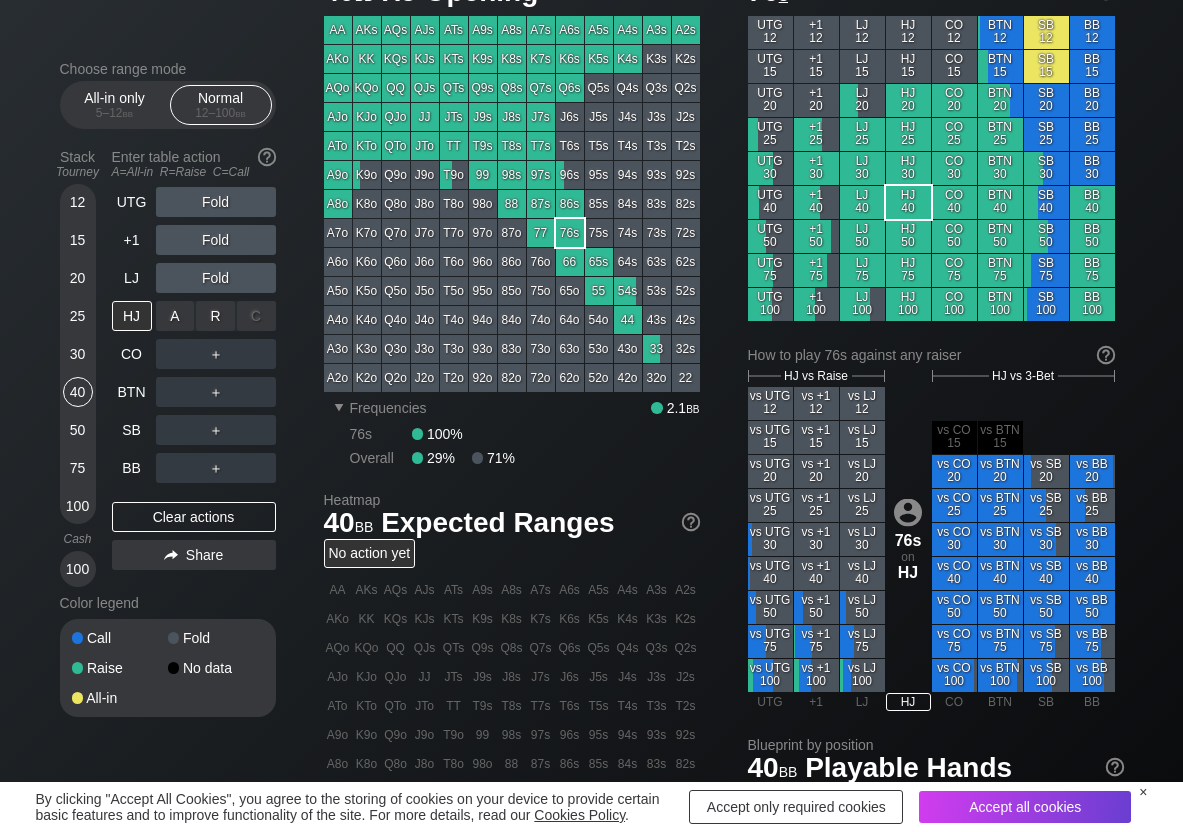 drag, startPoint x: 157, startPoint y: 321, endPoint x: 191, endPoint y: 342, distance: 39.962482 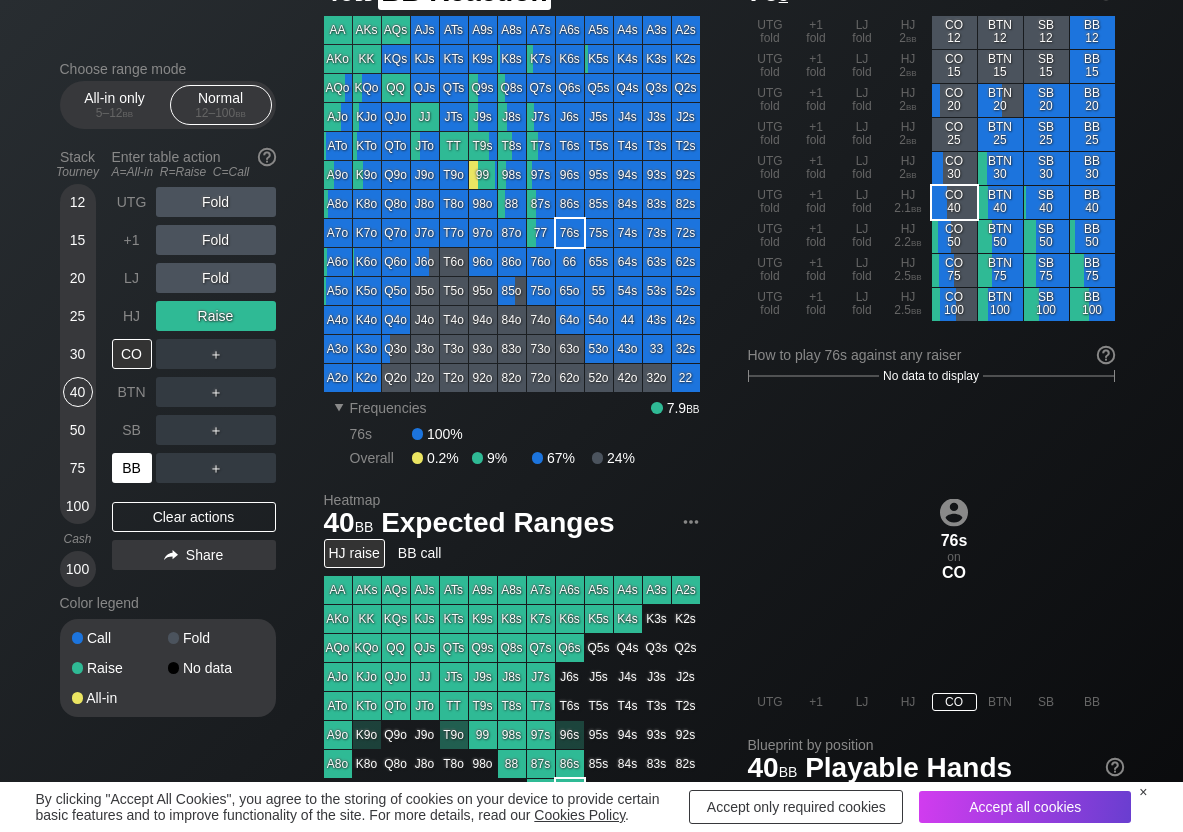 click on "BB" at bounding box center [132, 468] 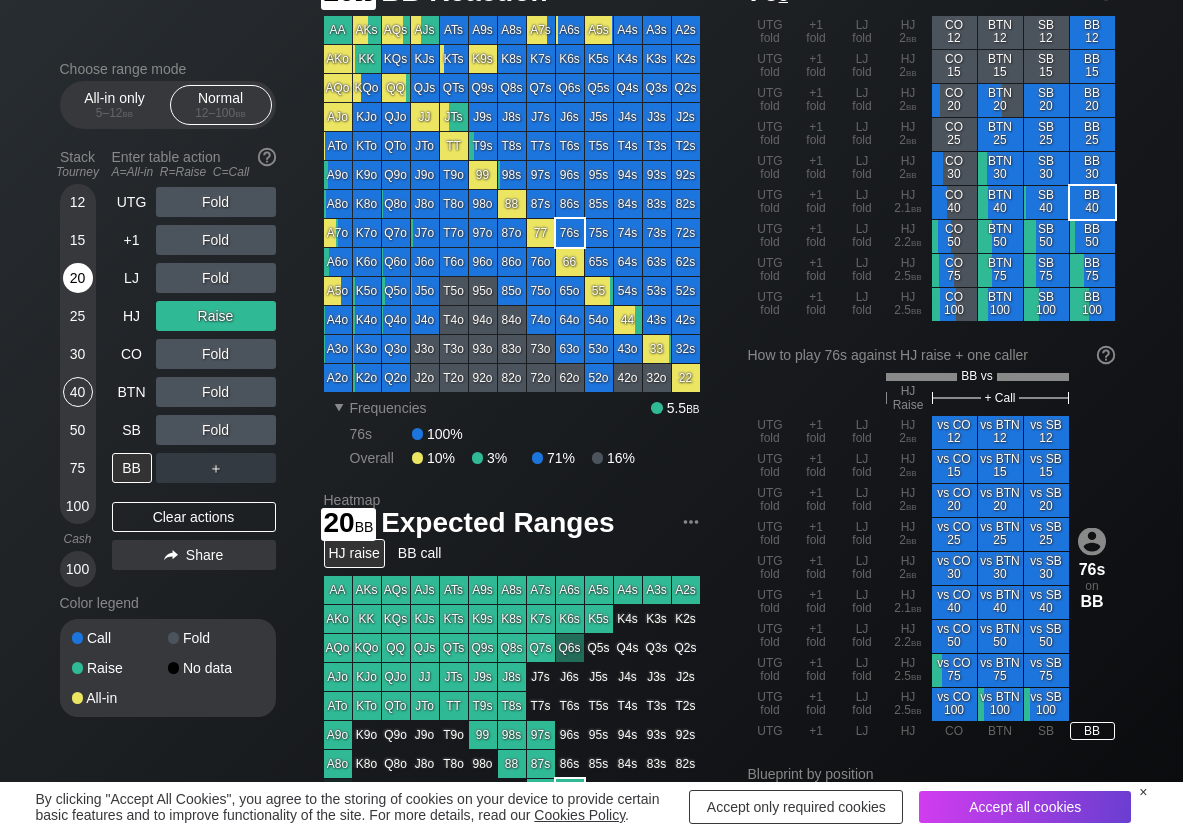 click on "20" at bounding box center [78, 278] 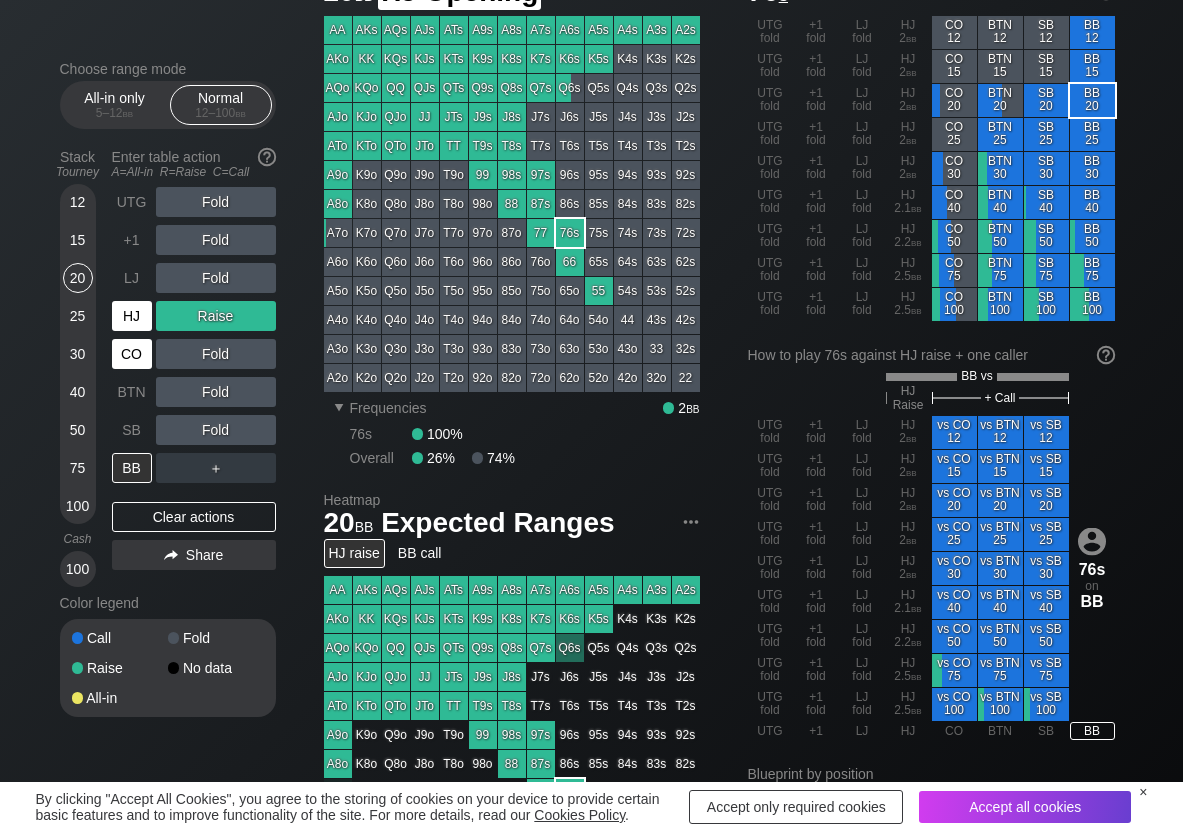 click on "HJ" at bounding box center (132, 316) 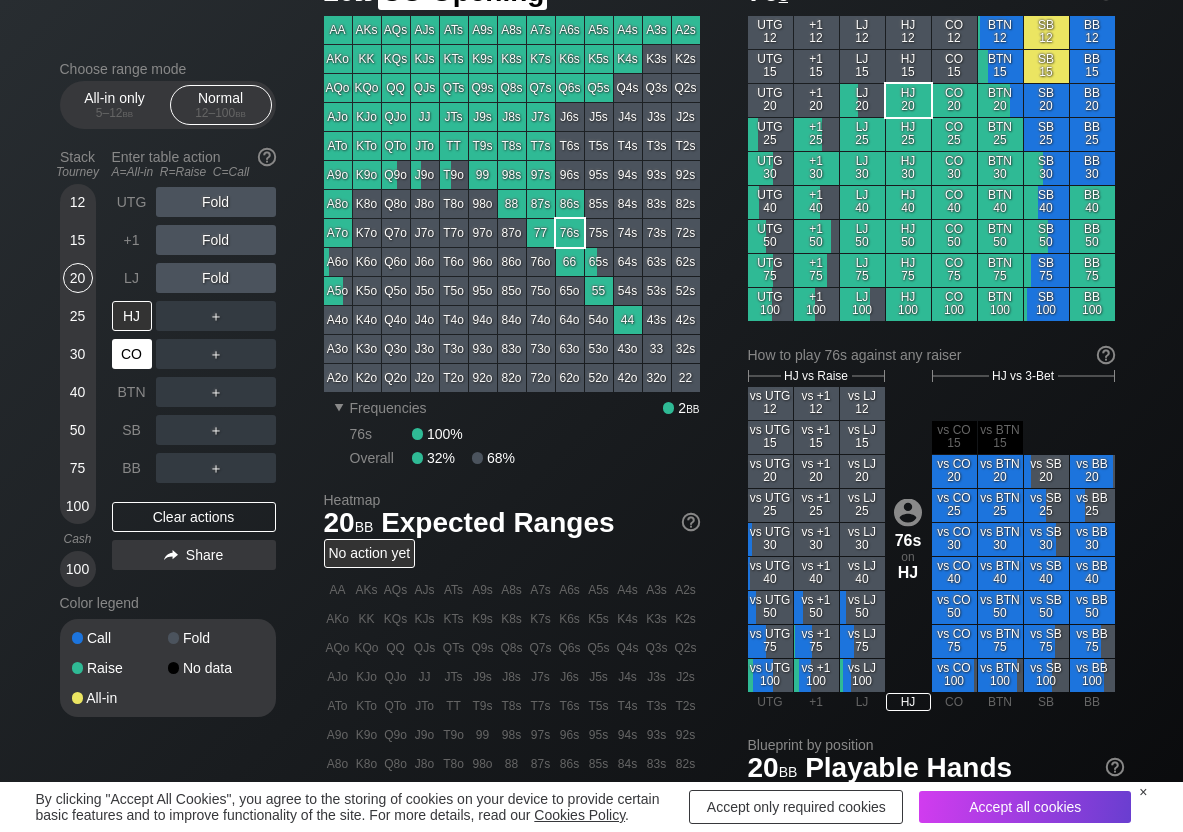 click on "CO" at bounding box center [132, 354] 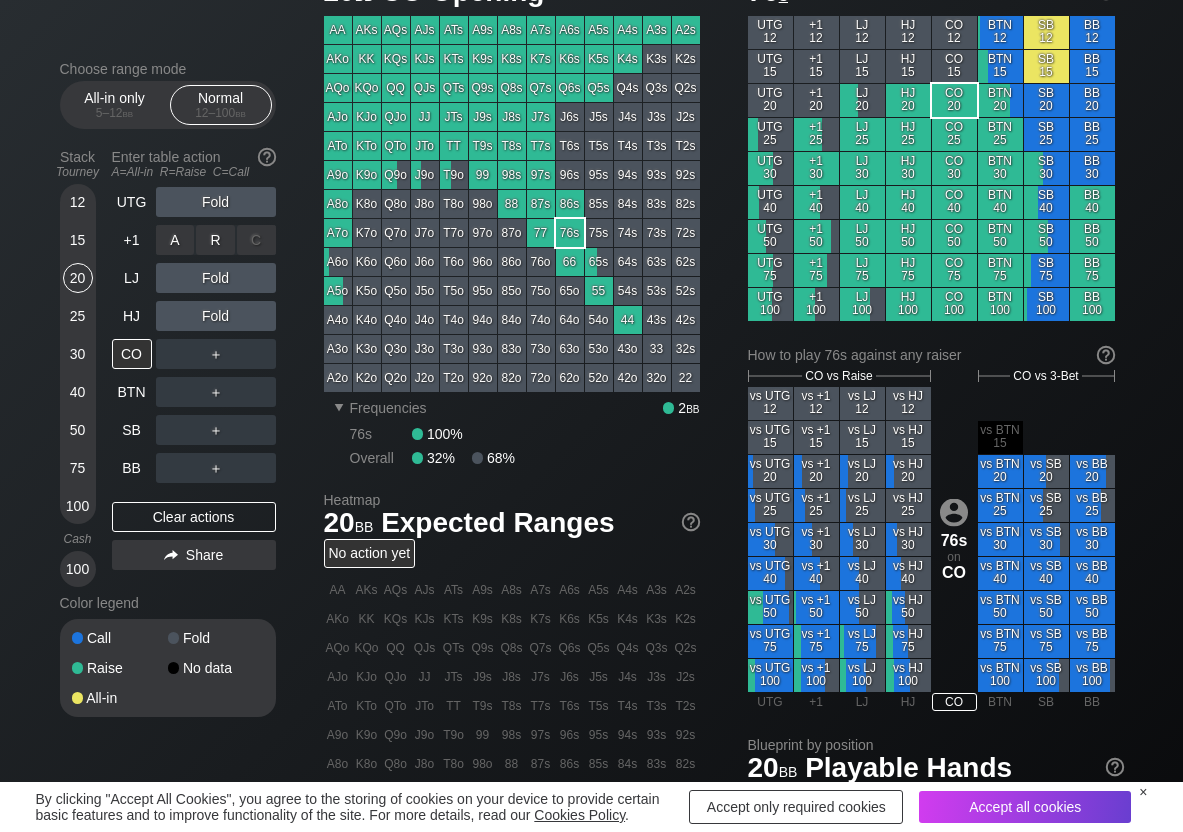 click on "R ✕" at bounding box center [215, 240] 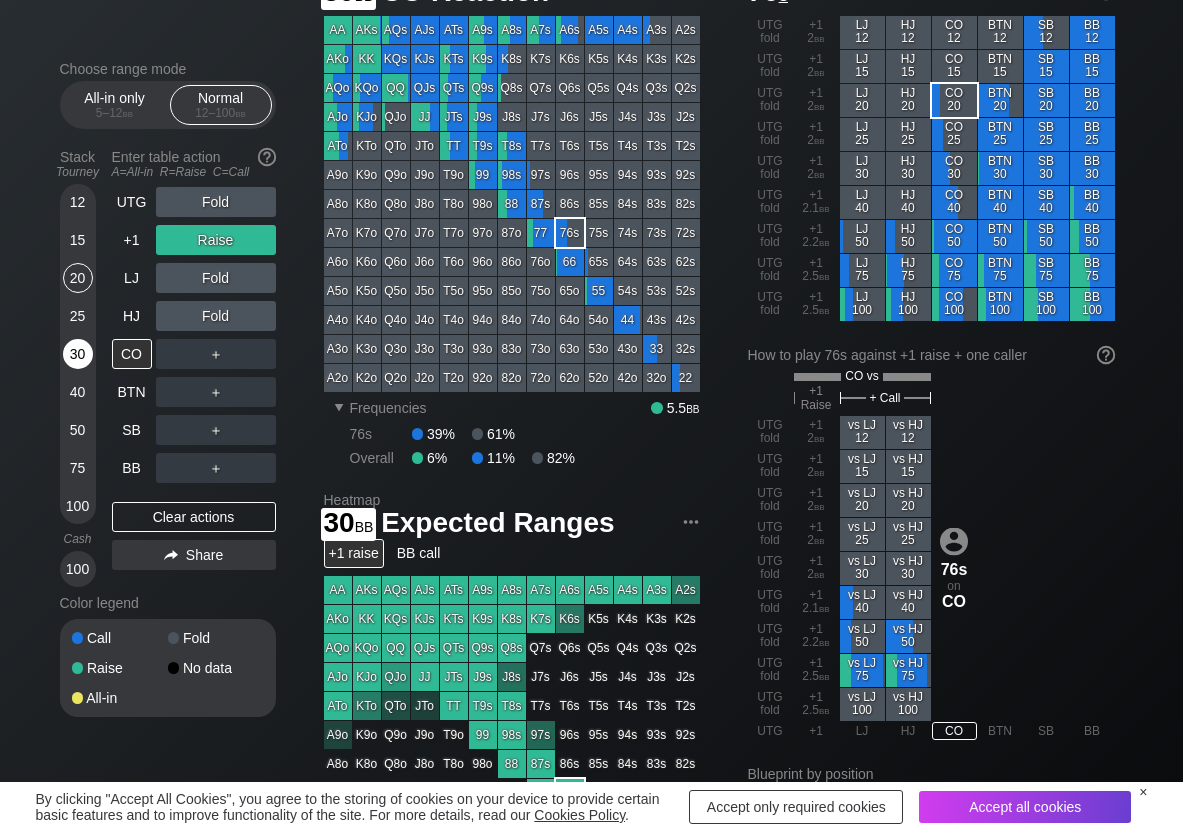 click on "30" at bounding box center (78, 354) 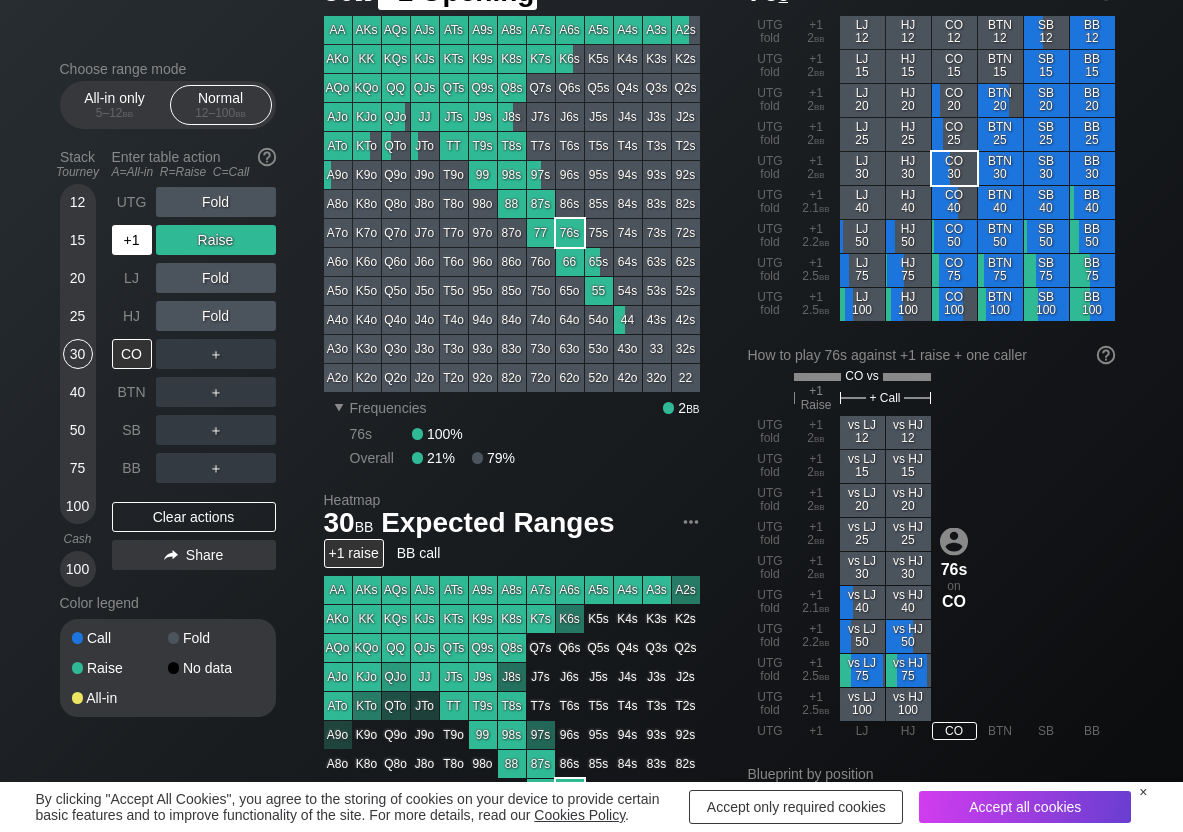 click on "+1" at bounding box center (132, 240) 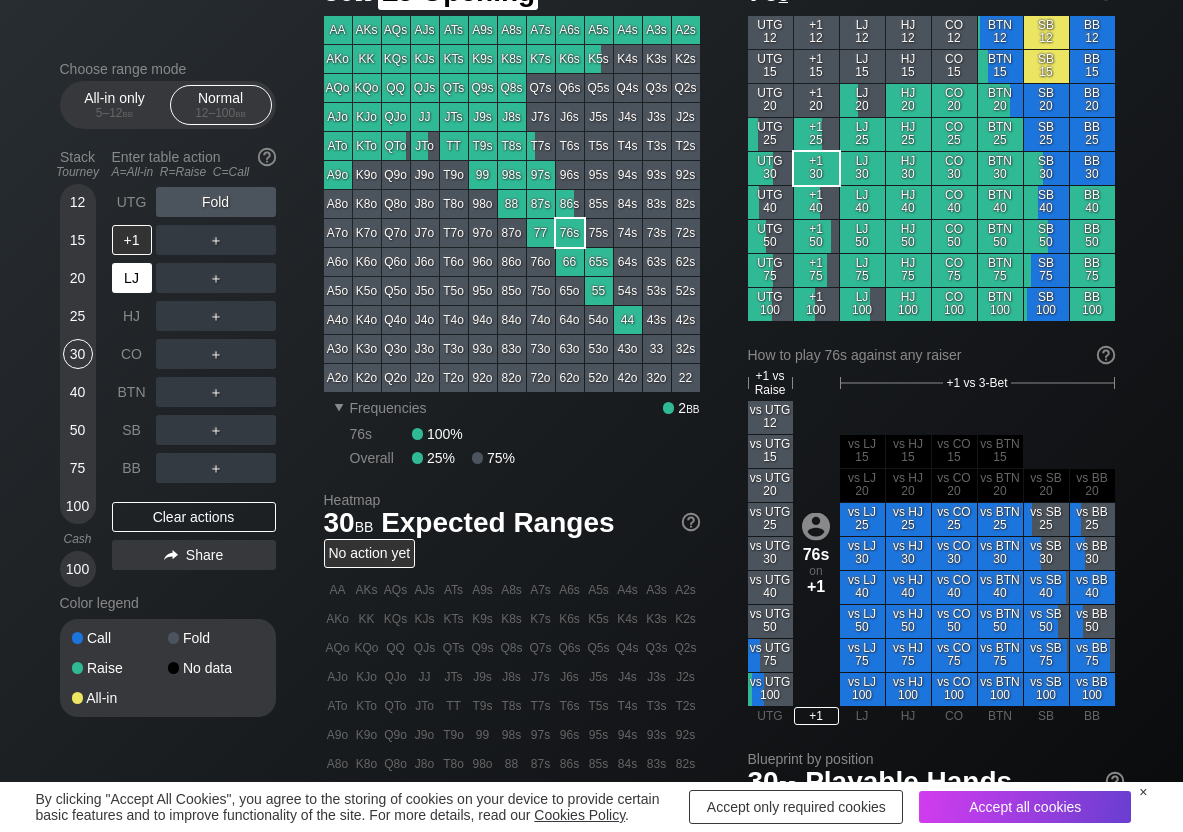 click on "LJ" at bounding box center [132, 278] 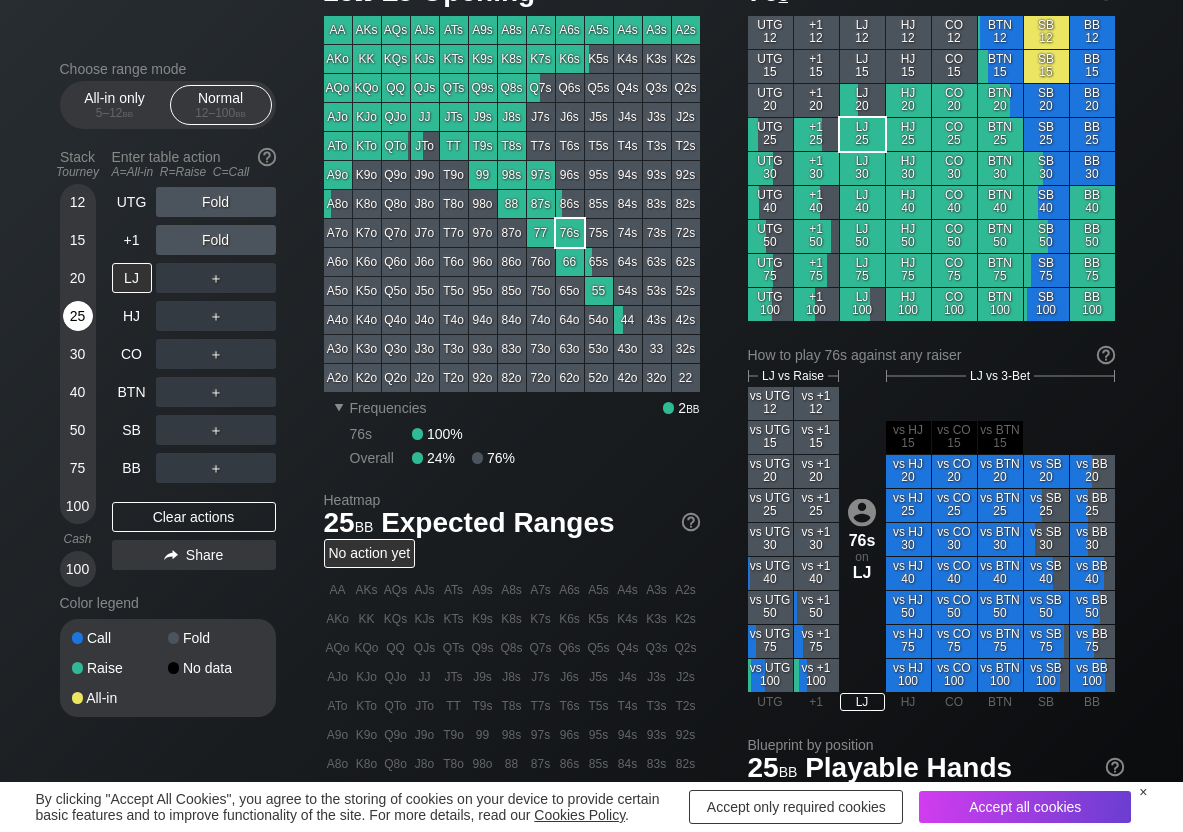 click on "25" at bounding box center [78, 316] 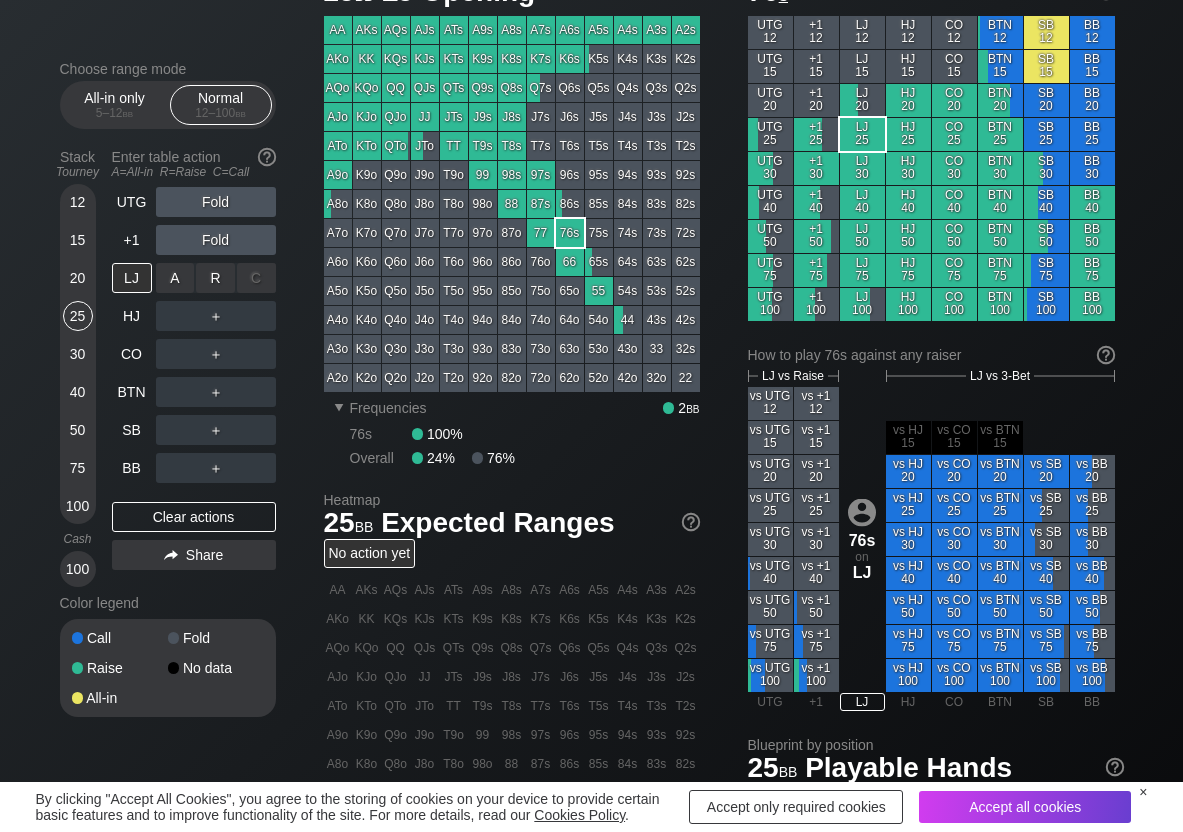 drag, startPoint x: 208, startPoint y: 278, endPoint x: 201, endPoint y: 301, distance: 24.04163 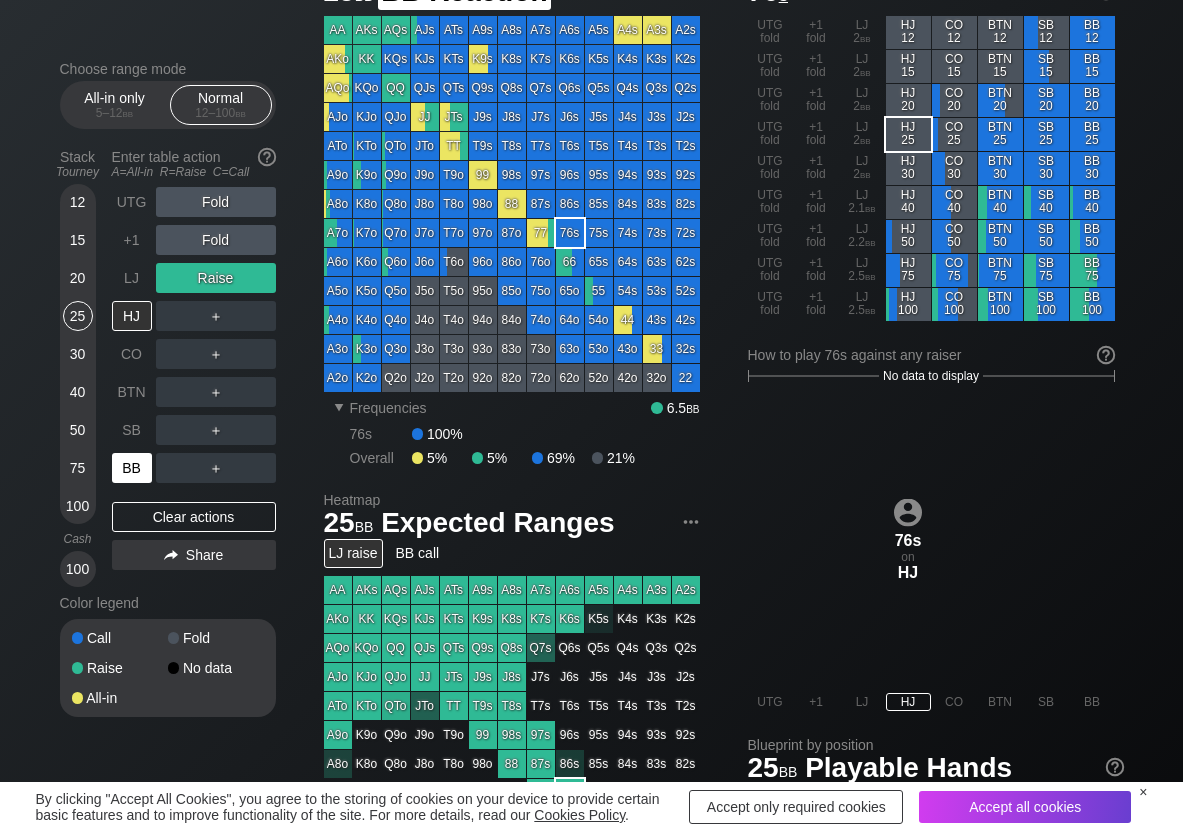 click on "BB" at bounding box center [132, 468] 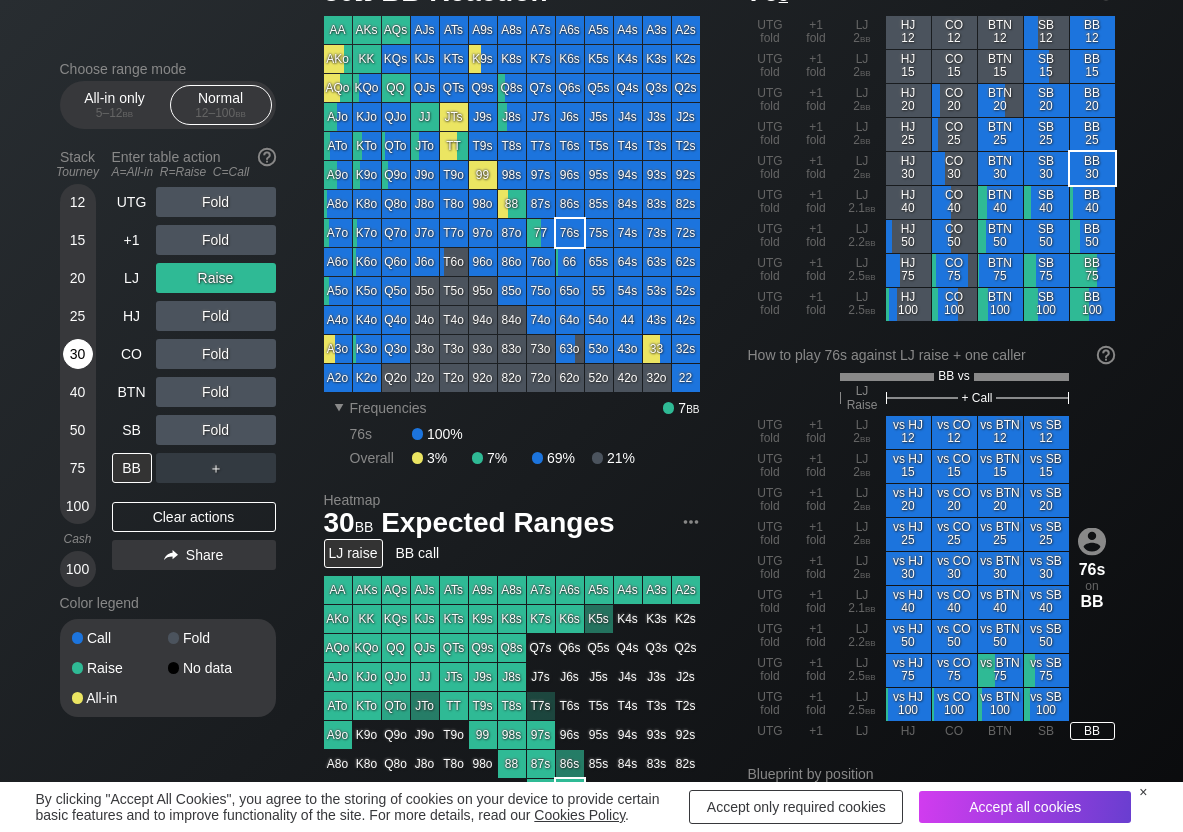 click on "30" at bounding box center [78, 354] 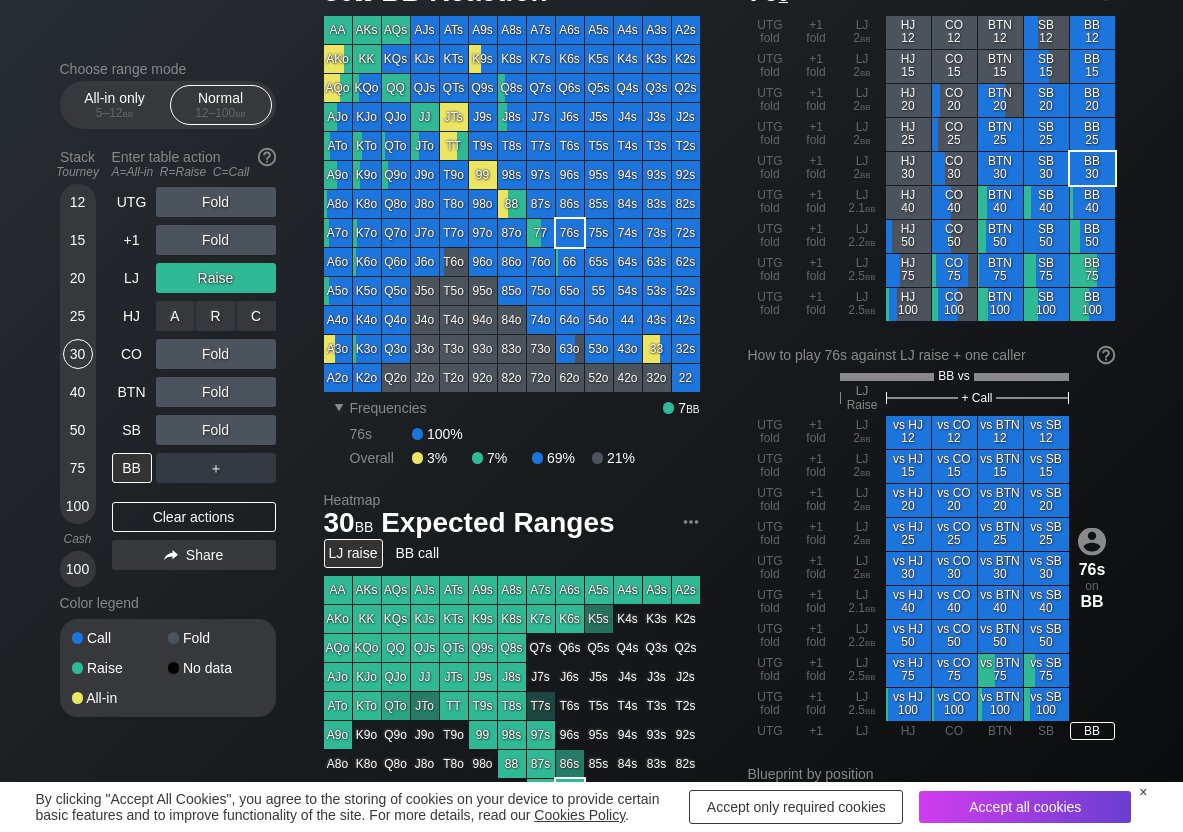click on "C ✕" at bounding box center [256, 316] 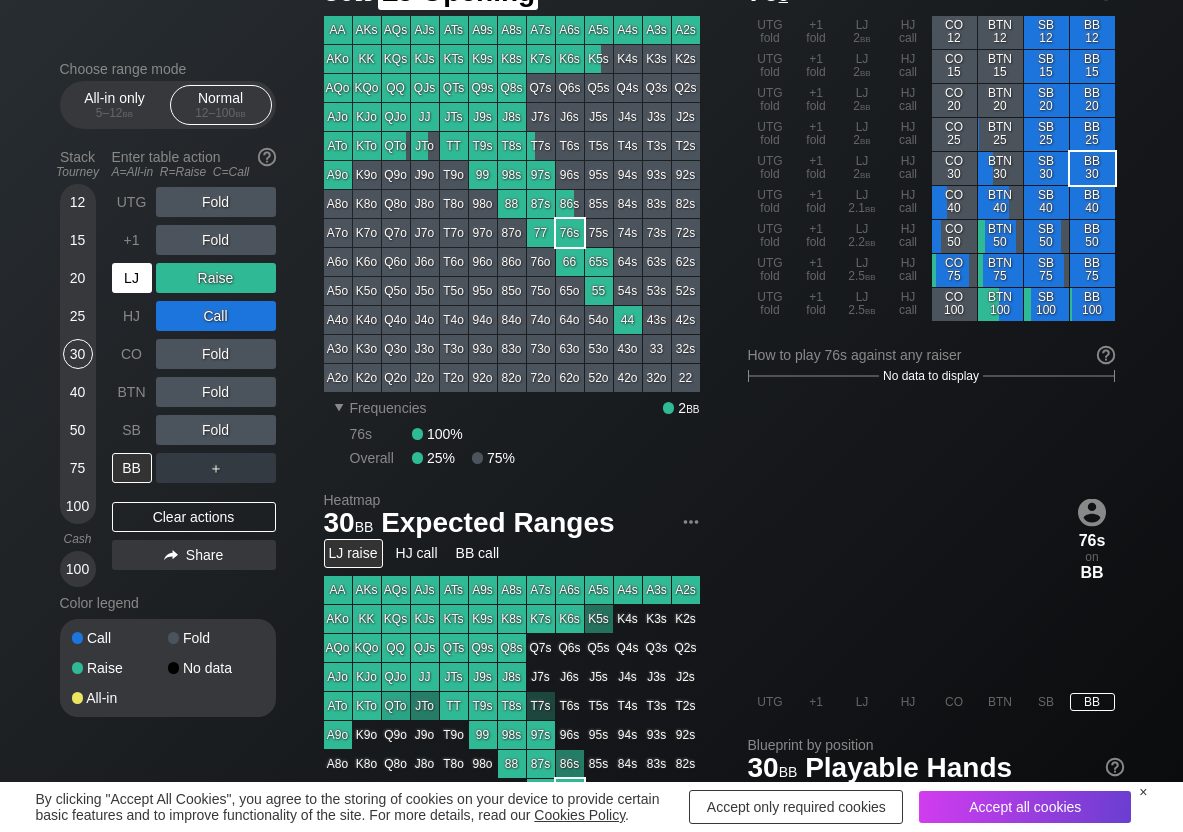 drag, startPoint x: 127, startPoint y: 276, endPoint x: 143, endPoint y: 305, distance: 33.12099 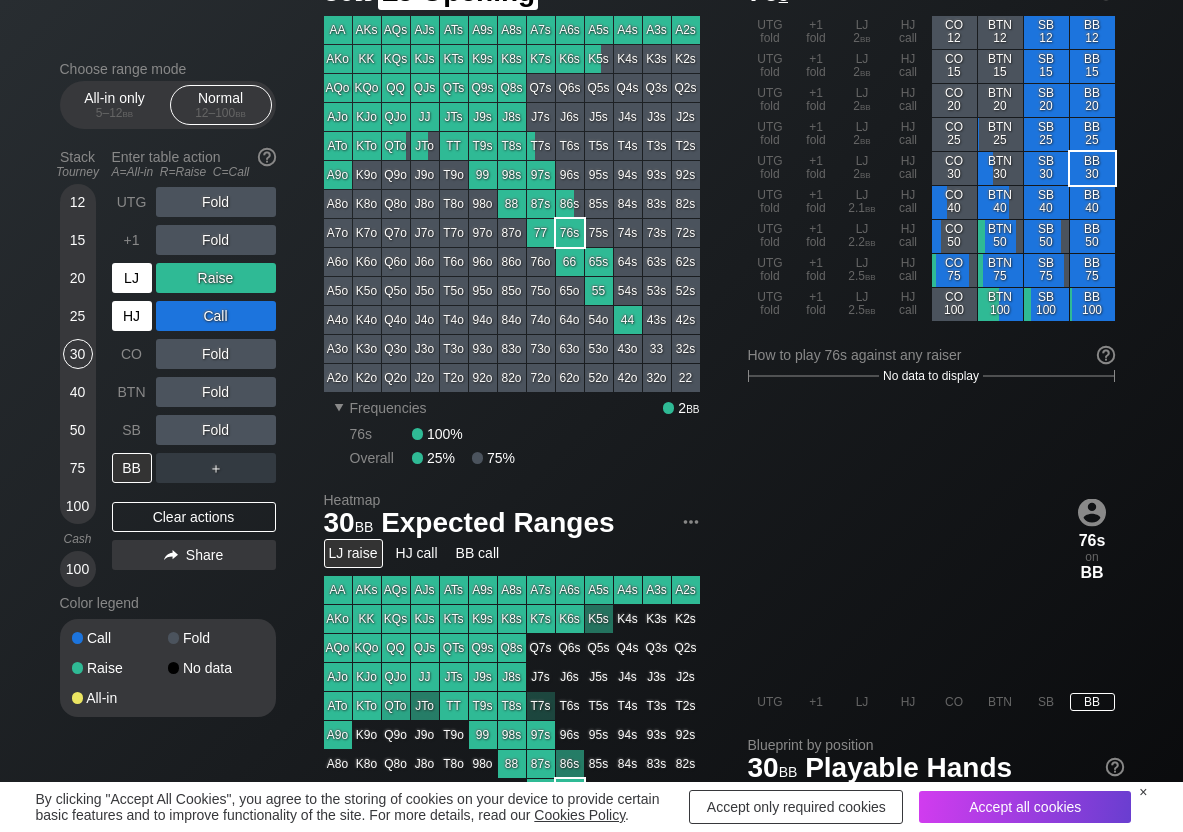 click on "LJ" at bounding box center [132, 278] 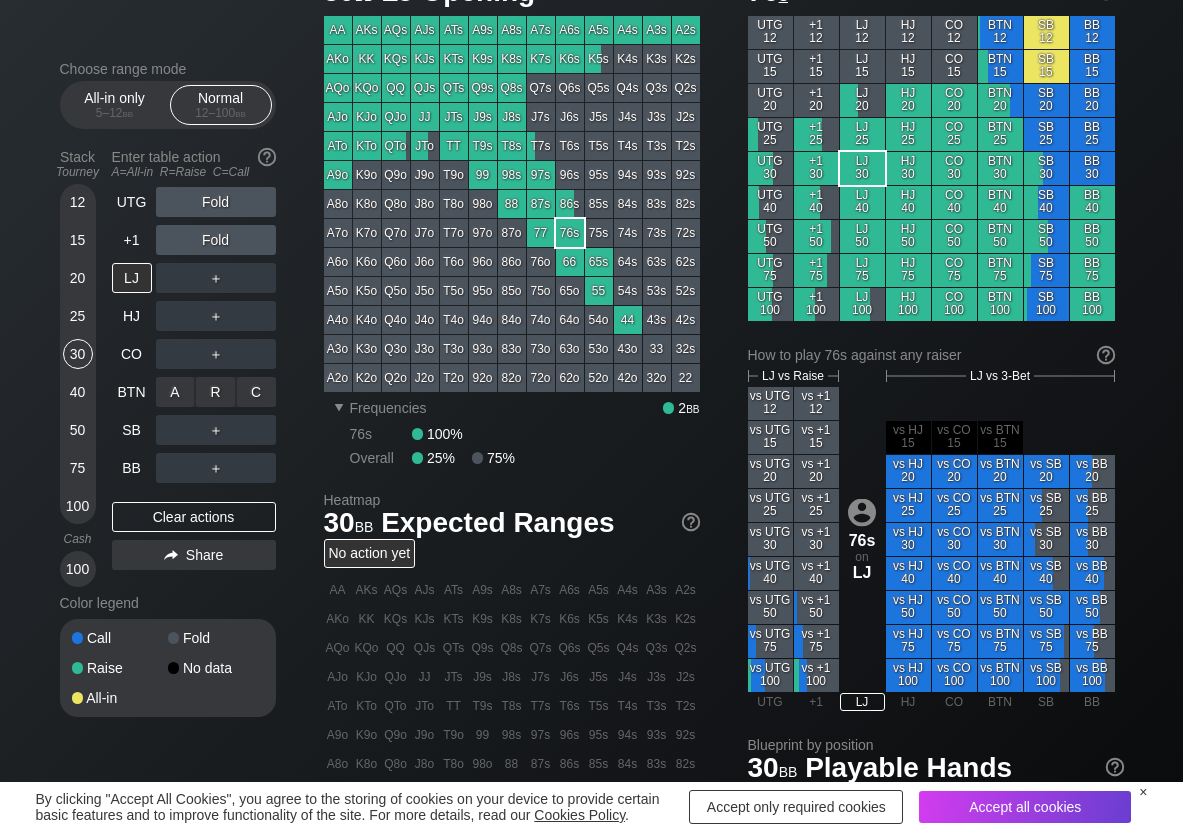 drag, startPoint x: 221, startPoint y: 375, endPoint x: 204, endPoint y: 398, distance: 28.600698 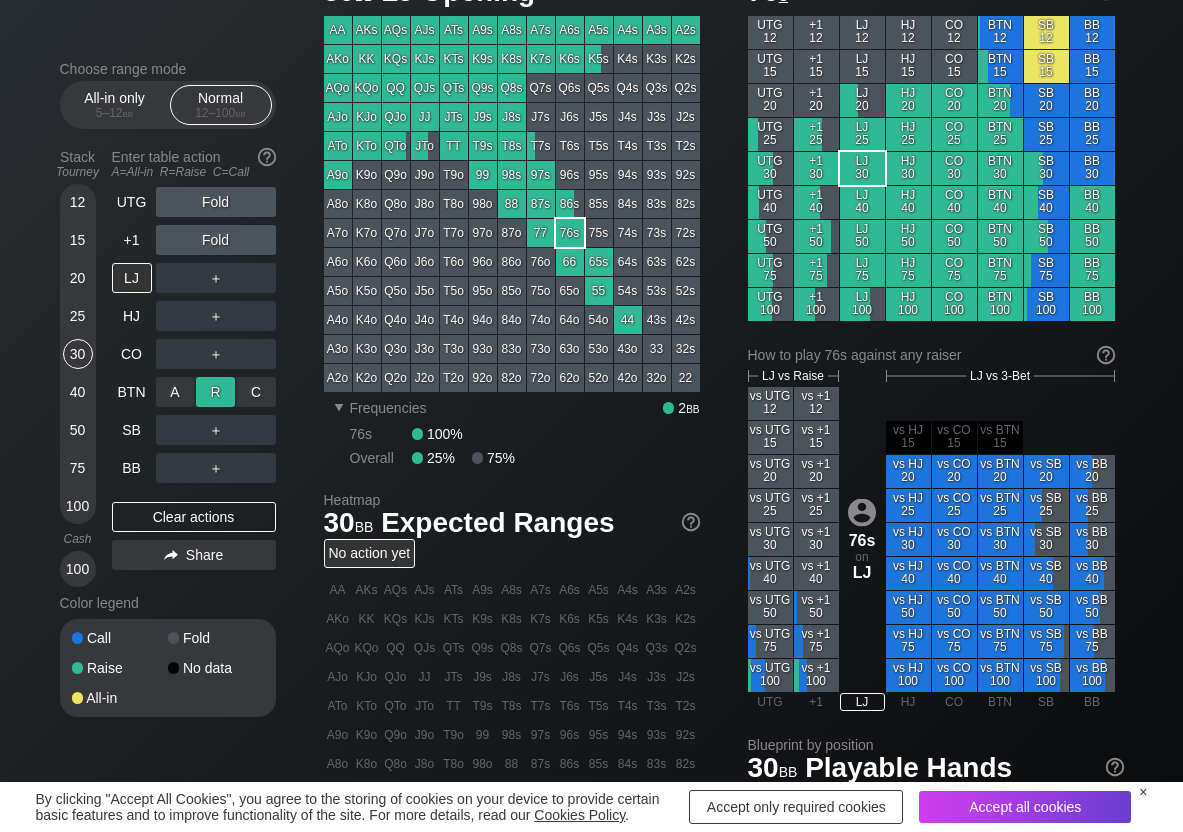 click on "R ✕" at bounding box center (215, 392) 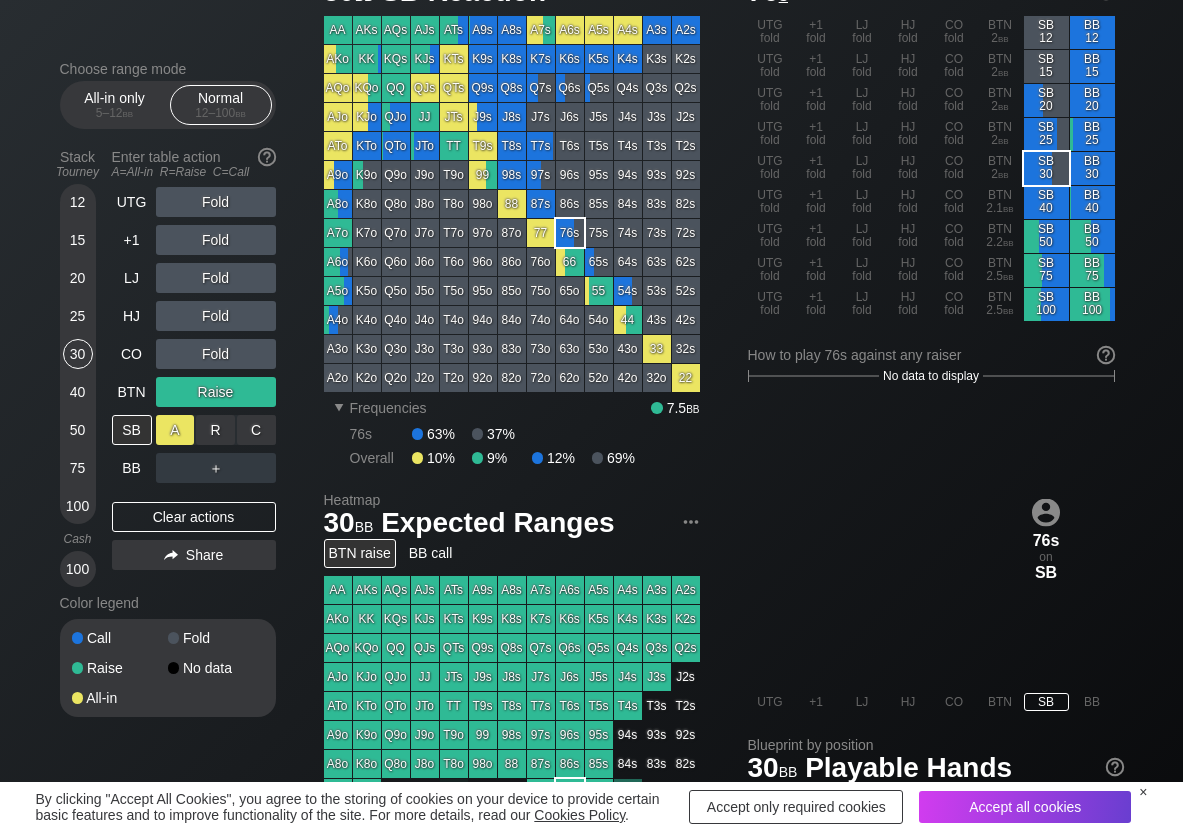 click on "A ✕" at bounding box center (175, 430) 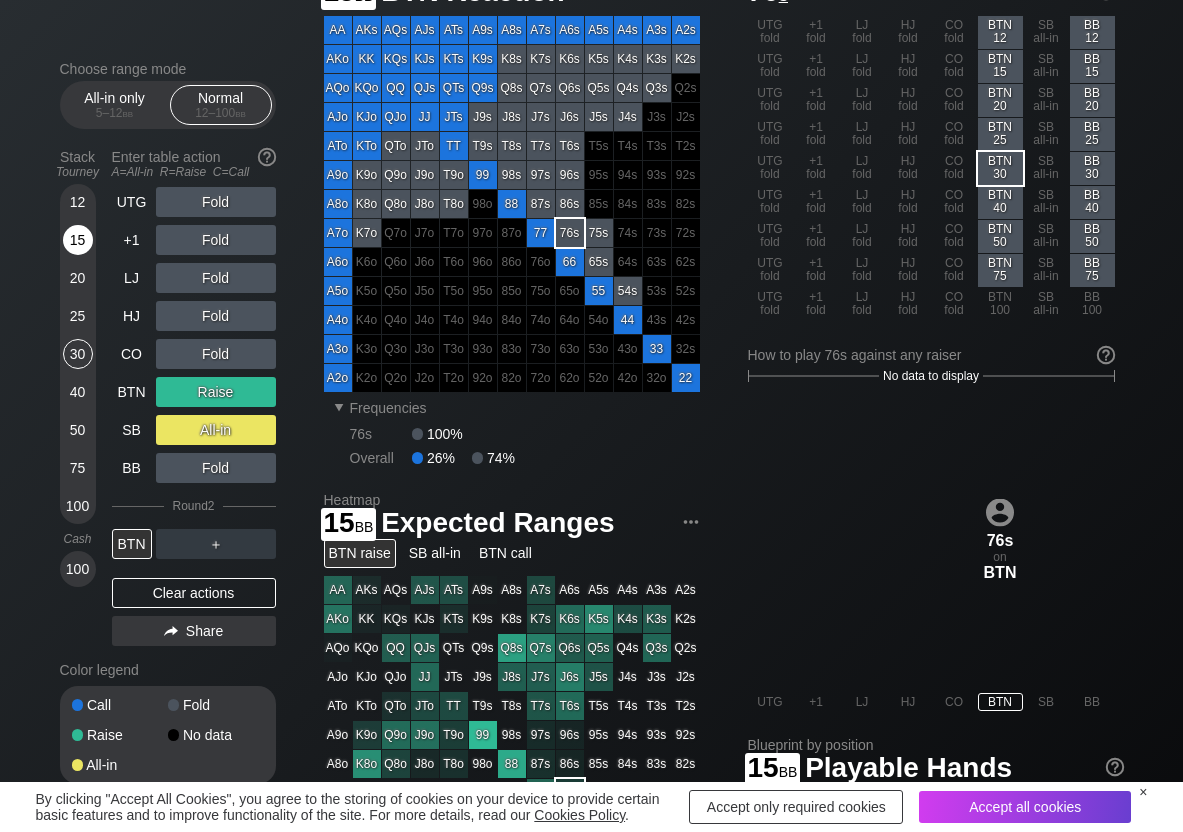 click on "15" at bounding box center [78, 240] 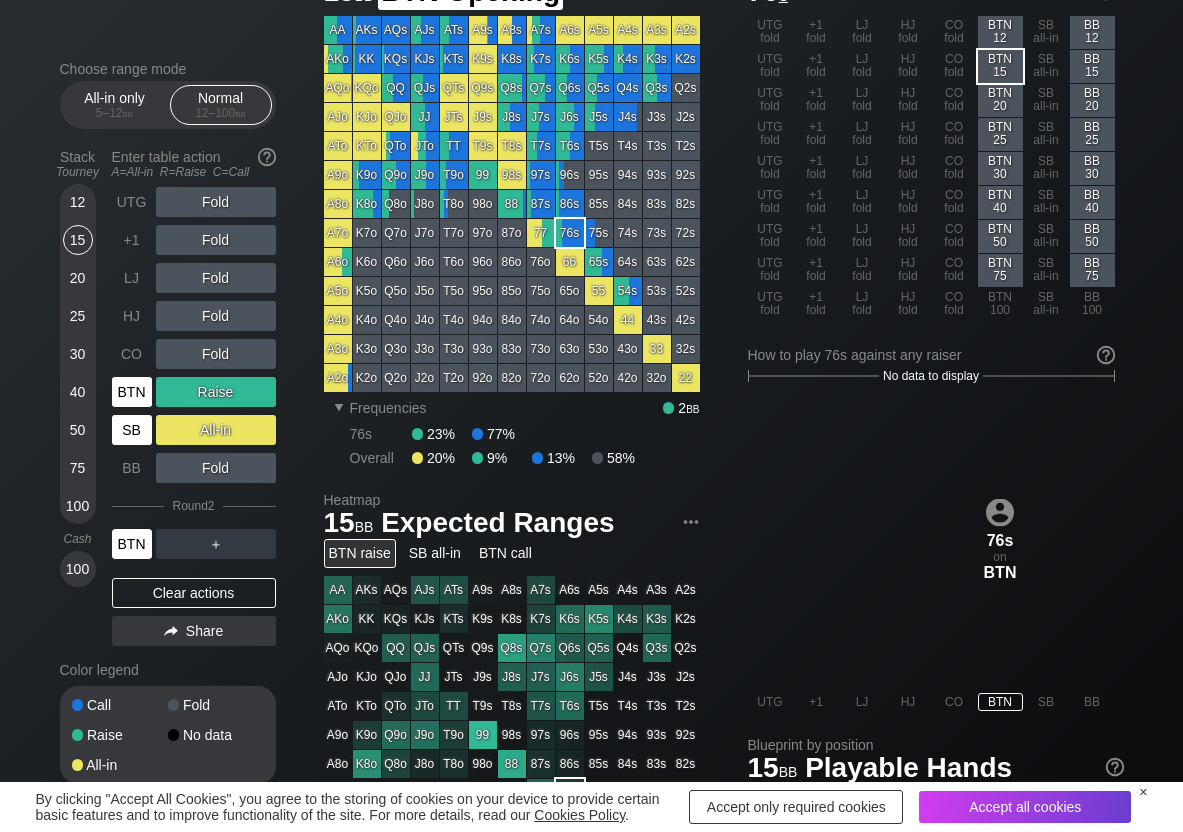 drag, startPoint x: 124, startPoint y: 405, endPoint x: 129, endPoint y: 422, distance: 17.720045 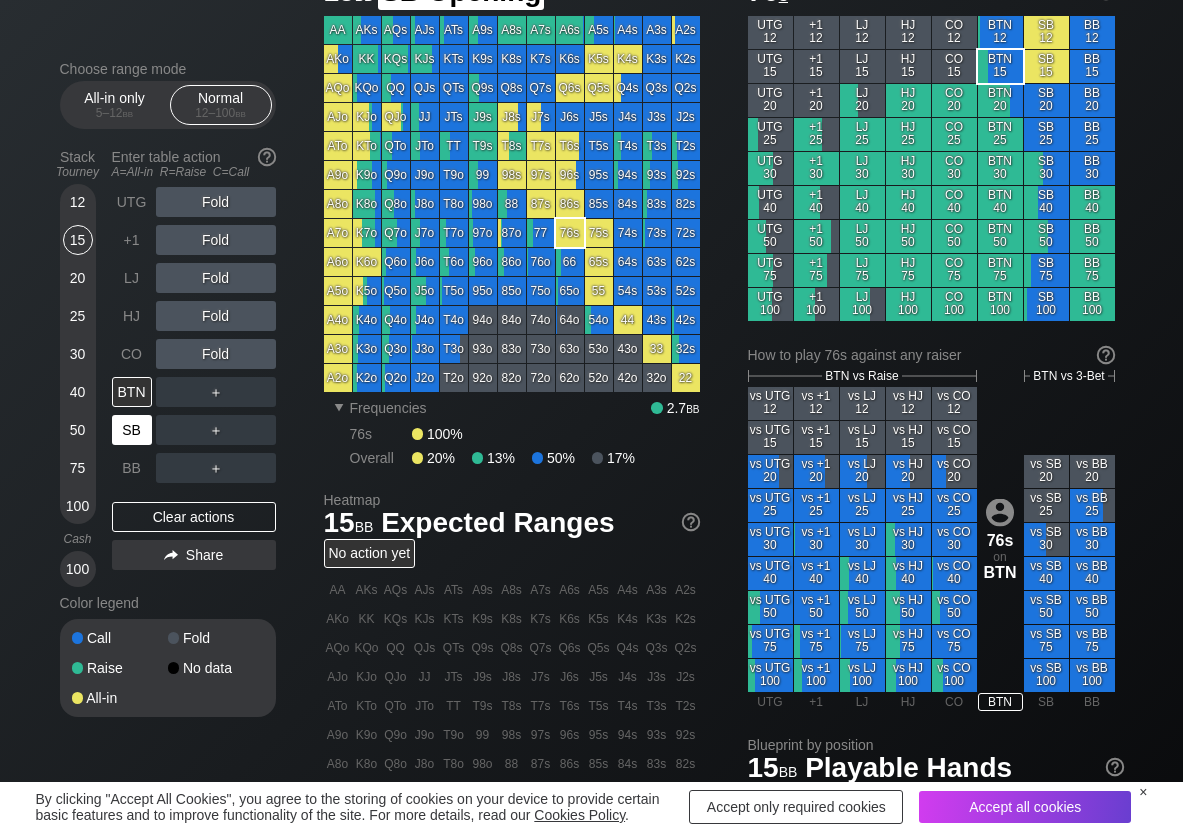 click on "SB" at bounding box center [132, 430] 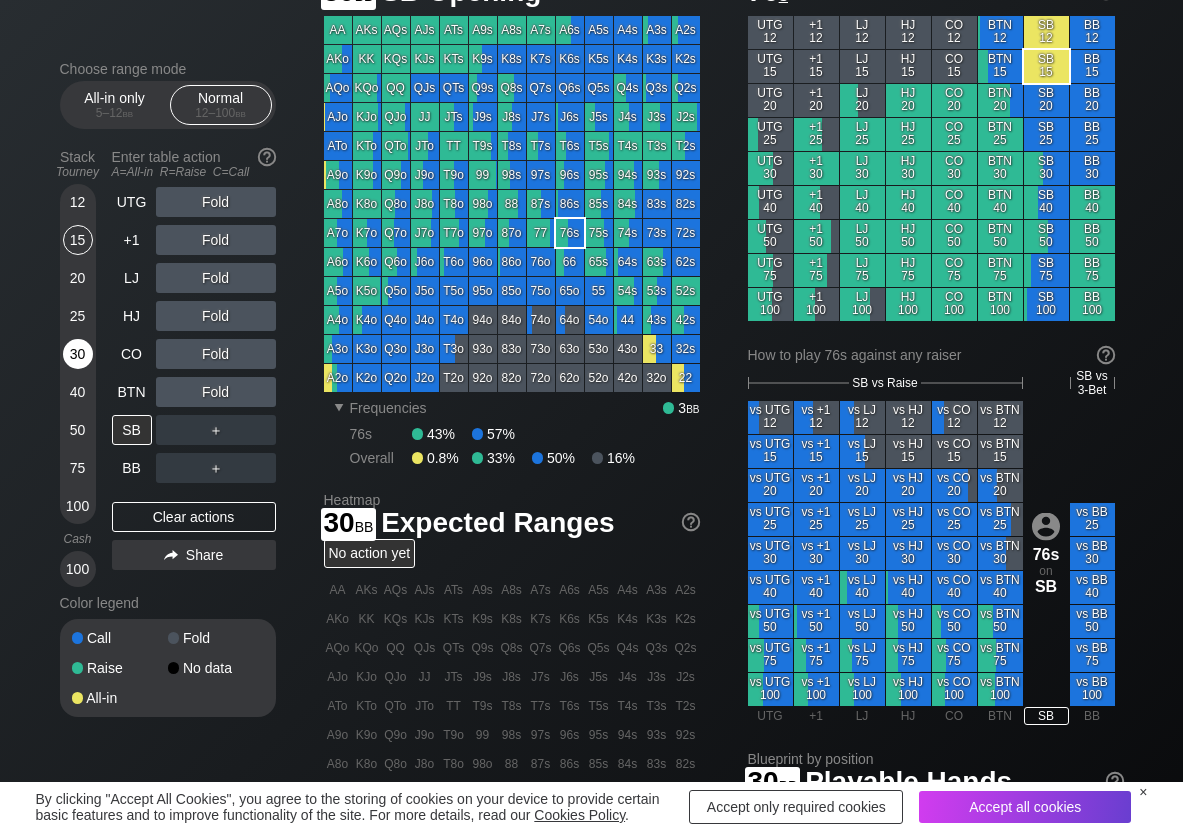 click on "30" at bounding box center [78, 354] 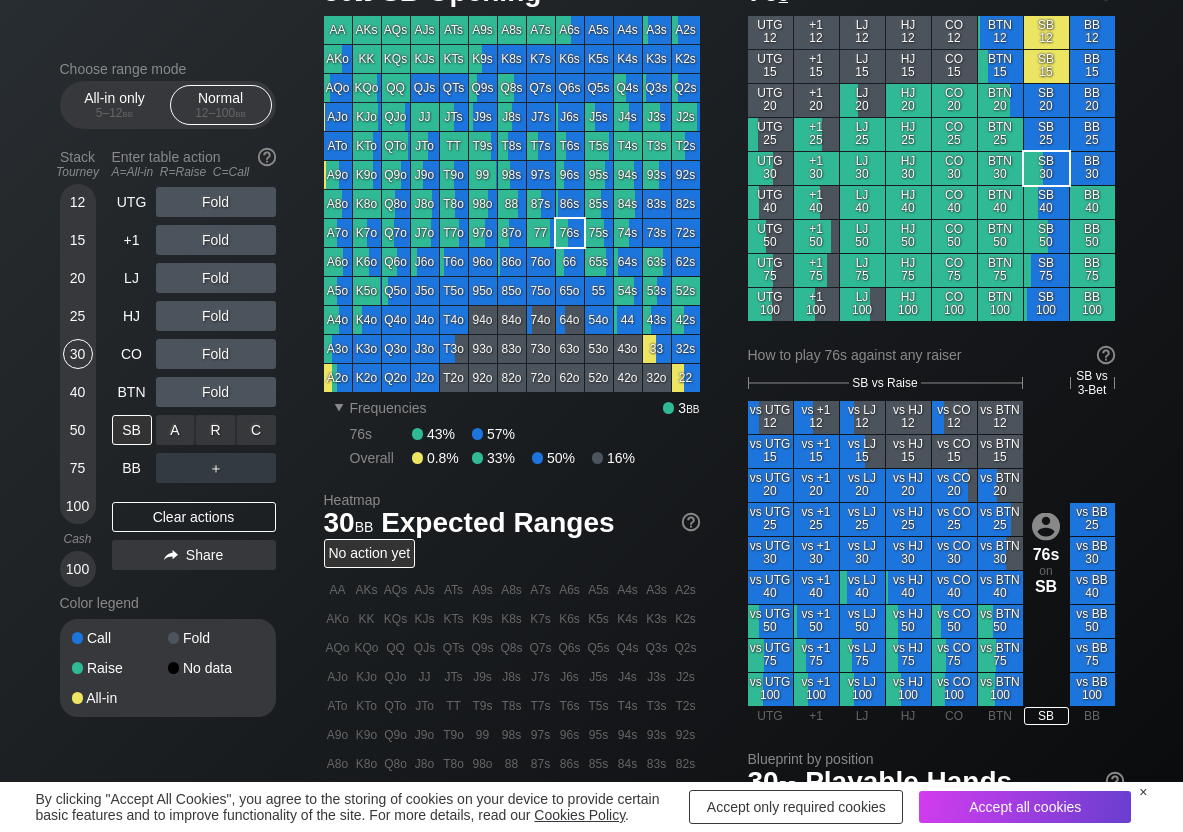 click on "R ✕" at bounding box center [215, 430] 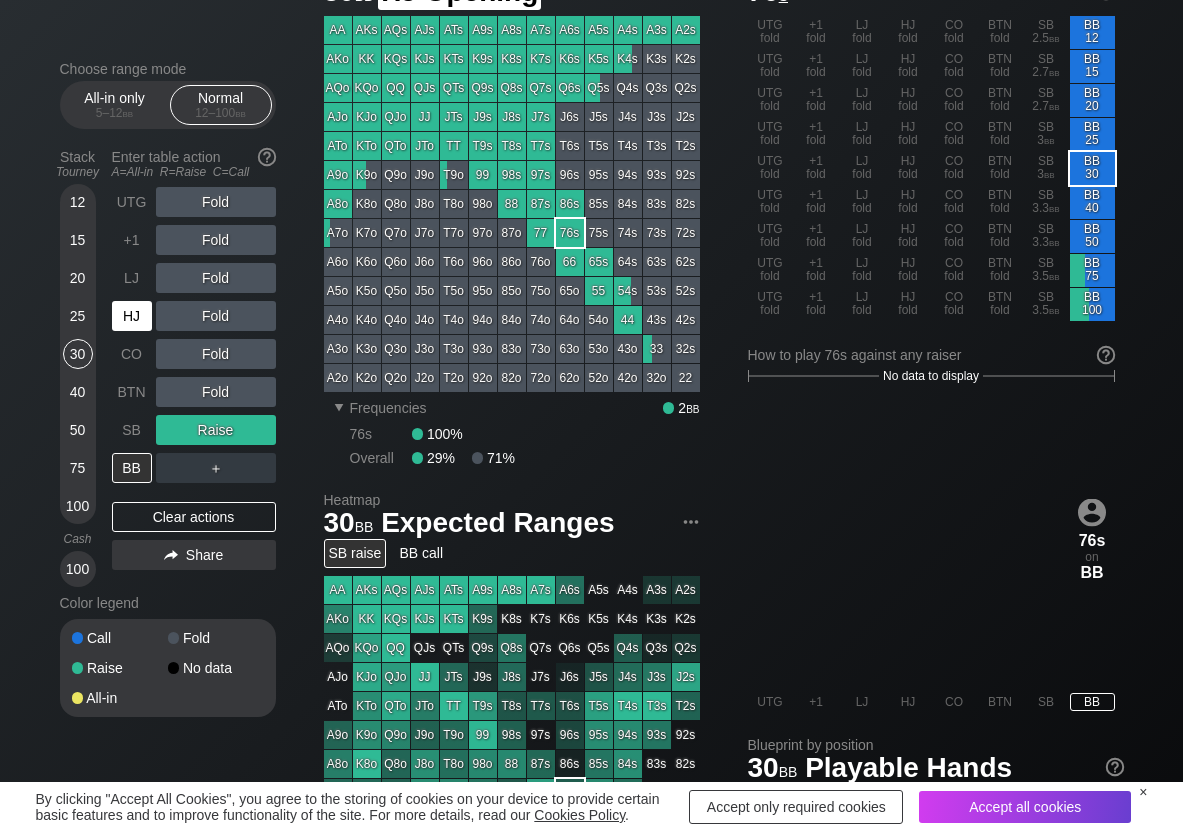 click on "HJ" at bounding box center (132, 316) 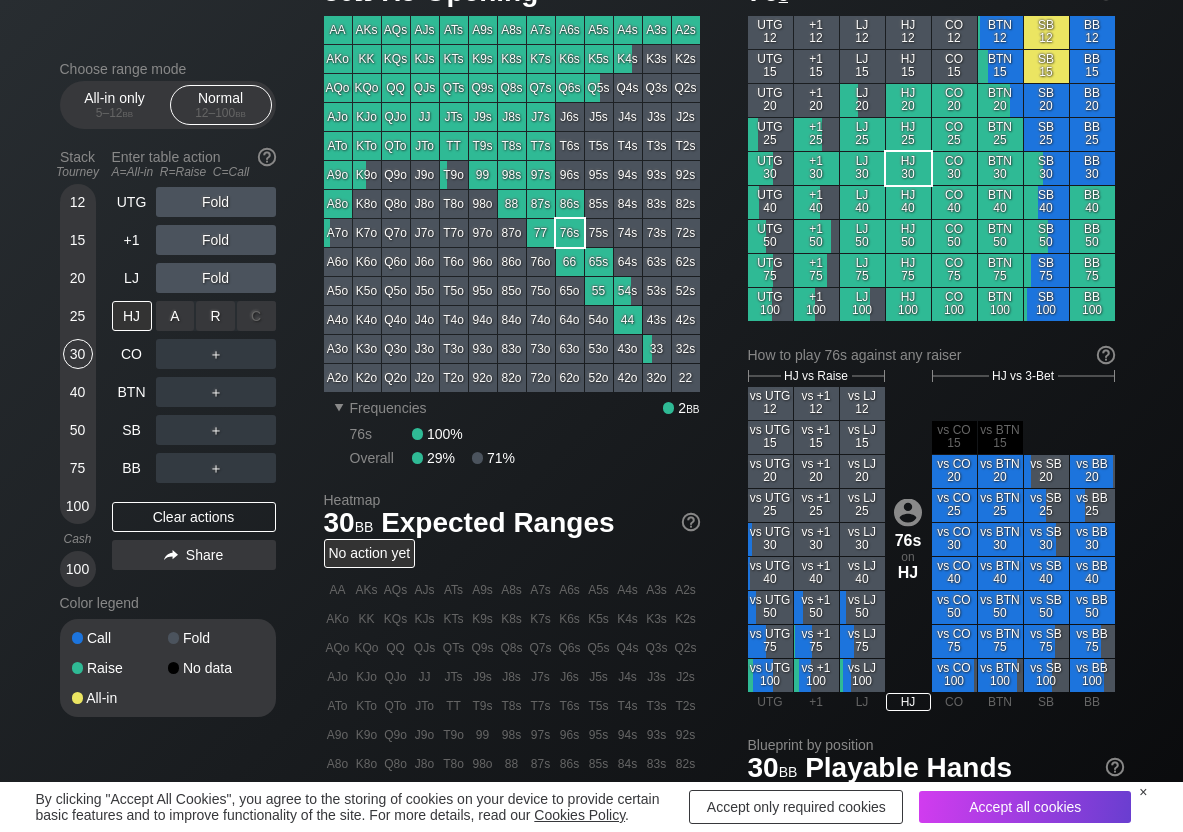 drag, startPoint x: 223, startPoint y: 317, endPoint x: 164, endPoint y: 292, distance: 64.07808 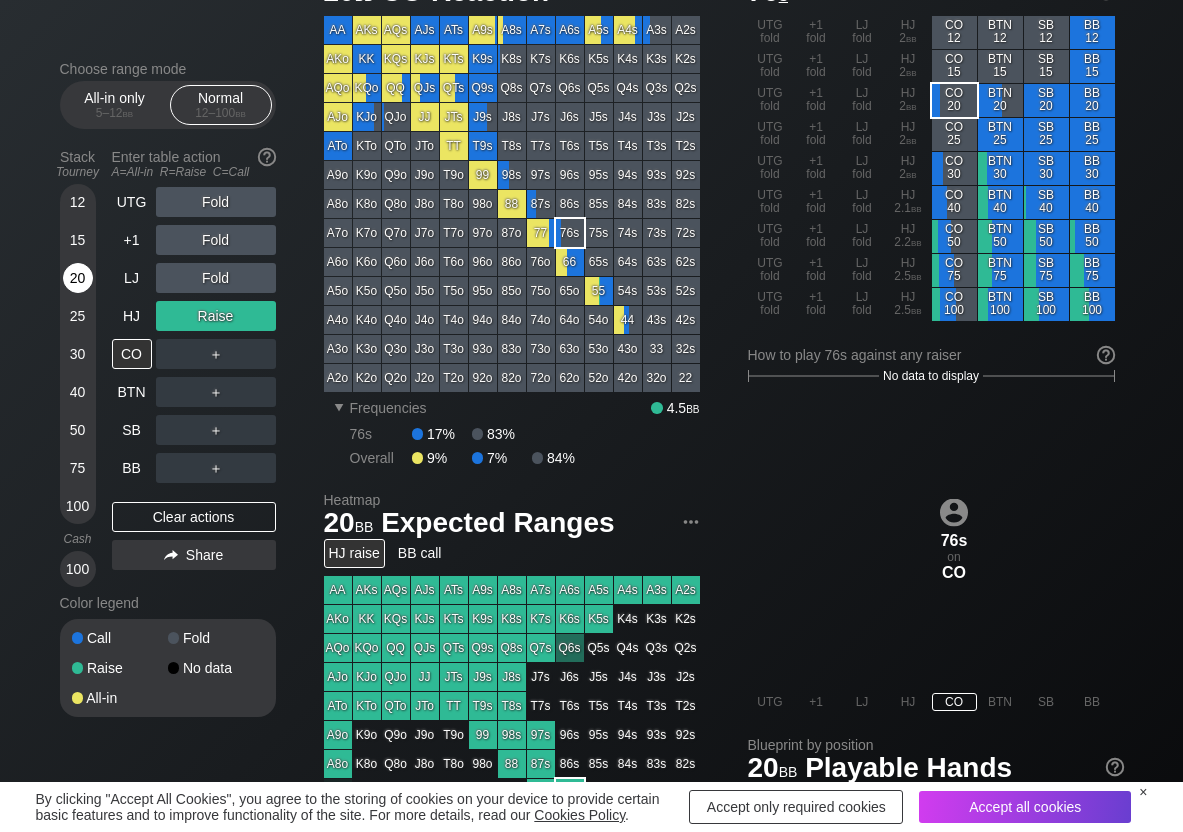click on "20" at bounding box center (78, 278) 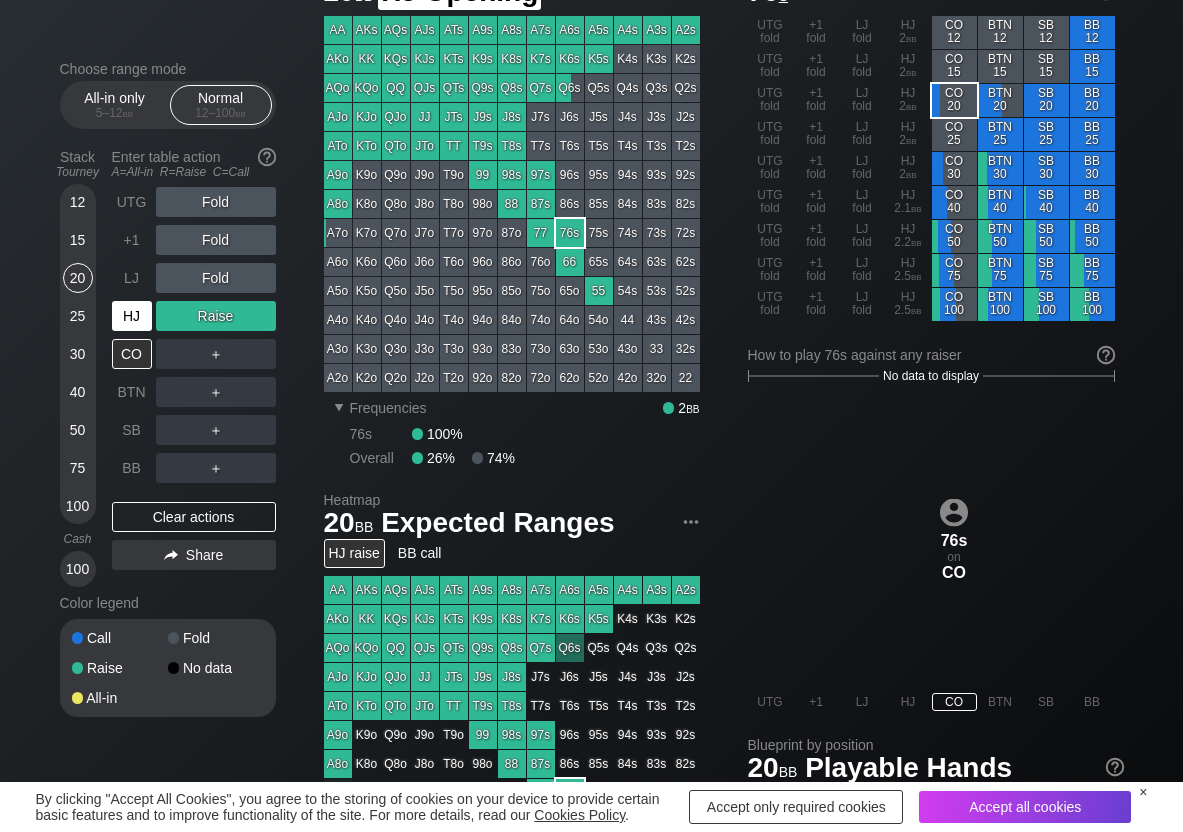 click on "HJ" at bounding box center (132, 316) 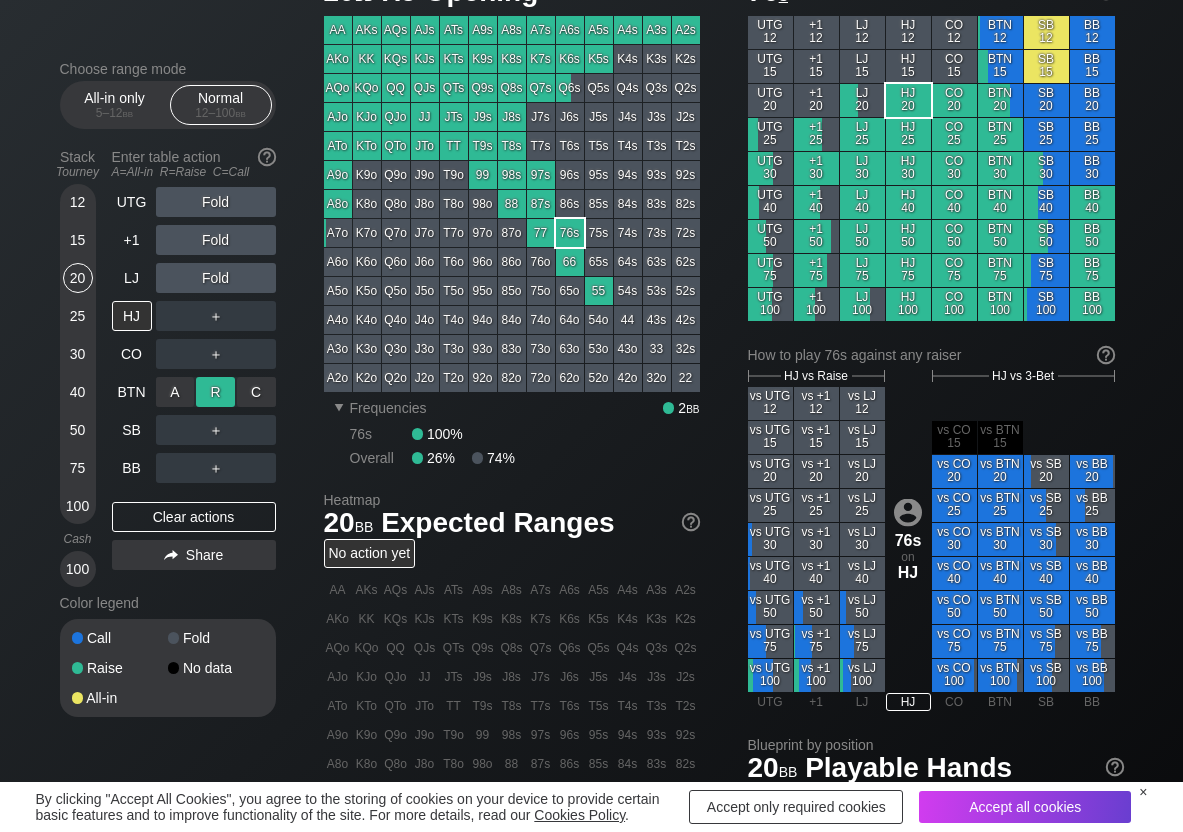 click on "R ✕" at bounding box center (215, 392) 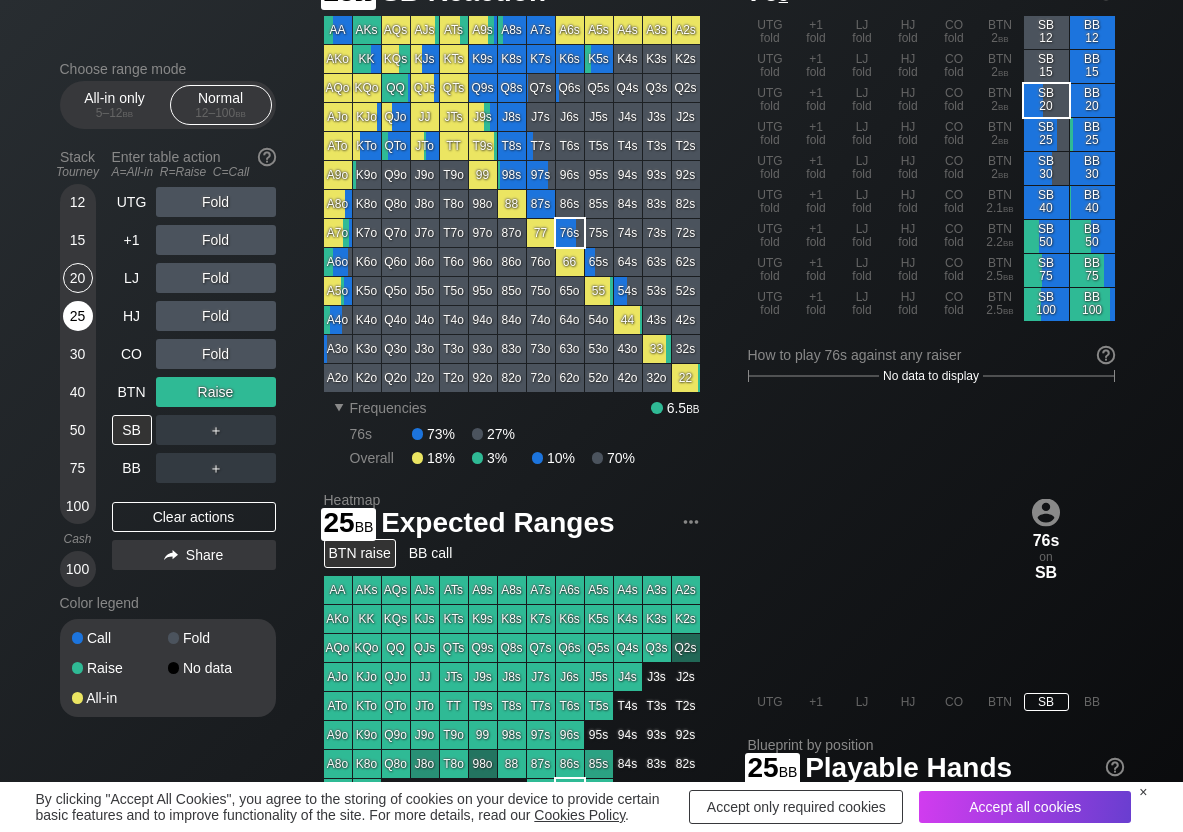 click on "25" at bounding box center (78, 316) 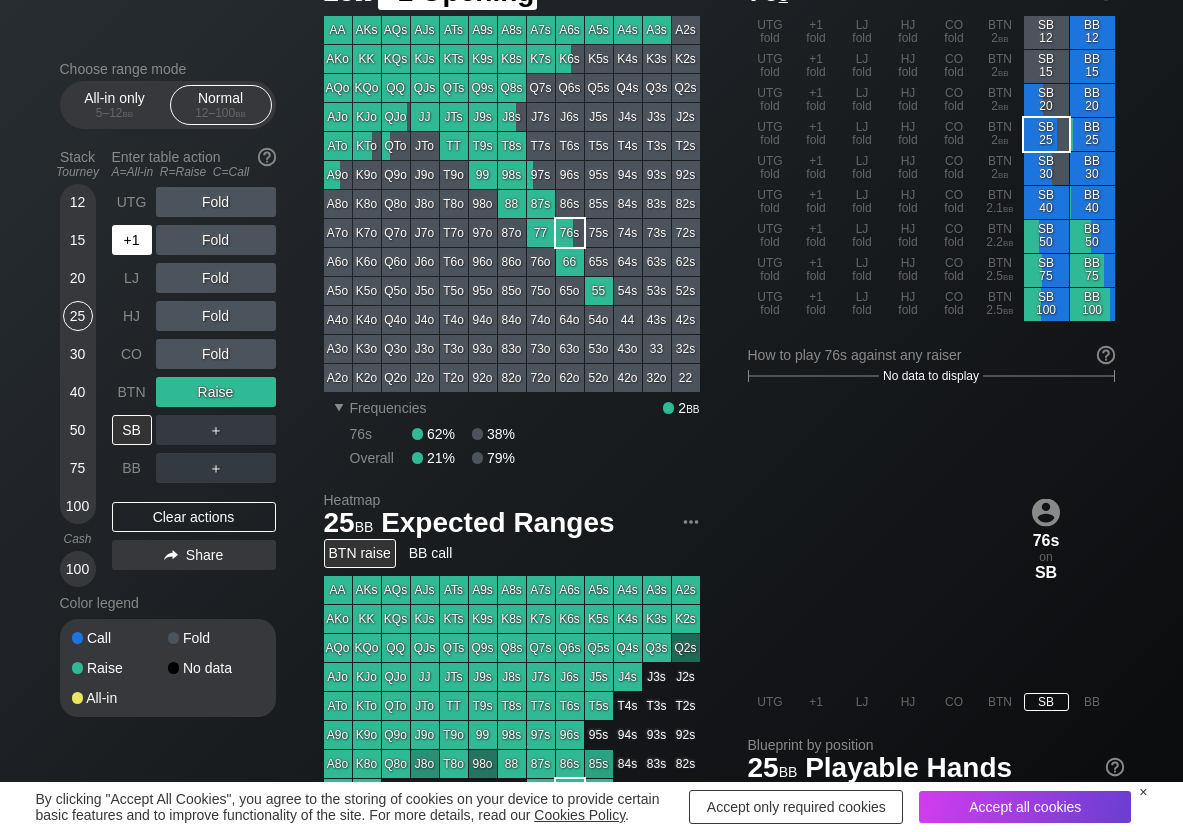click on "+1" at bounding box center (132, 240) 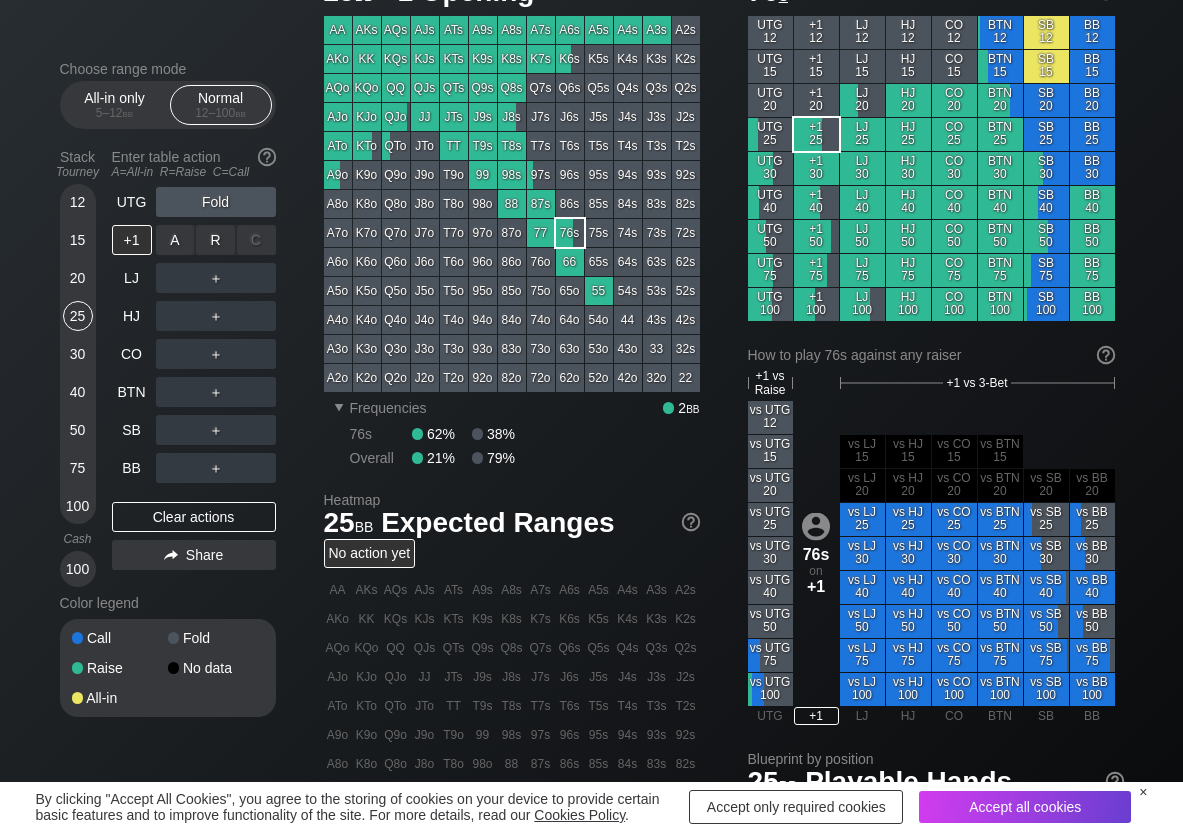 drag, startPoint x: 215, startPoint y: 241, endPoint x: 229, endPoint y: 259, distance: 22.803509 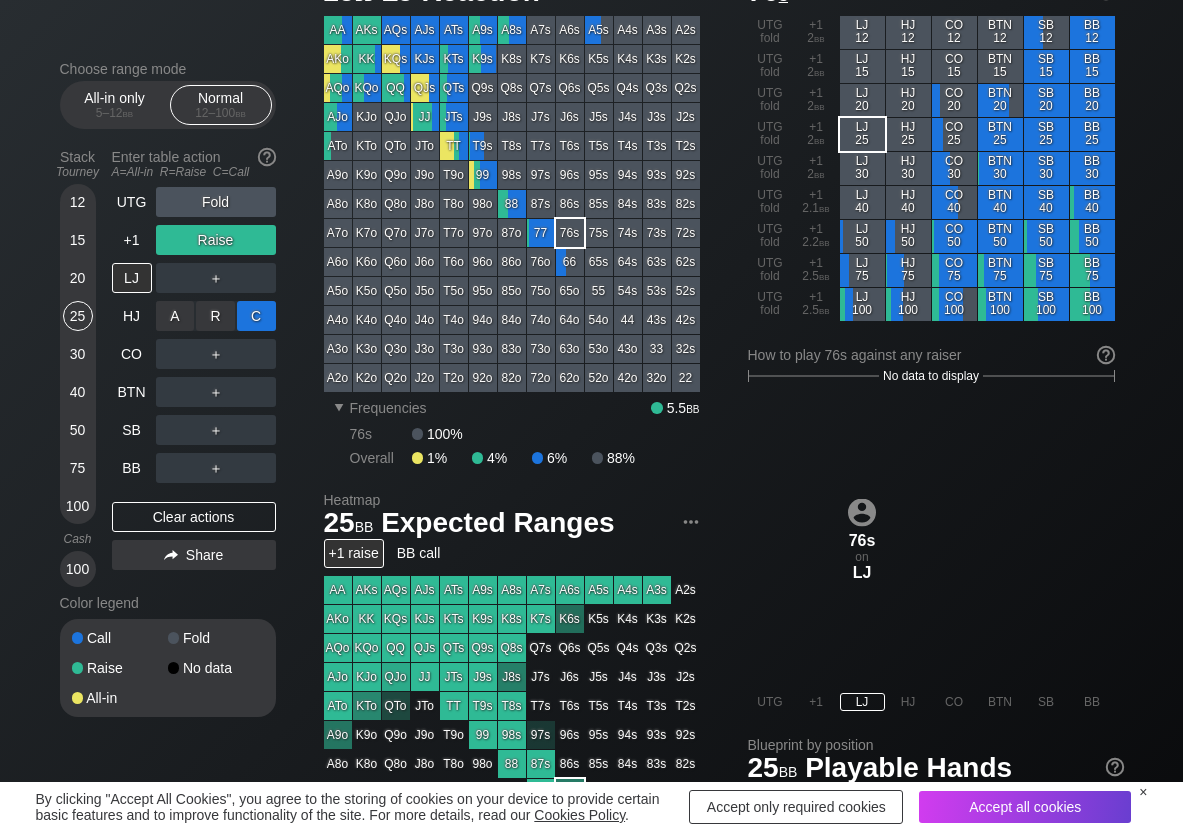 click on "C ✕" at bounding box center [256, 316] 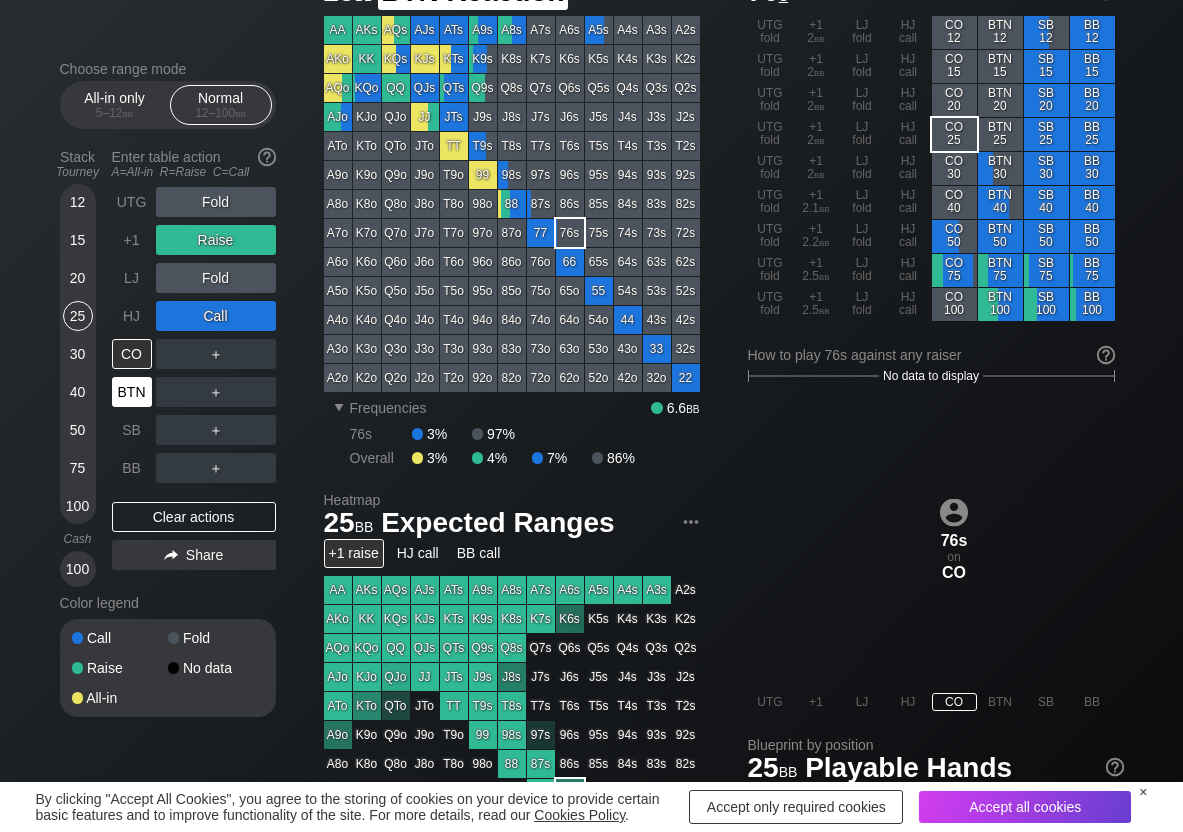 click on "BTN" at bounding box center [132, 392] 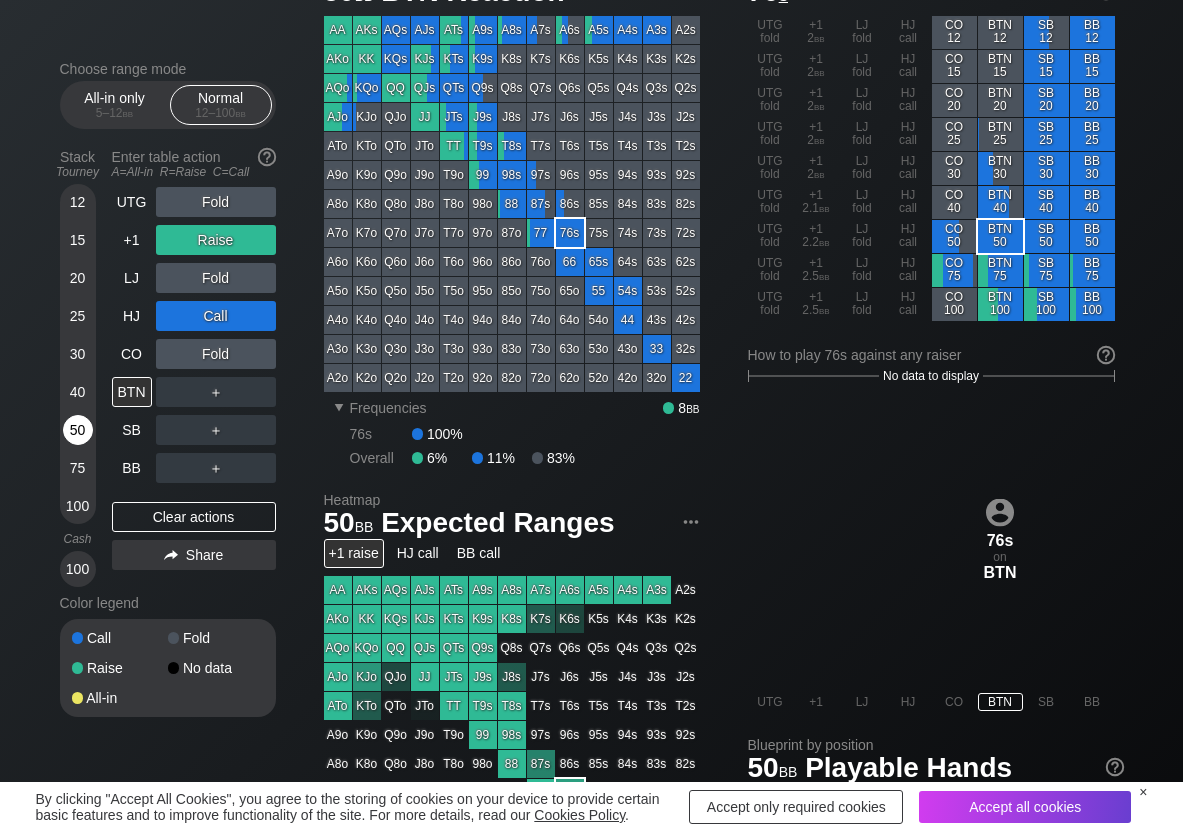 click on "50" at bounding box center (78, 430) 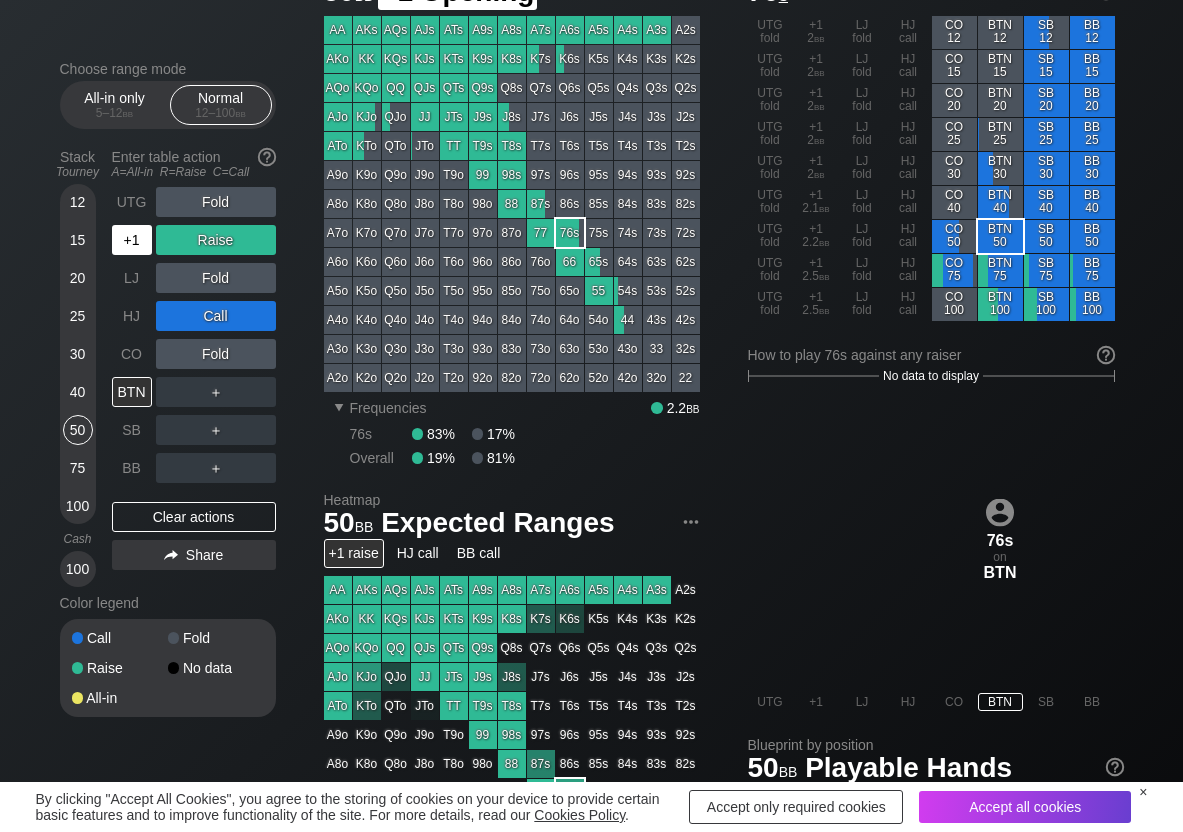 drag, startPoint x: 119, startPoint y: 237, endPoint x: 157, endPoint y: 252, distance: 40.853397 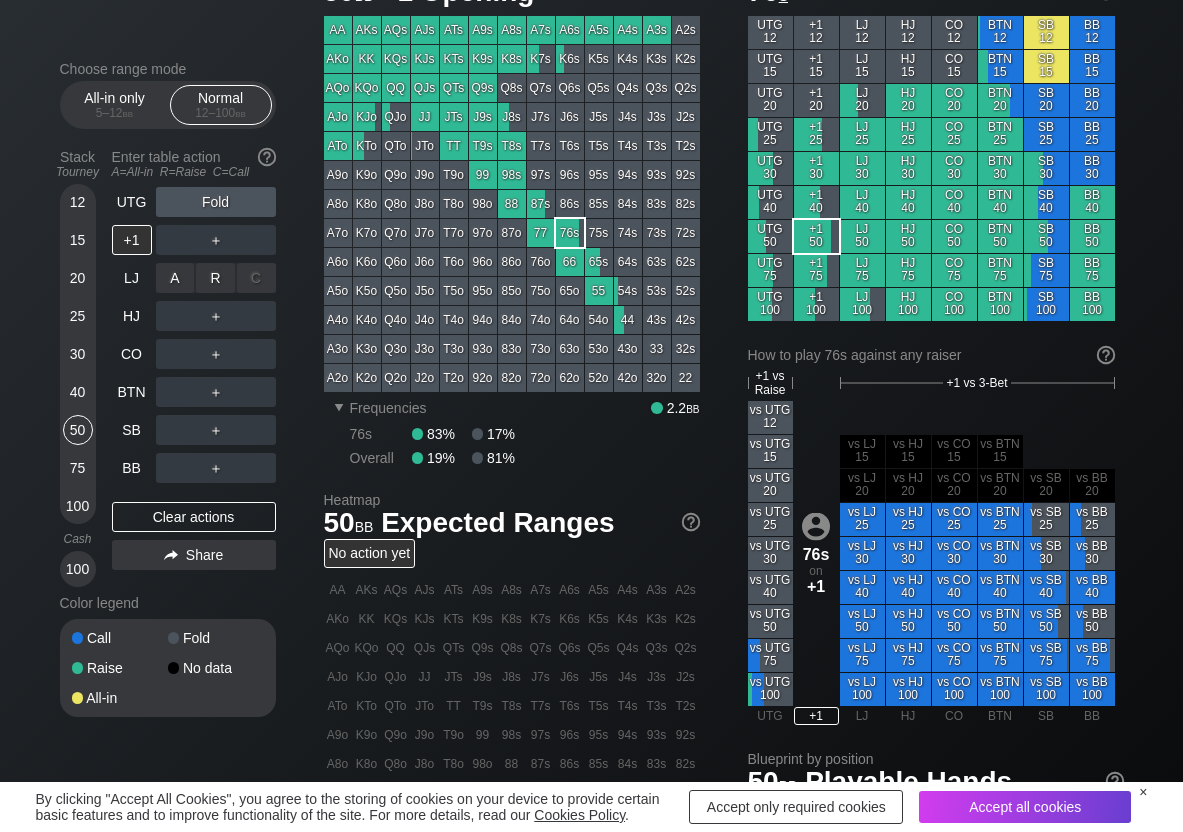 drag, startPoint x: 219, startPoint y: 279, endPoint x: 100, endPoint y: 392, distance: 164.10362 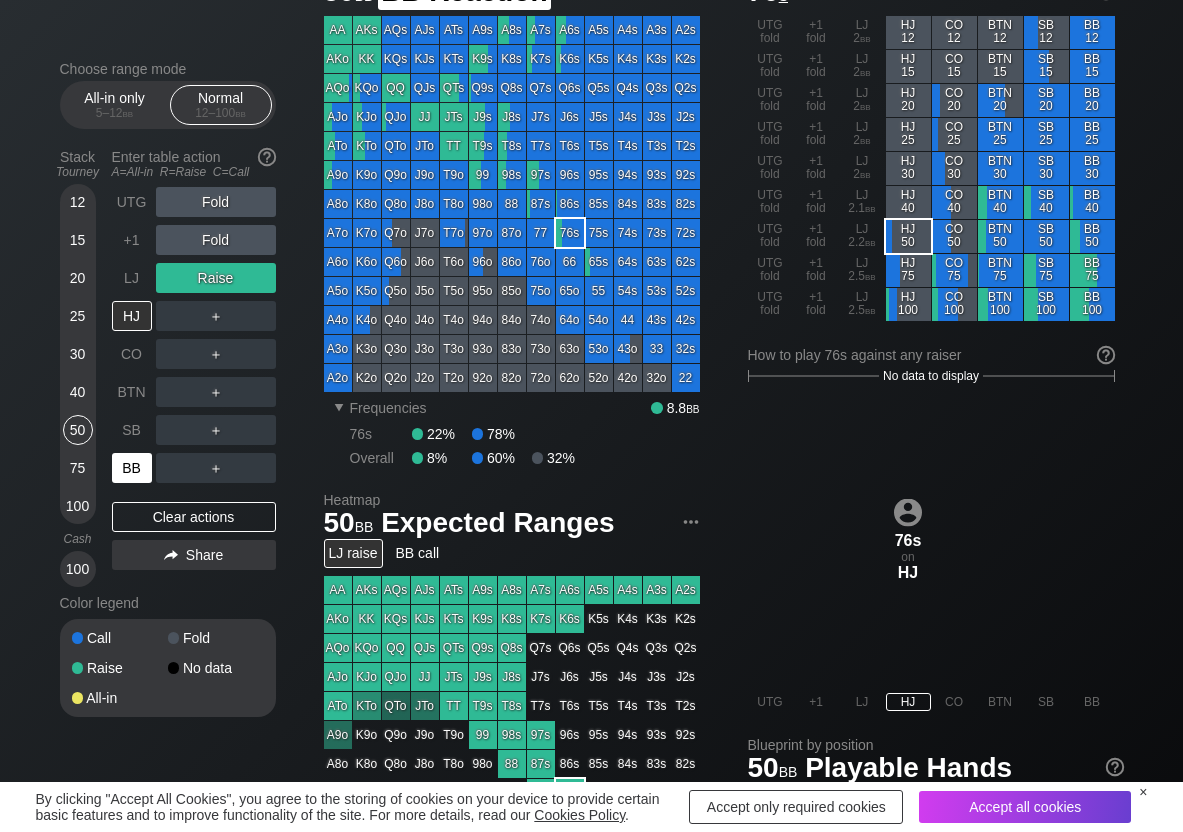 click on "BB" at bounding box center (132, 468) 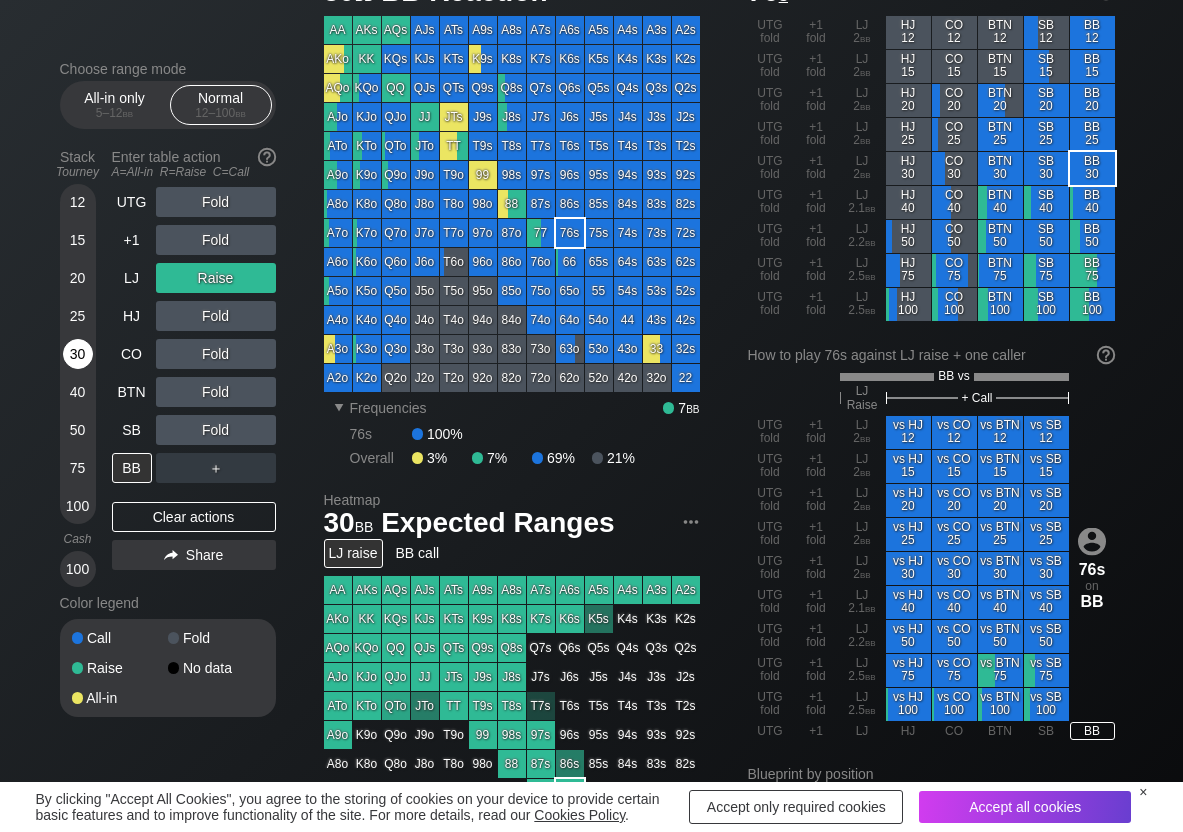 click on "30" at bounding box center (78, 354) 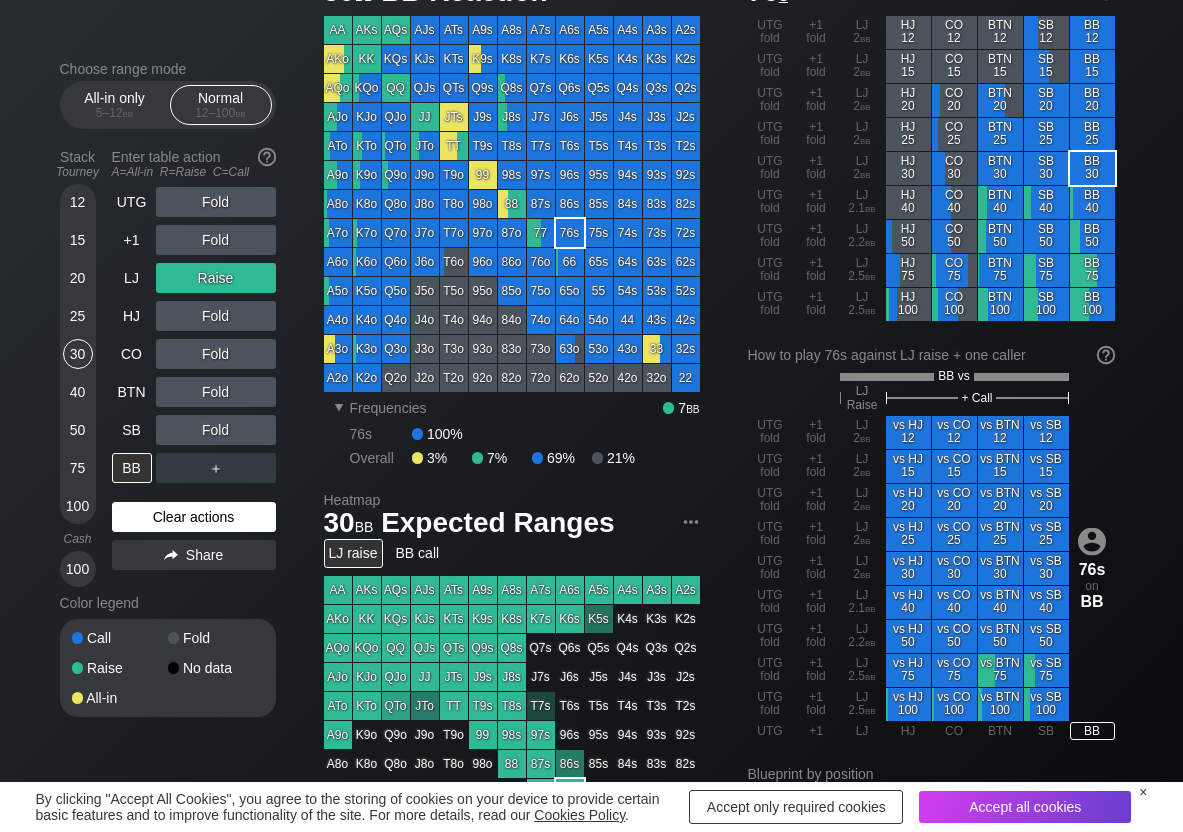 click on "Clear actions" at bounding box center [194, 517] 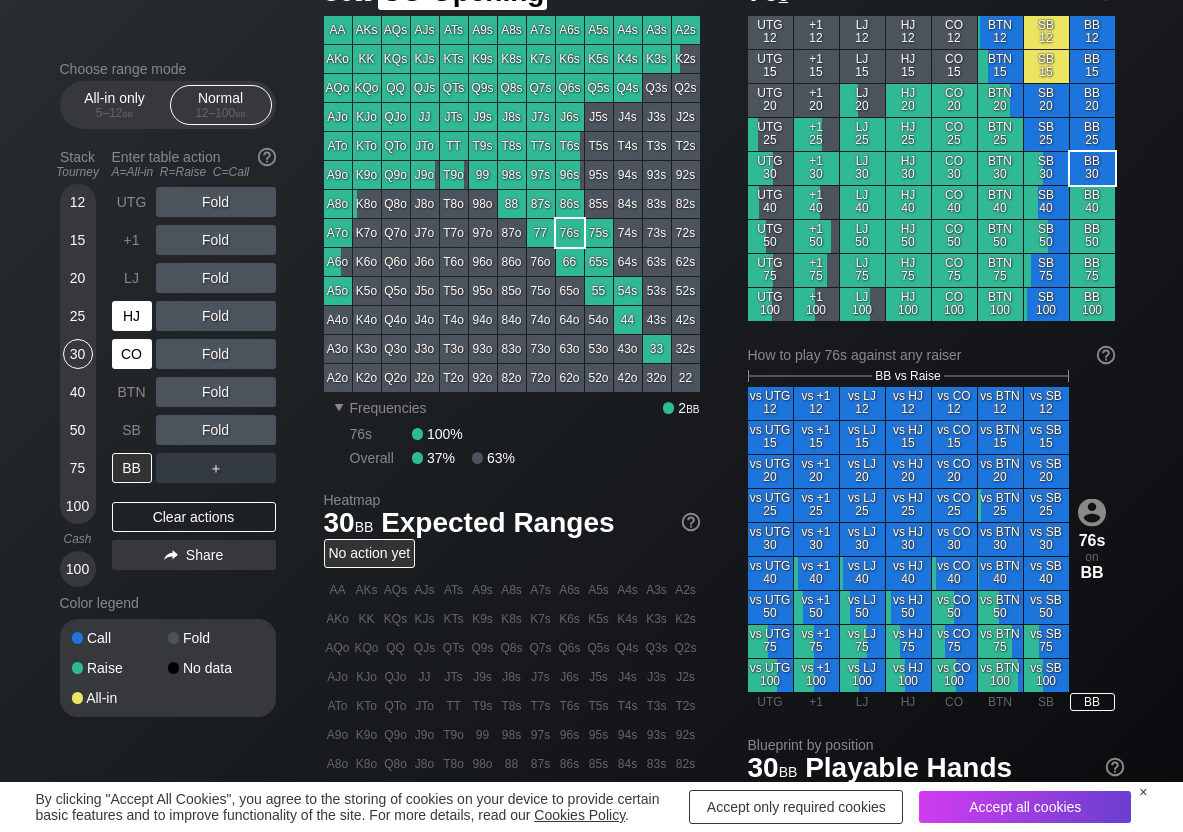 click on "HJ" at bounding box center (132, 316) 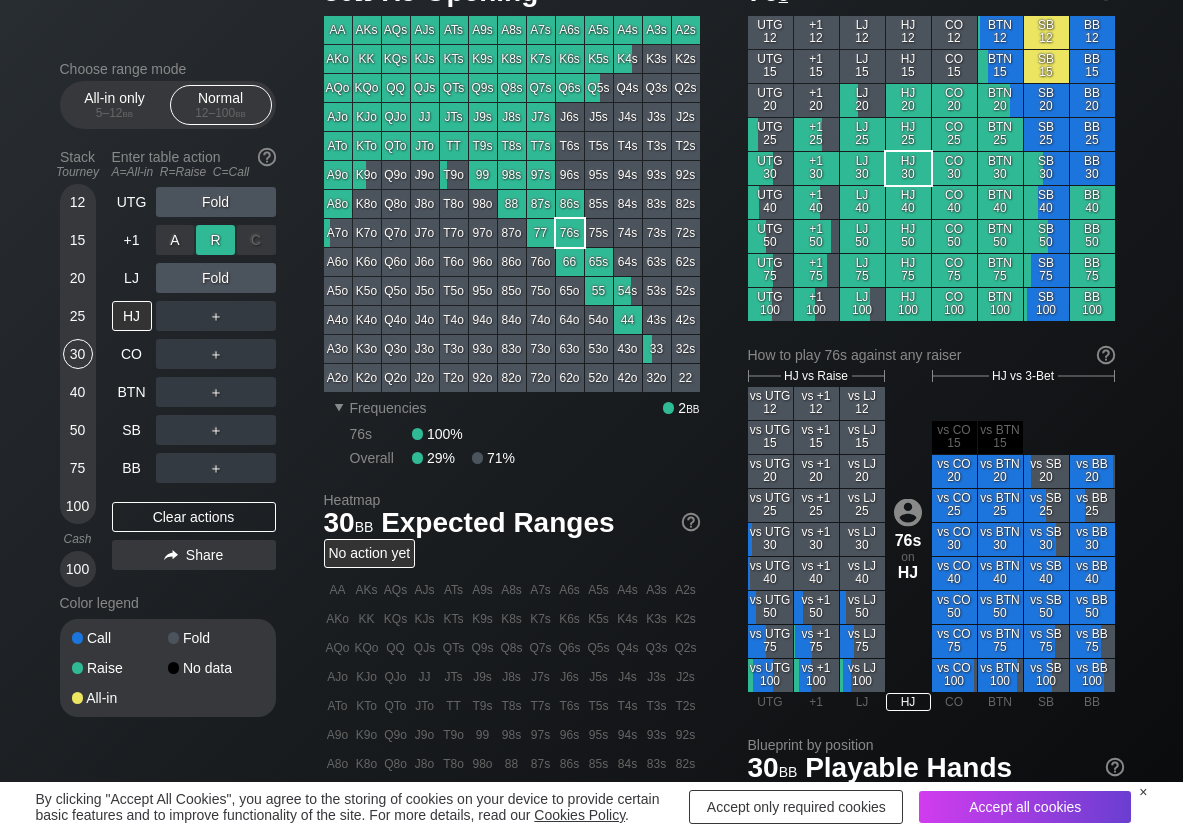 click on "R ✕" at bounding box center (215, 240) 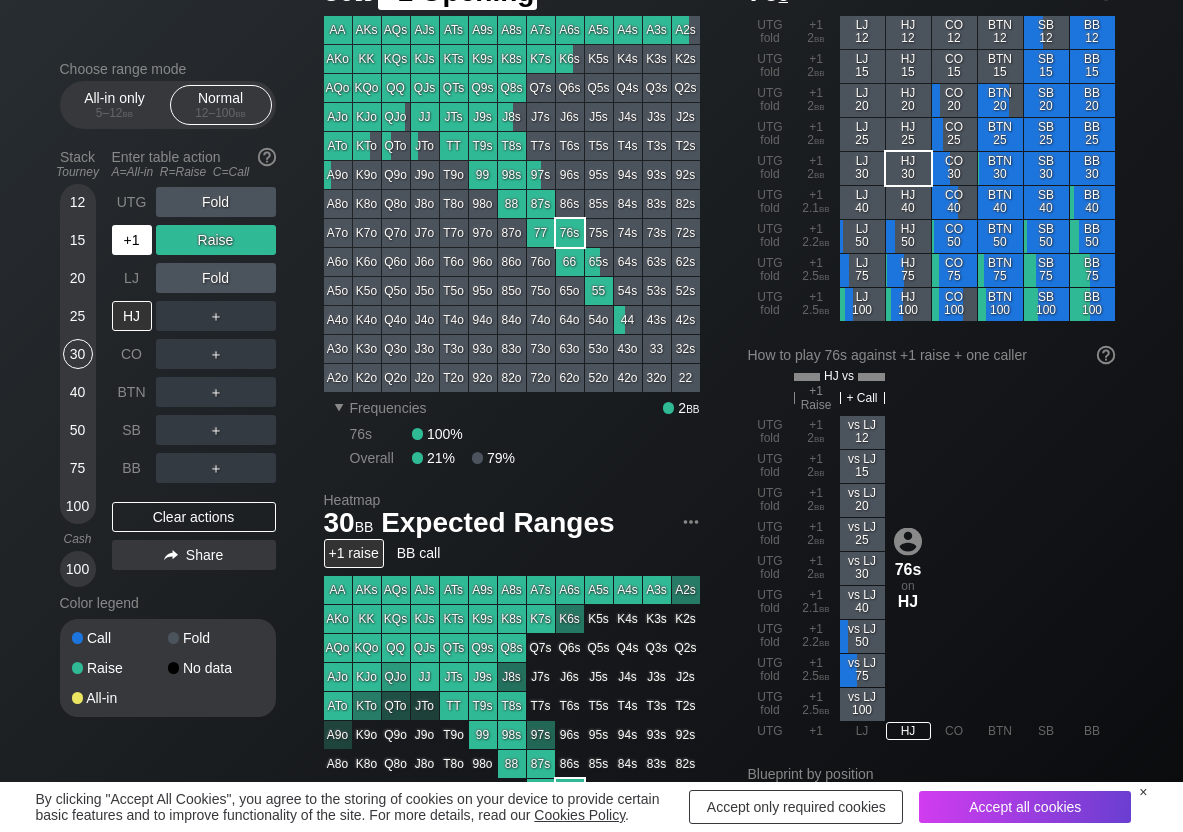 click on "+1" at bounding box center [132, 240] 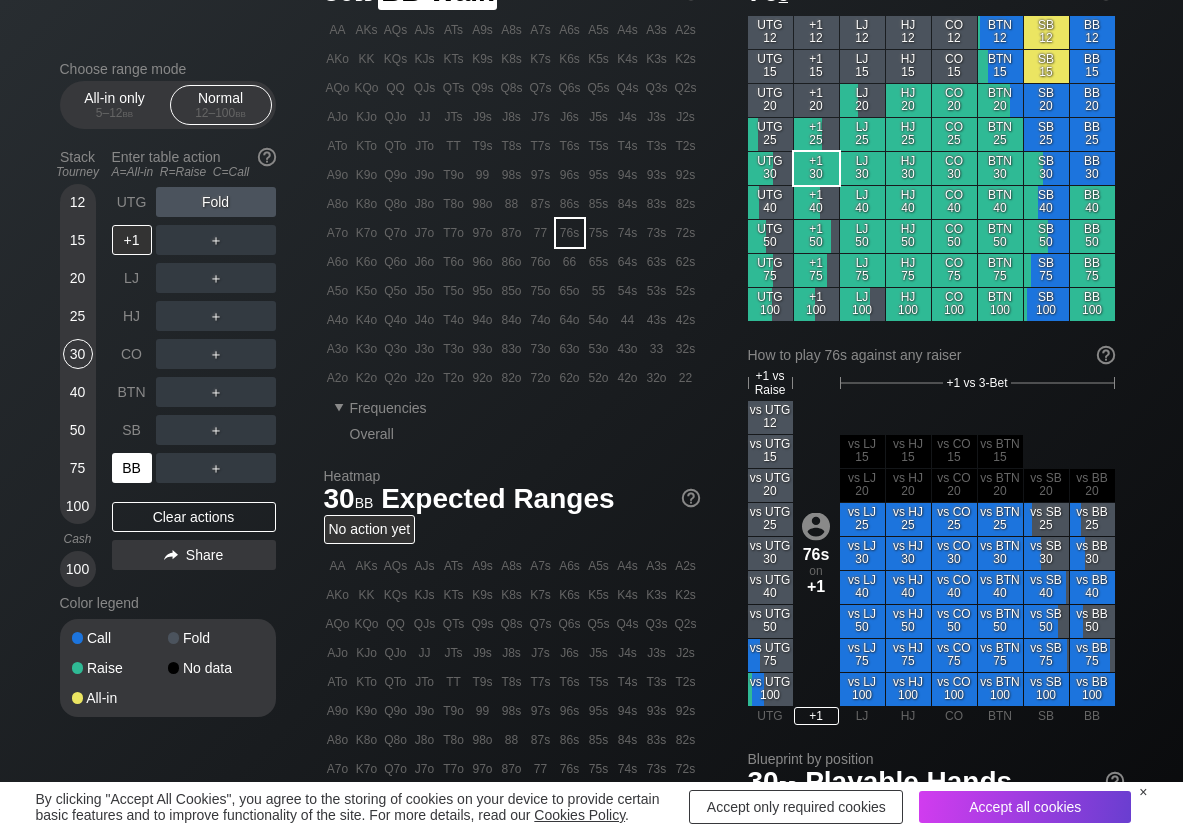 click on "BB" at bounding box center (132, 468) 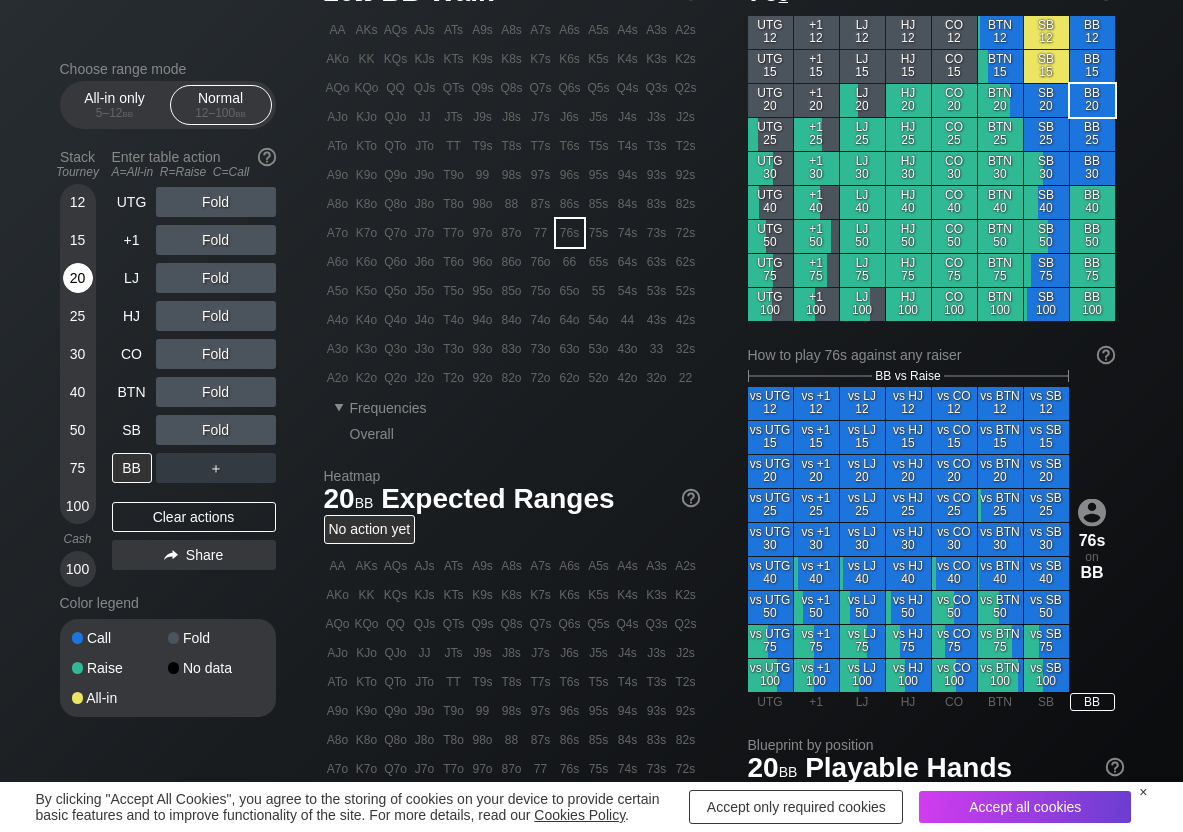 click on "20" at bounding box center (78, 278) 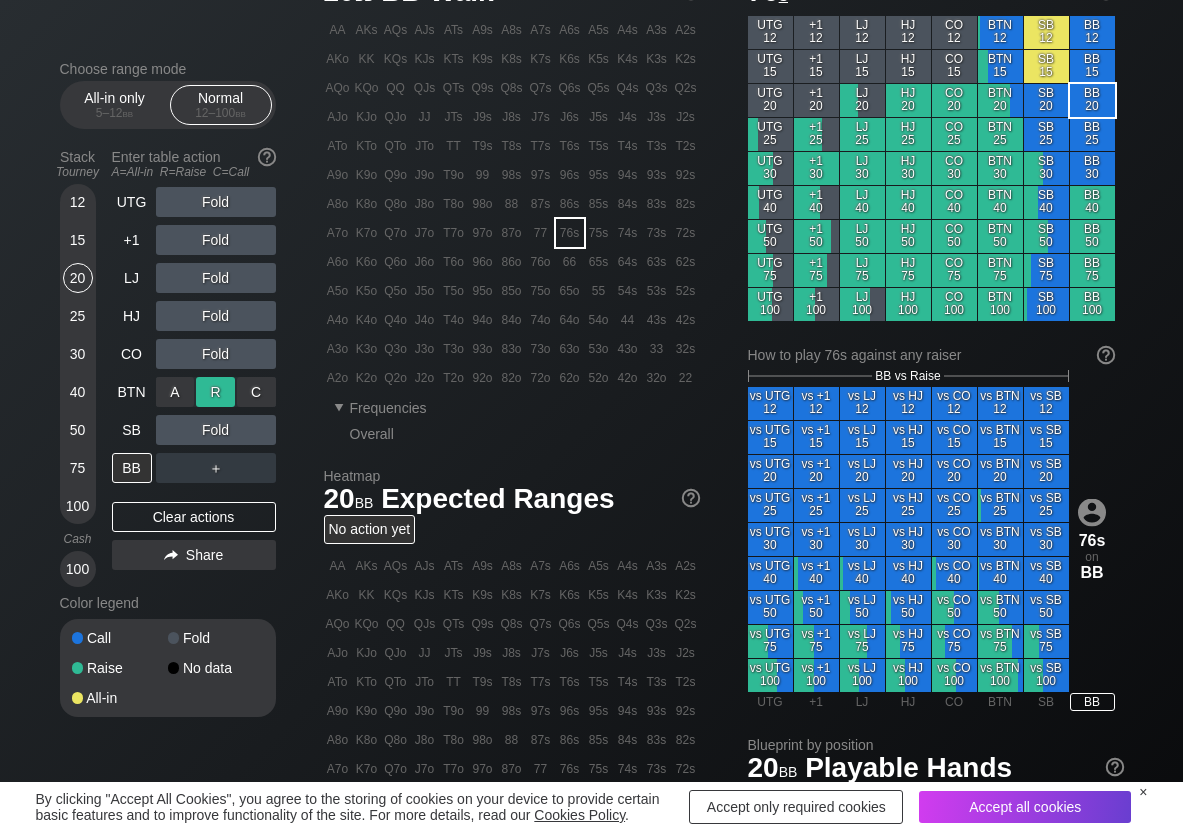 click on "R ✕" at bounding box center [215, 392] 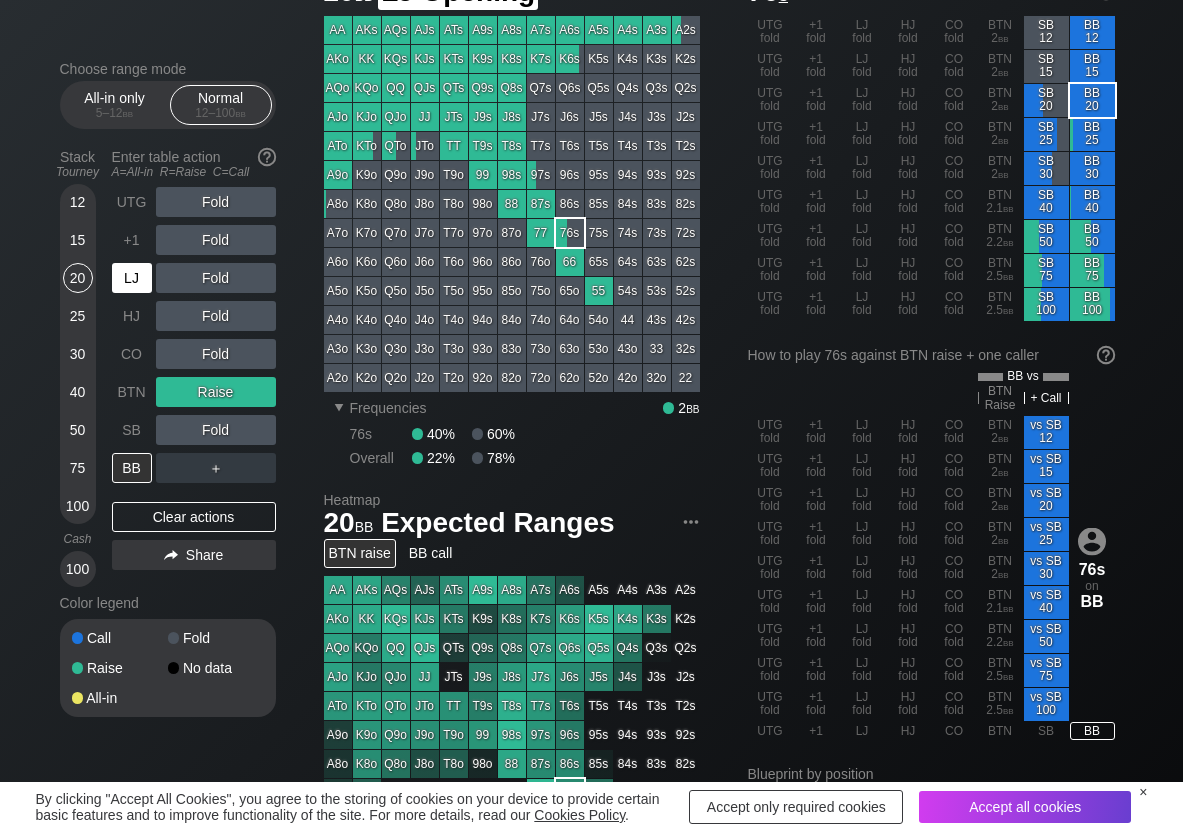 click on "LJ" at bounding box center [132, 278] 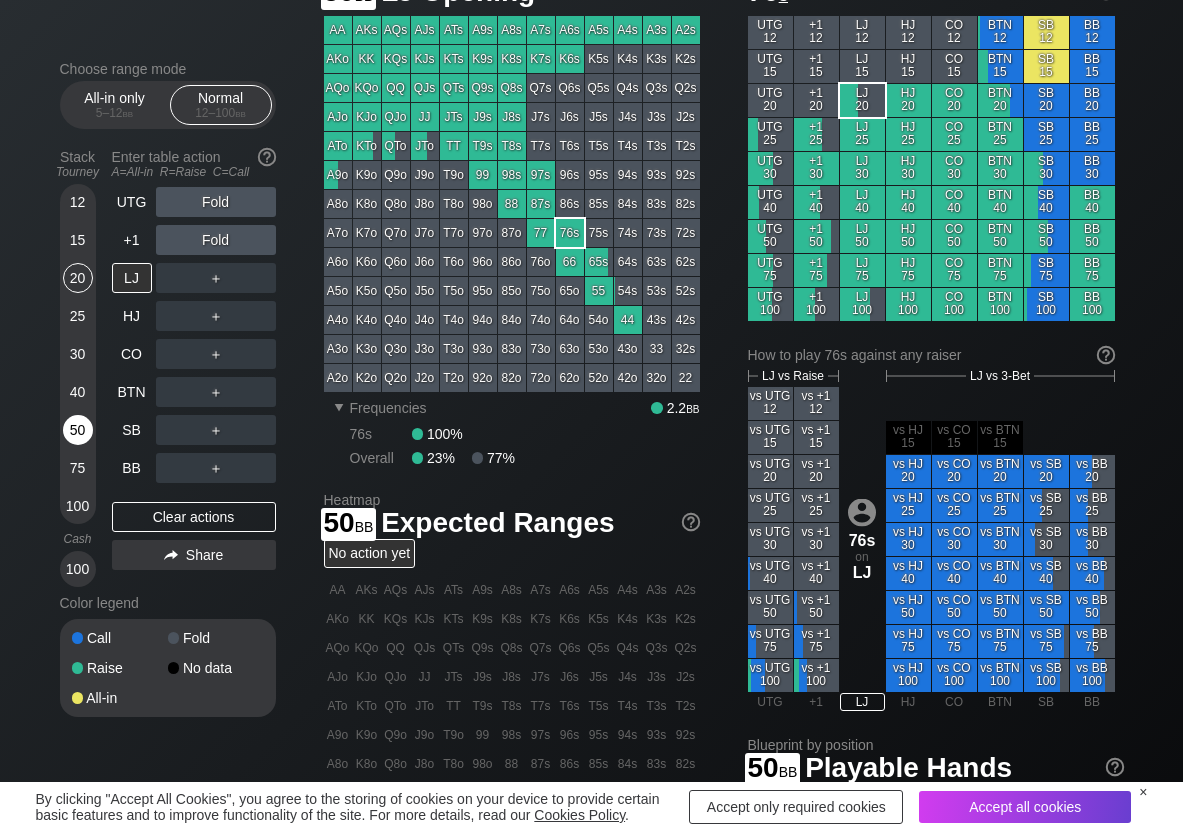 click on "50" at bounding box center (78, 430) 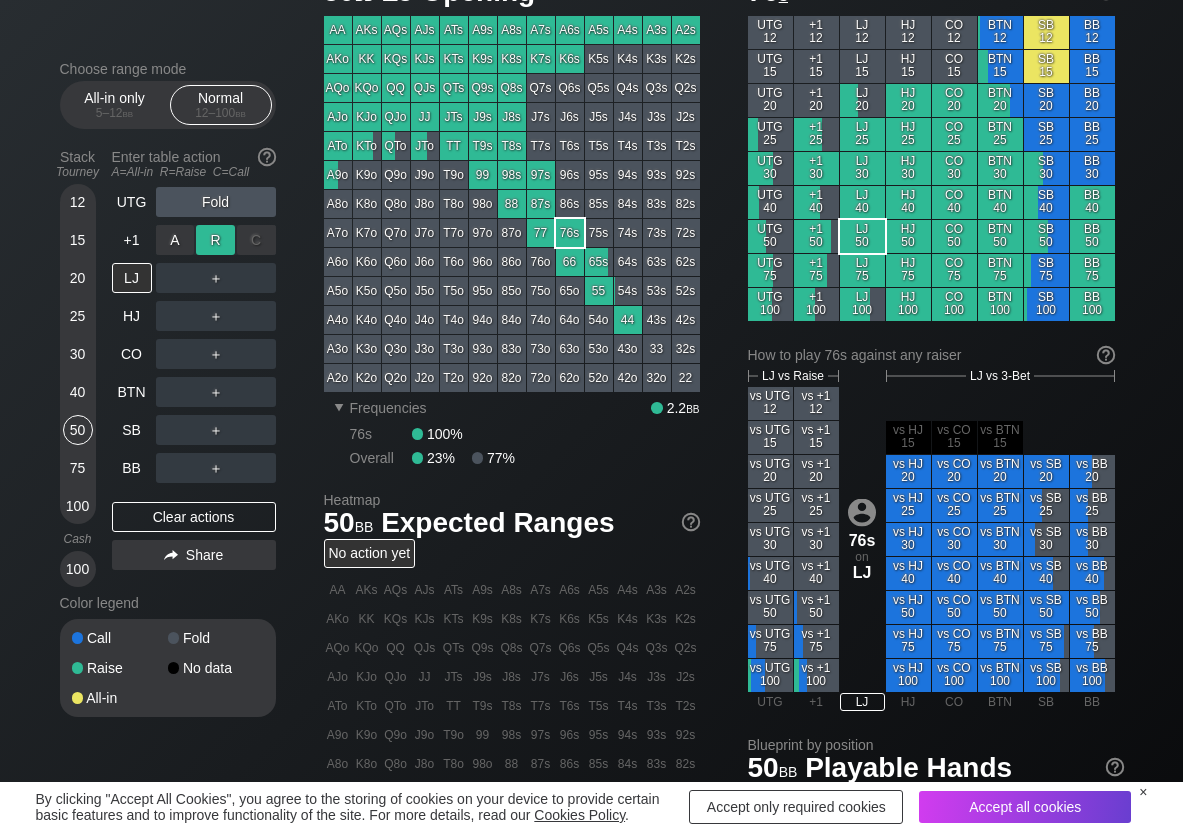click on "R ✕" at bounding box center (215, 240) 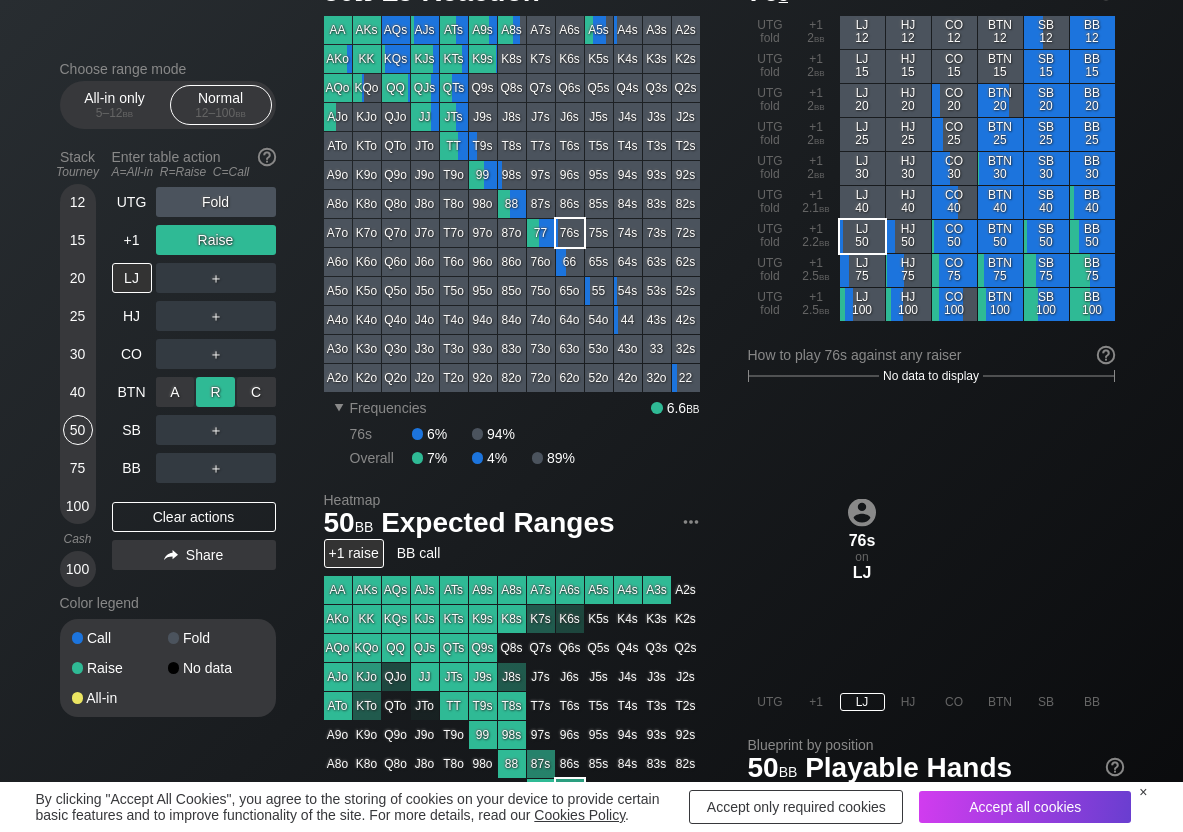 click on "R ✕" at bounding box center [215, 392] 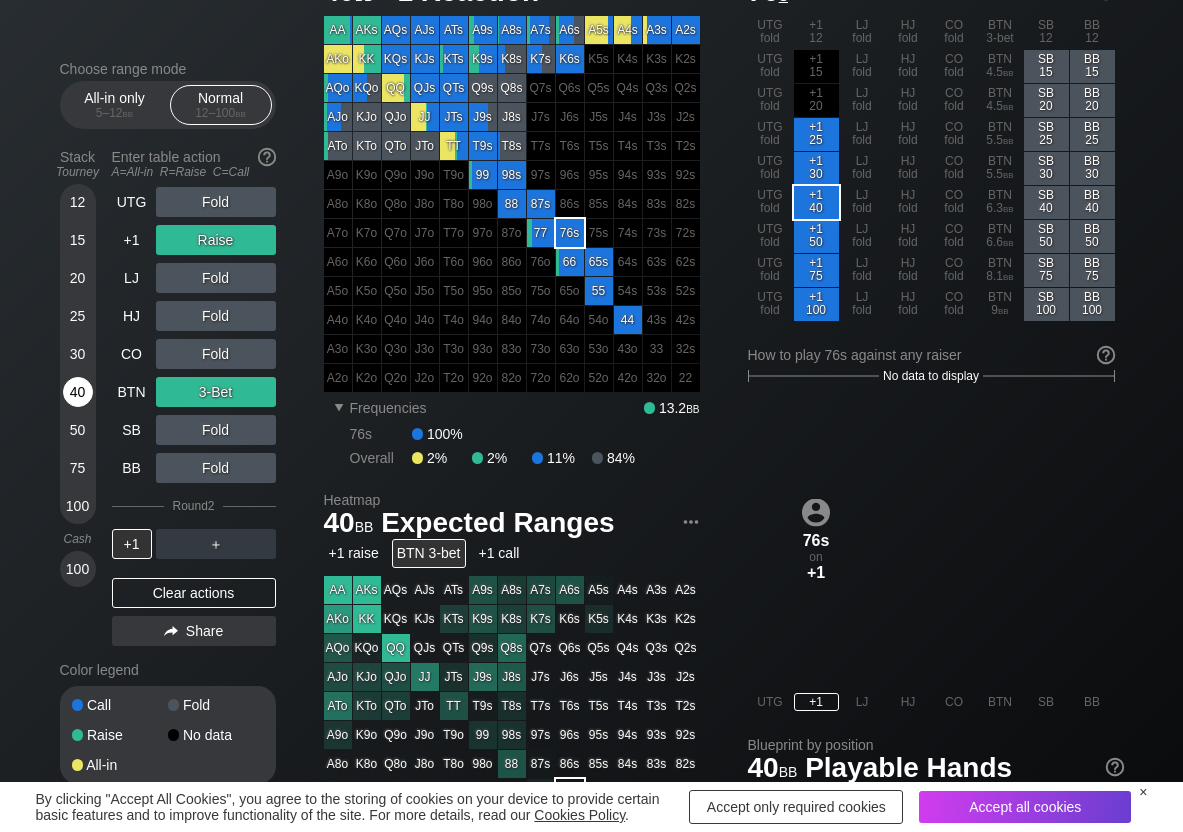click on "40" at bounding box center [78, 392] 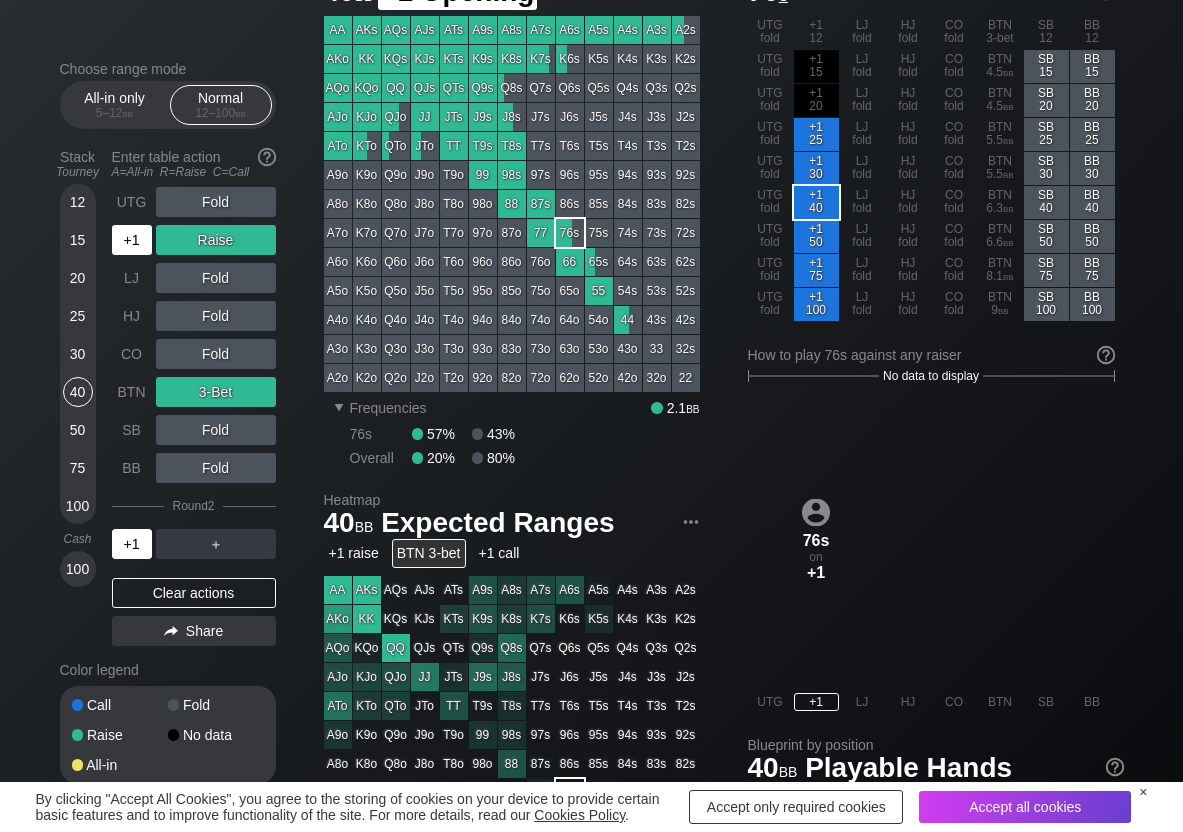 click on "+1" at bounding box center [132, 240] 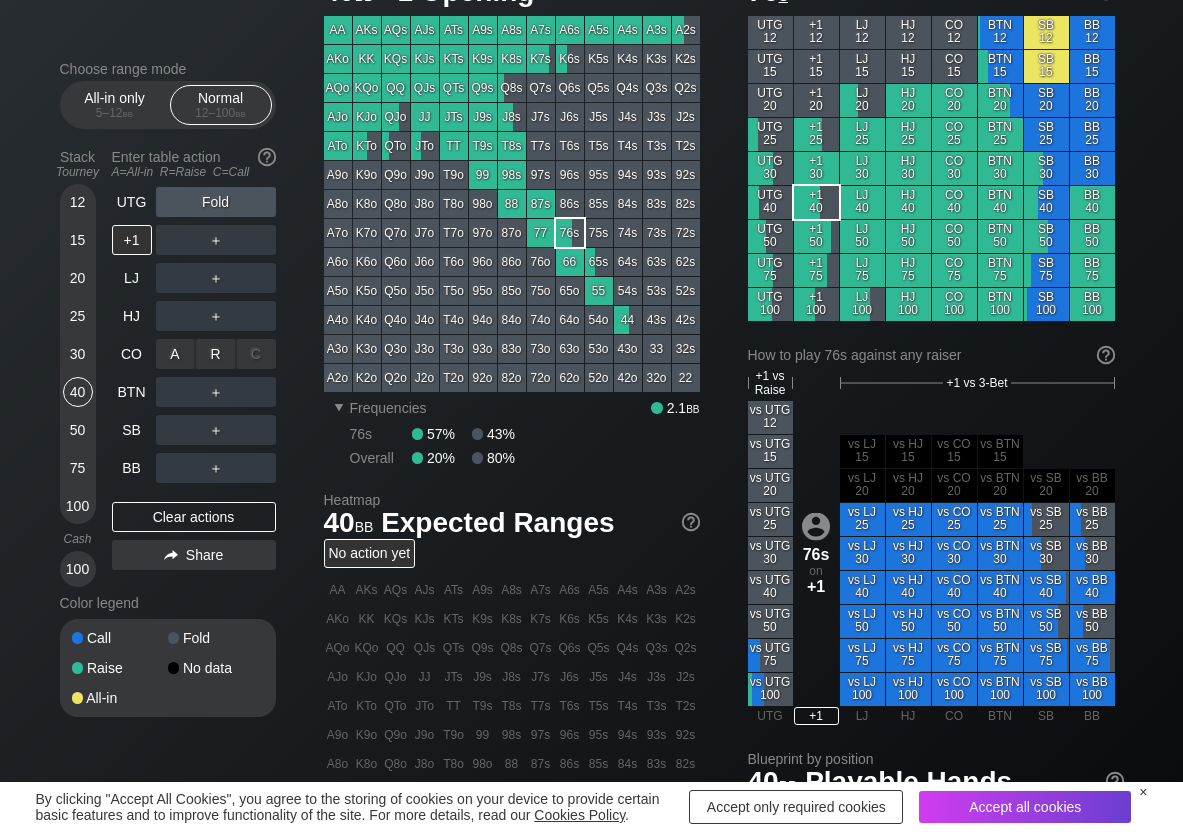 click on "R ✕" at bounding box center [215, 354] 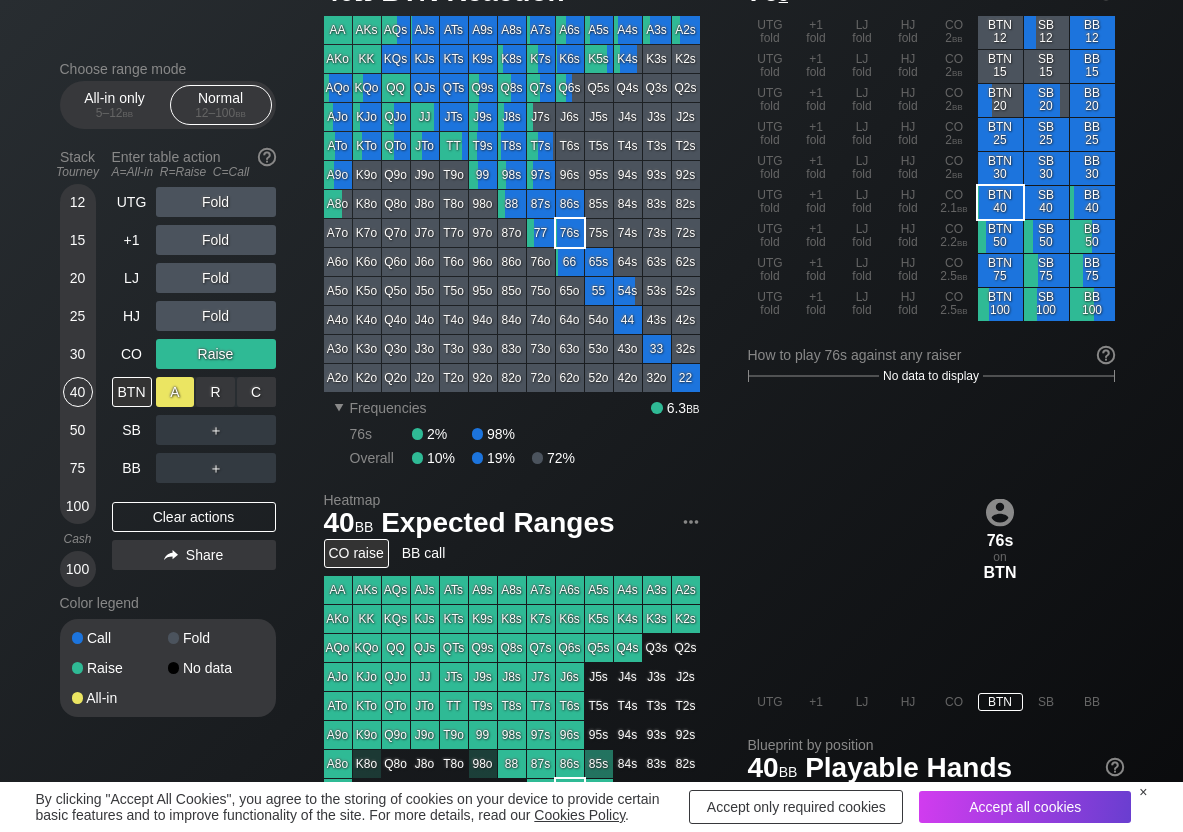 click on "A ✕" at bounding box center (175, 392) 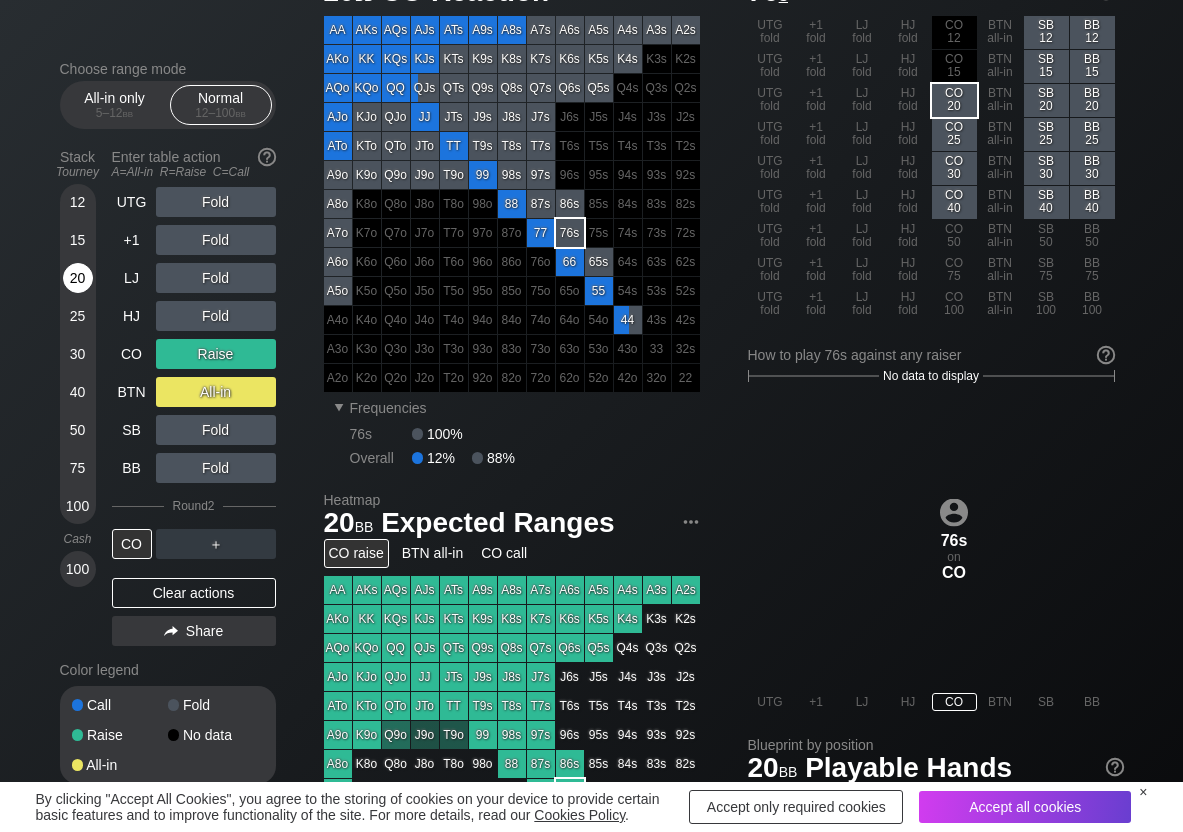 click on "20" at bounding box center [78, 278] 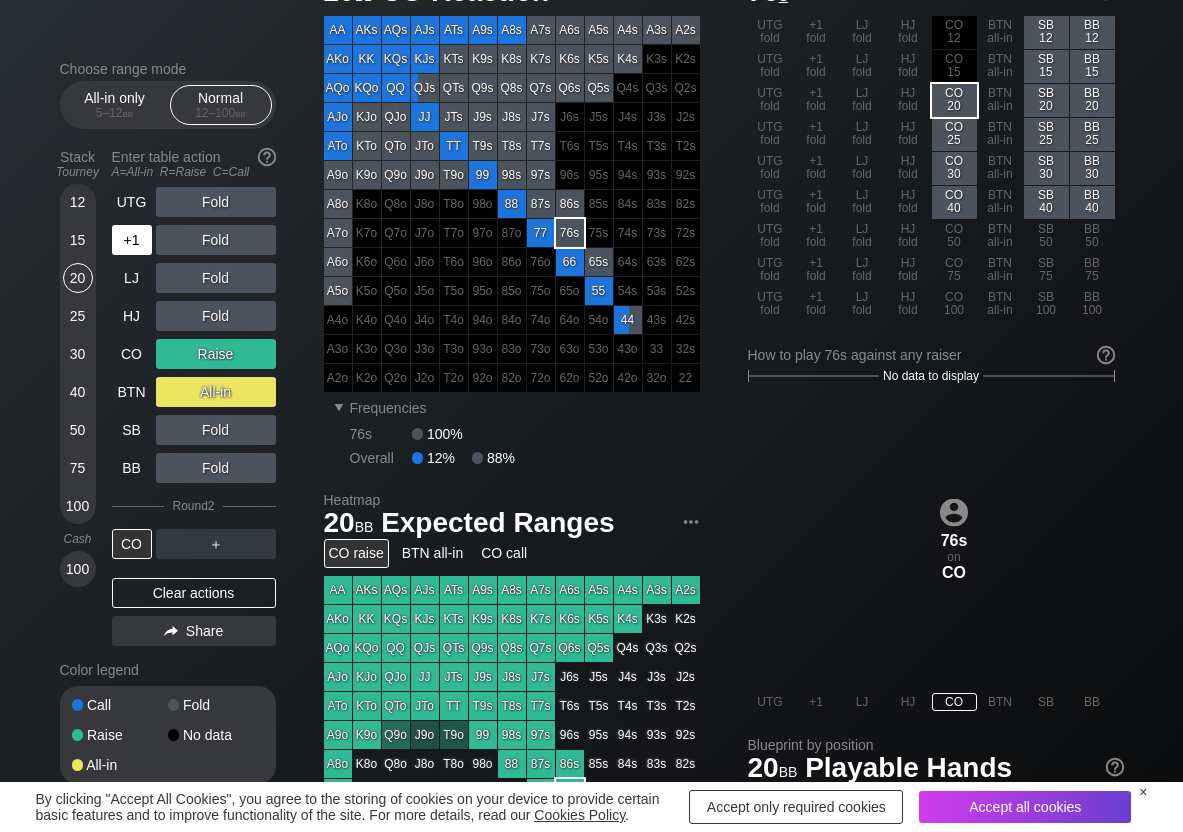 drag, startPoint x: 145, startPoint y: 235, endPoint x: 164, endPoint y: 236, distance: 19.026299 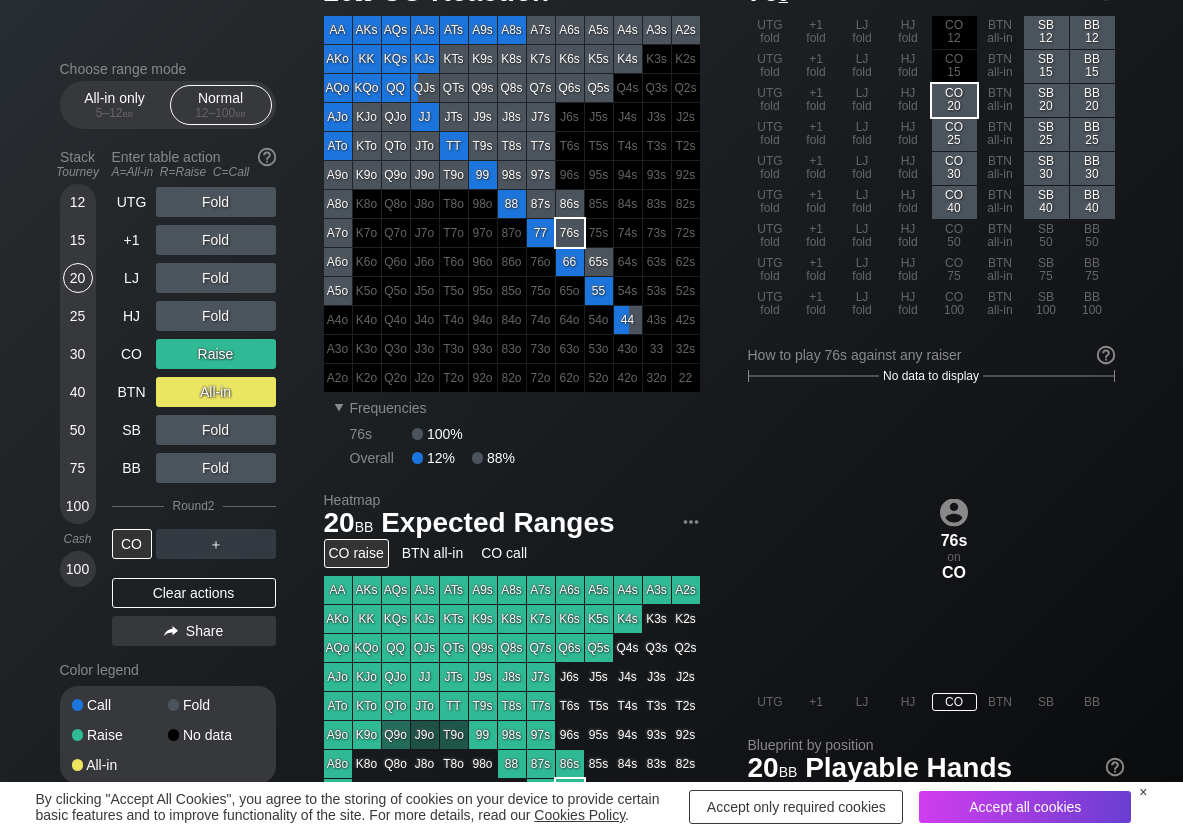 click on "+1" at bounding box center [132, 240] 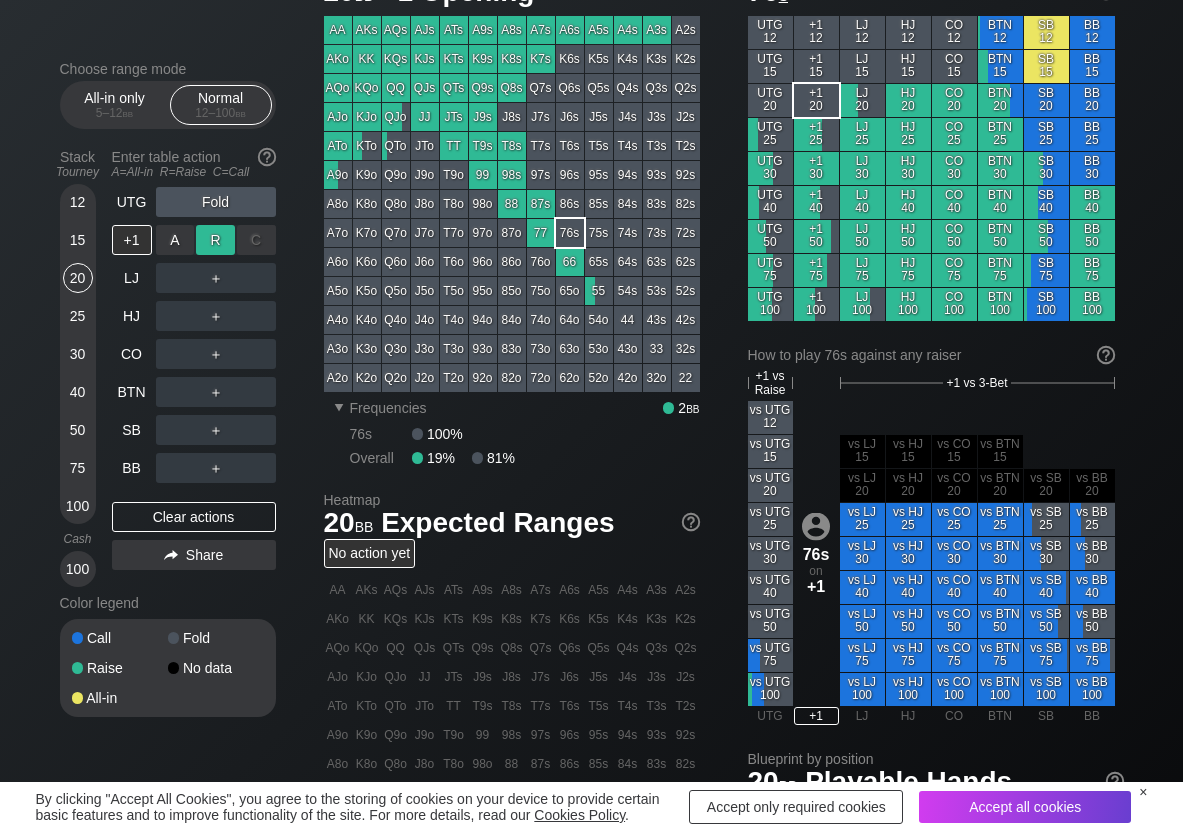 click on "R ✕" at bounding box center (215, 240) 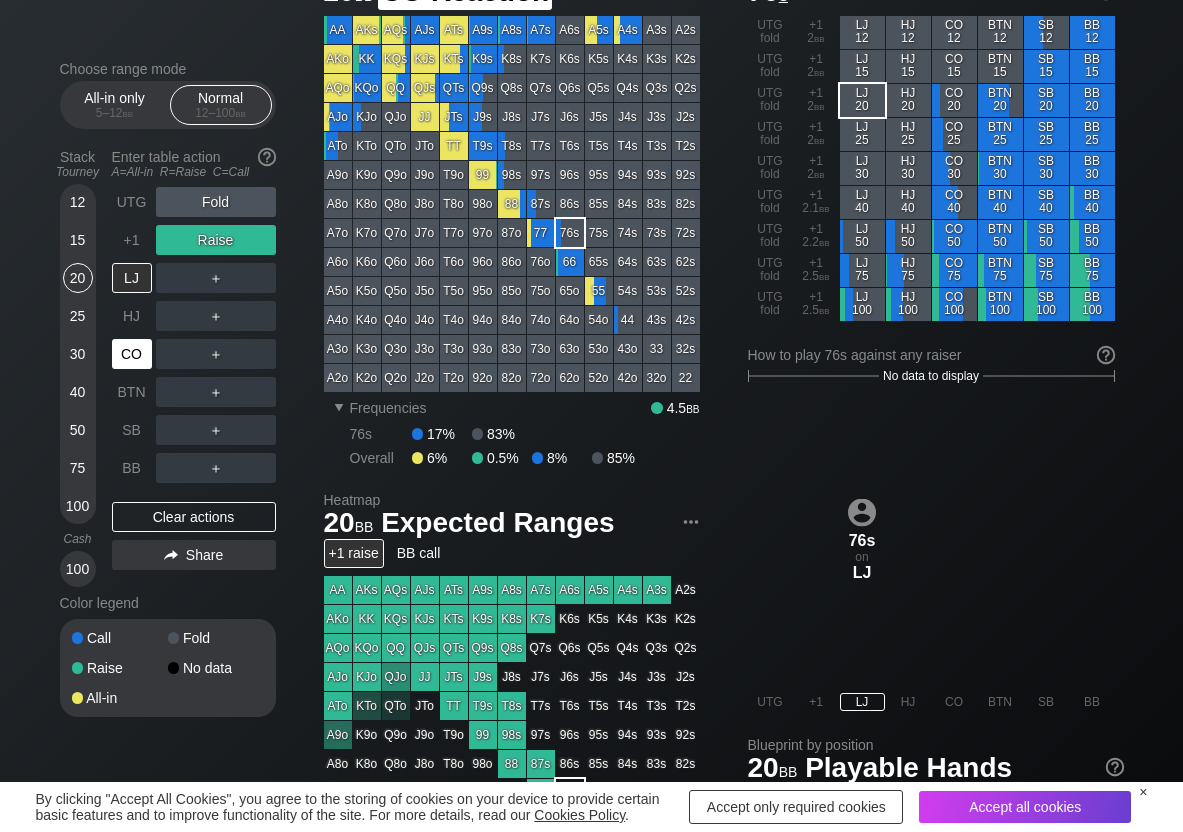 click on "CO" at bounding box center [132, 354] 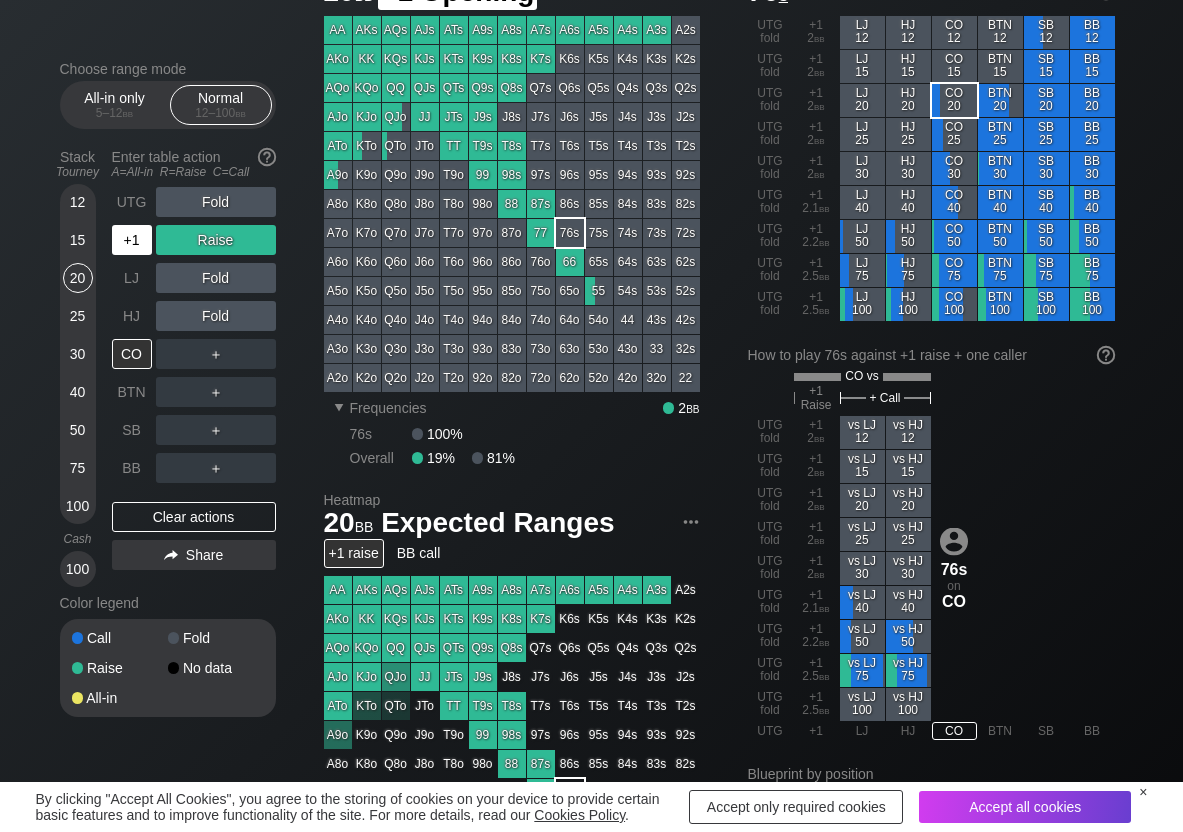 drag, startPoint x: 119, startPoint y: 228, endPoint x: 126, endPoint y: 256, distance: 28.86174 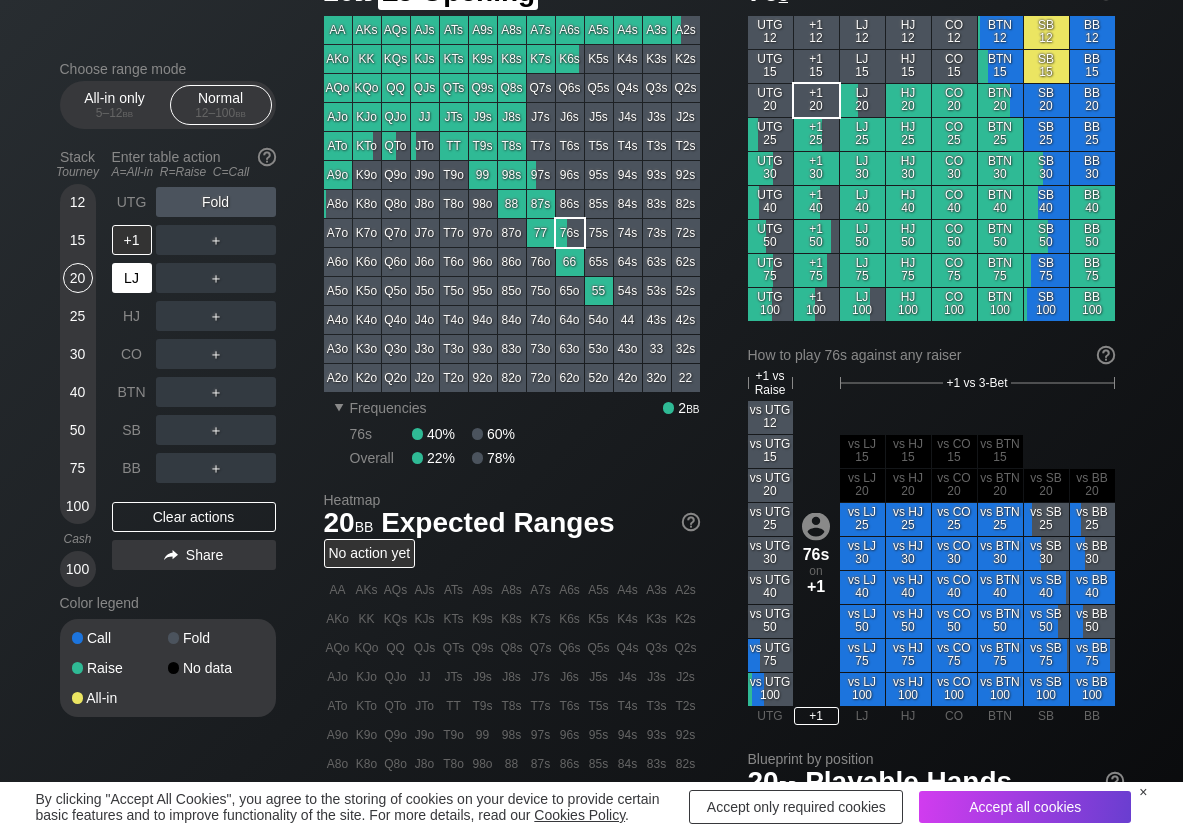 click on "LJ" at bounding box center (132, 278) 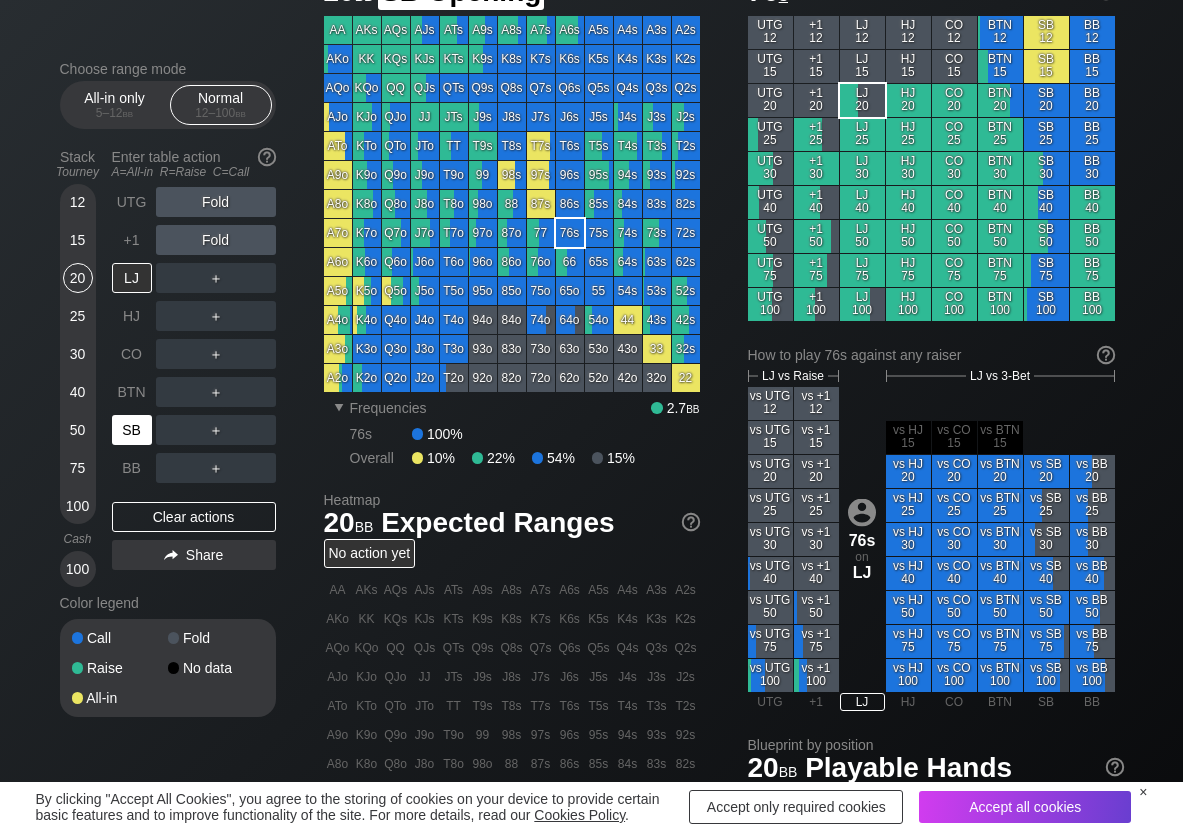 click on "SB" at bounding box center [132, 430] 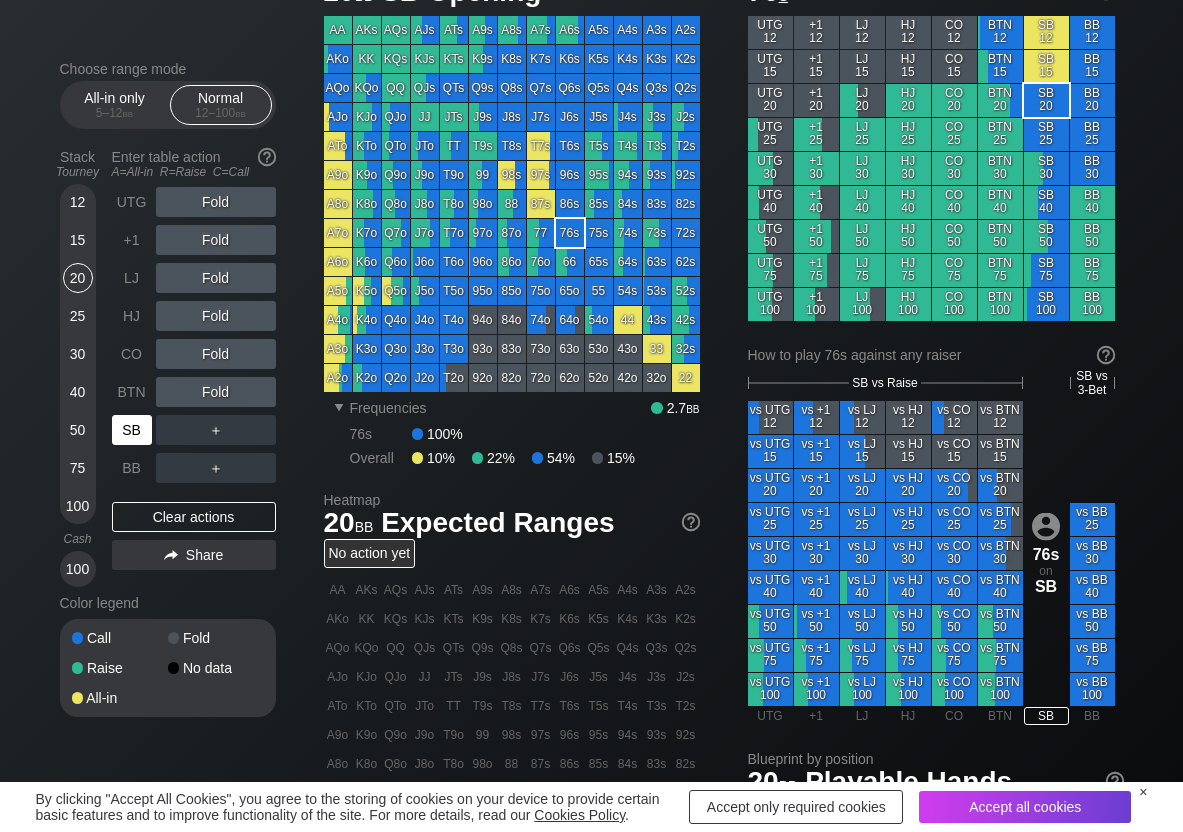 click on "SB" at bounding box center (132, 430) 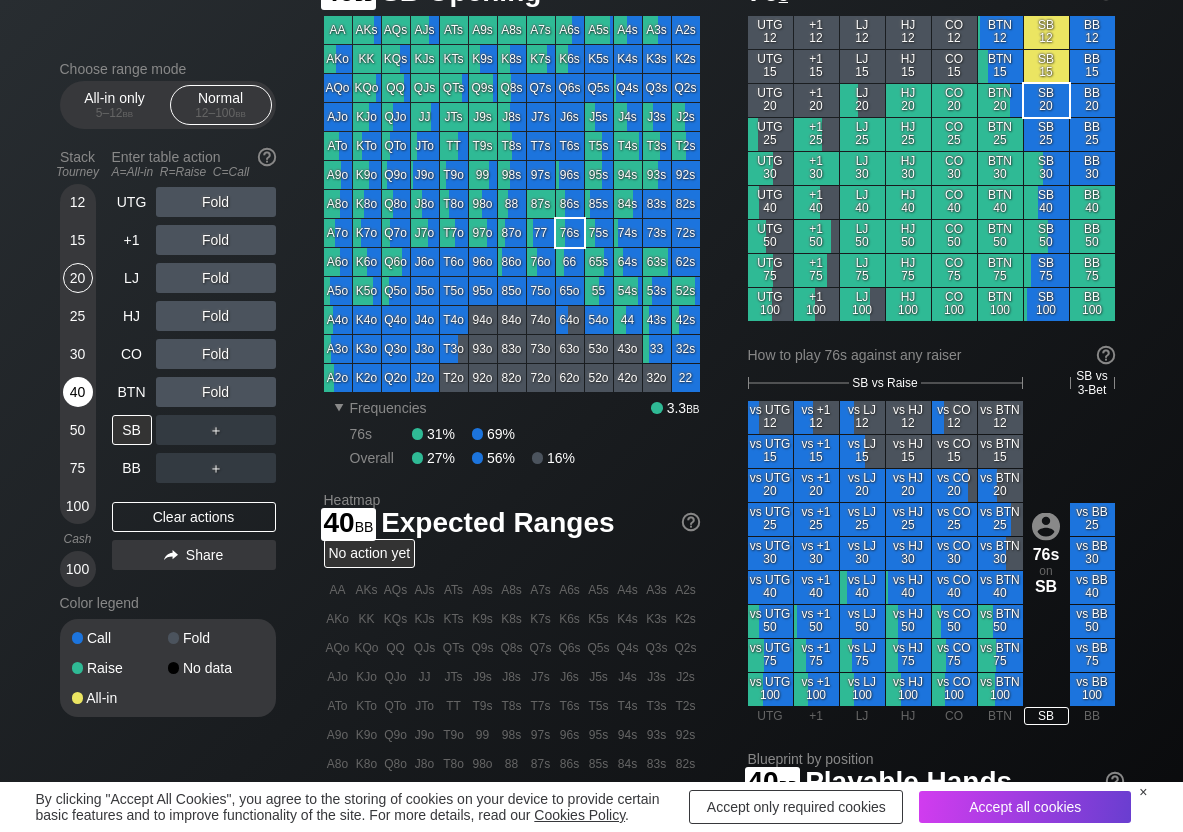 click on "40" at bounding box center (78, 392) 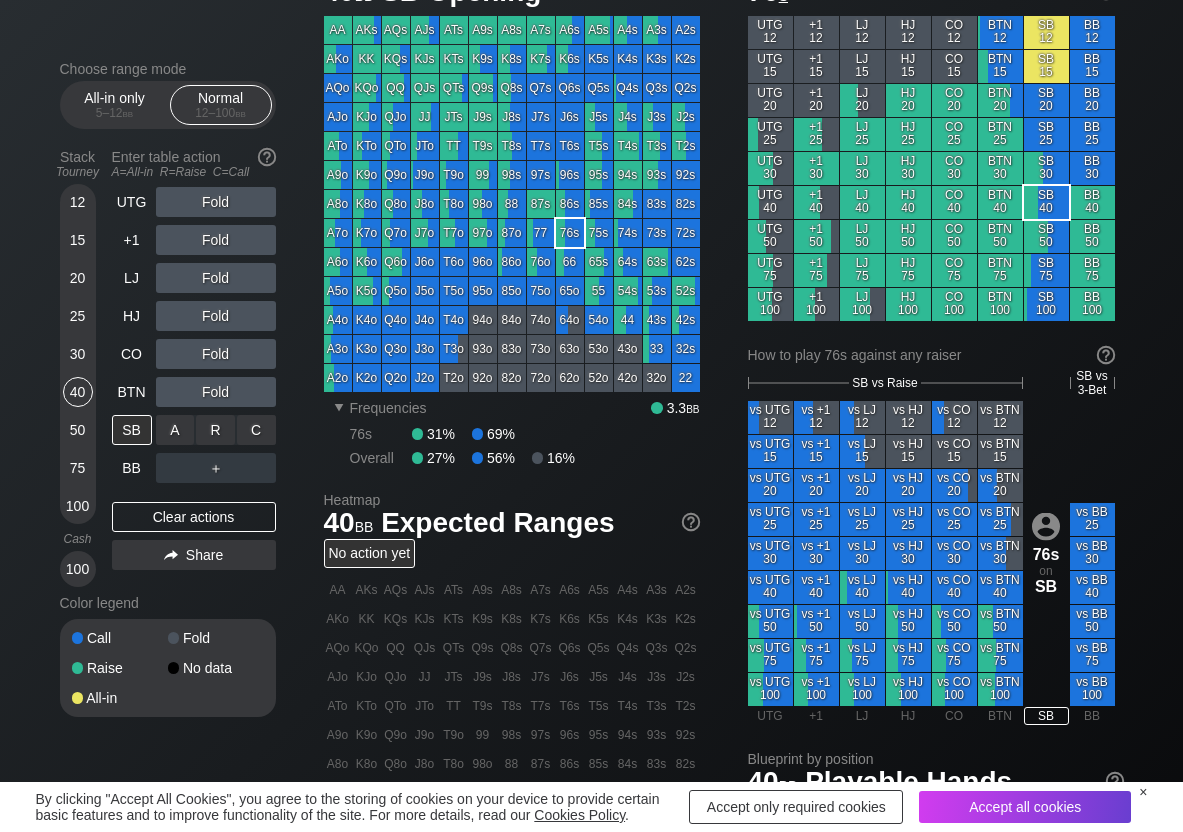 click on "C ✕" at bounding box center (256, 430) 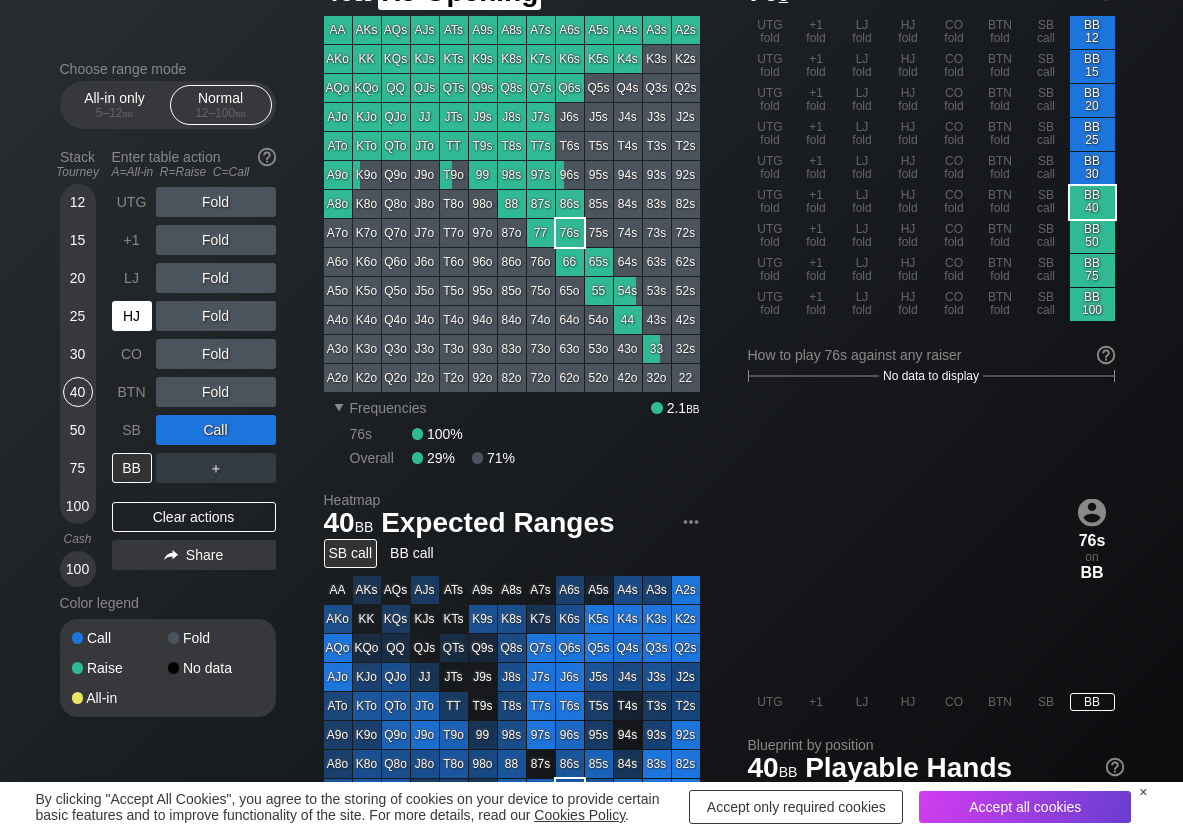 click on "HJ" at bounding box center [132, 316] 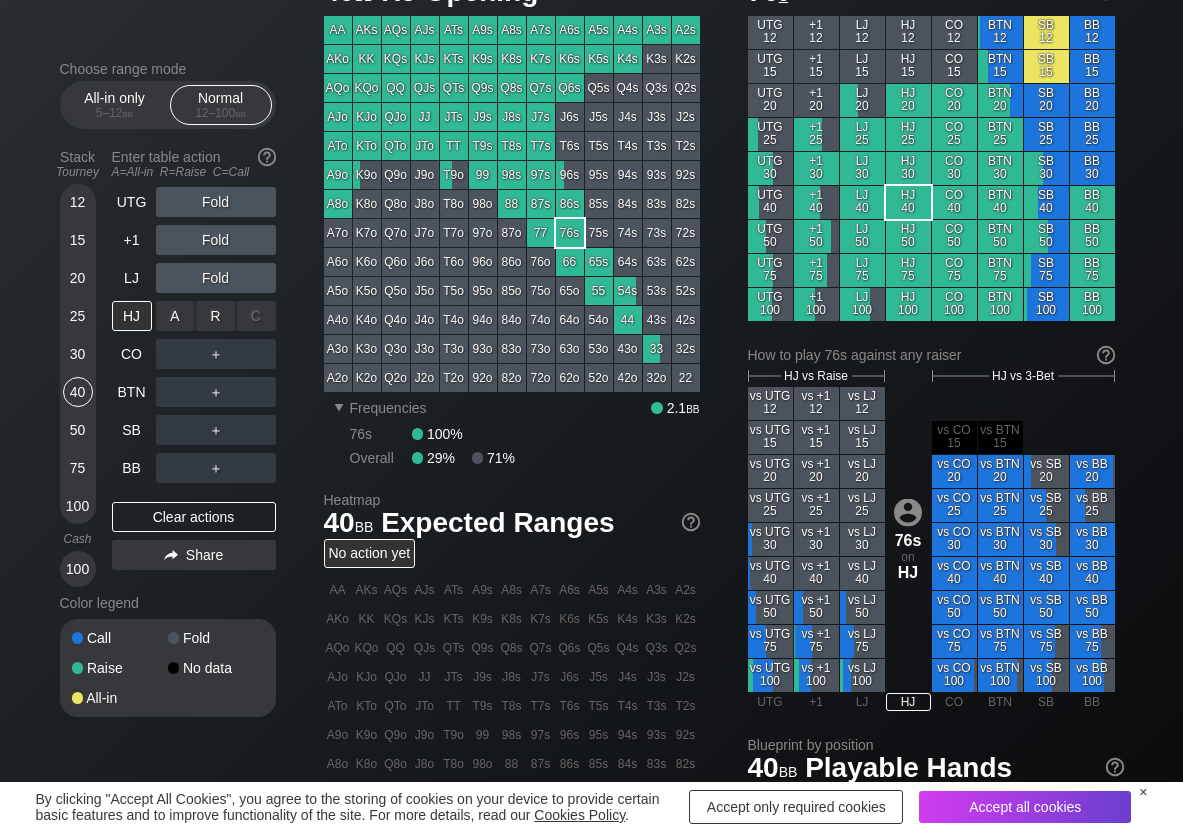 click on "R ✕" at bounding box center [215, 316] 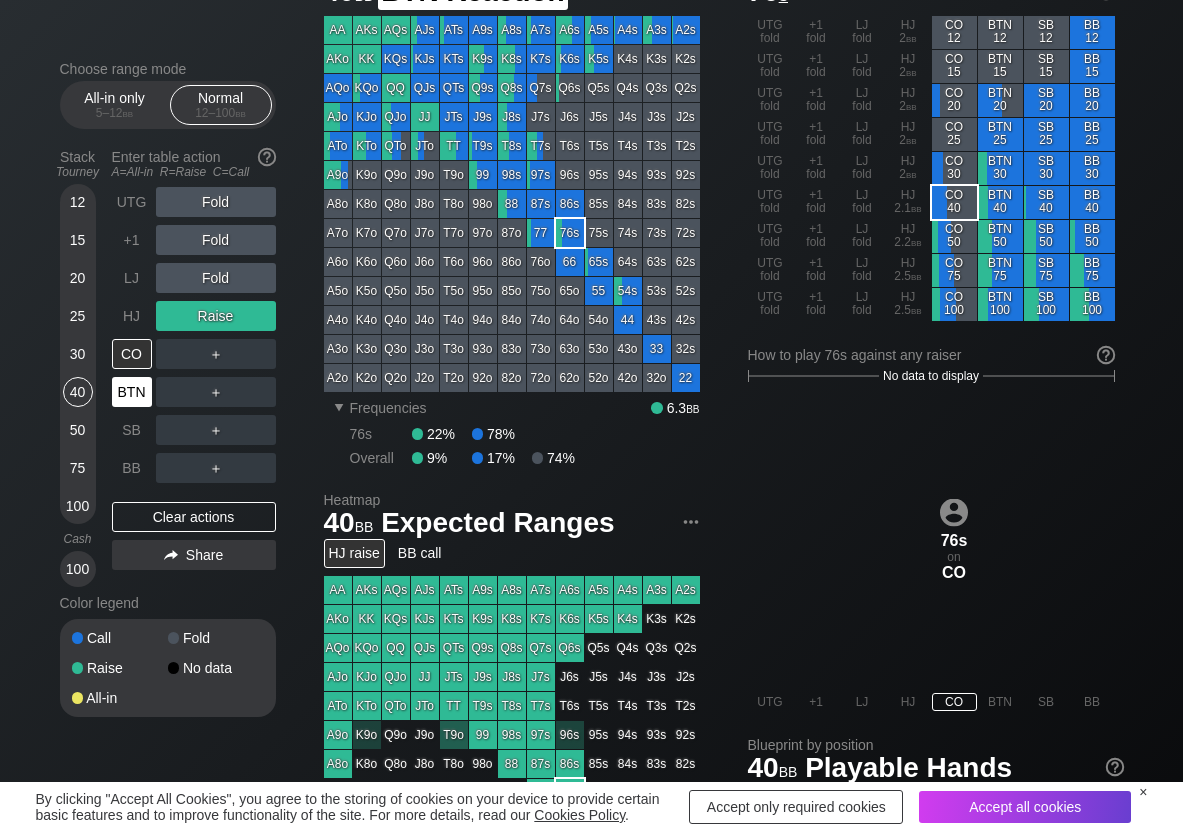 click on "BTN" at bounding box center [132, 392] 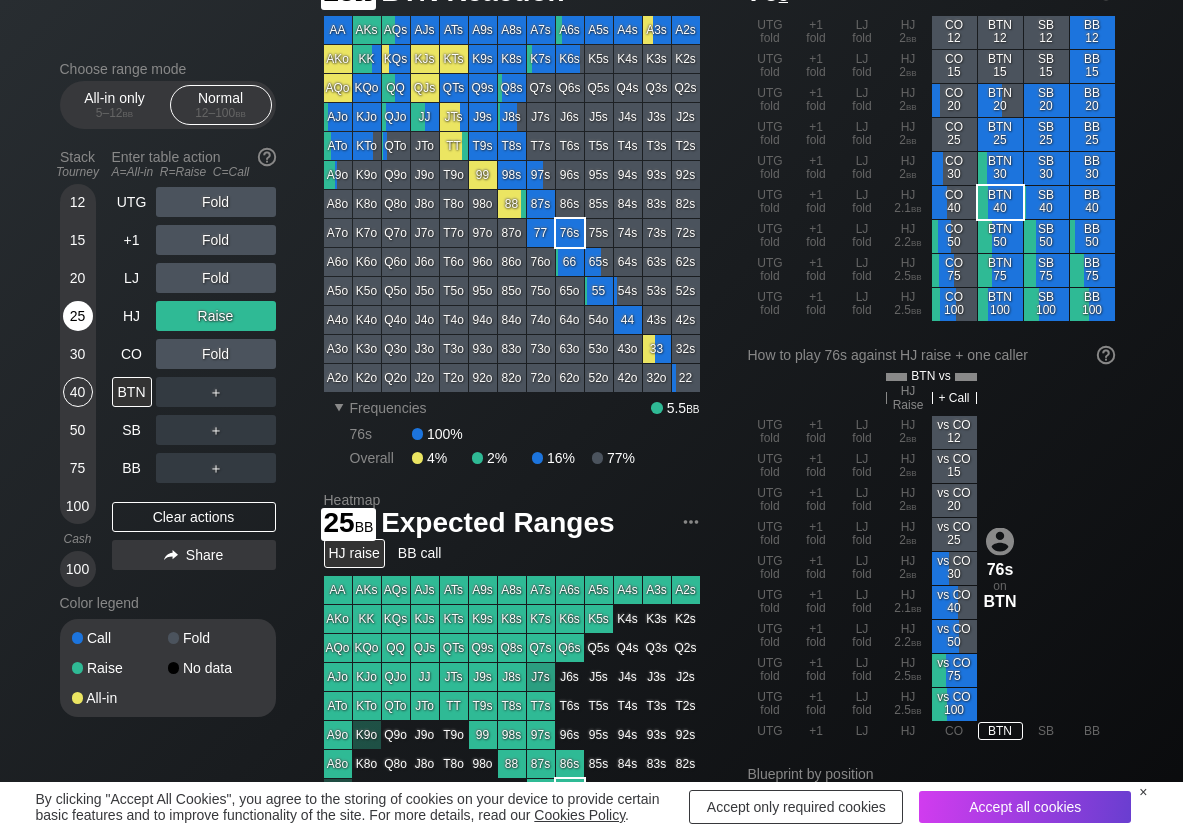 click on "25" at bounding box center (78, 316) 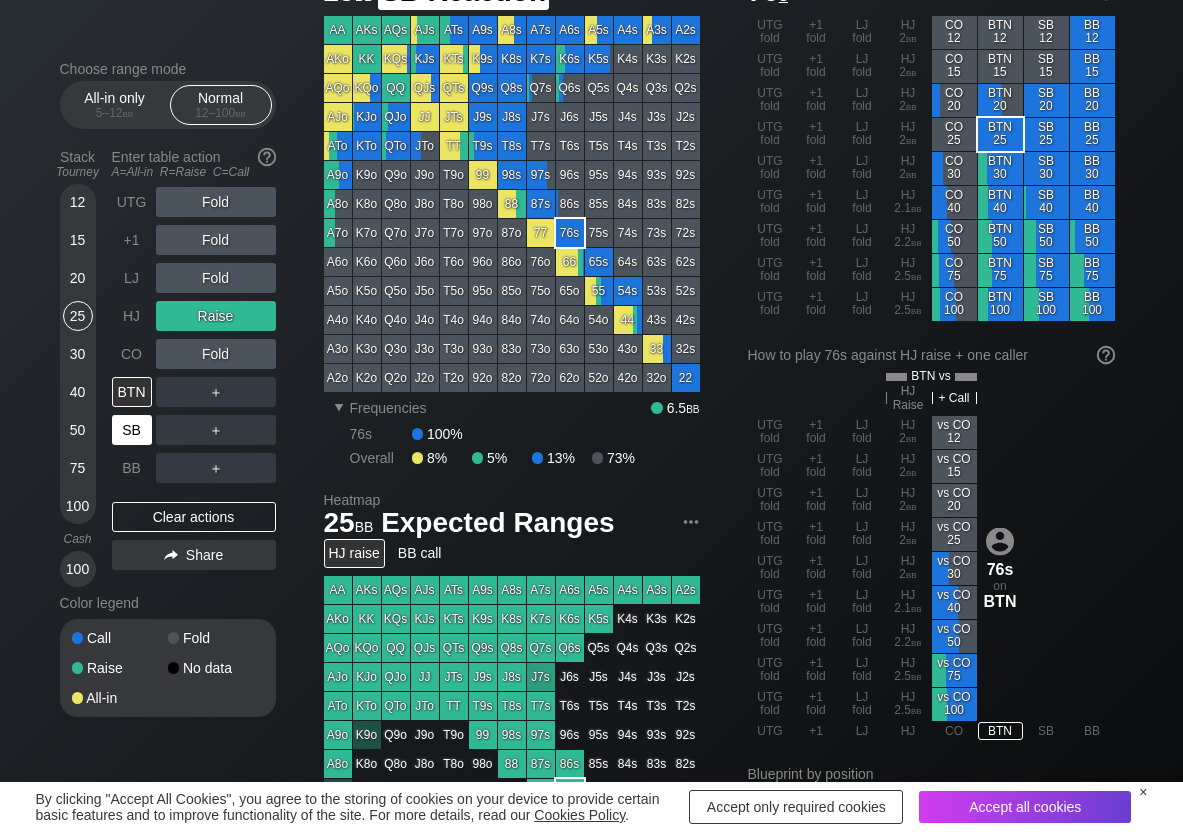 click on "SB" at bounding box center [132, 430] 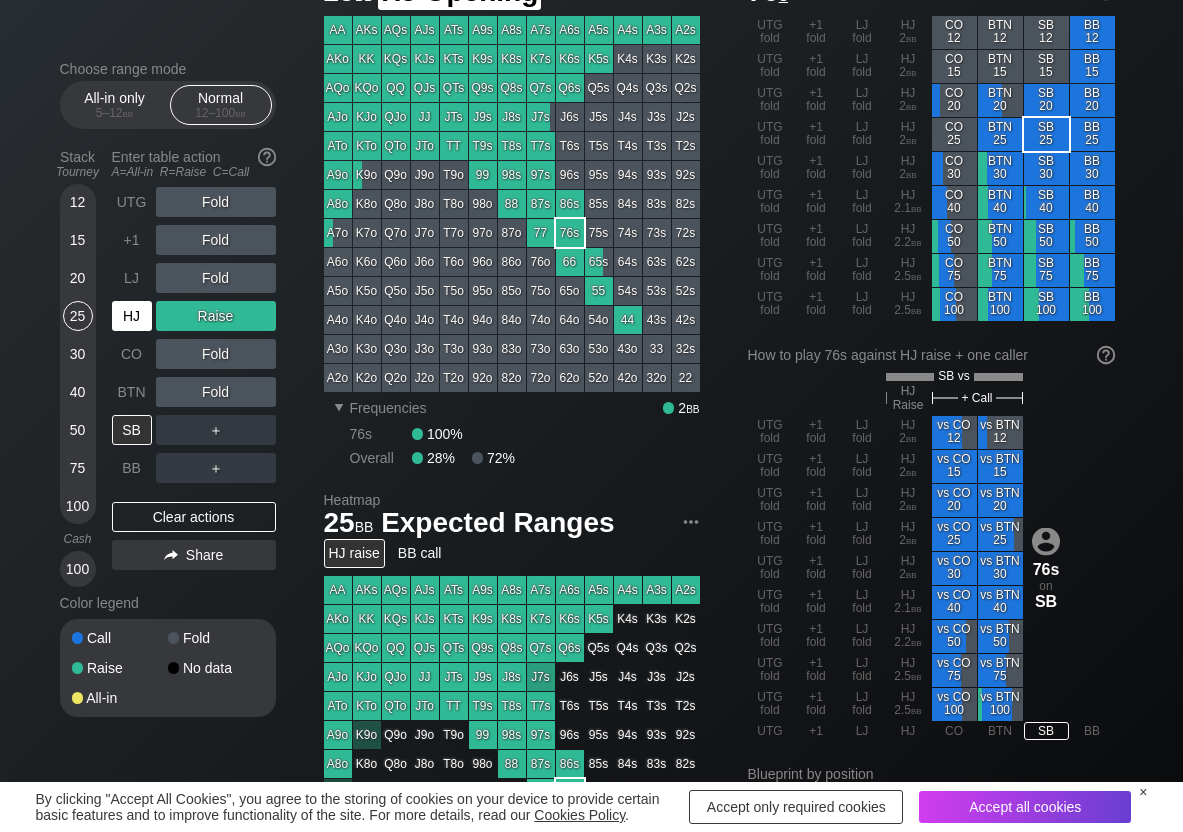 drag, startPoint x: 134, startPoint y: 309, endPoint x: 125, endPoint y: 324, distance: 17.492855 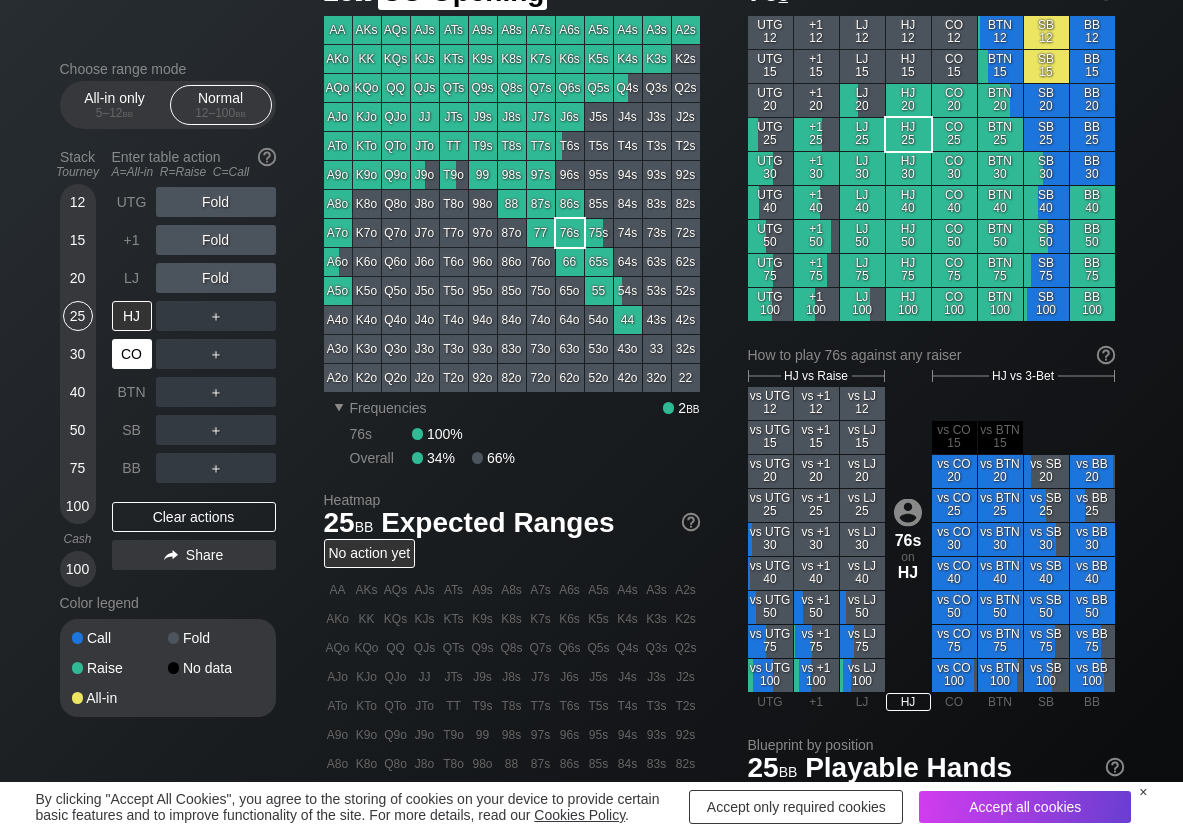 click on "CO" at bounding box center (132, 354) 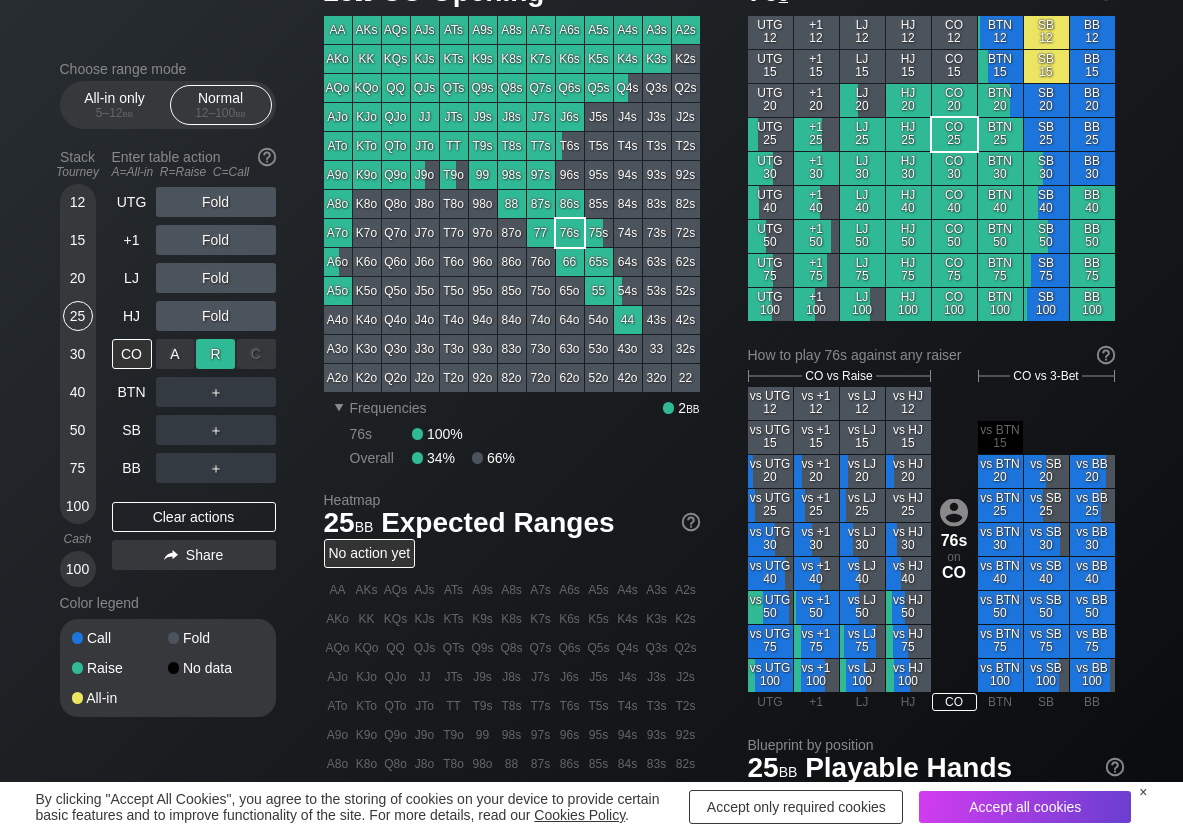 click on "R ✕" at bounding box center [215, 354] 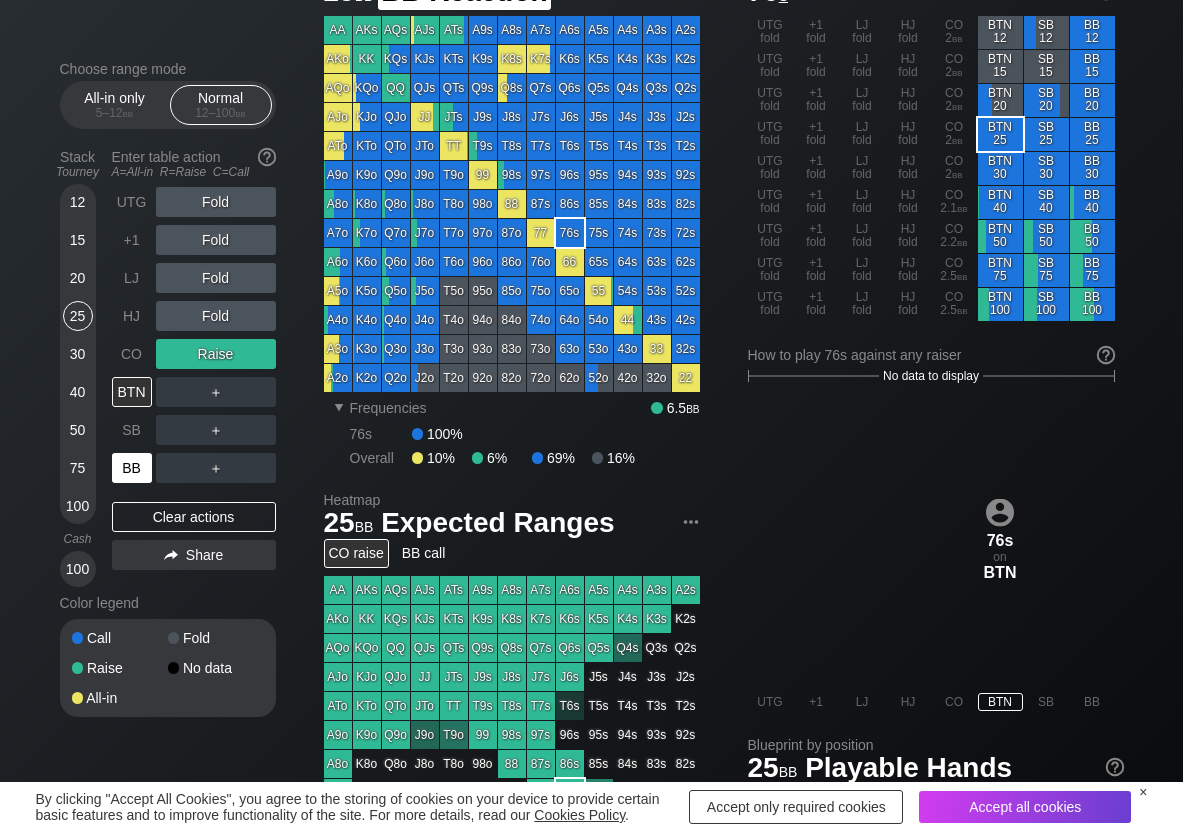 click on "BB" at bounding box center [132, 468] 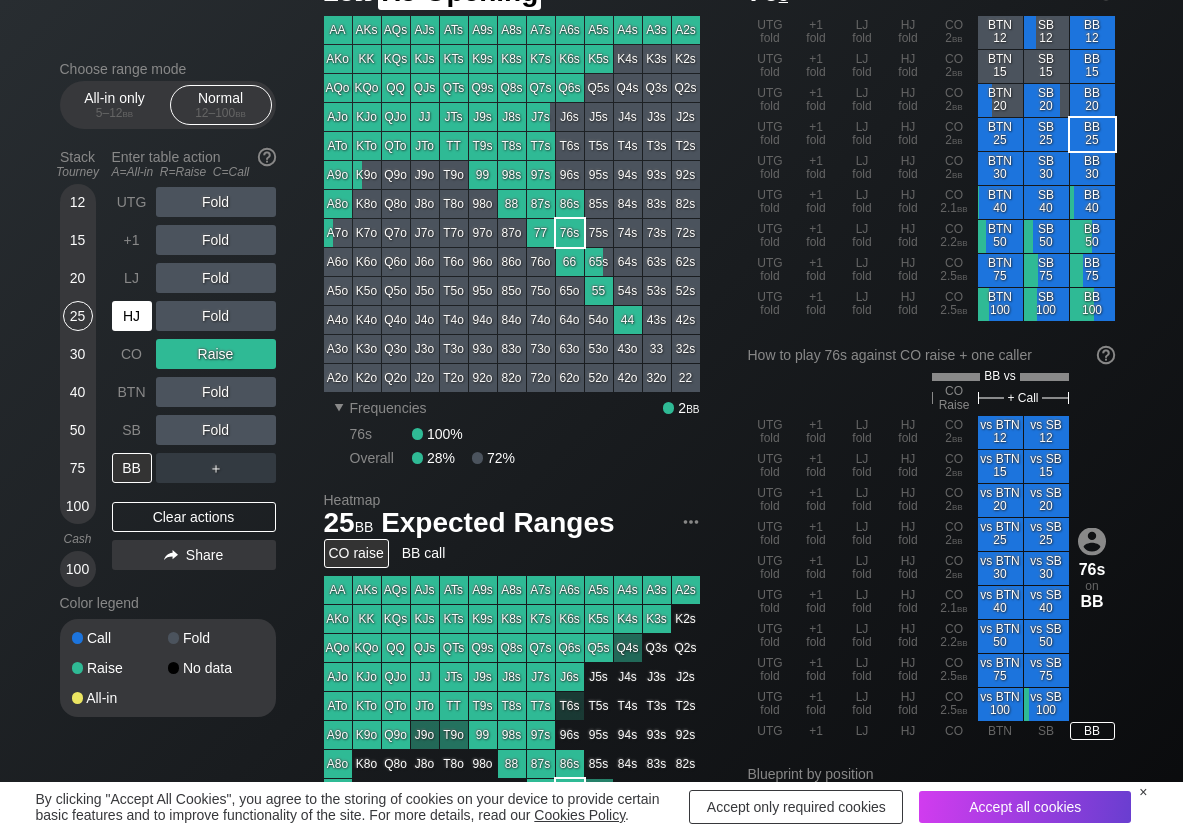 click on "HJ" at bounding box center [132, 316] 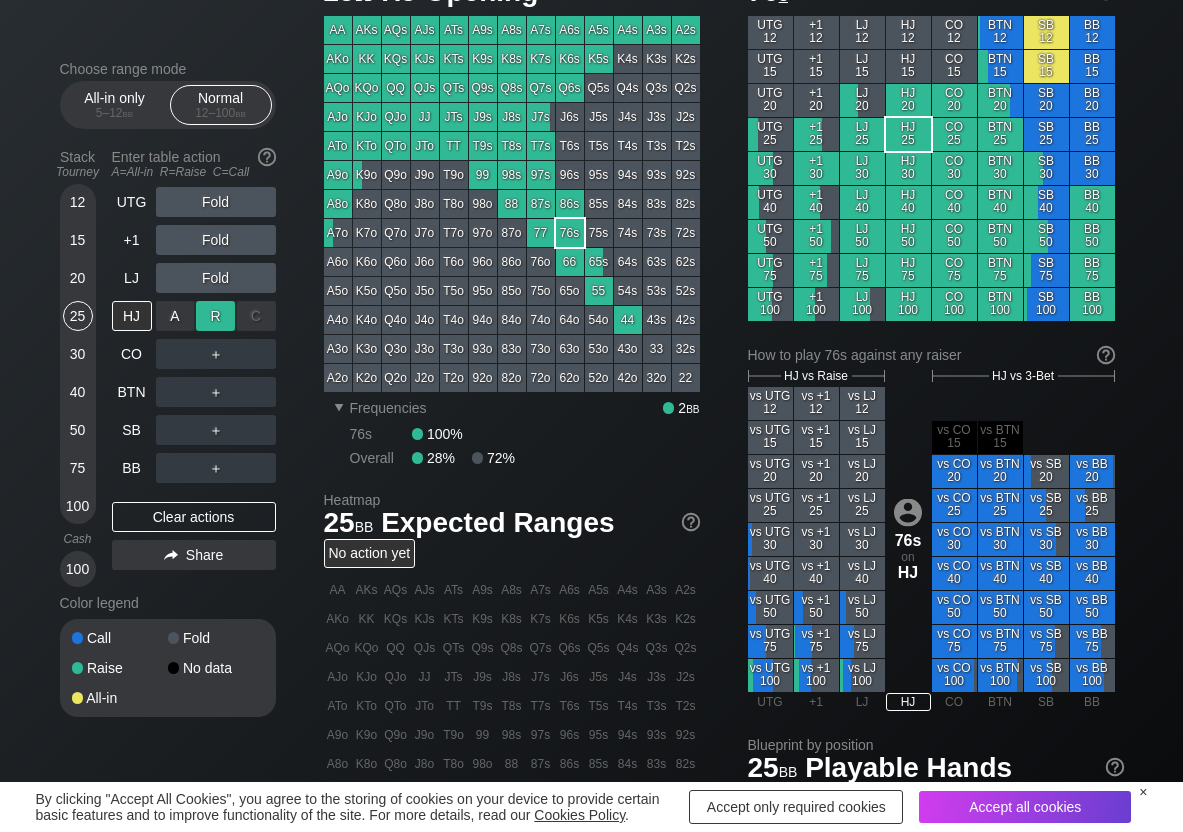click on "R ✕" at bounding box center [215, 316] 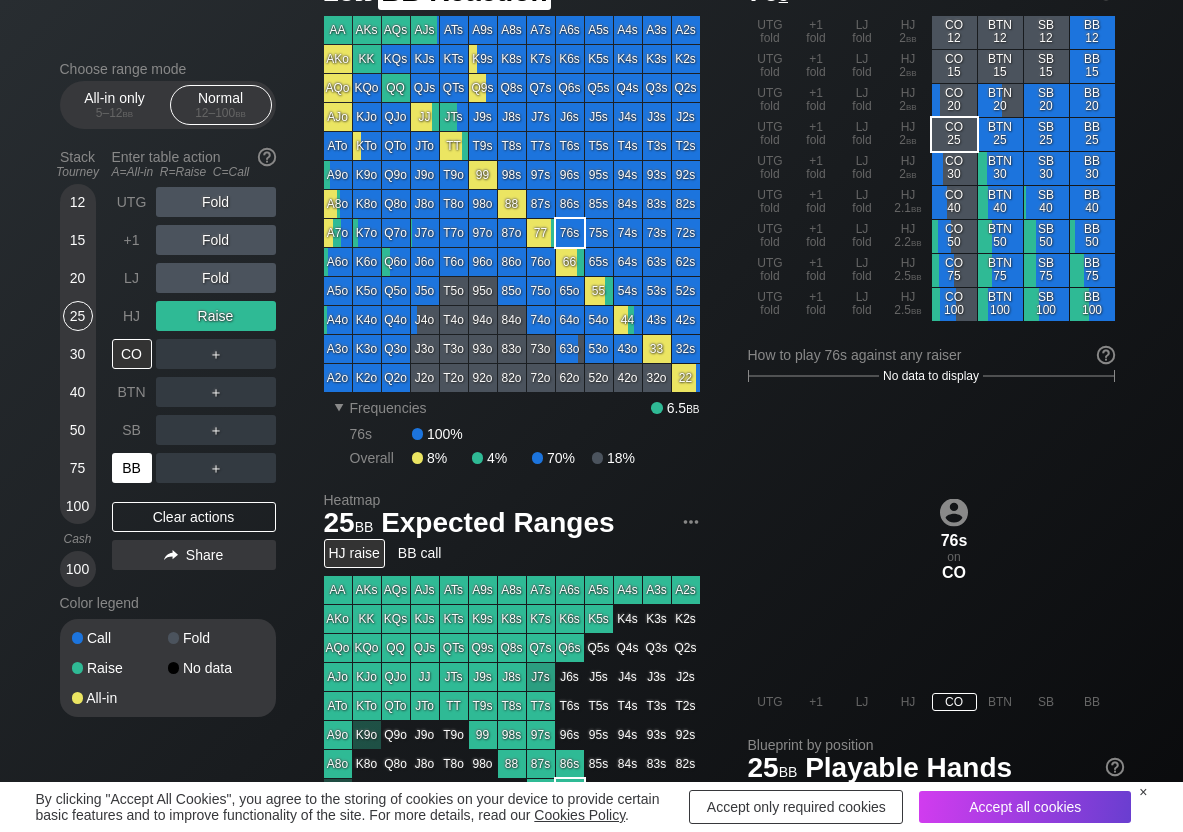 click on "BB" at bounding box center [132, 468] 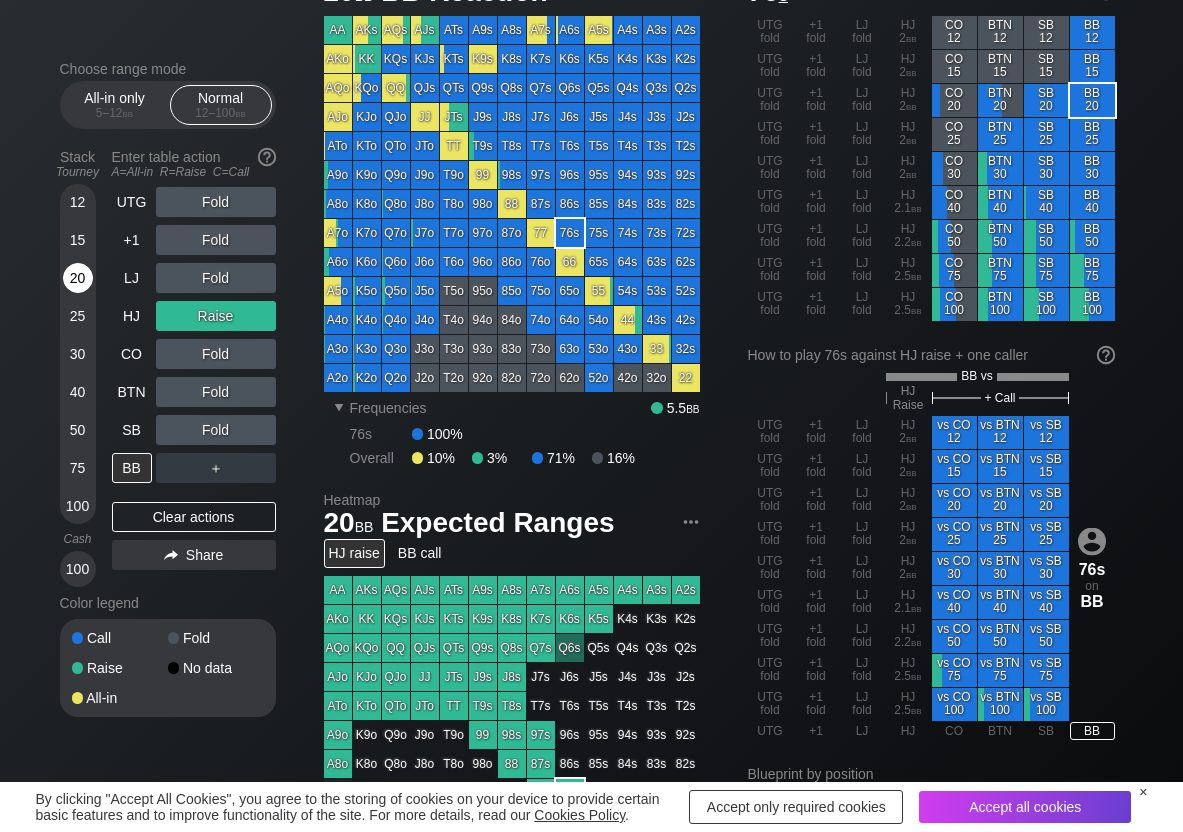 click on "20" at bounding box center (78, 278) 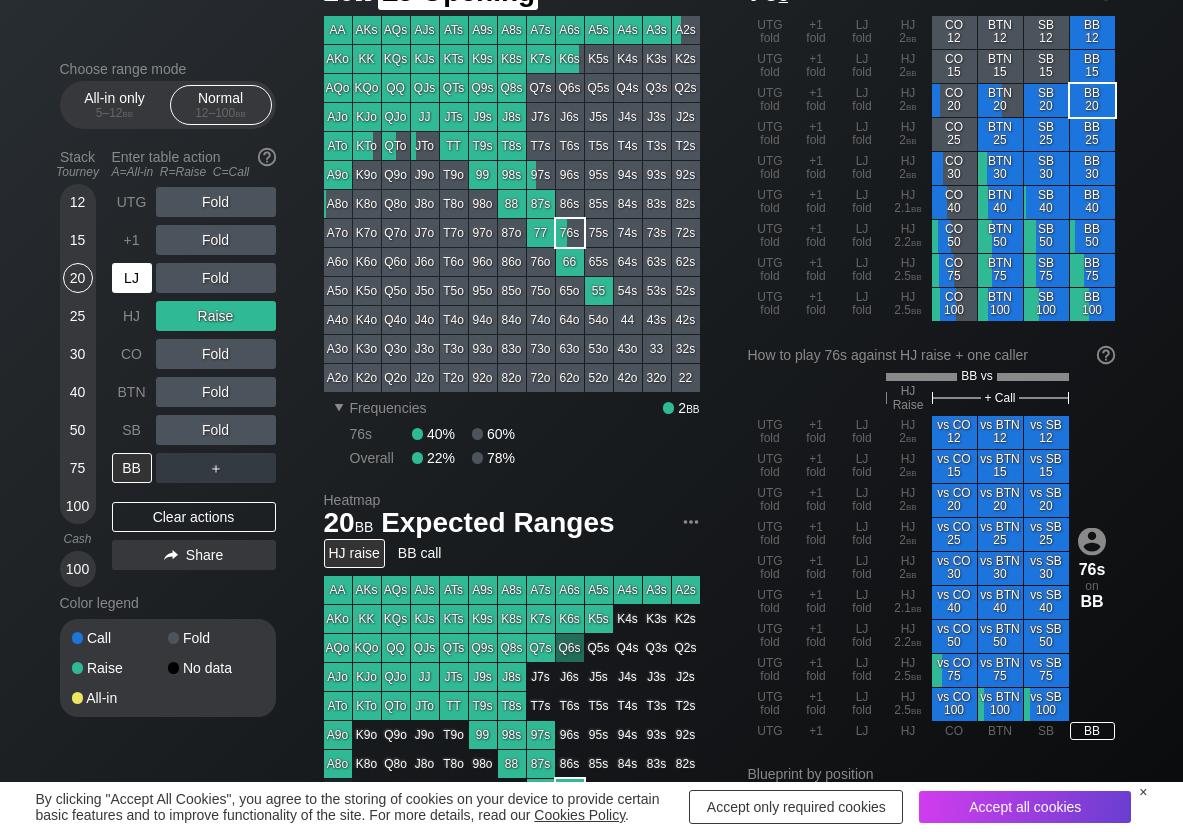 click on "LJ" at bounding box center [132, 278] 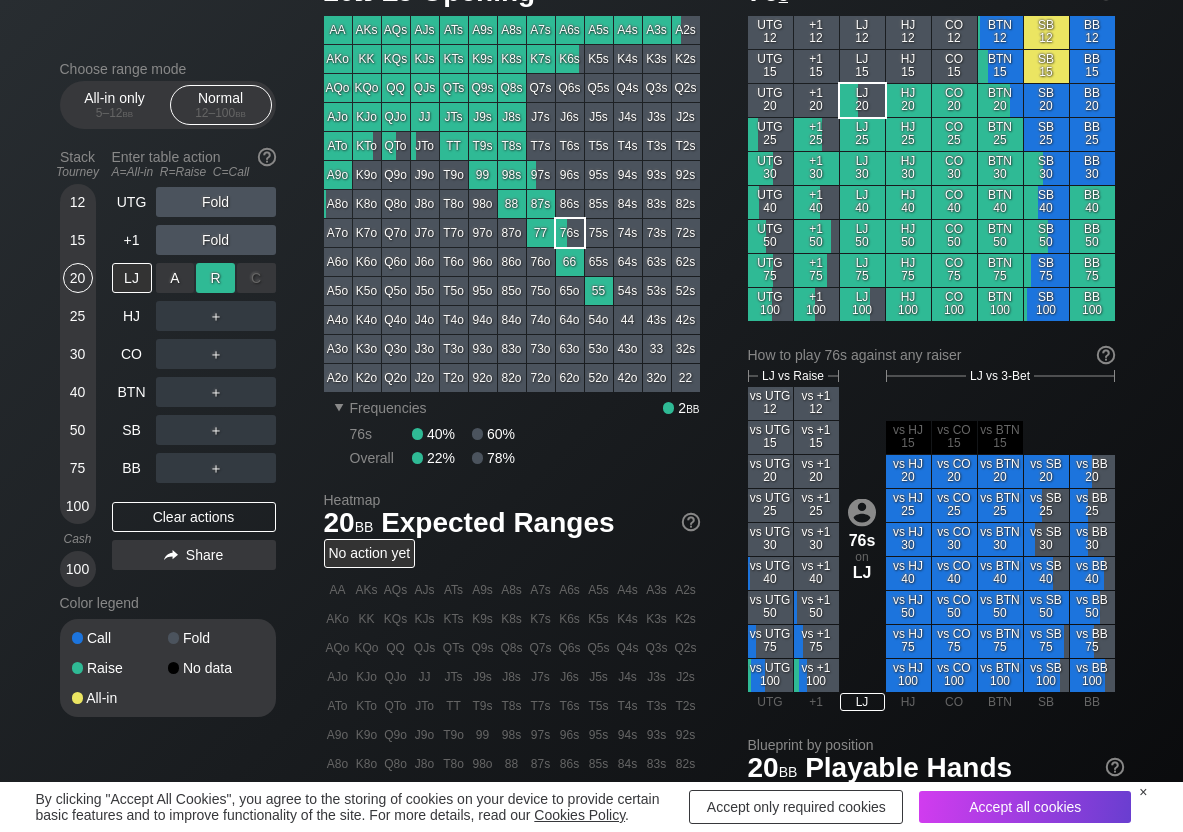 click on "R ✕" at bounding box center [215, 278] 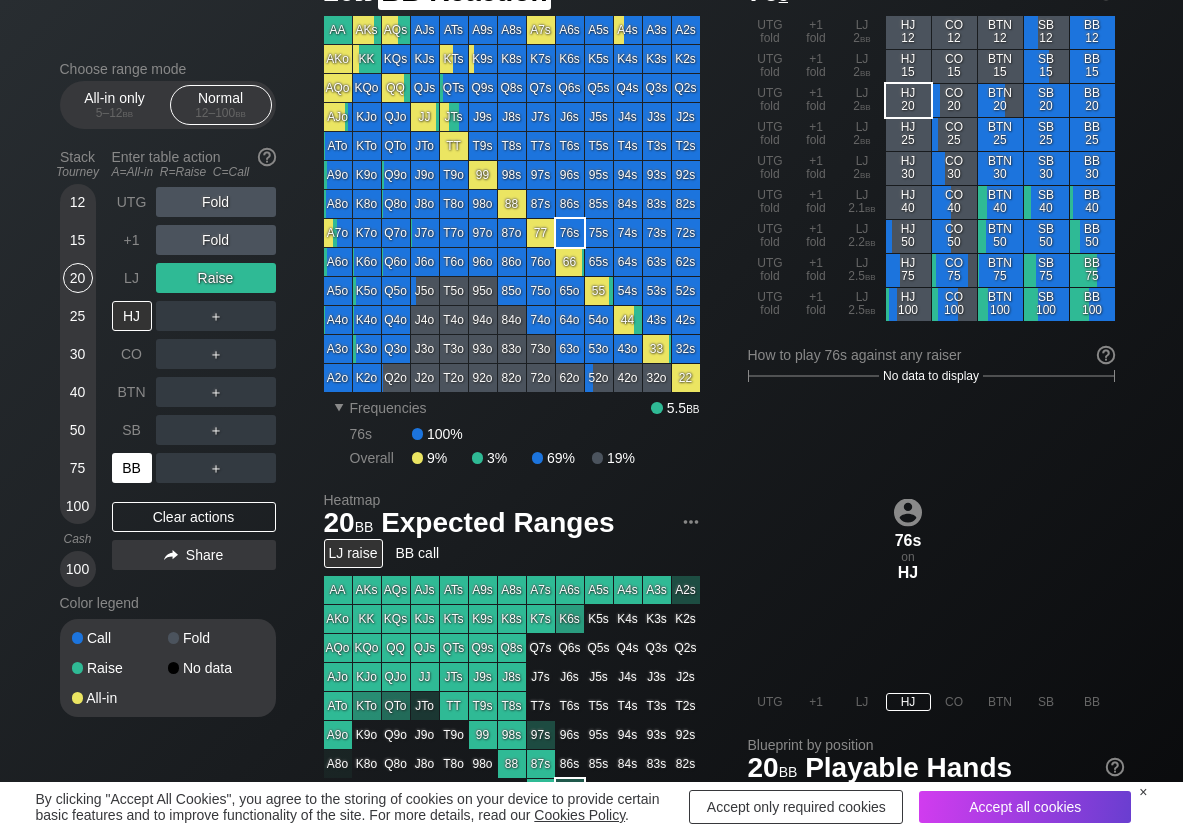 click on "BB" at bounding box center [132, 468] 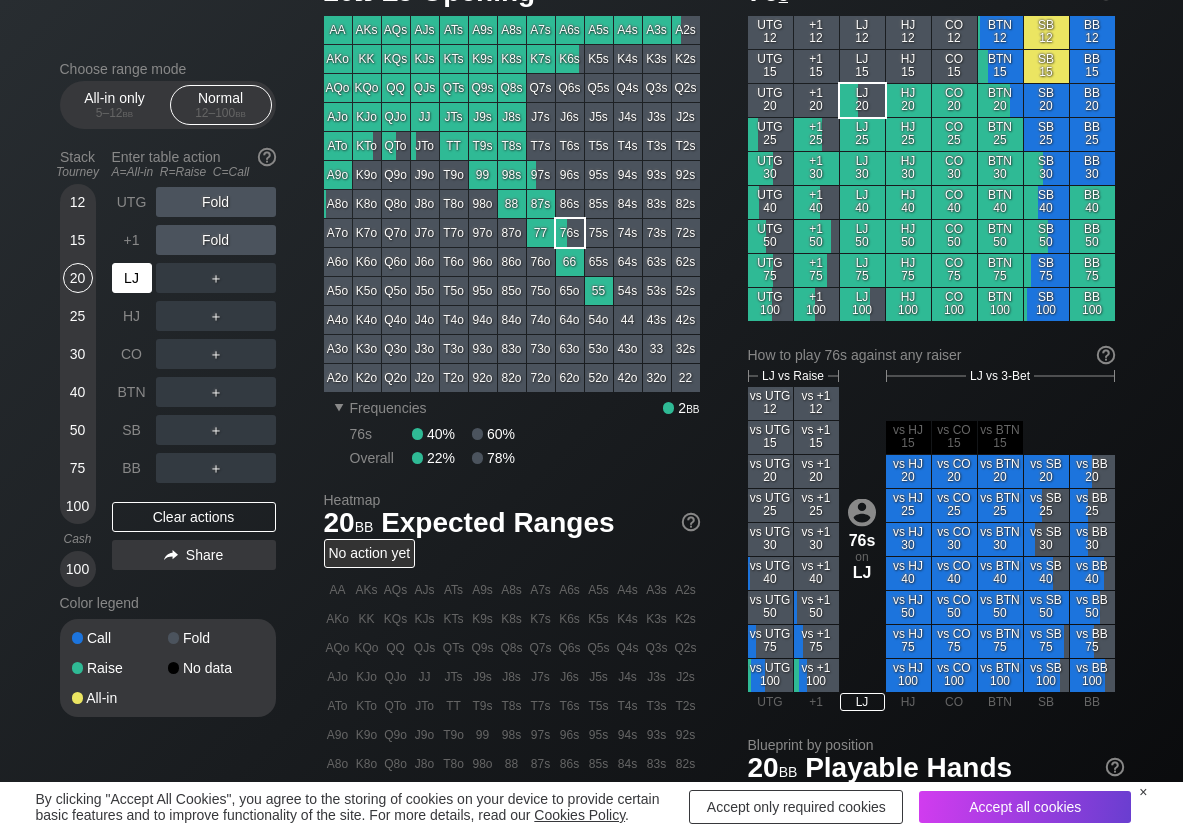 click on "LJ" at bounding box center (132, 278) 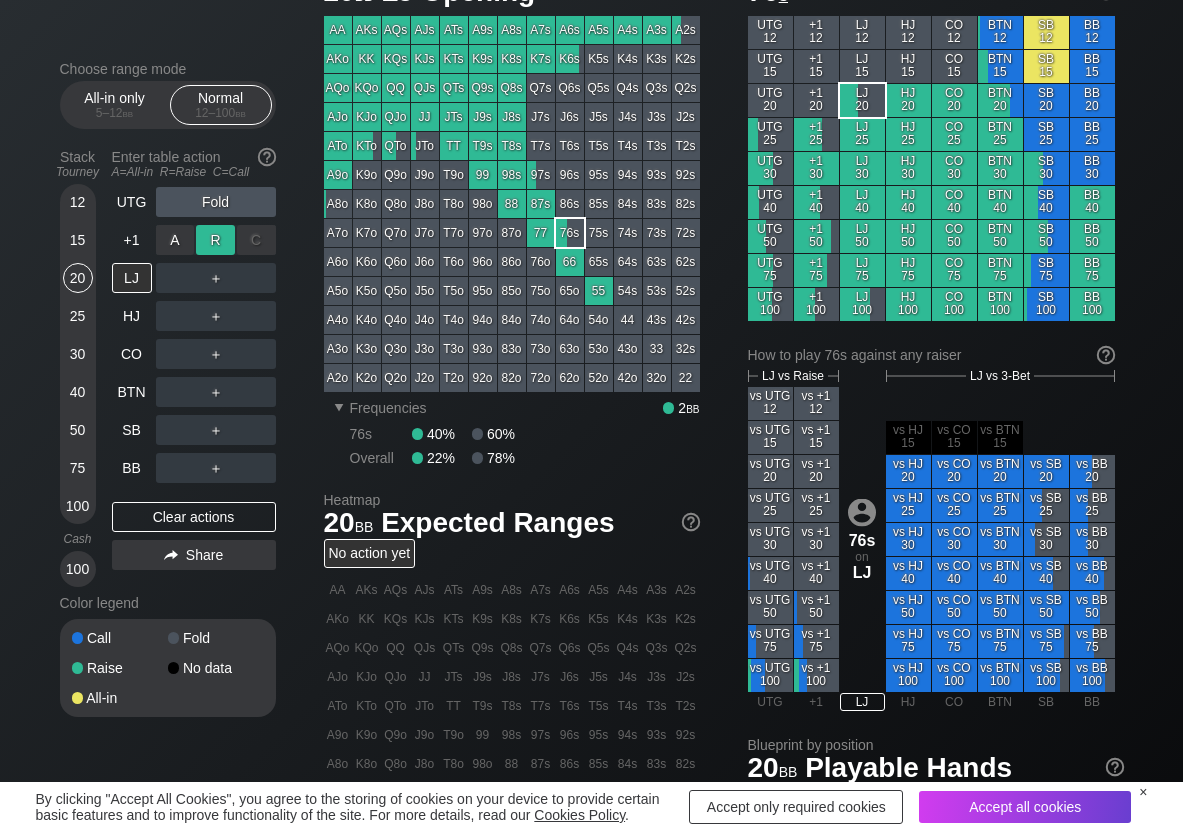 click on "R ✕" at bounding box center [215, 240] 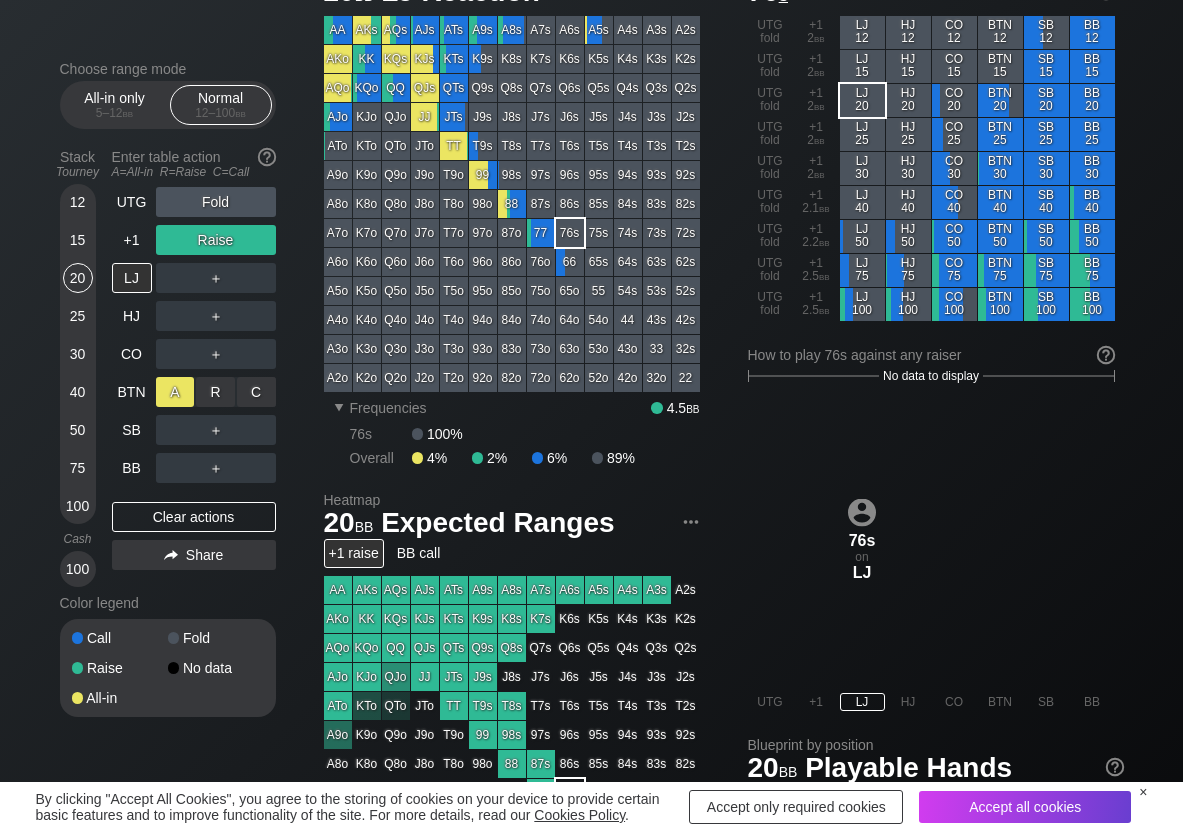 click on "A ✕" at bounding box center [175, 392] 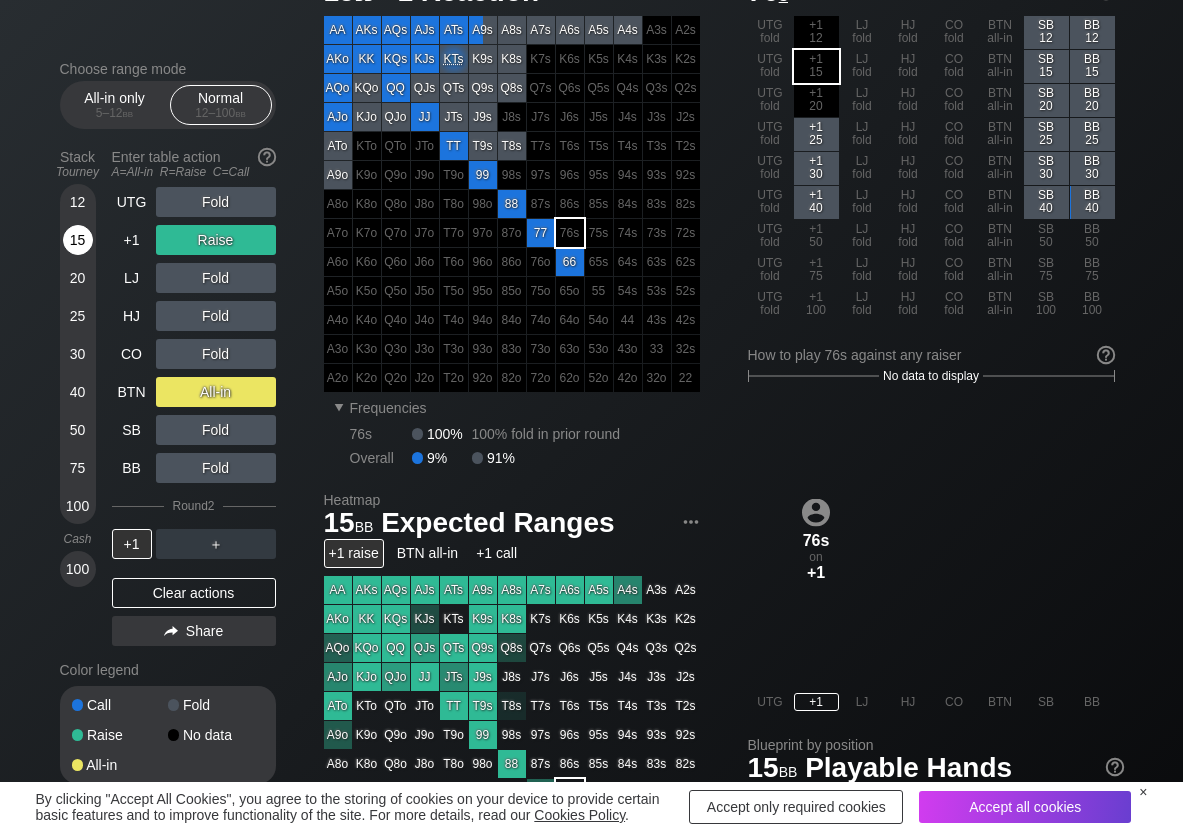 click on "15" at bounding box center [78, 240] 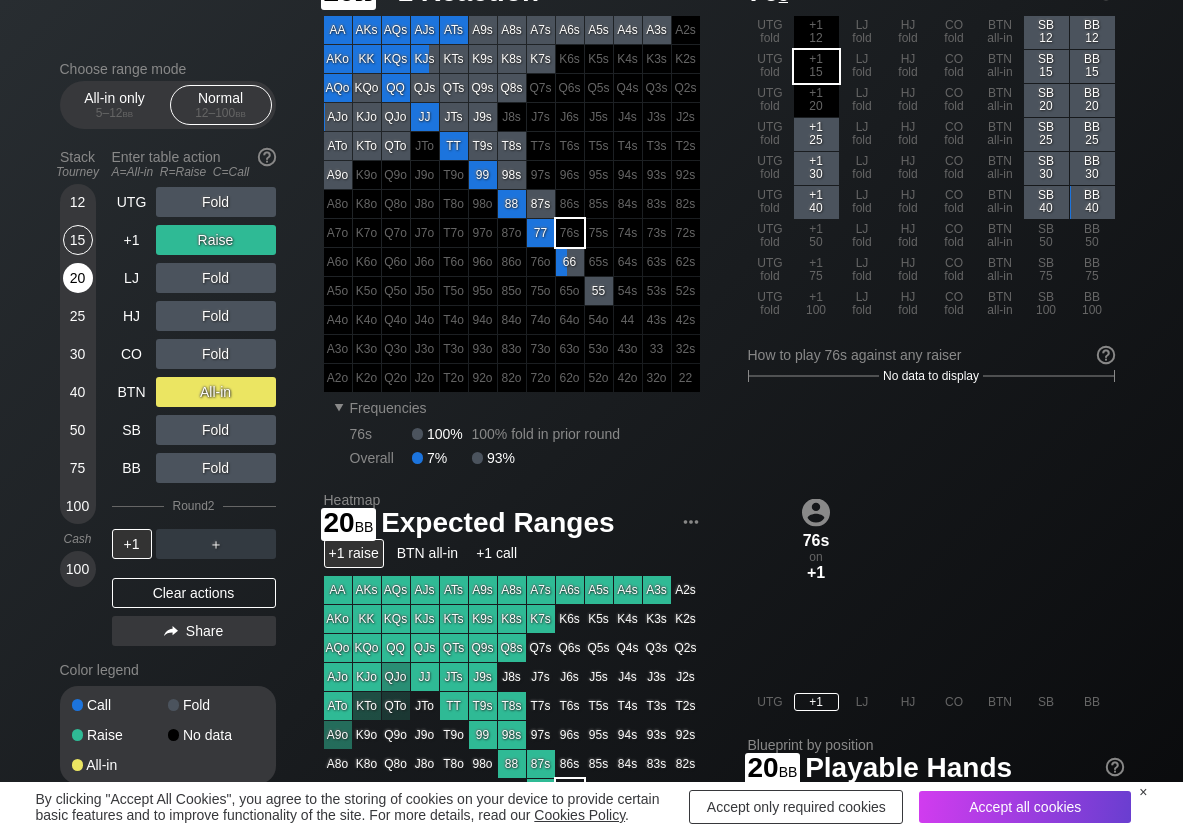 click on "20" at bounding box center [78, 278] 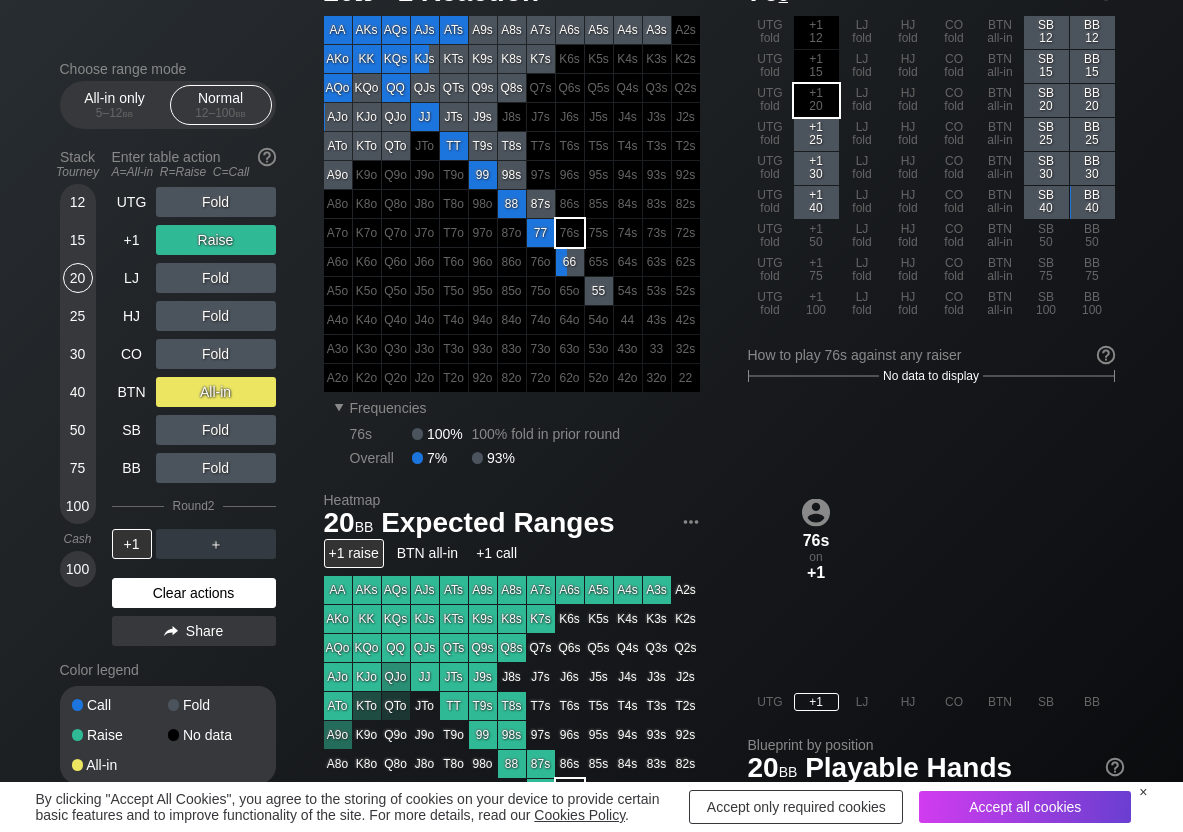click on "Clear actions" at bounding box center (194, 593) 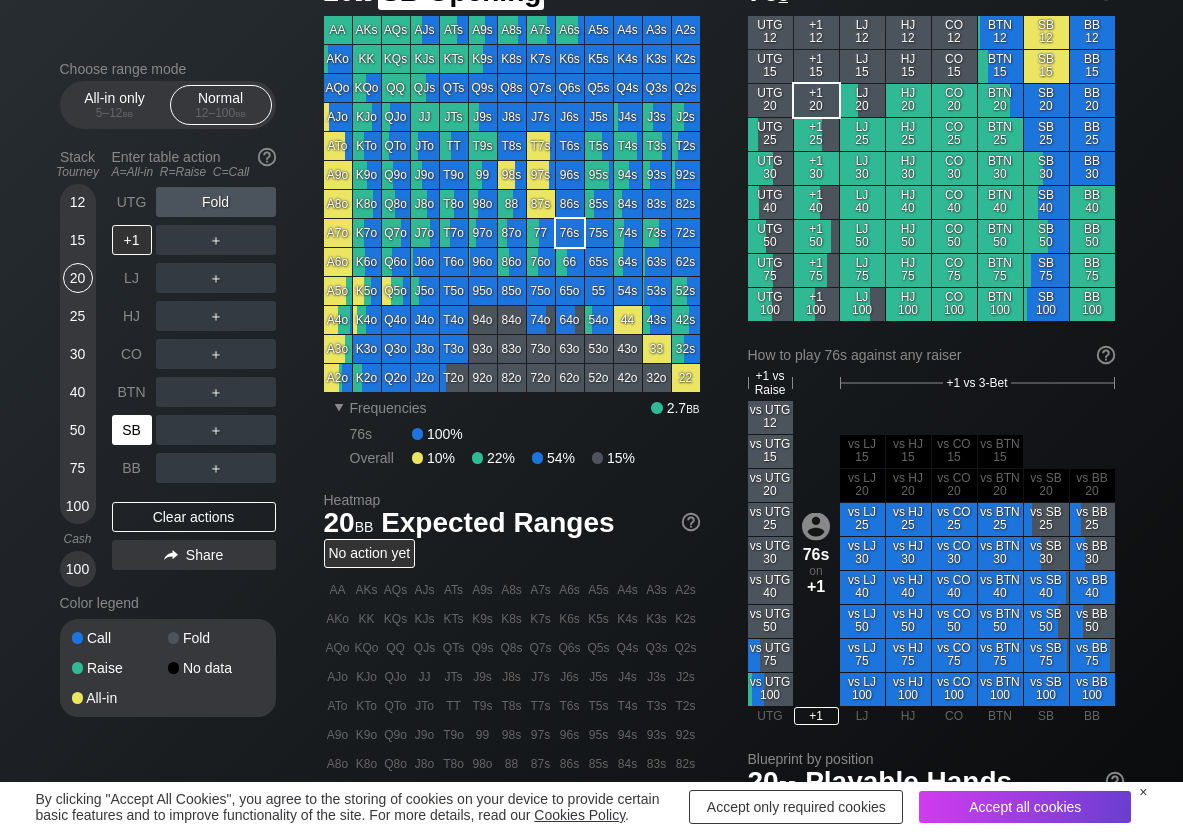 click on "SB" at bounding box center (132, 430) 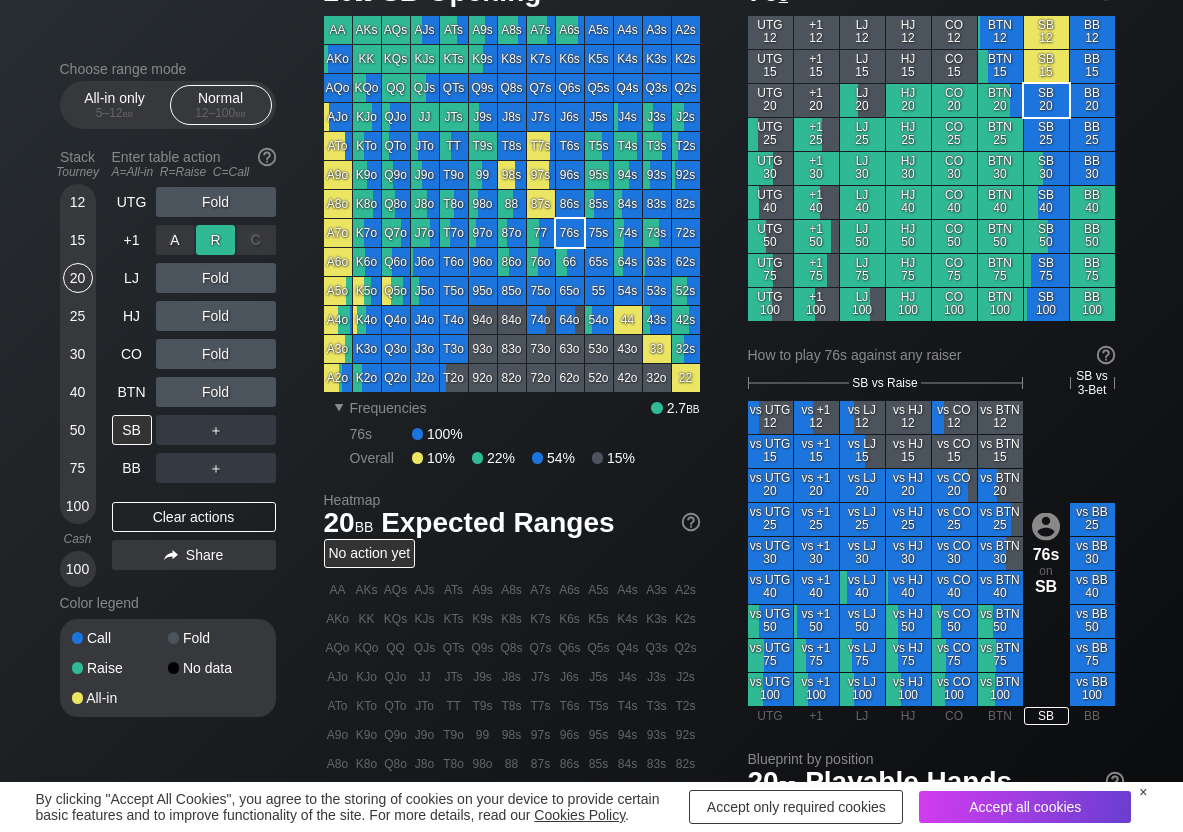 click on "R ✕" at bounding box center (215, 240) 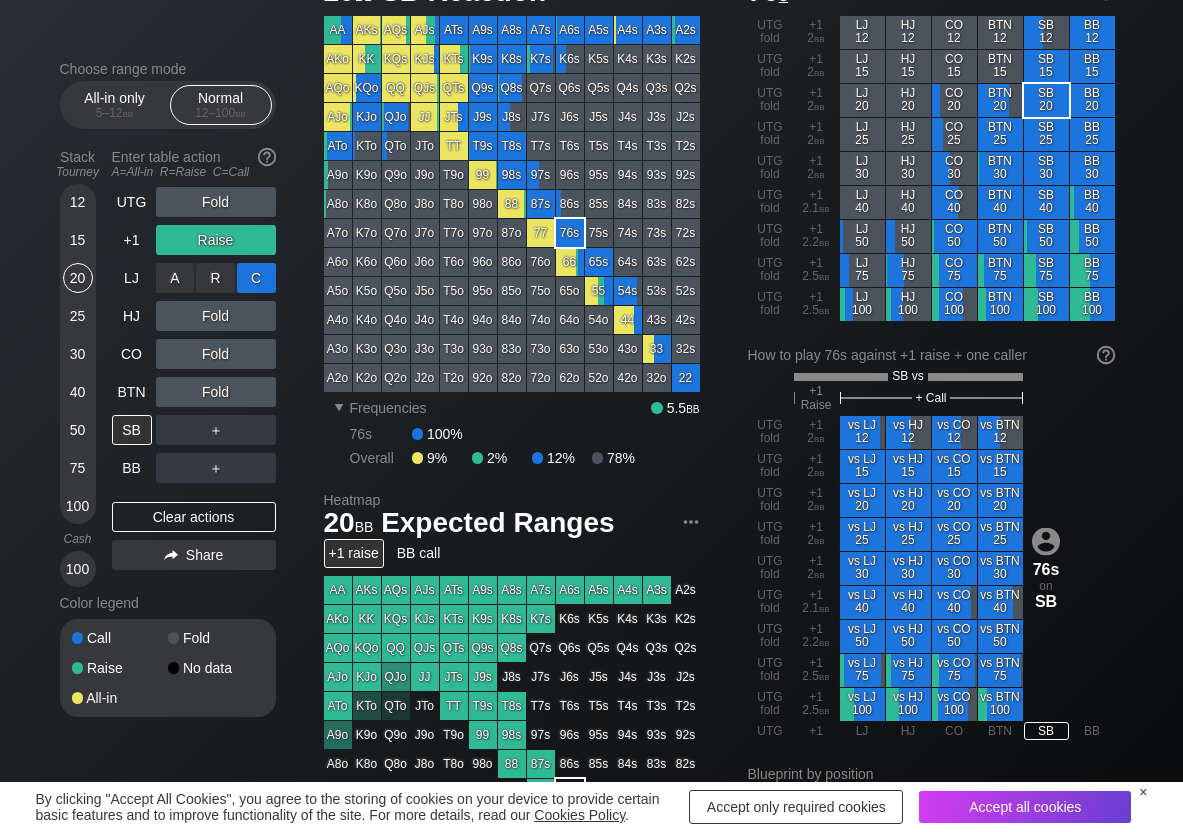 drag, startPoint x: 253, startPoint y: 275, endPoint x: 245, endPoint y: 288, distance: 15.264338 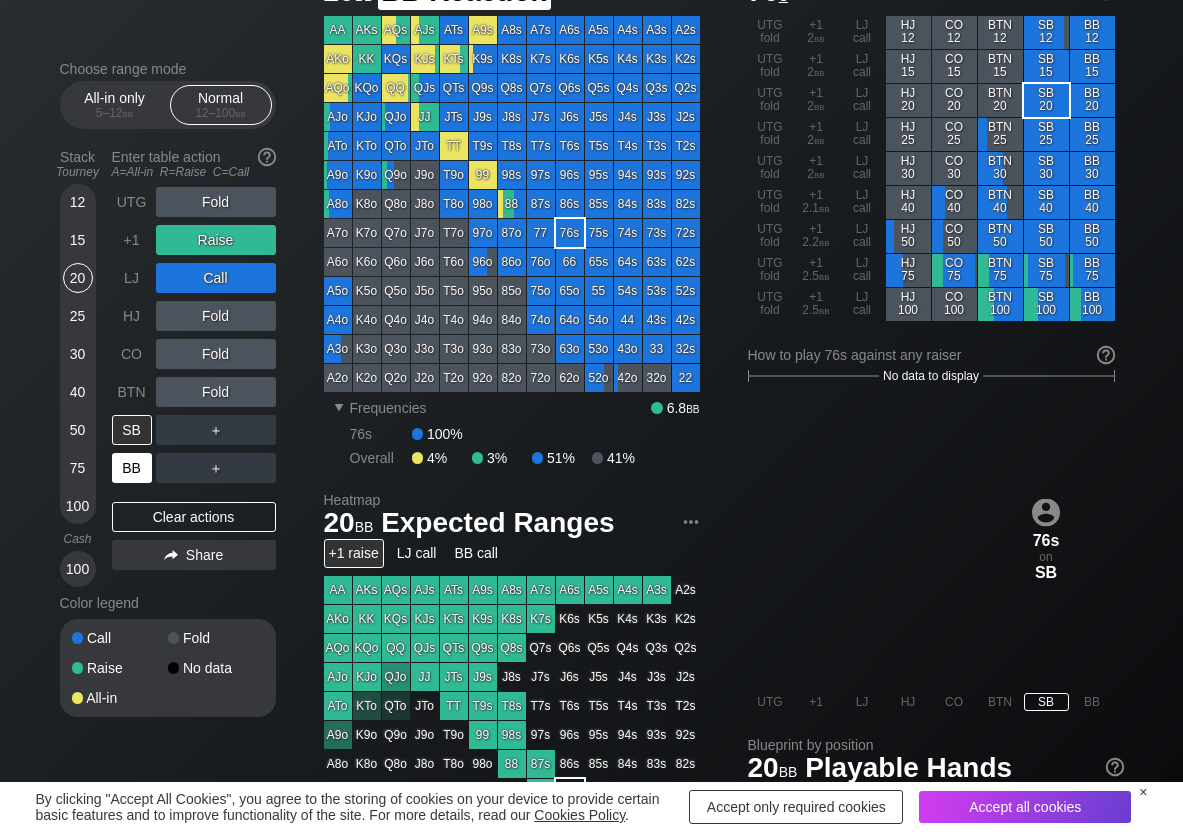 click on "BB" at bounding box center (132, 468) 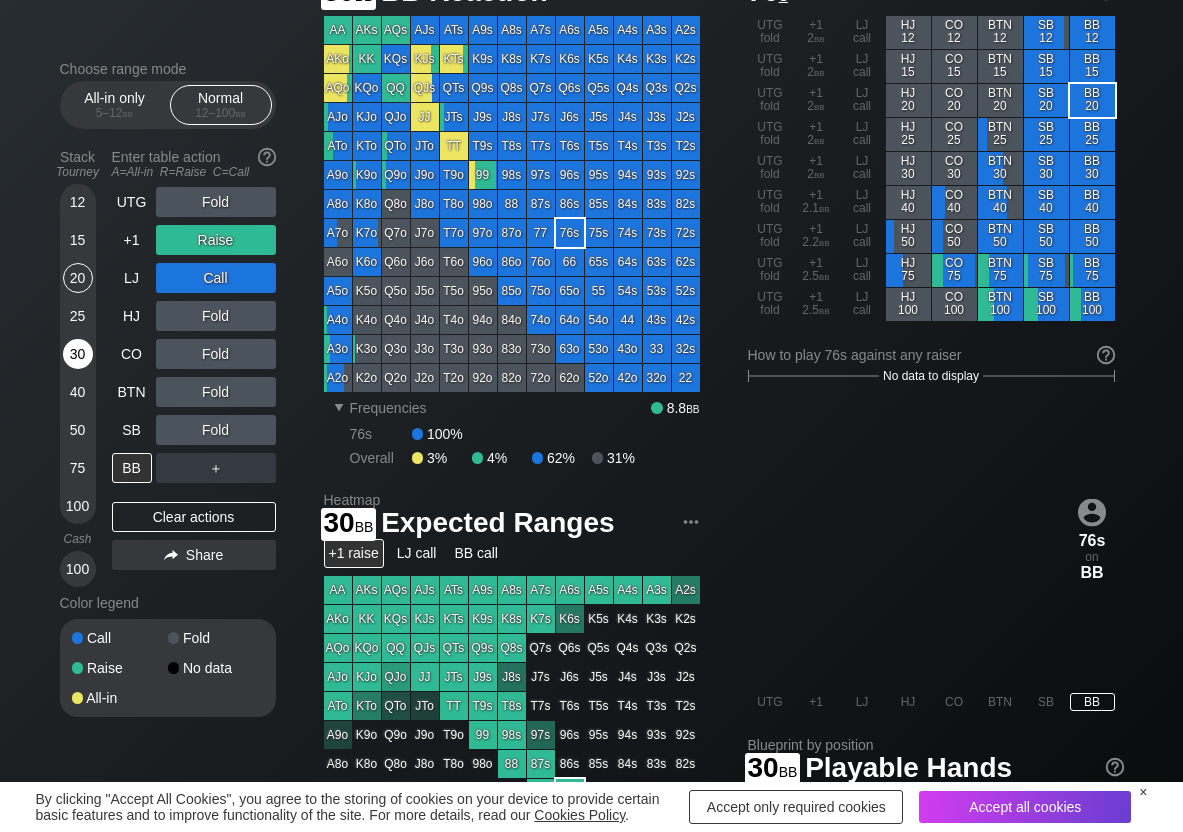 click on "30" at bounding box center [78, 354] 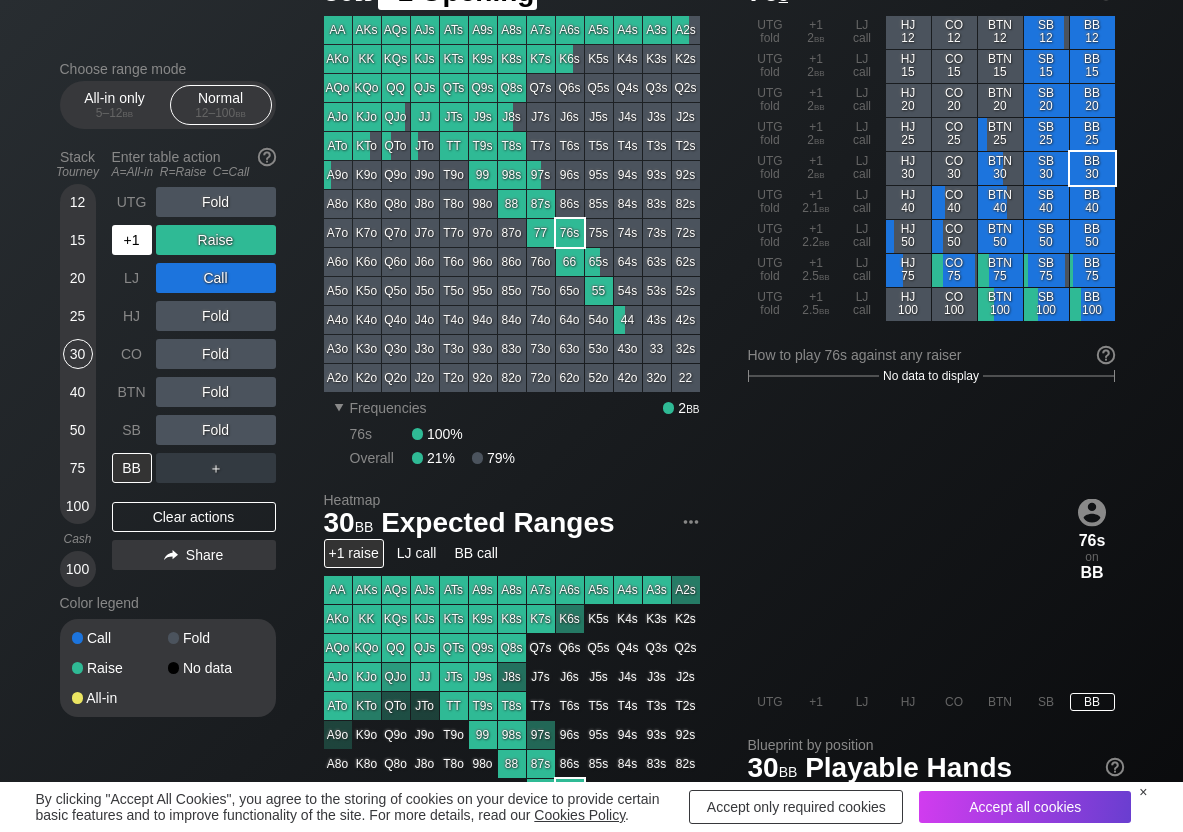 click on "+1" at bounding box center [132, 240] 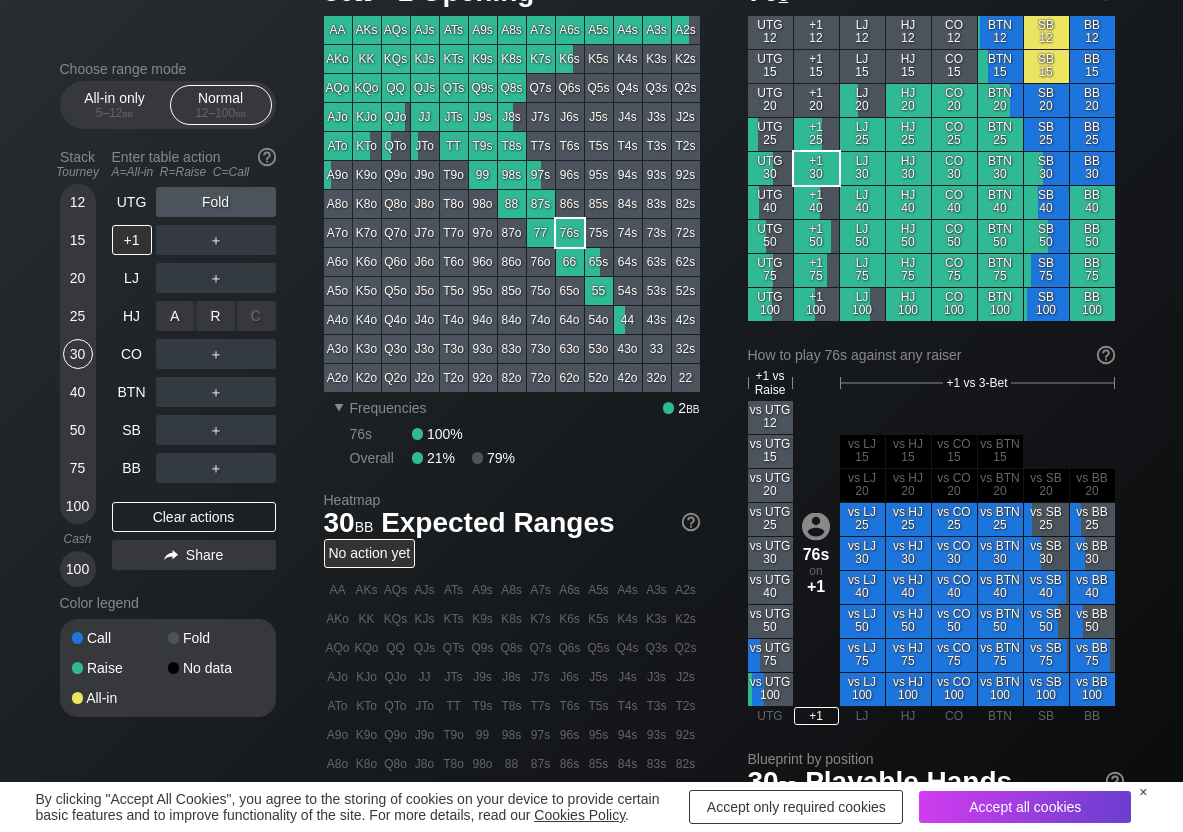 click on "R ✕" at bounding box center [215, 316] 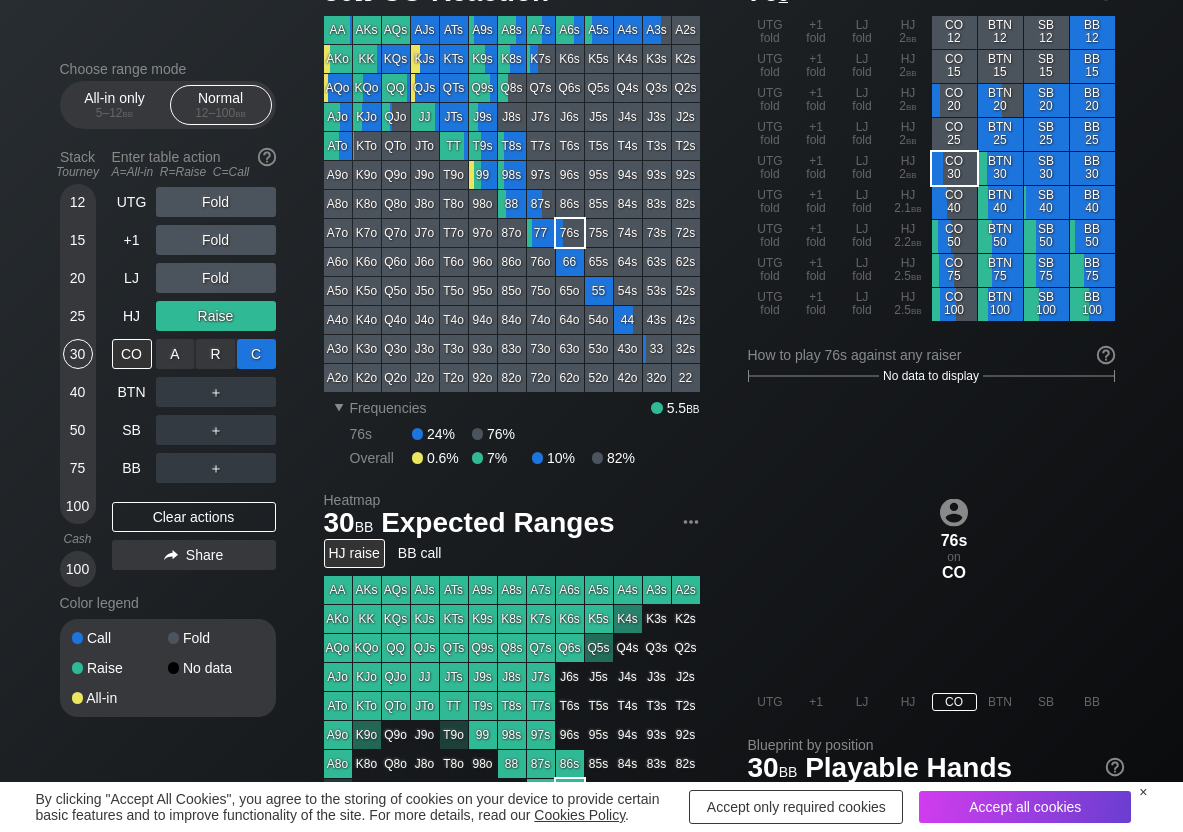 drag, startPoint x: 252, startPoint y: 337, endPoint x: 244, endPoint y: 352, distance: 17 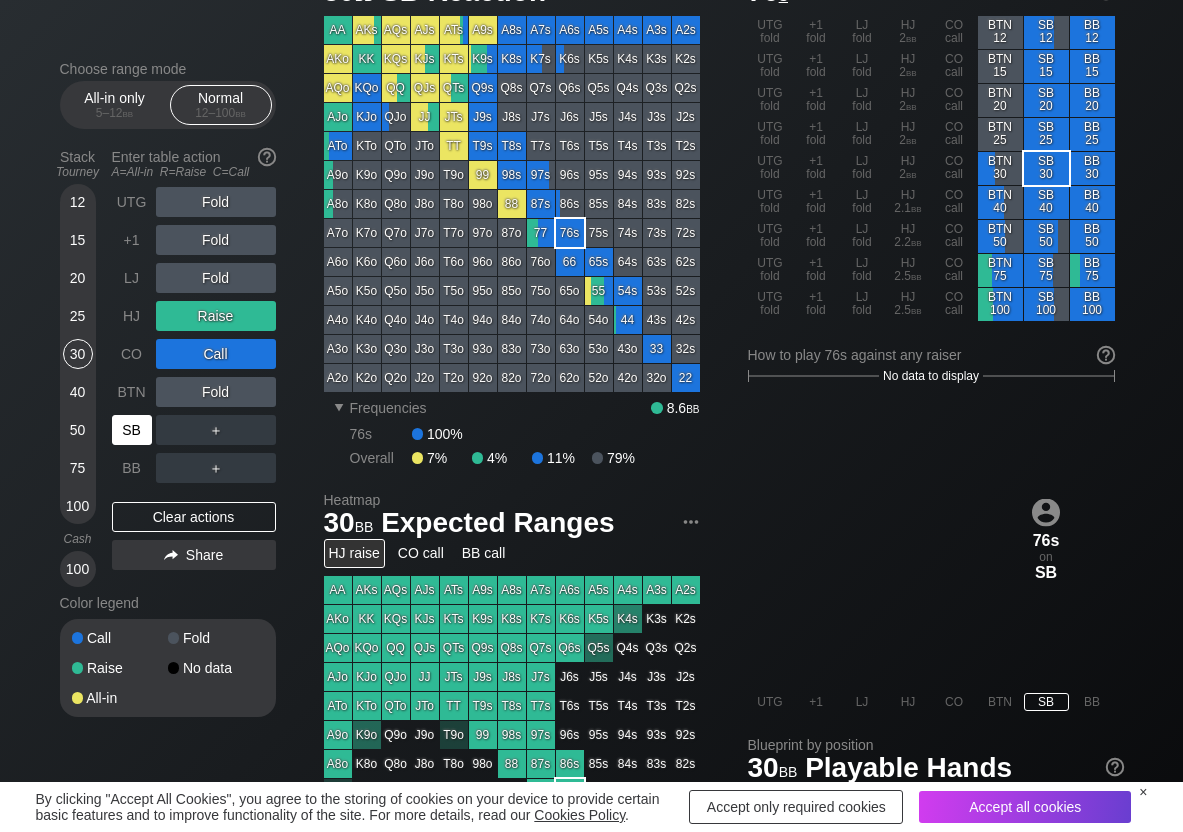 click on "SB" at bounding box center (132, 430) 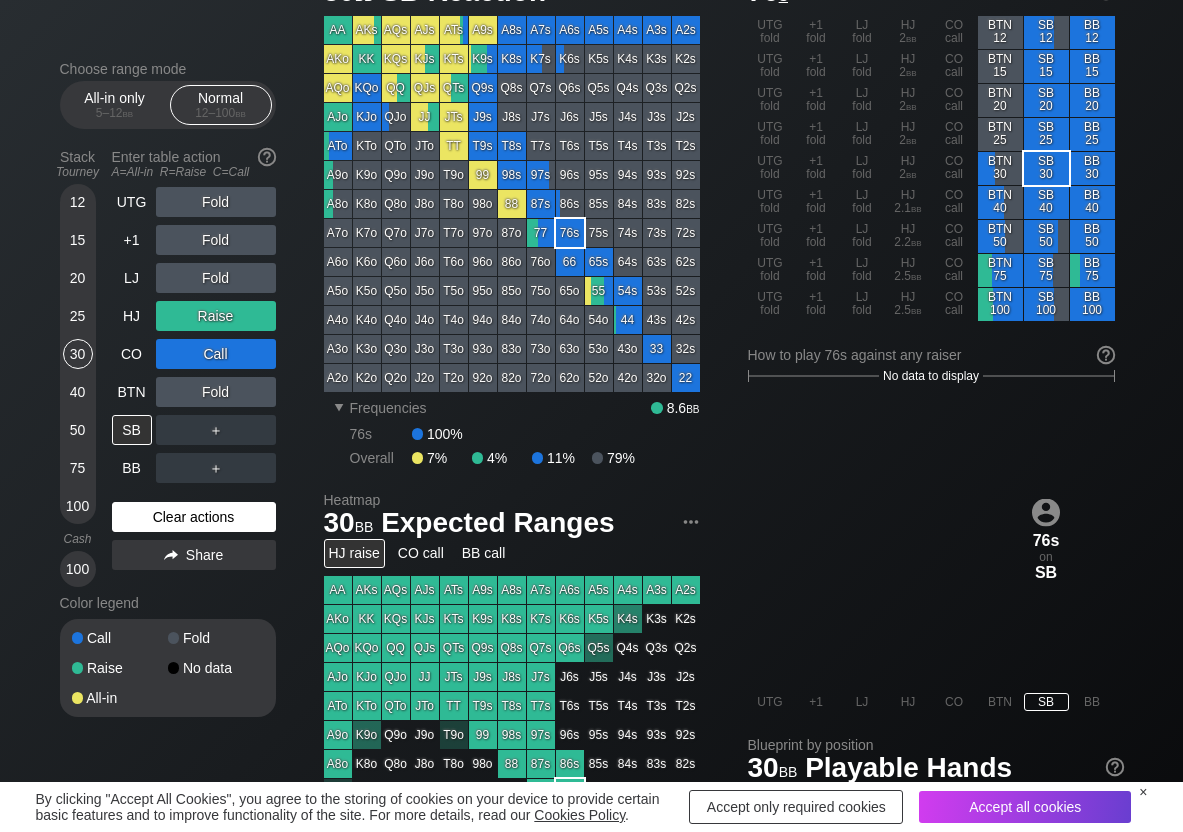 click on "Clear actions" at bounding box center (194, 517) 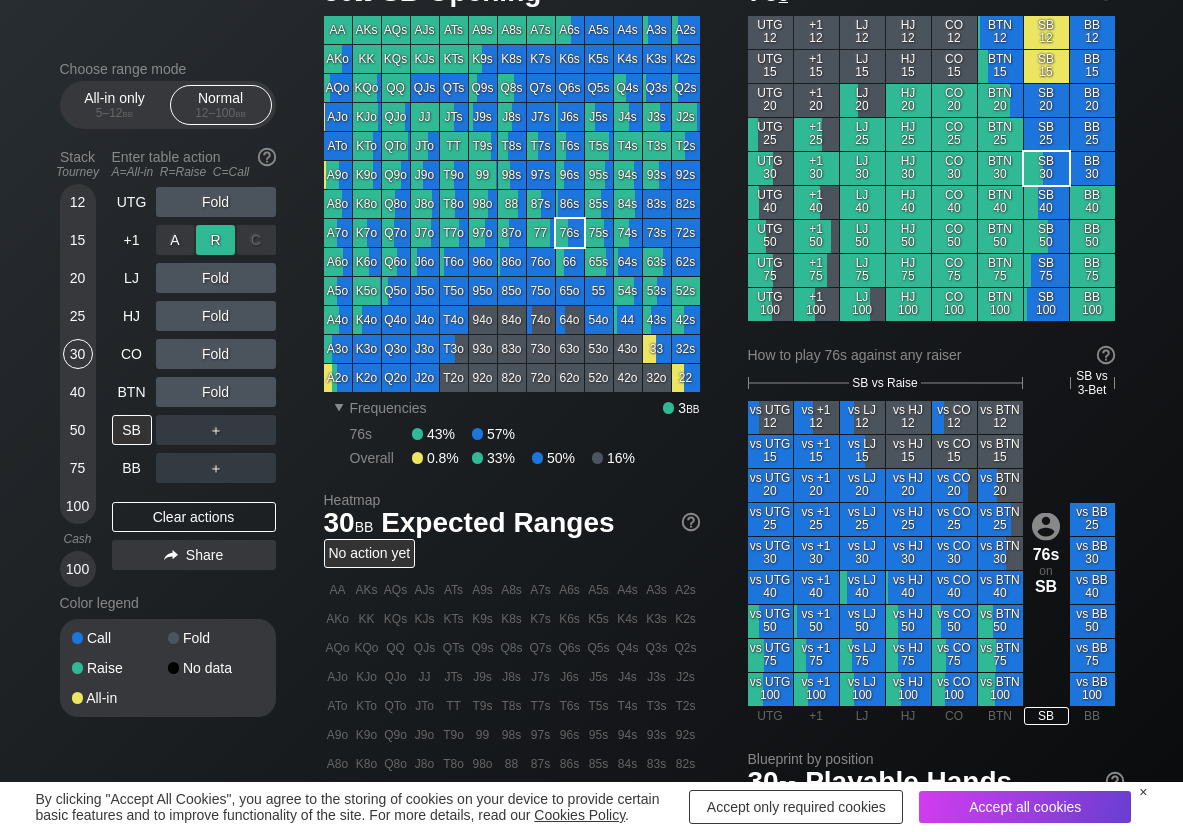 click on "R ✕" at bounding box center (215, 240) 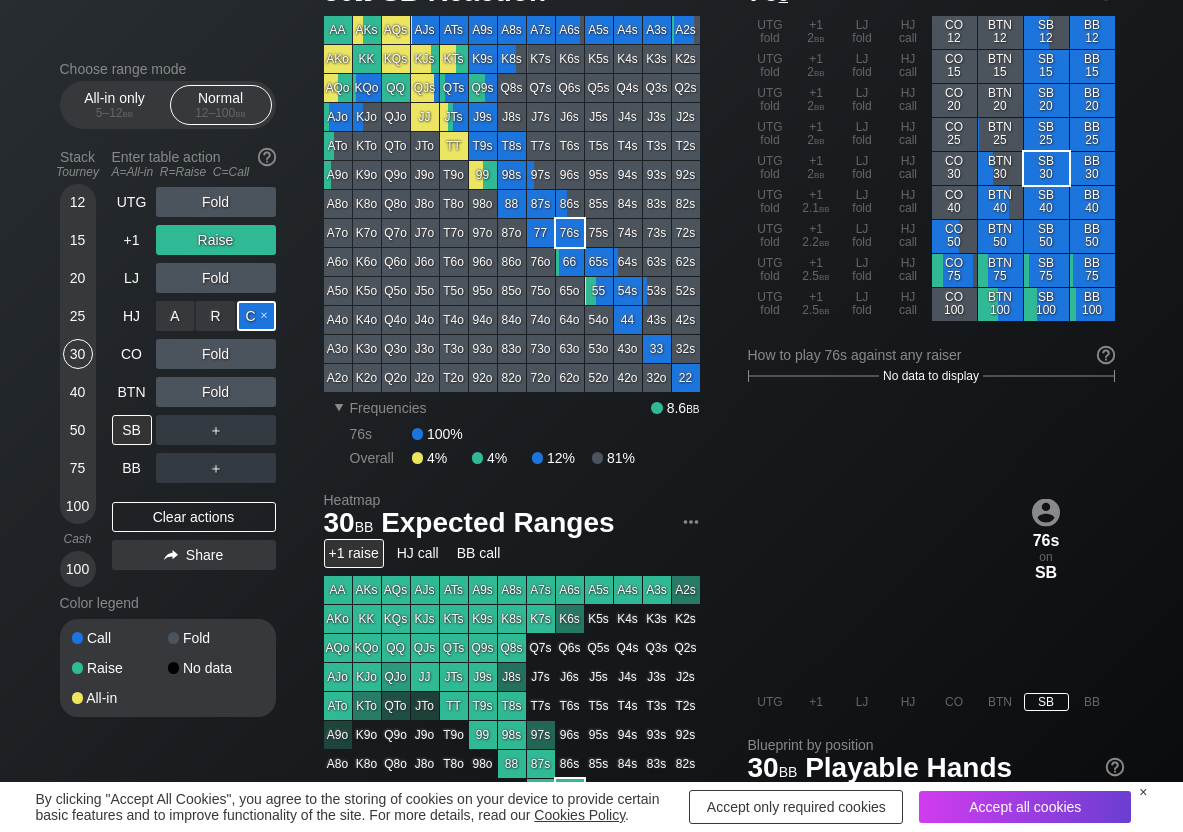 click on "C ✕" at bounding box center [256, 316] 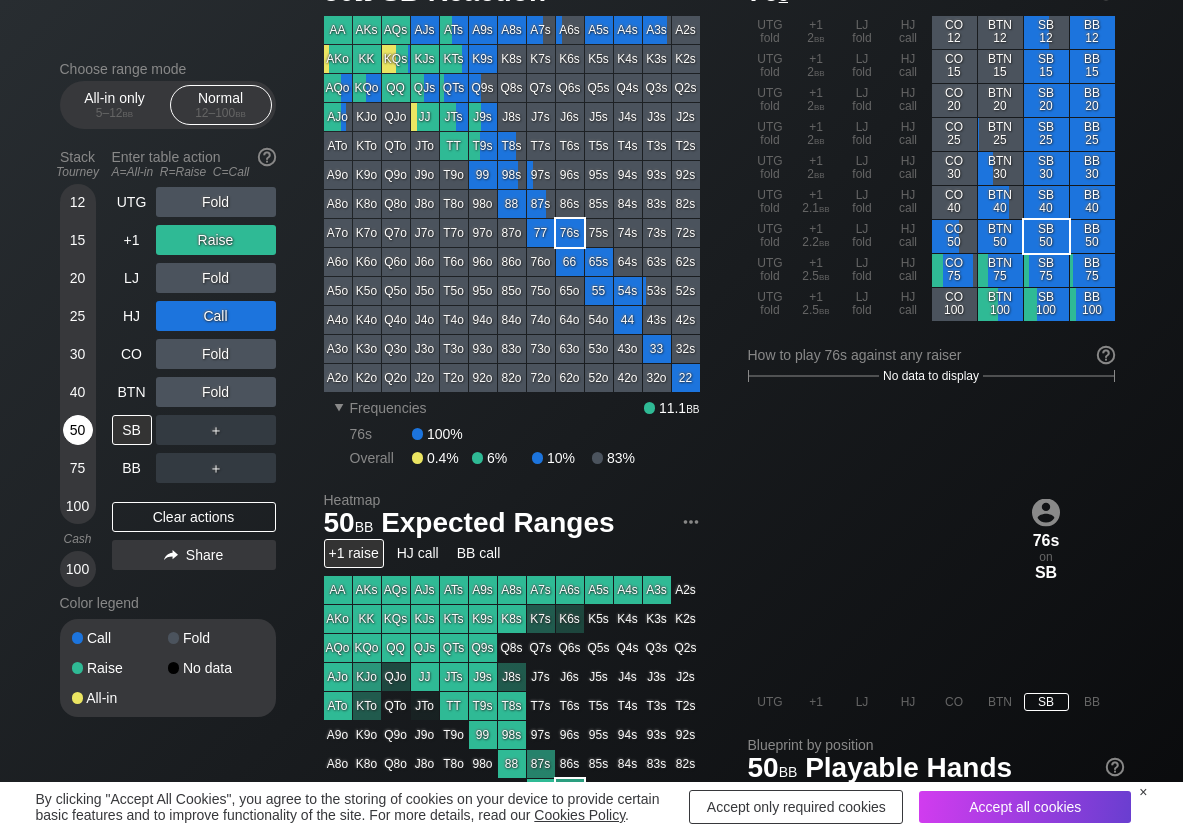 click on "50" at bounding box center [78, 430] 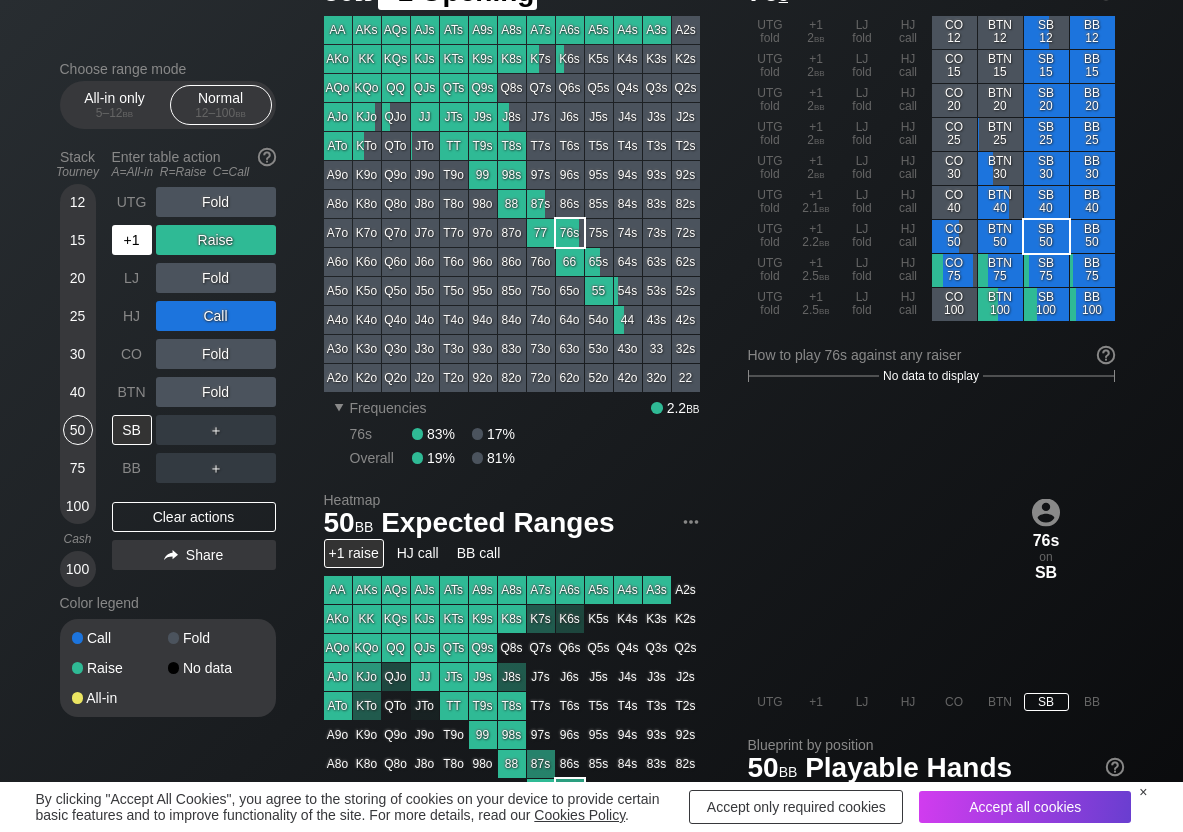 click on "+1" at bounding box center (132, 240) 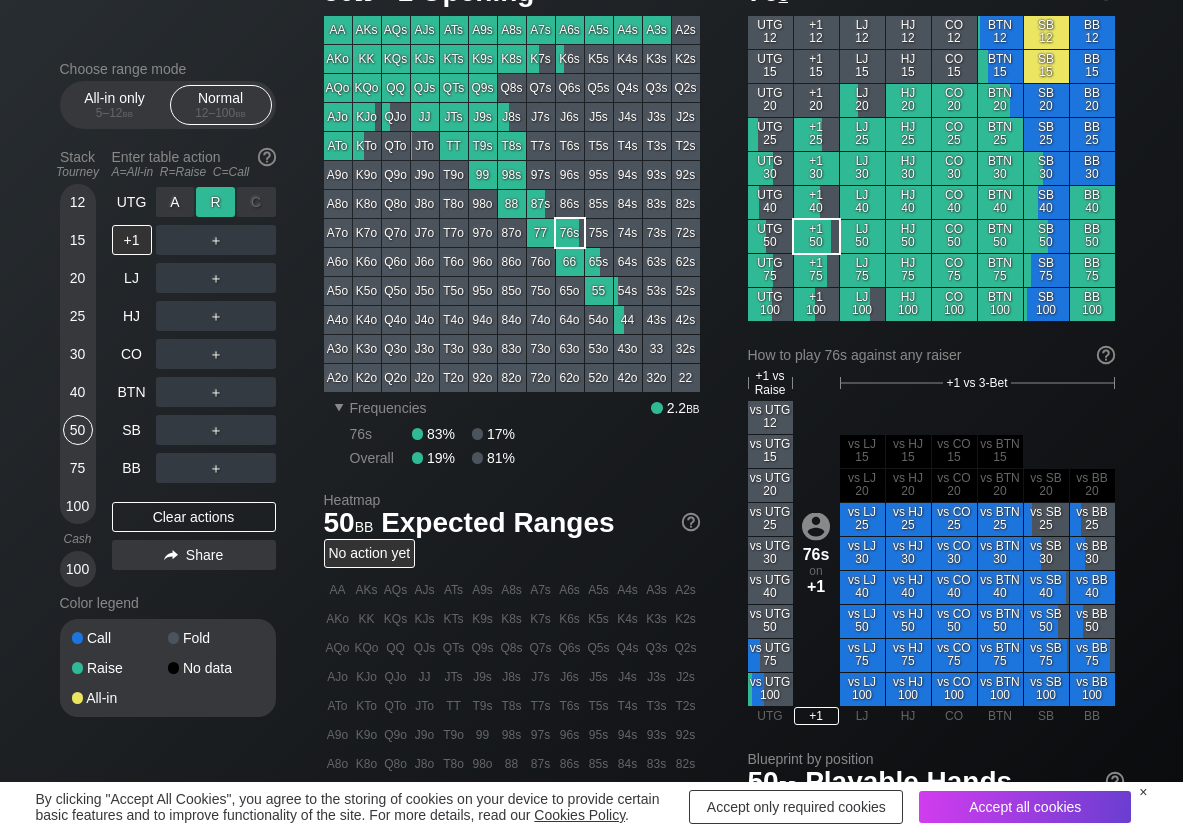 click on "R ✕" at bounding box center (215, 202) 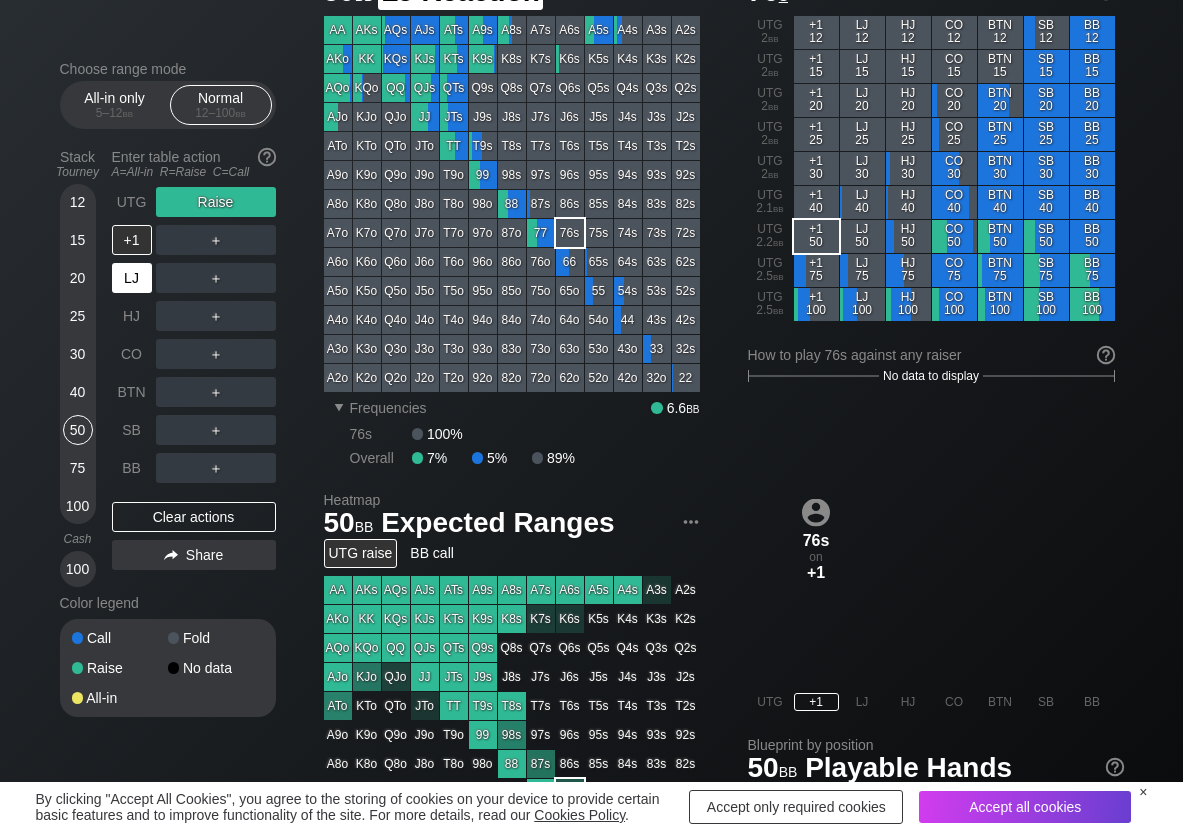 click on "LJ" at bounding box center [132, 278] 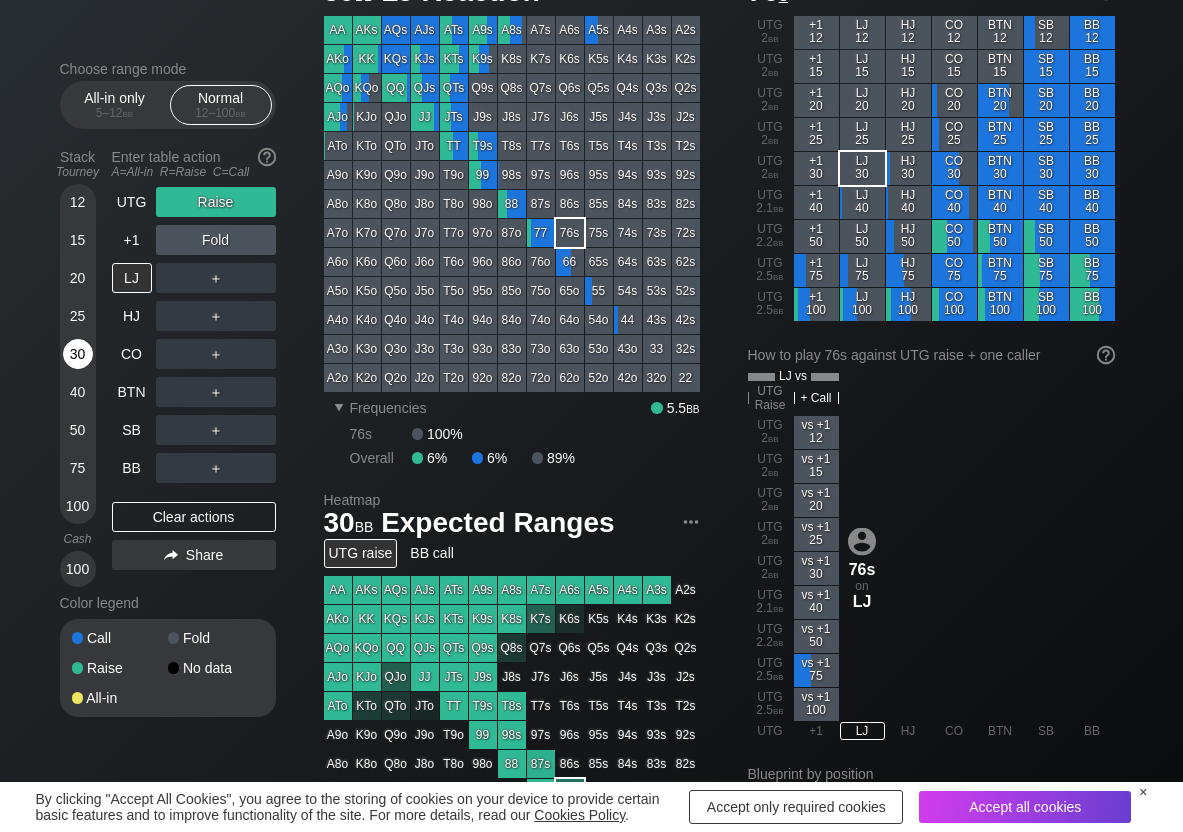 click on "30" at bounding box center [78, 354] 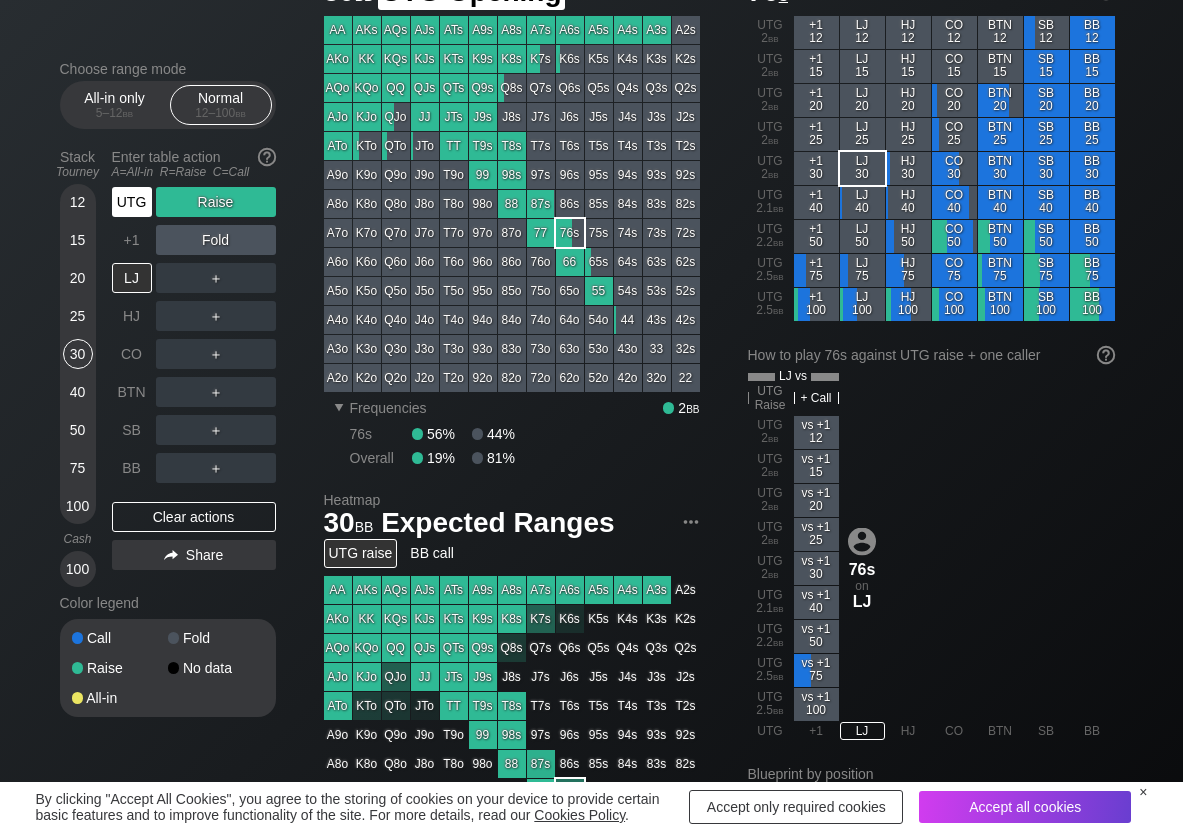 click on "UTG" at bounding box center (132, 202) 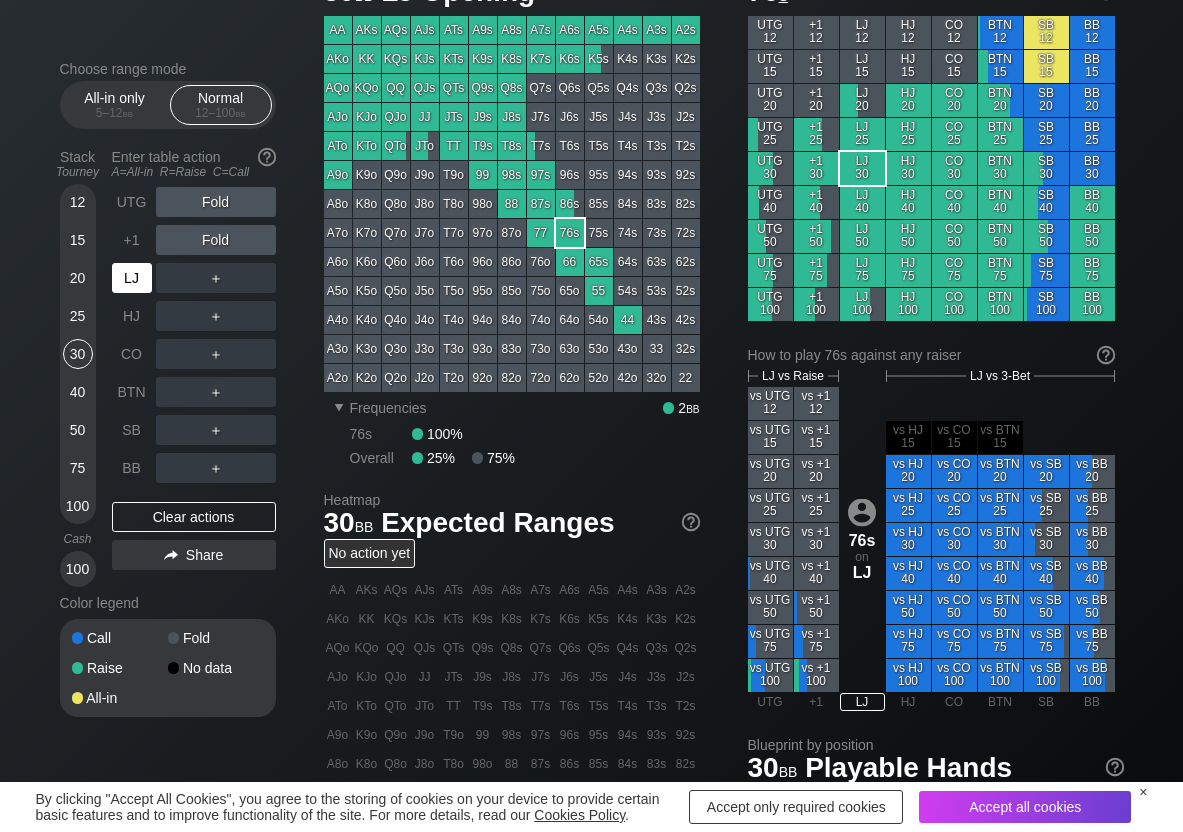 click on "LJ" at bounding box center (132, 278) 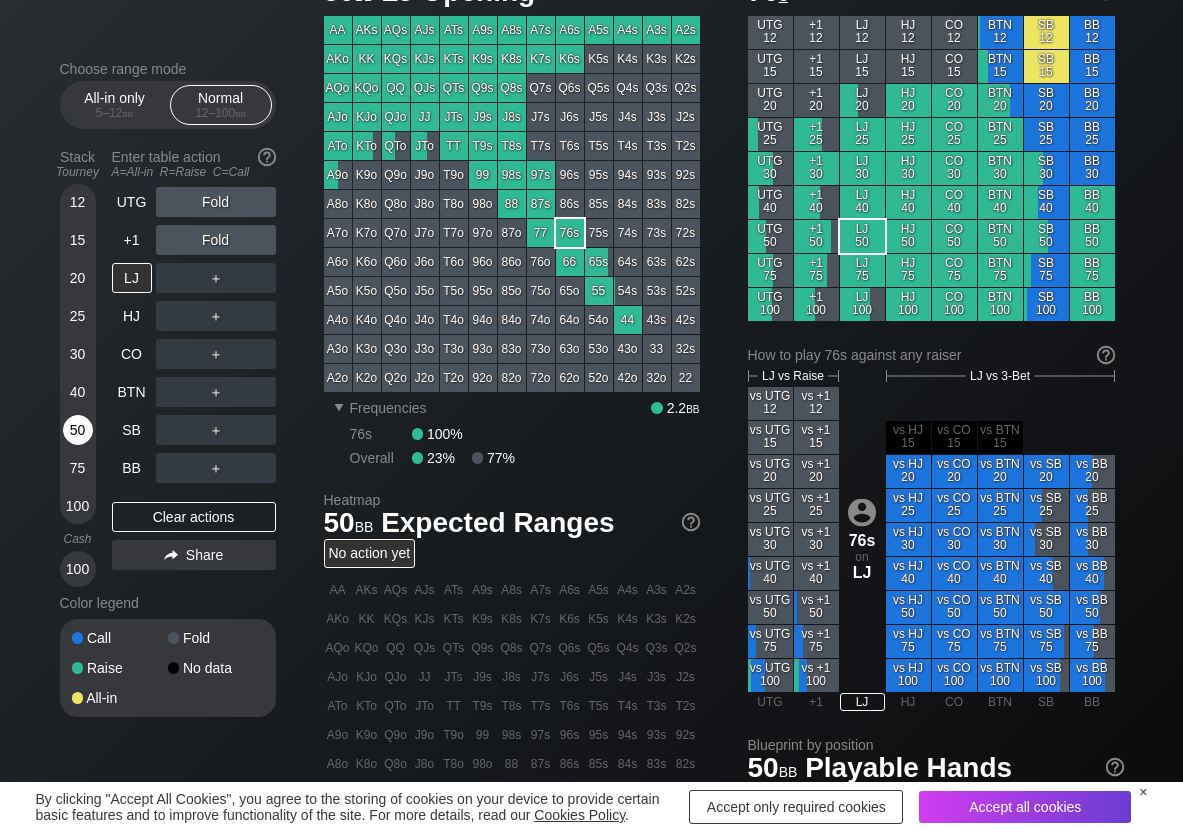 click on "50" at bounding box center [78, 430] 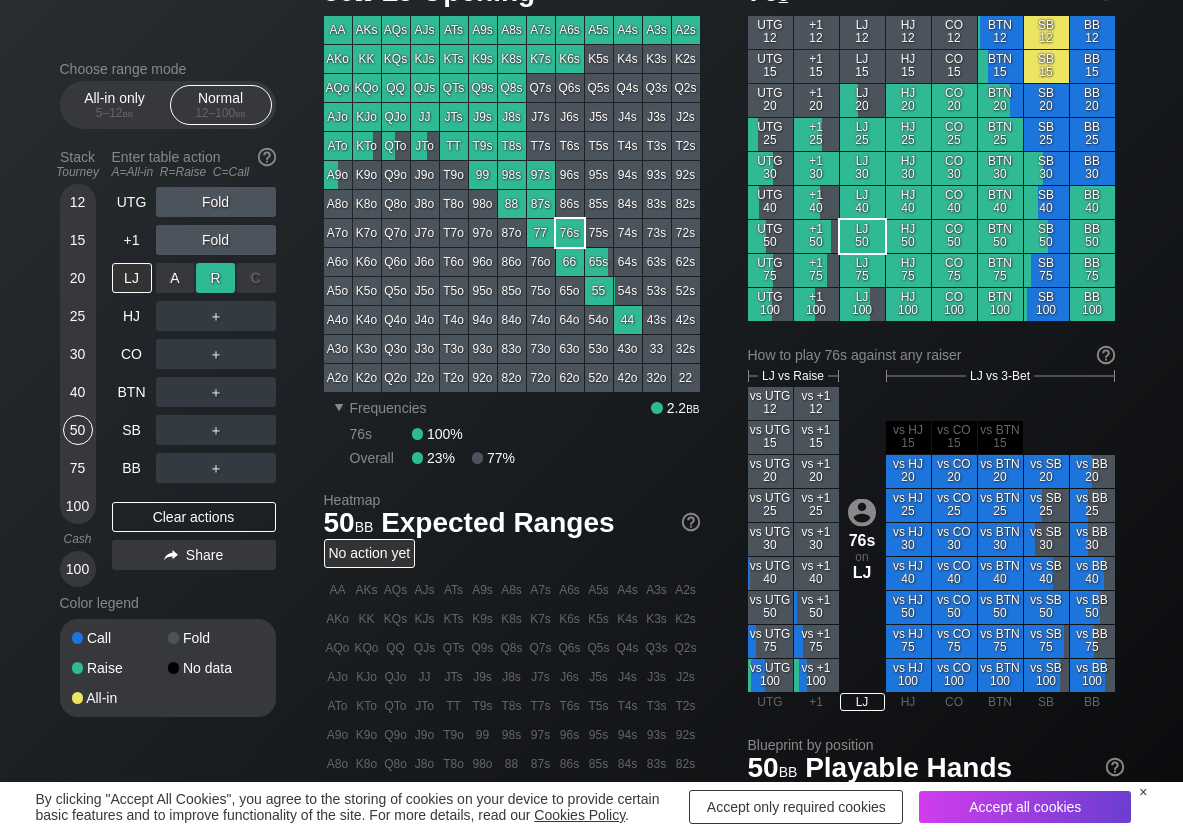 click on "R ✕" at bounding box center (215, 278) 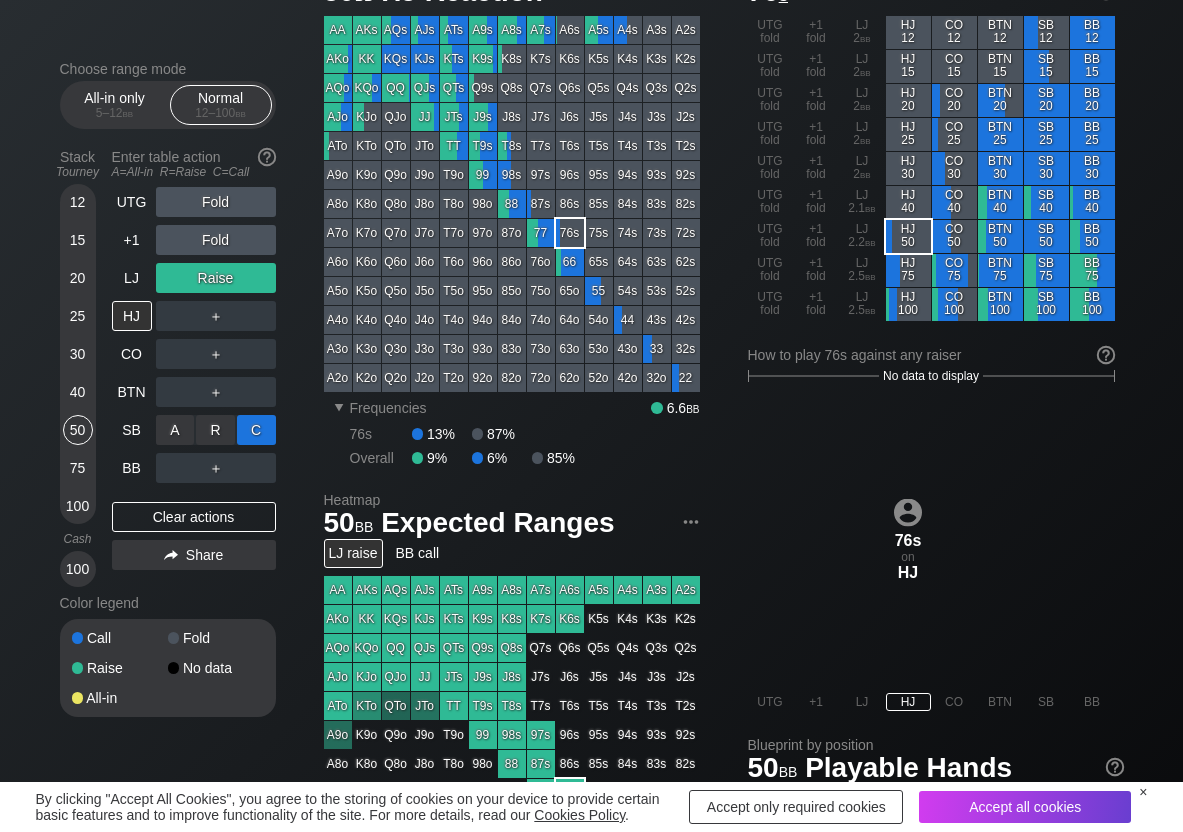 click on "C ✕" at bounding box center [256, 430] 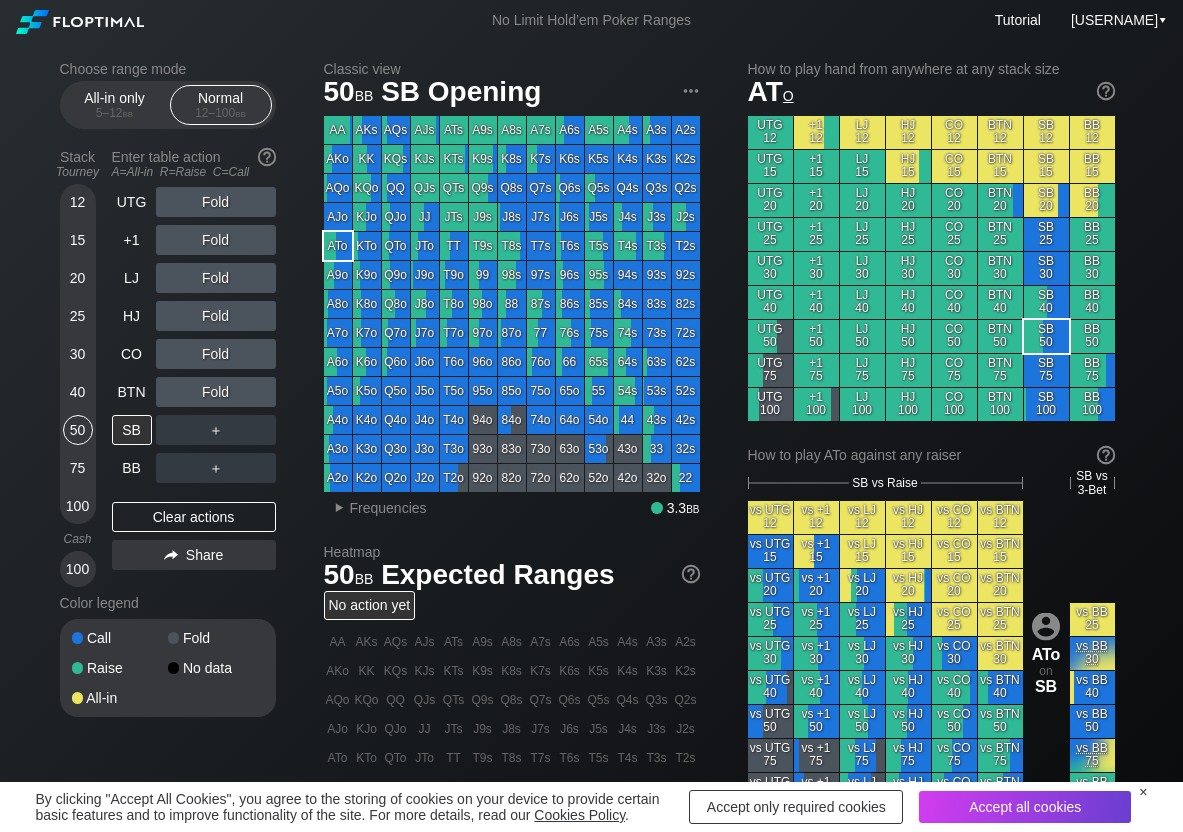 scroll, scrollTop: 0, scrollLeft: 0, axis: both 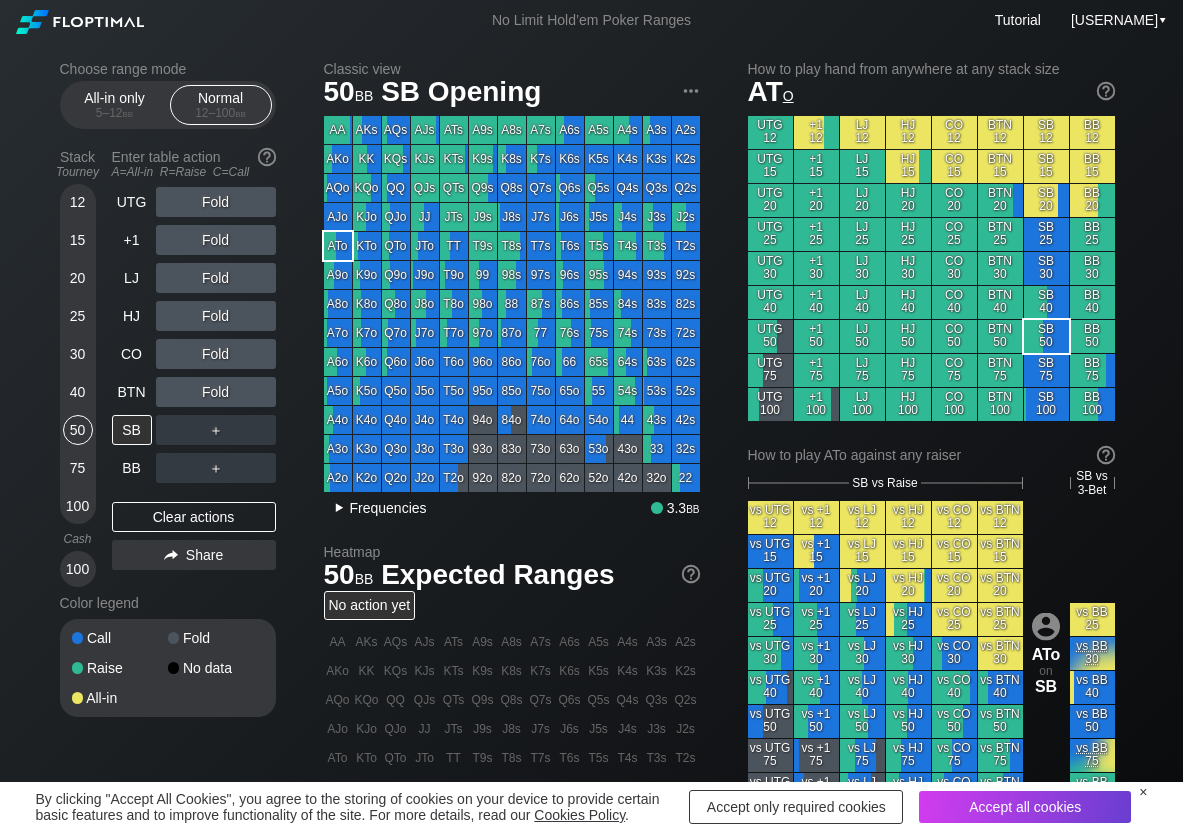 click on "Frequencies" at bounding box center [388, 508] 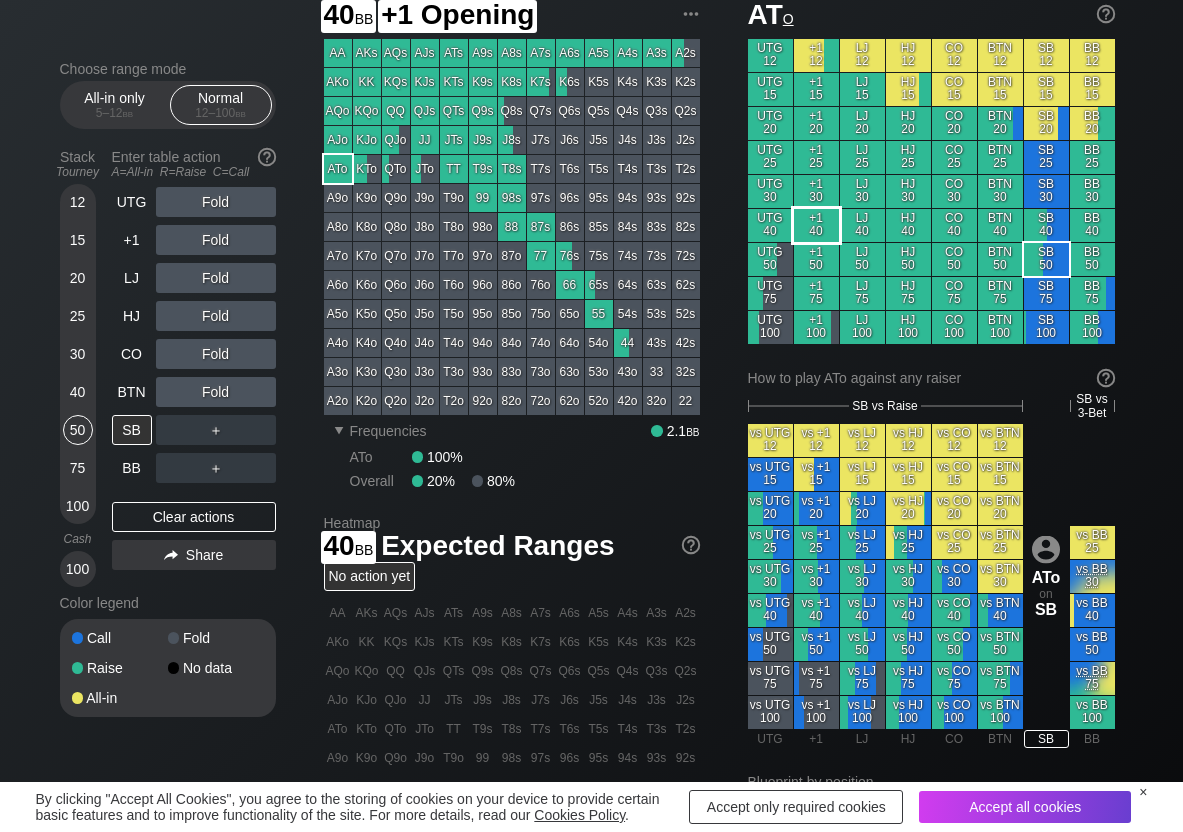 scroll, scrollTop: 100, scrollLeft: 0, axis: vertical 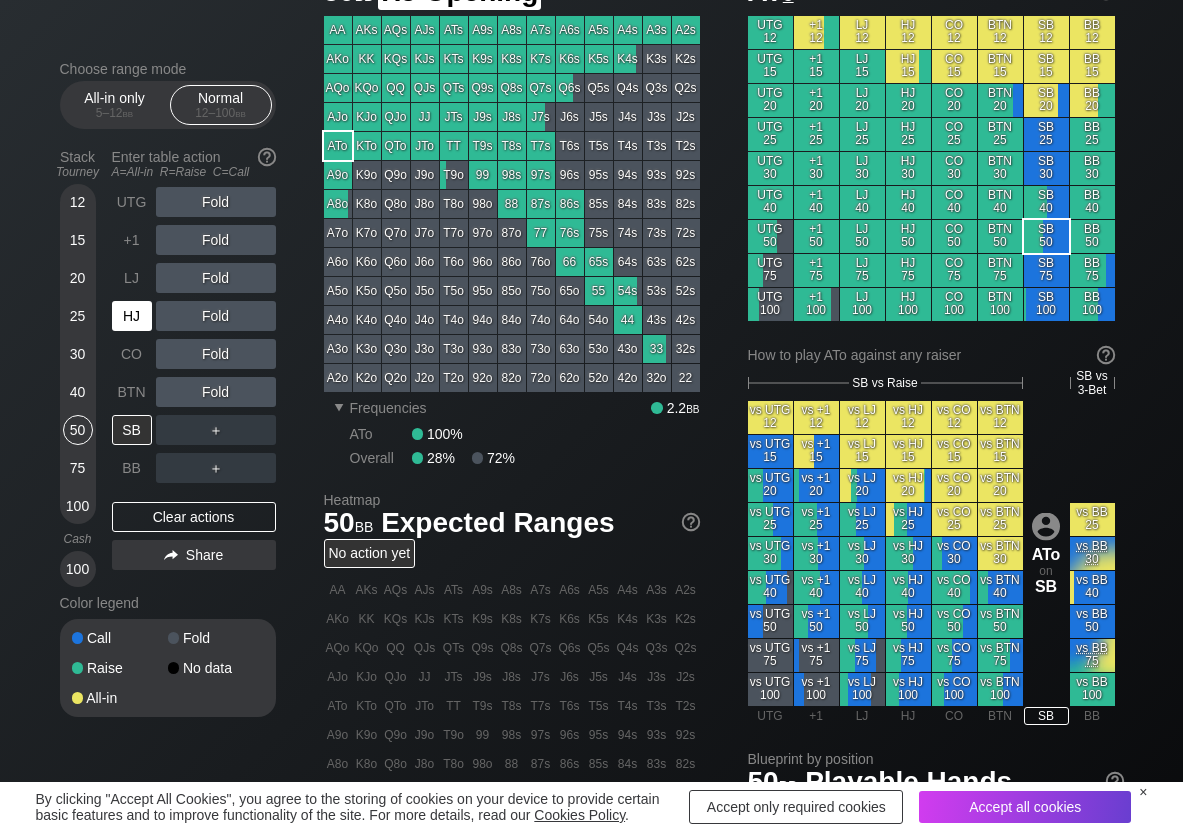 click on "HJ" at bounding box center (132, 316) 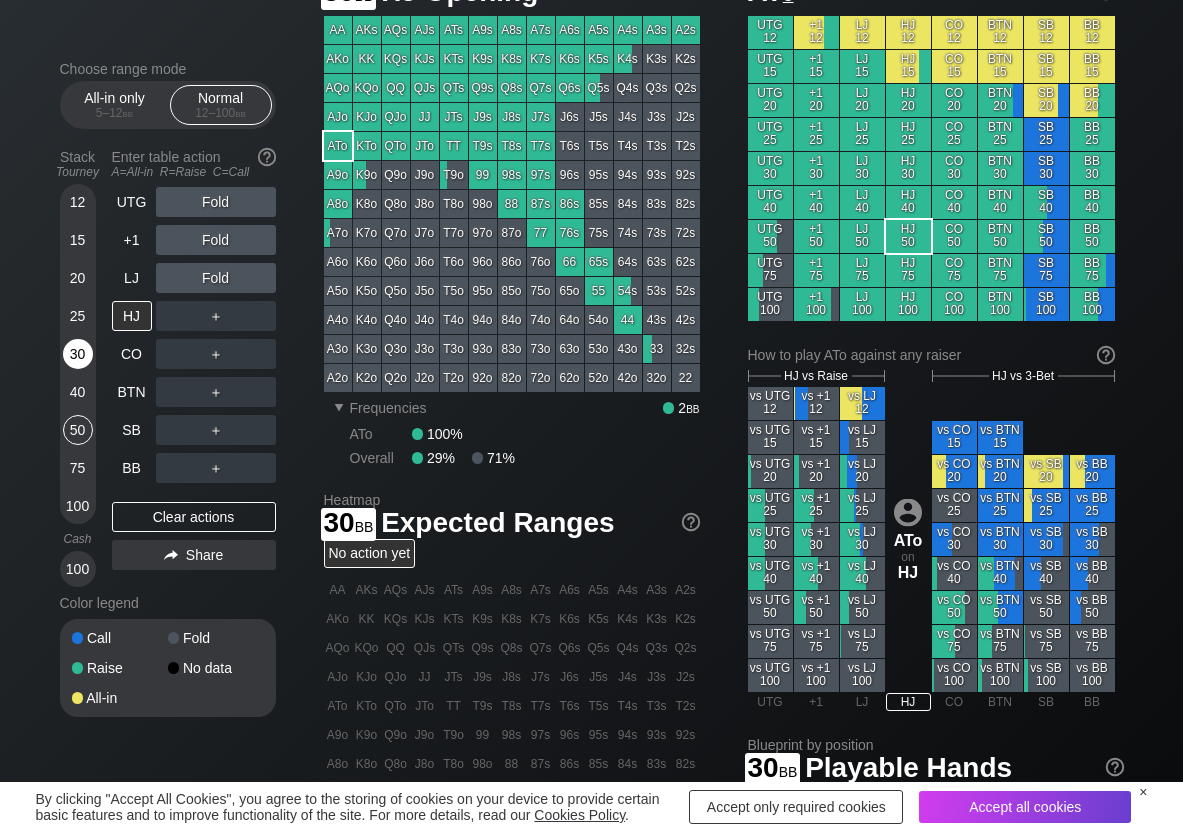 click on "30" at bounding box center [78, 354] 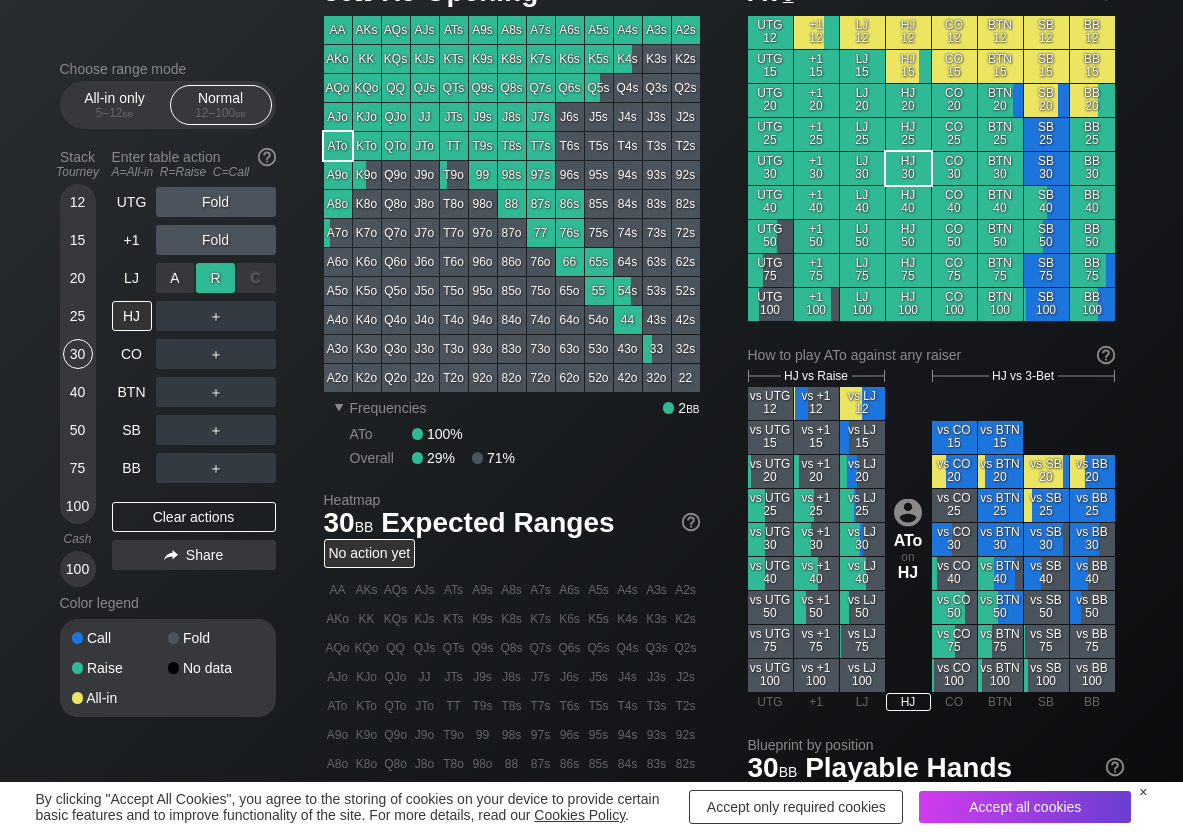 click on "R ✕" at bounding box center [215, 278] 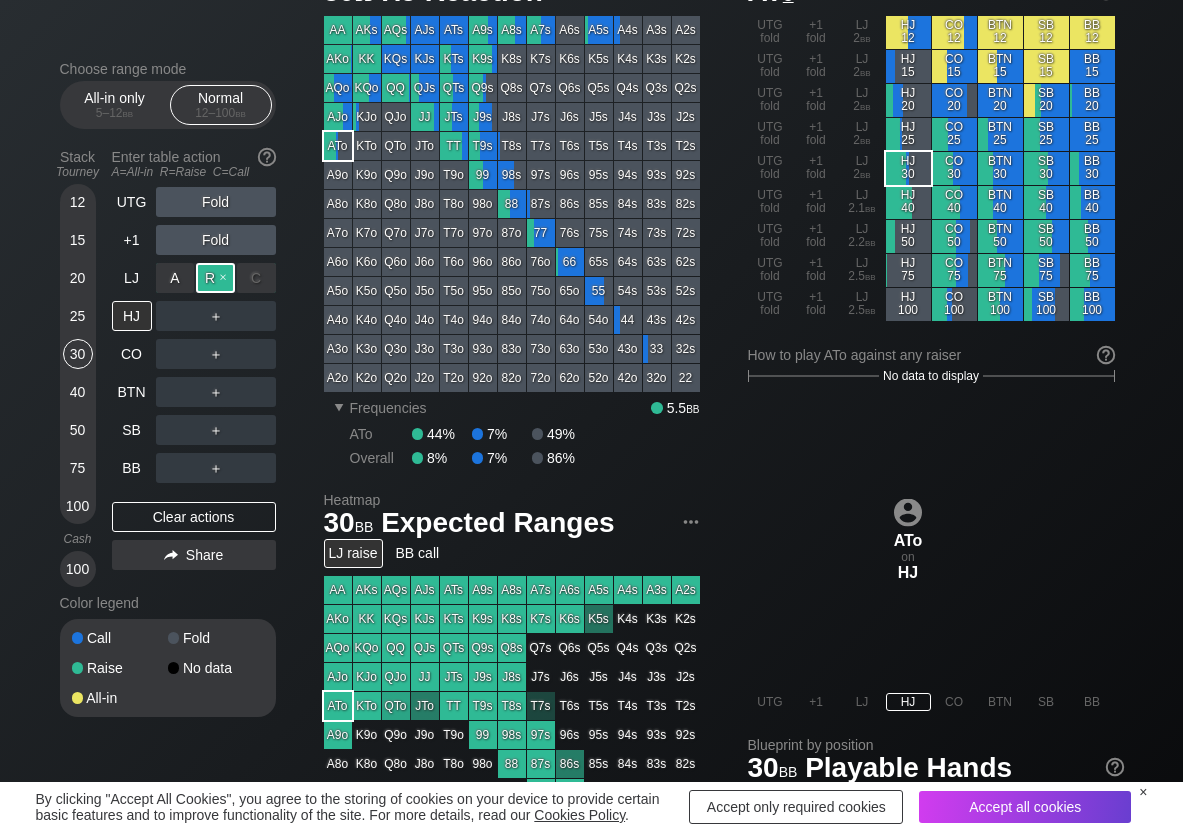 click on "R ✕" at bounding box center [215, 278] 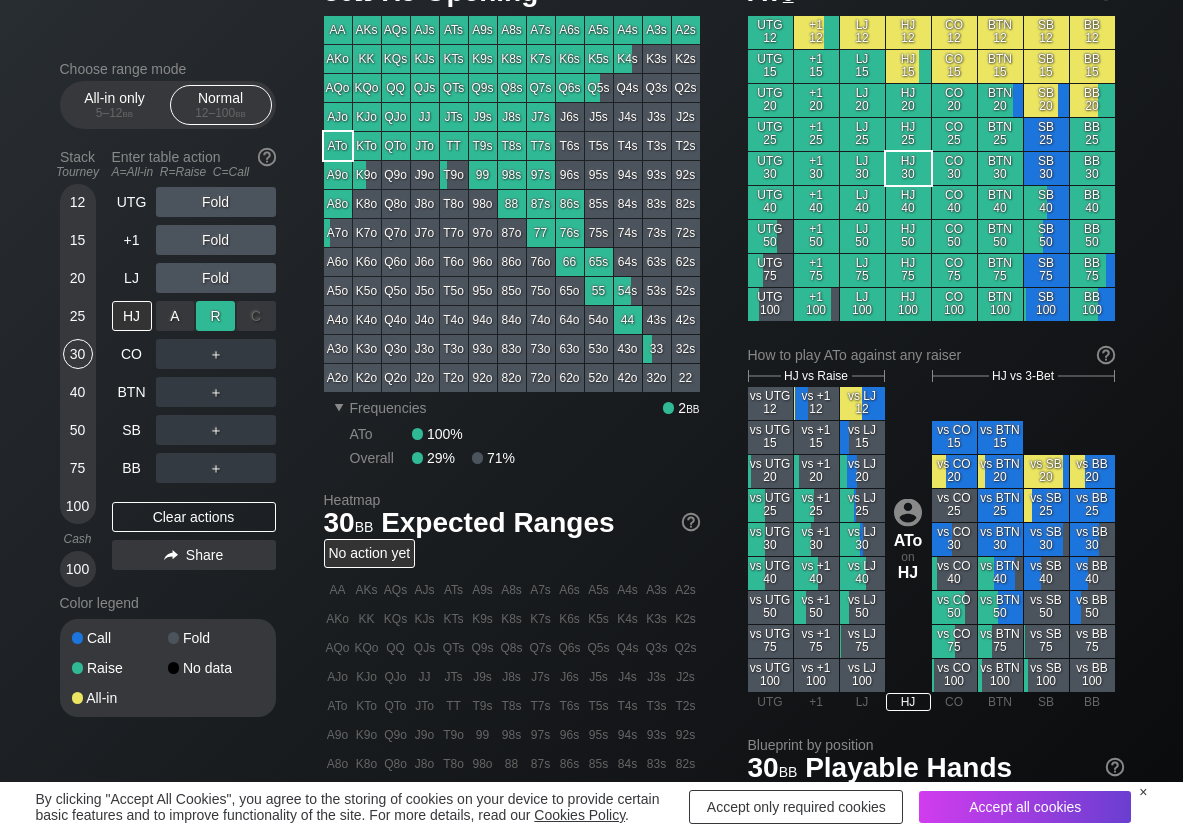 click on "R ✕" at bounding box center [215, 316] 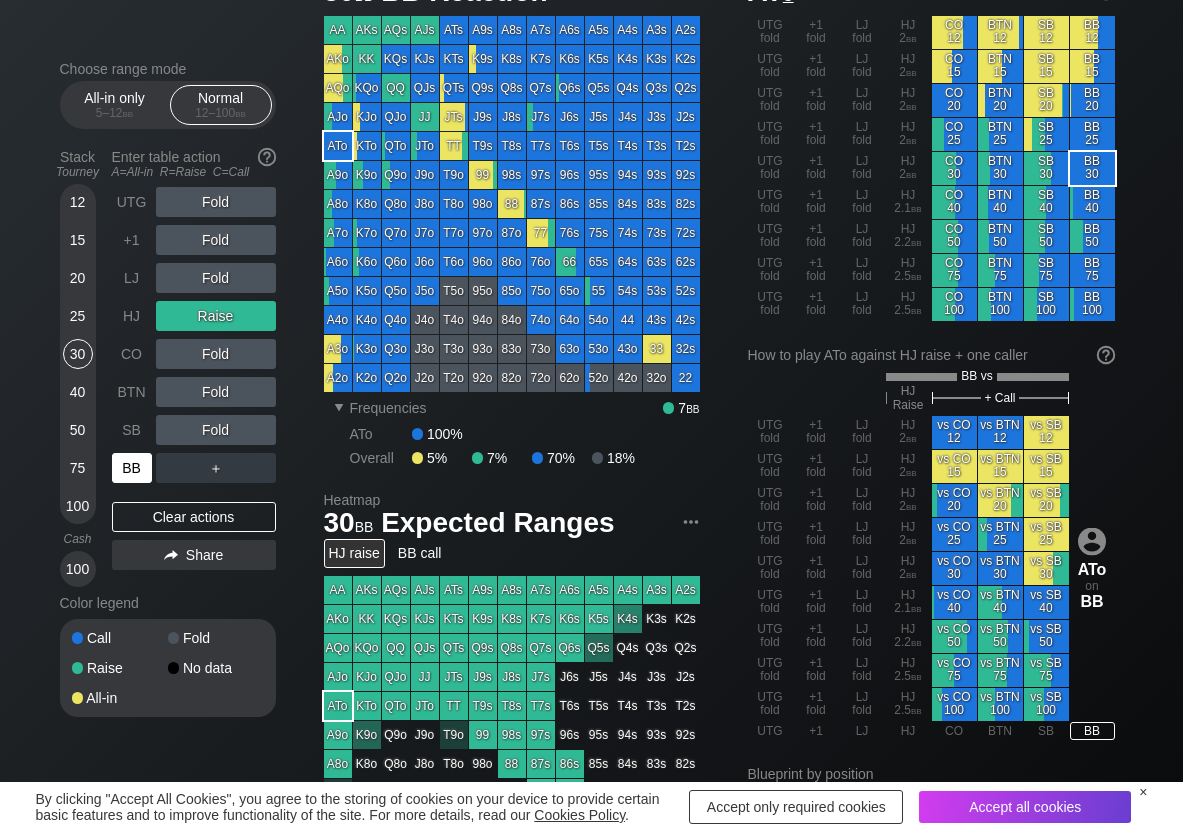 click on "BB" at bounding box center (132, 468) 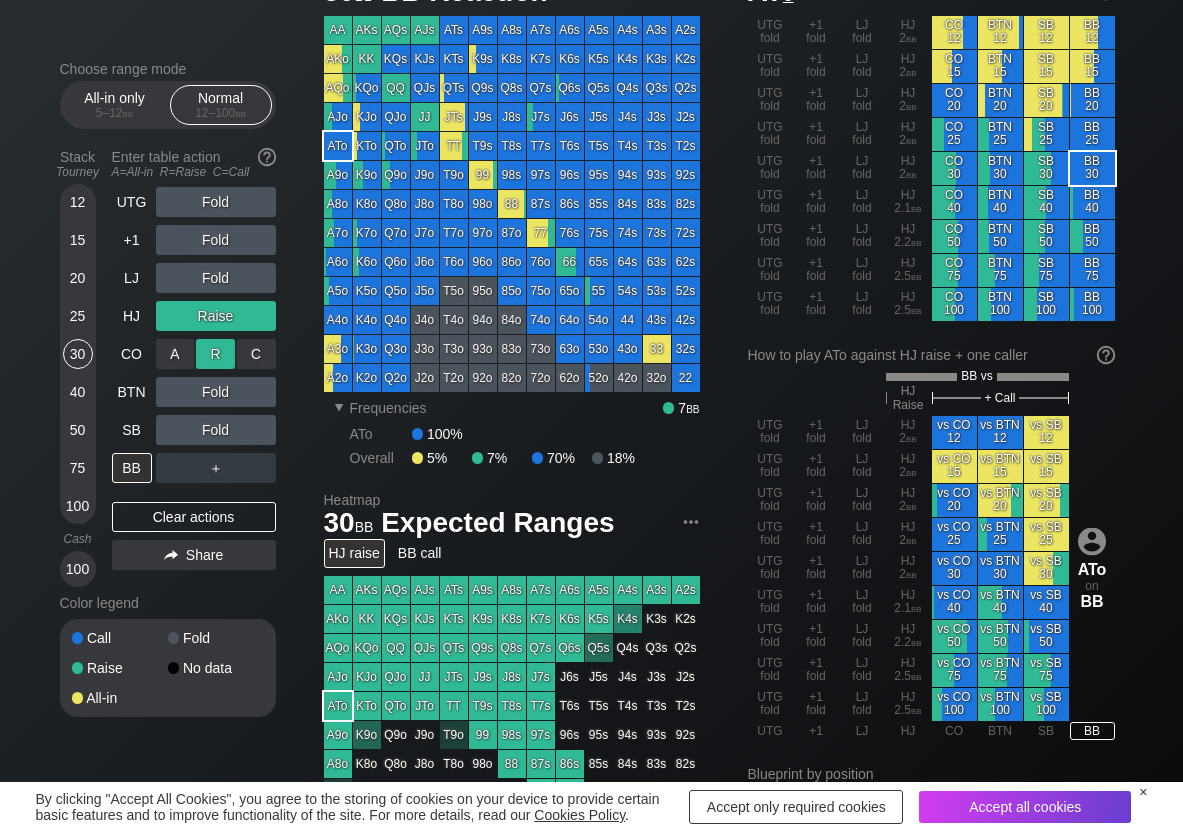 click on "R ✕" at bounding box center (215, 354) 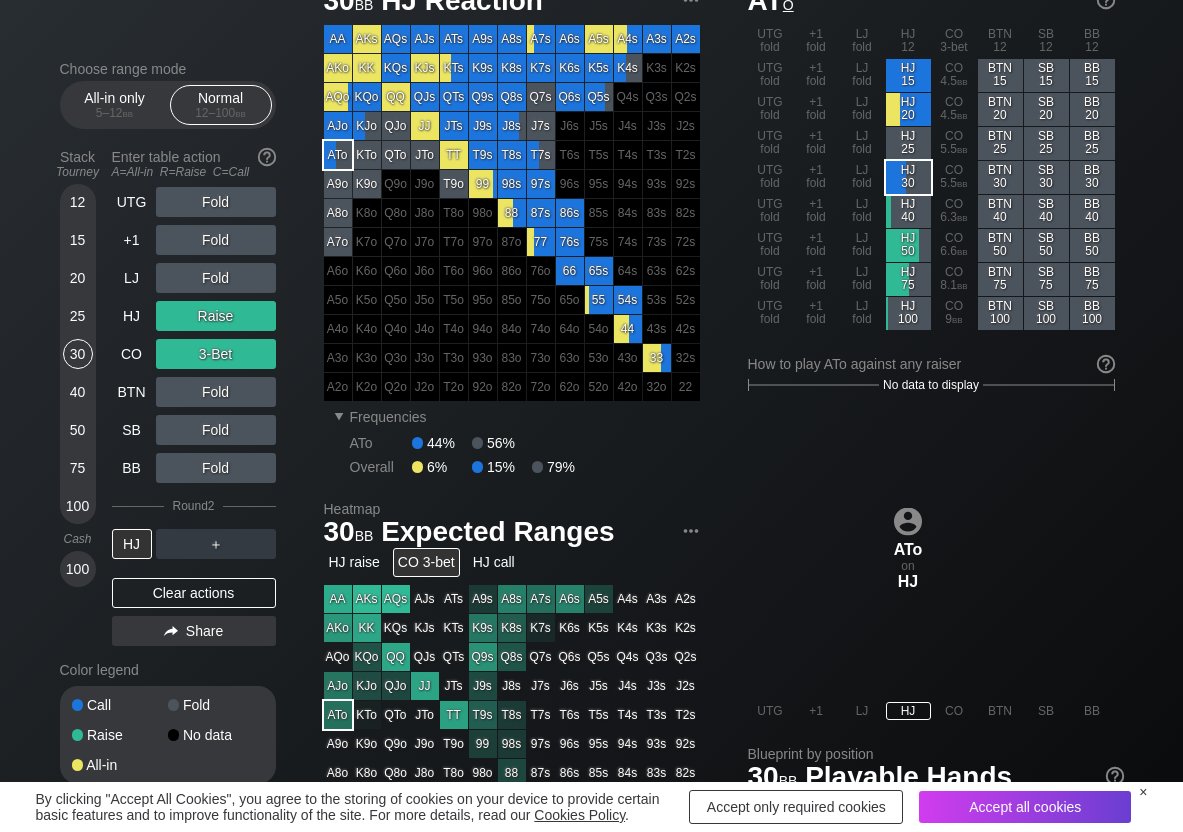 scroll, scrollTop: 100, scrollLeft: 0, axis: vertical 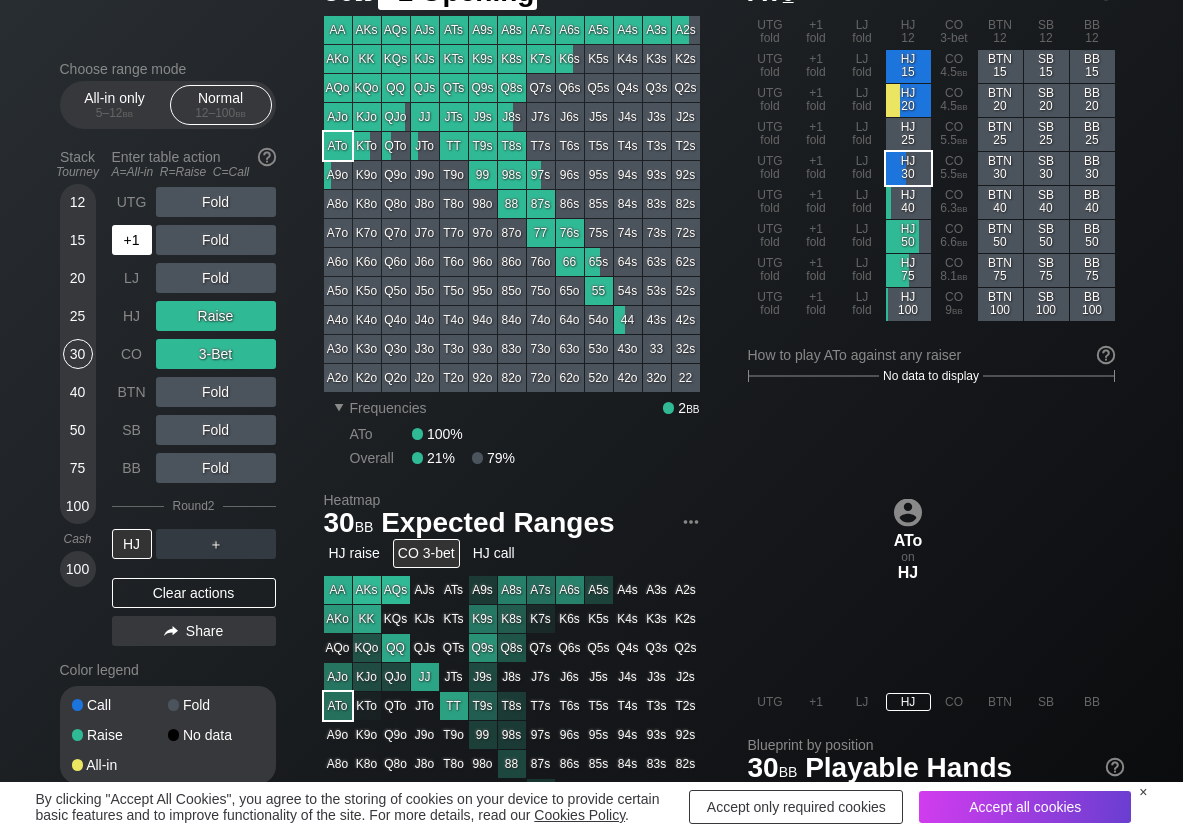 click on "+1" at bounding box center (132, 240) 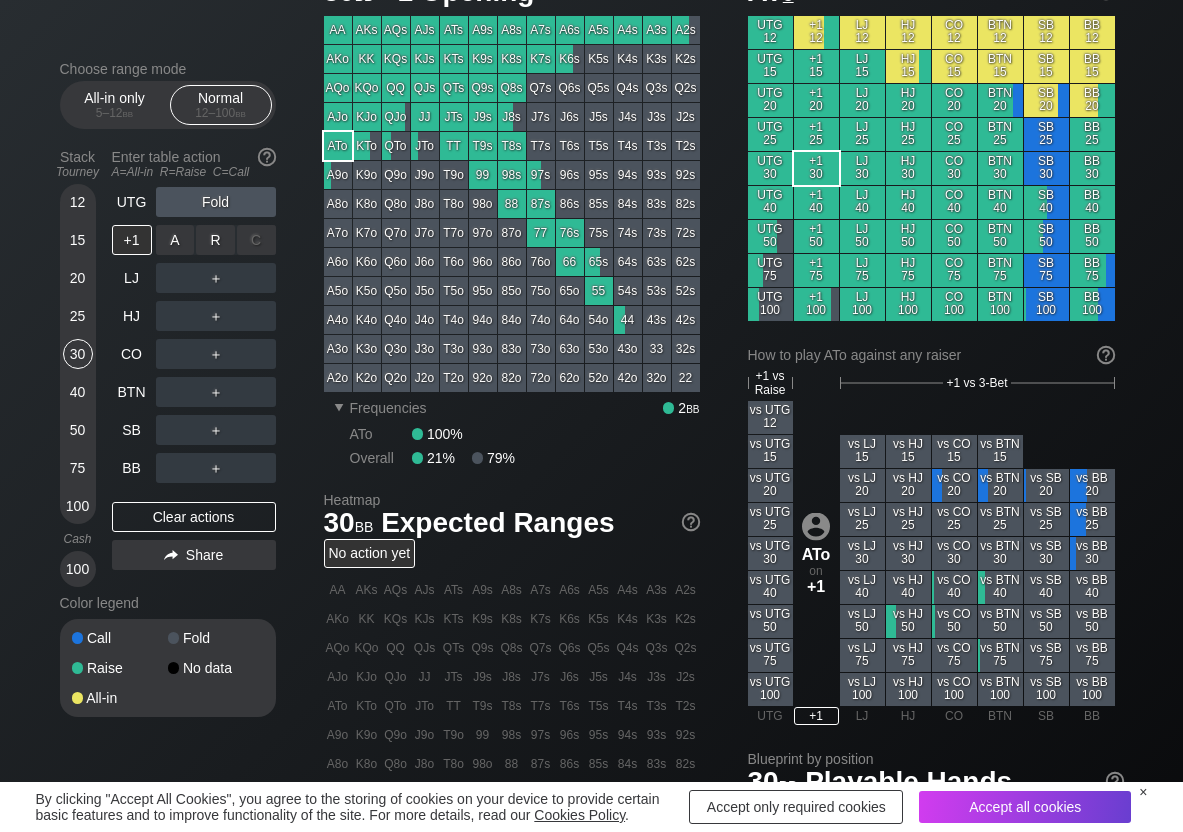 click on "R ✕" at bounding box center (215, 240) 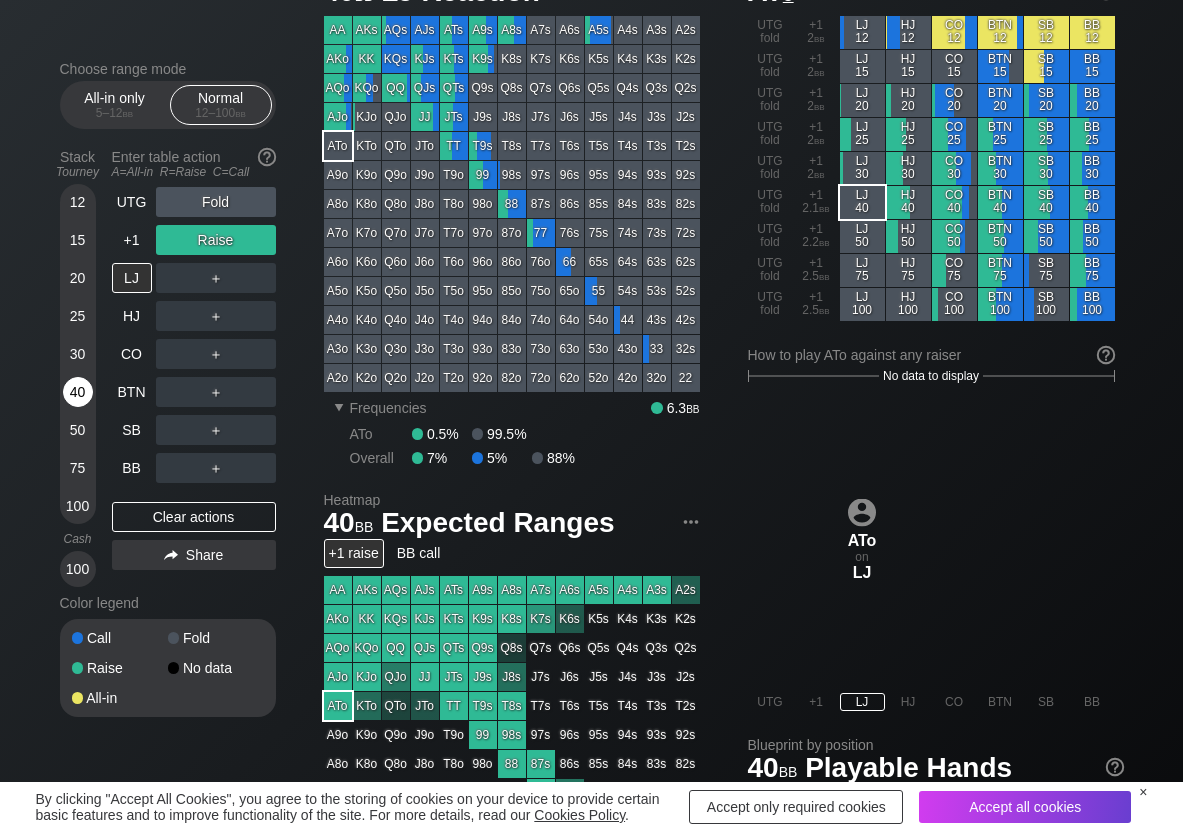 click on "40" at bounding box center [78, 392] 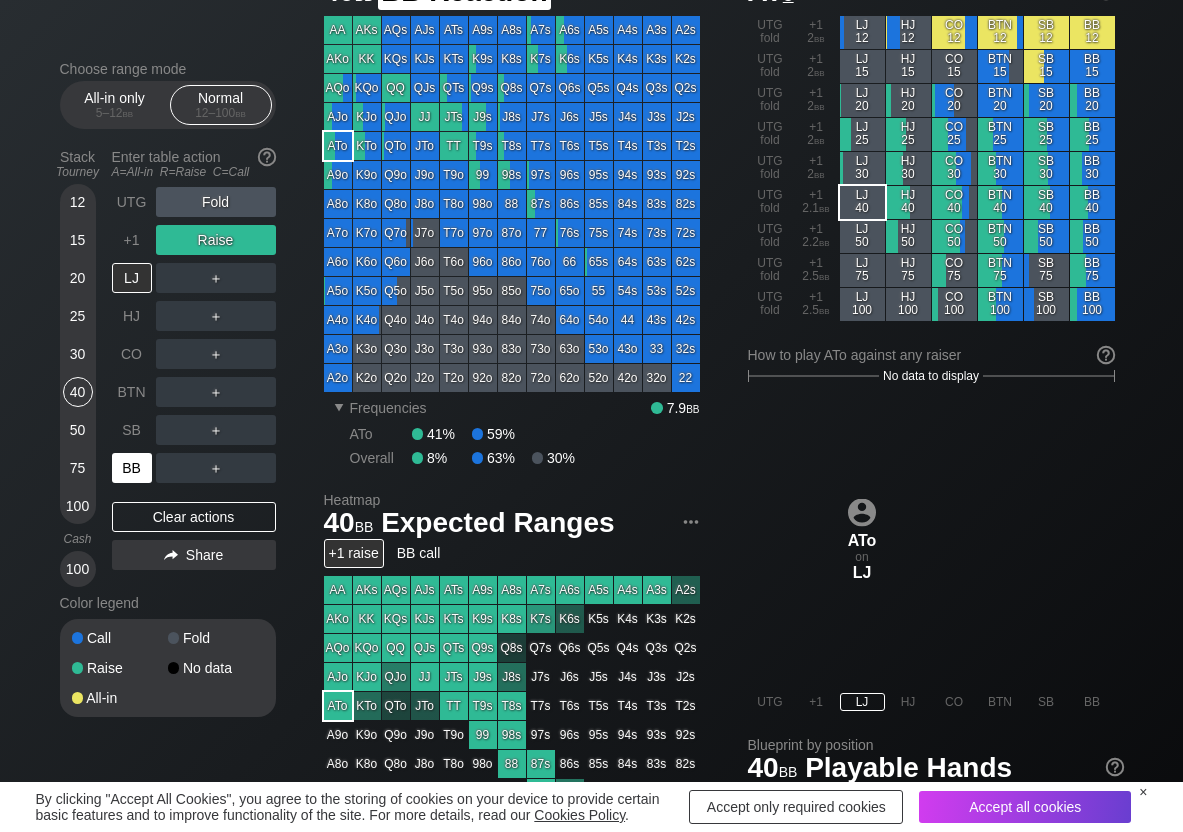click on "BB" at bounding box center [132, 468] 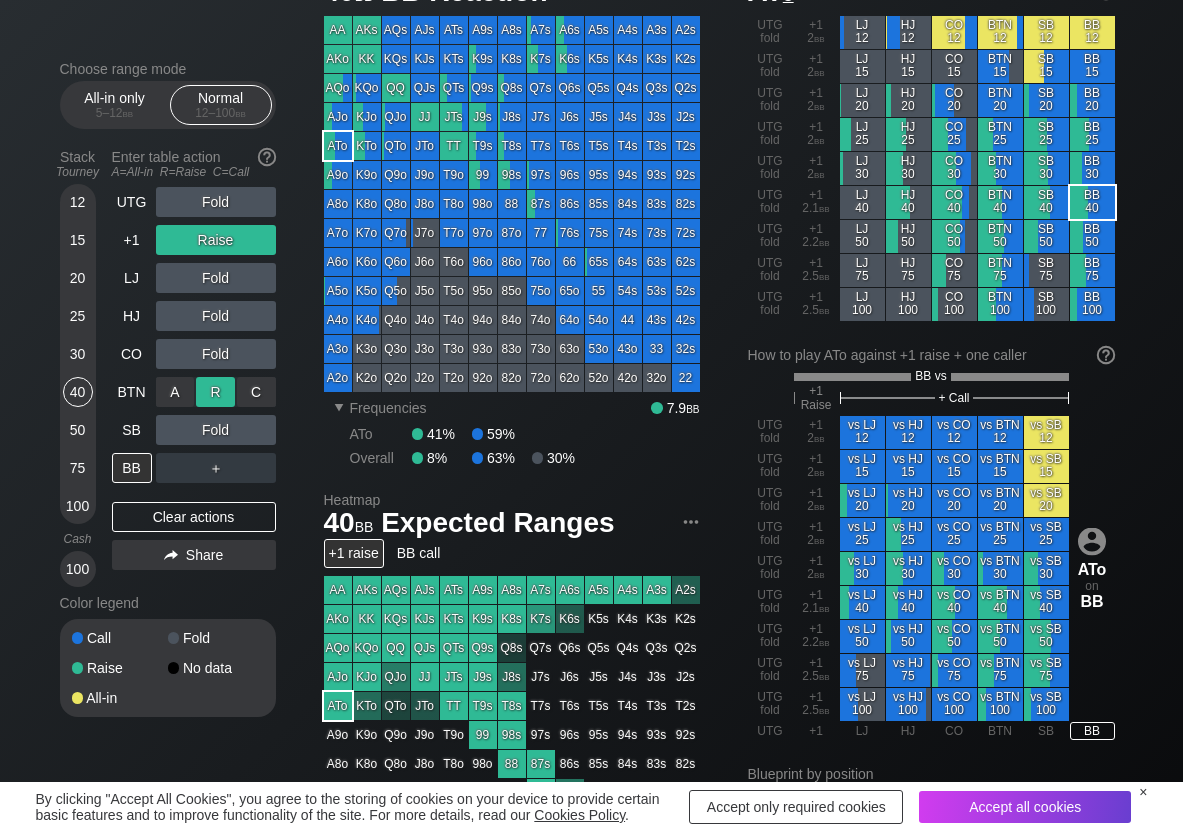 click on "R ✕" at bounding box center (215, 392) 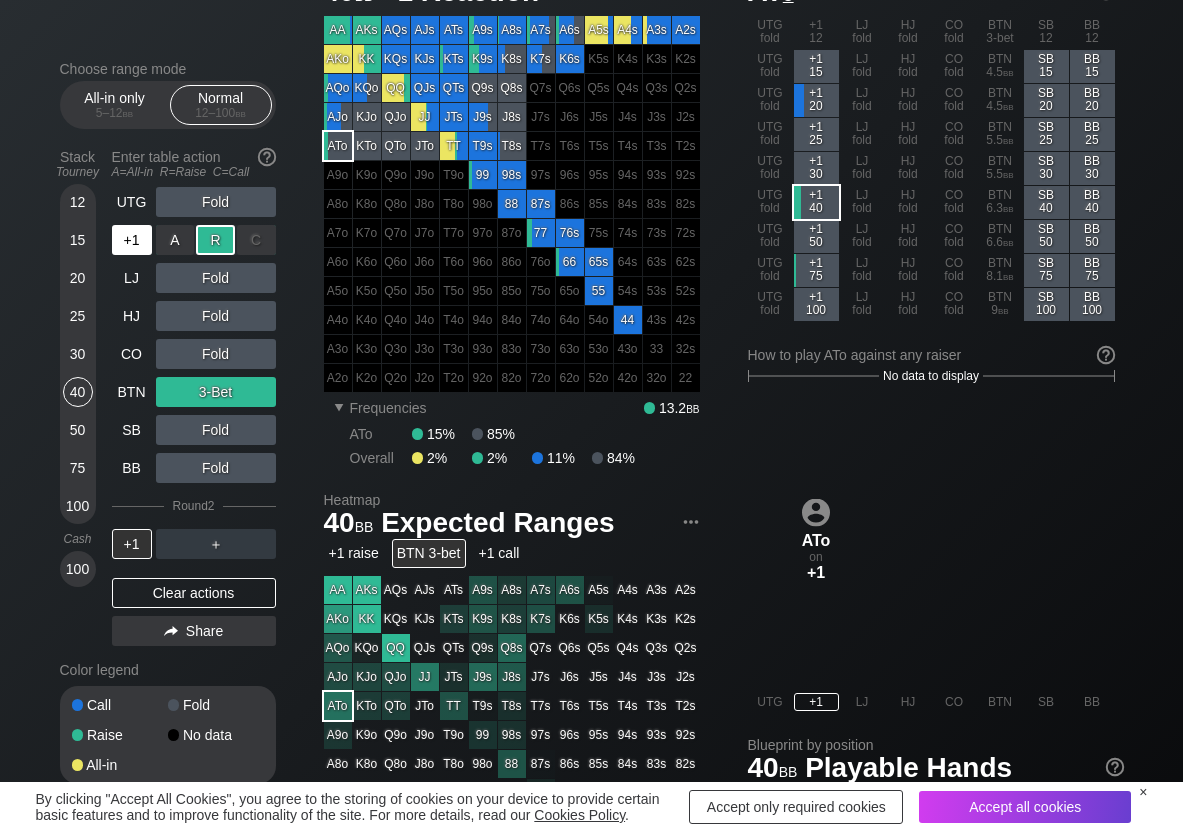 click on "+1" at bounding box center [132, 240] 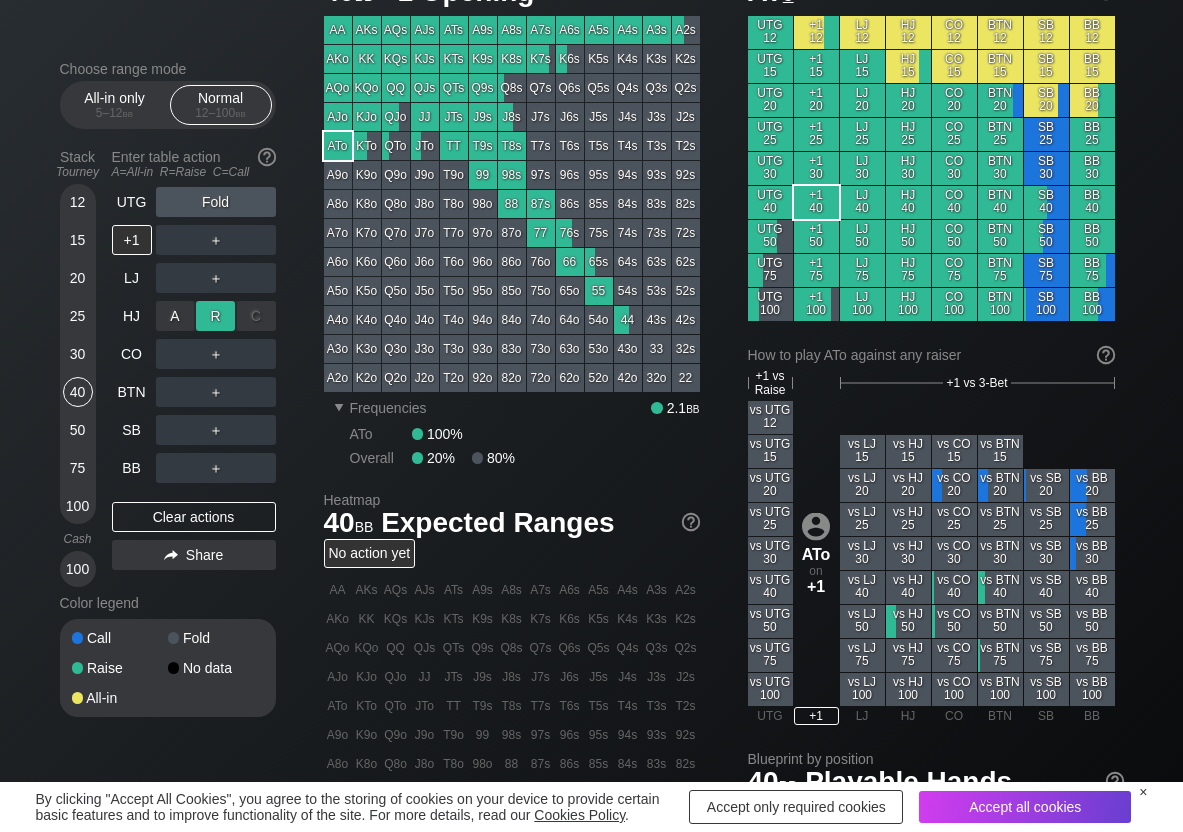click on "R ✕" at bounding box center [215, 316] 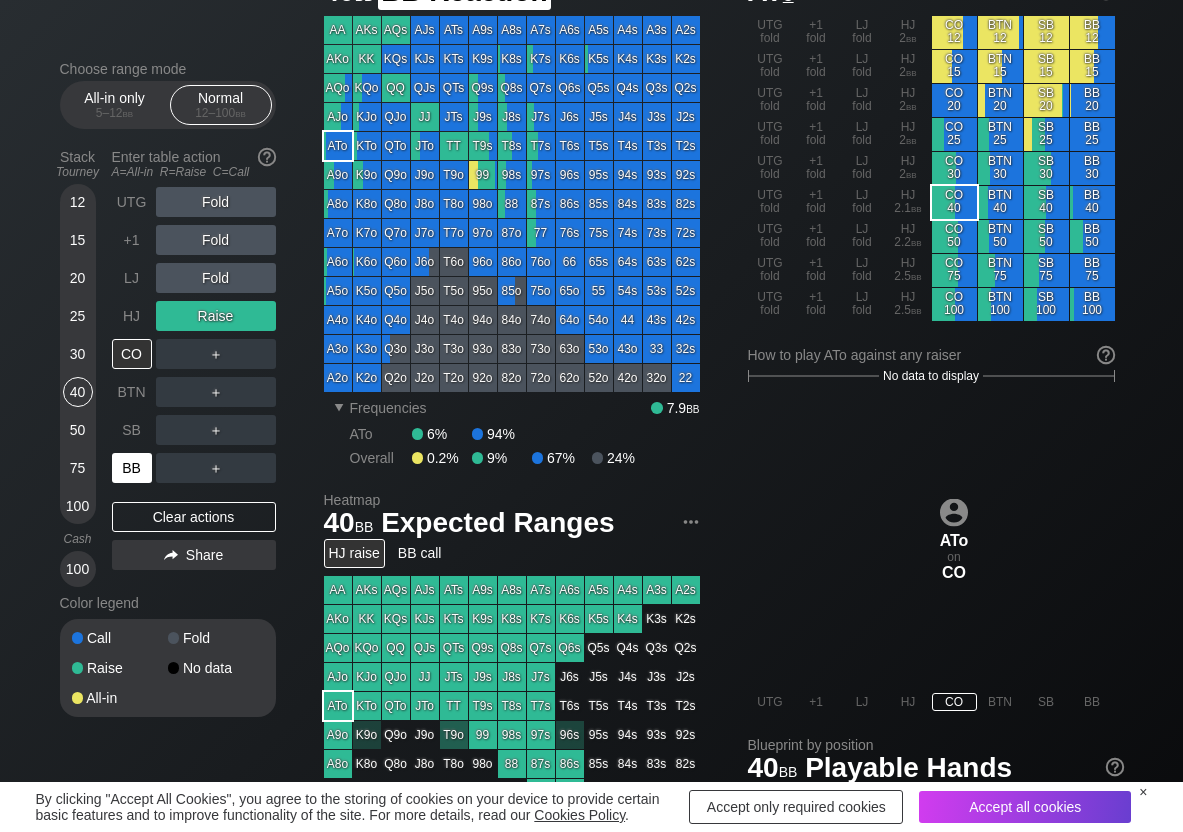 click on "BB" at bounding box center (132, 468) 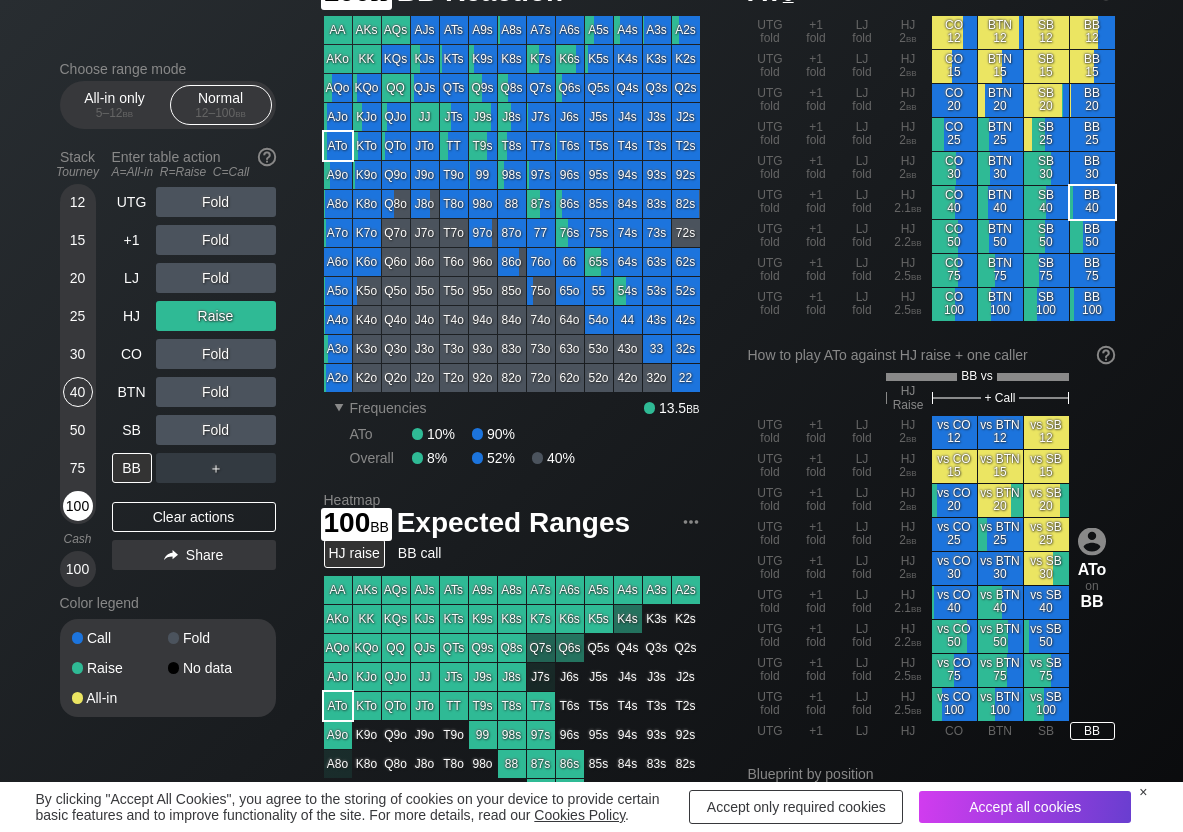 click on "100" at bounding box center (78, 506) 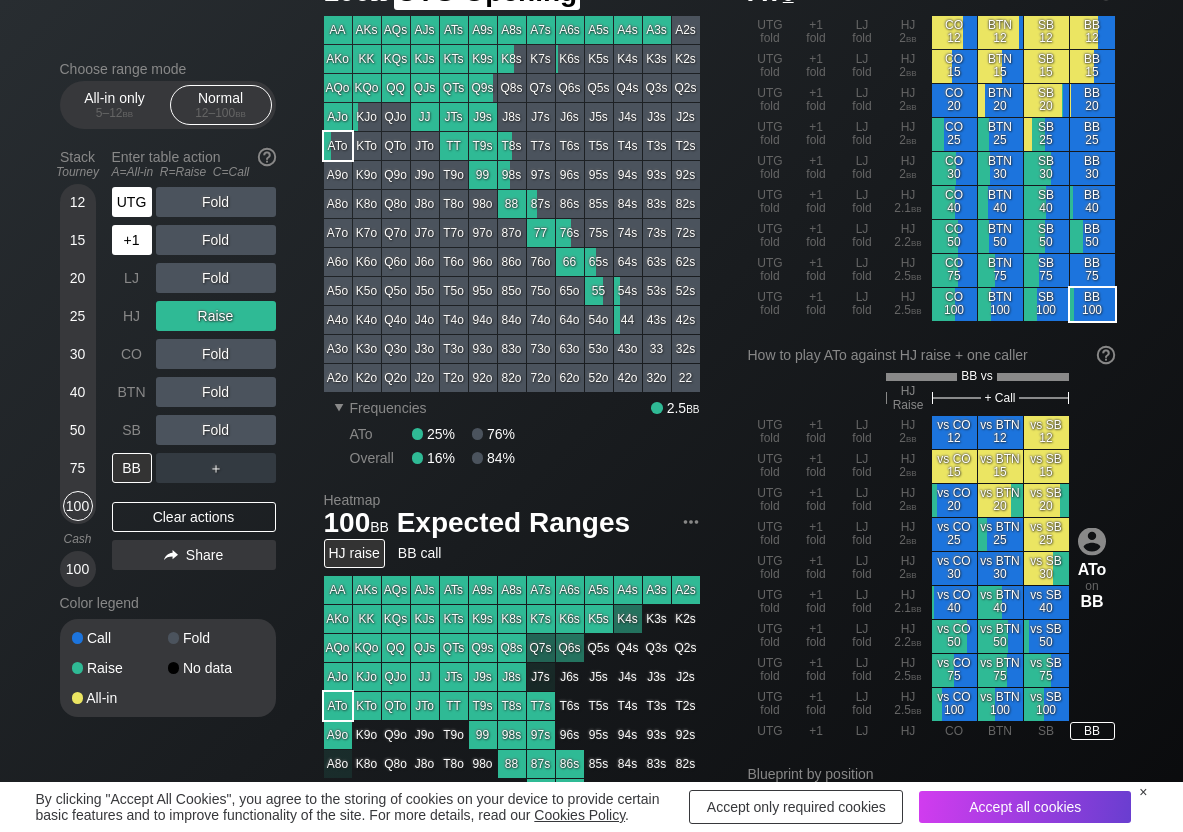 click on "+1" at bounding box center [132, 240] 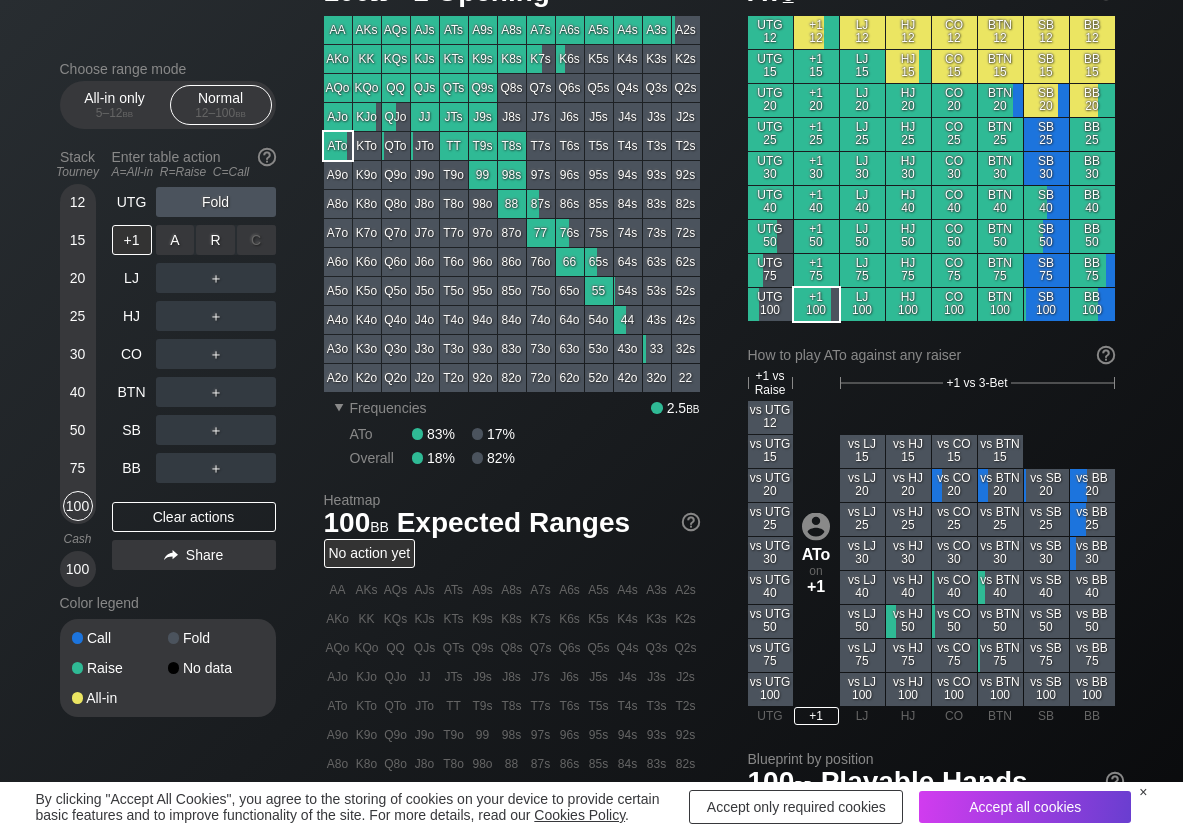 click on "R ✕" at bounding box center (215, 240) 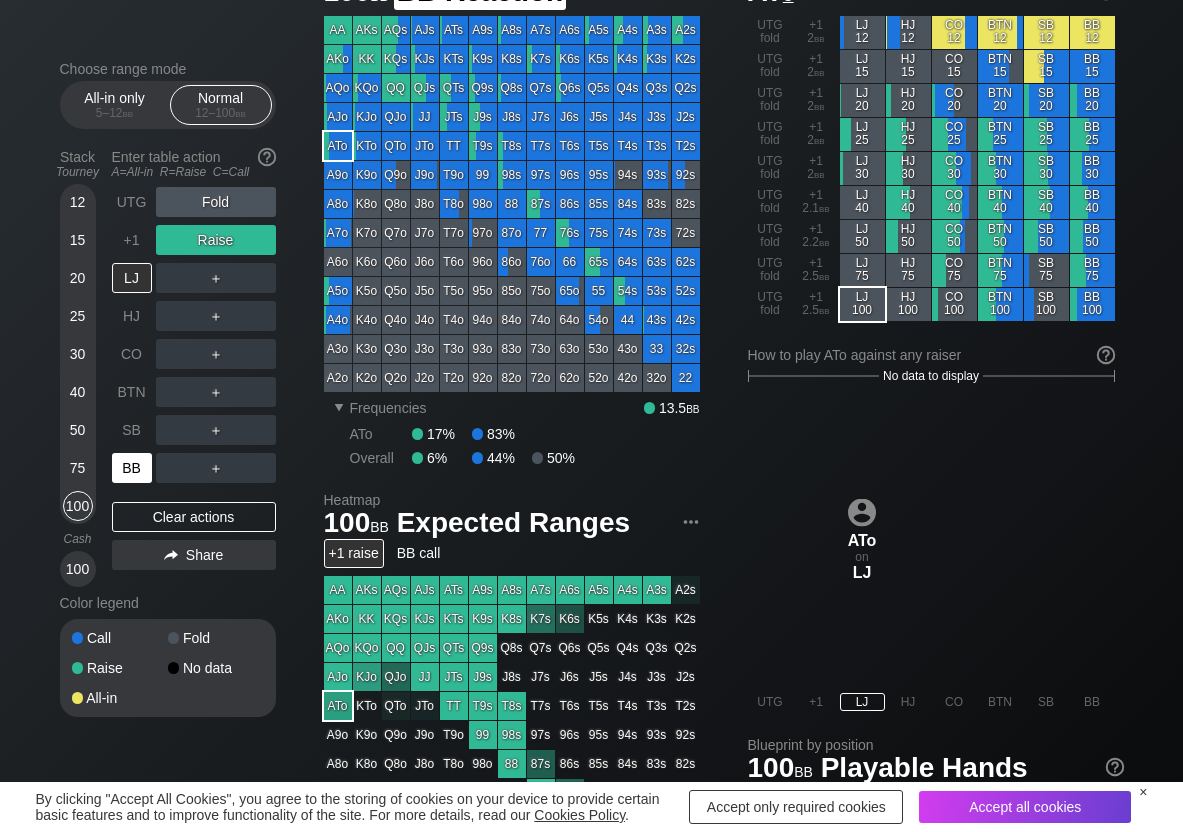 click on "BB" at bounding box center (132, 468) 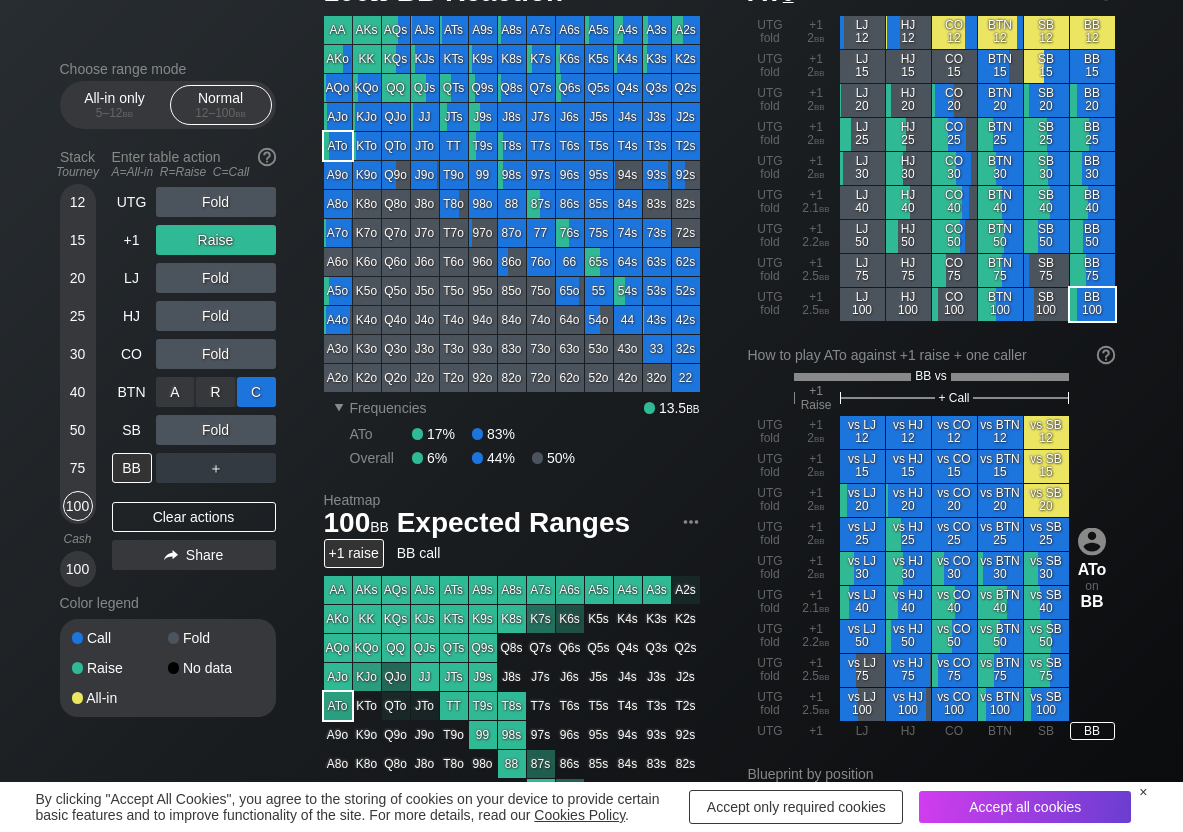 click on "C ✕" at bounding box center [256, 392] 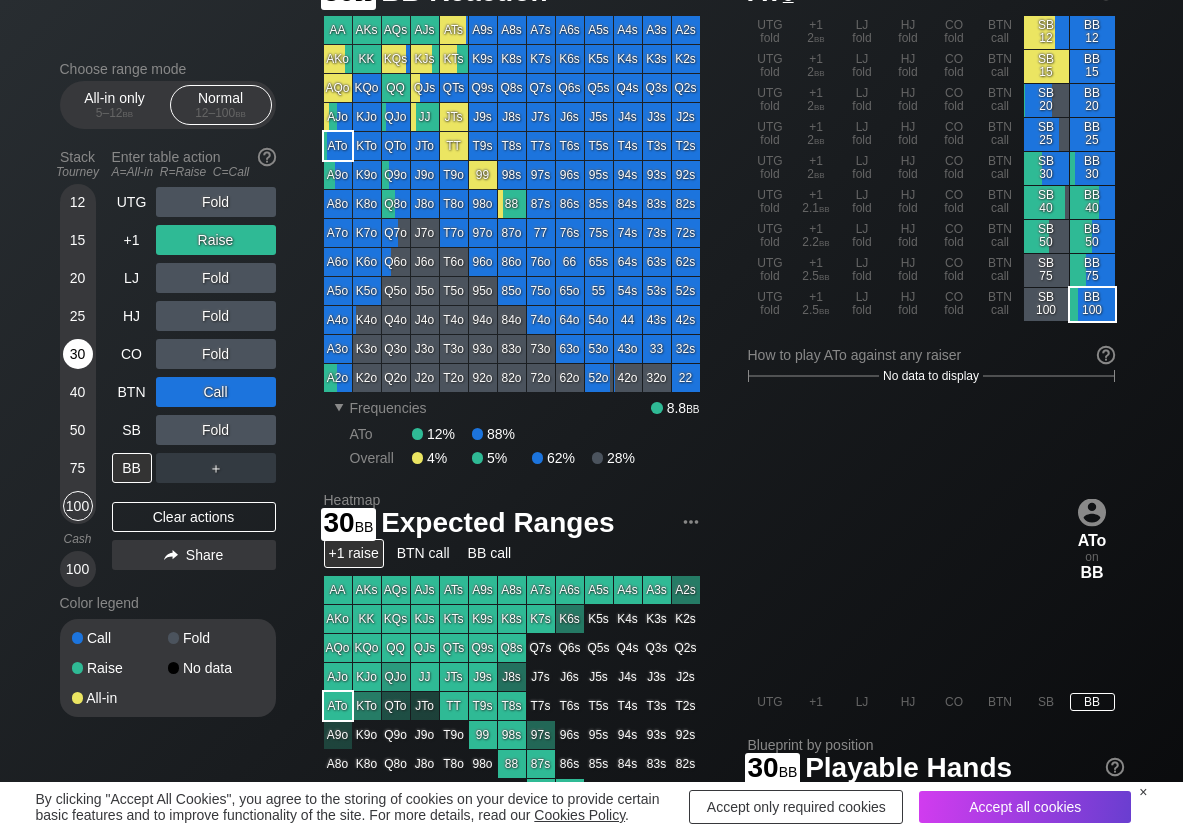 click on "30" at bounding box center [78, 354] 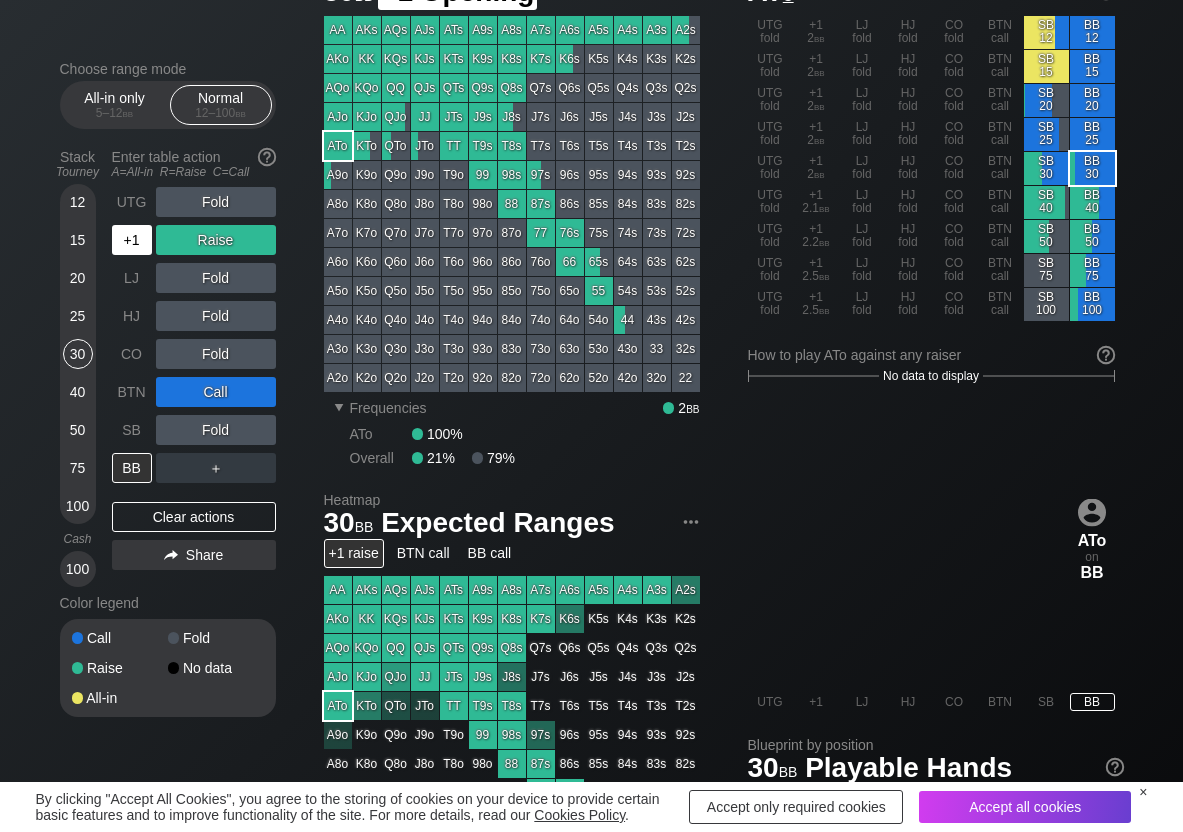 click on "+1" at bounding box center (132, 240) 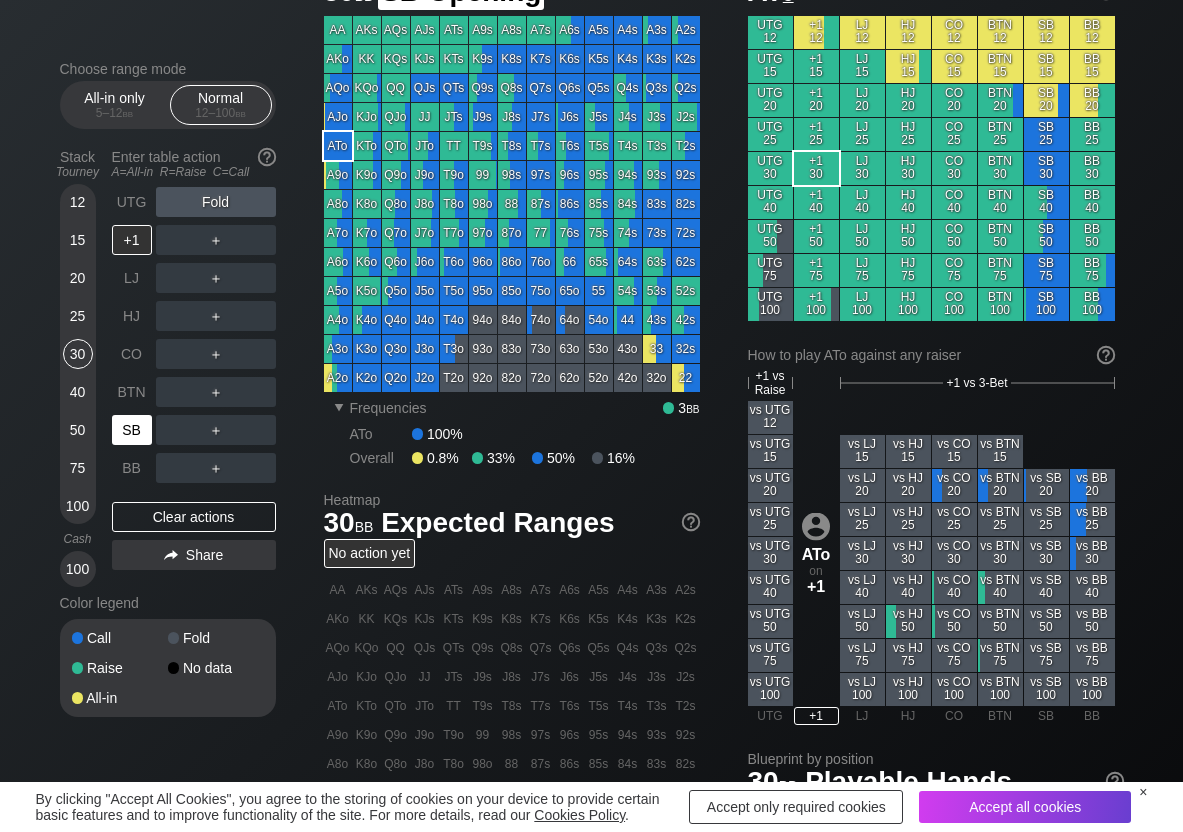 click on "SB" at bounding box center [132, 430] 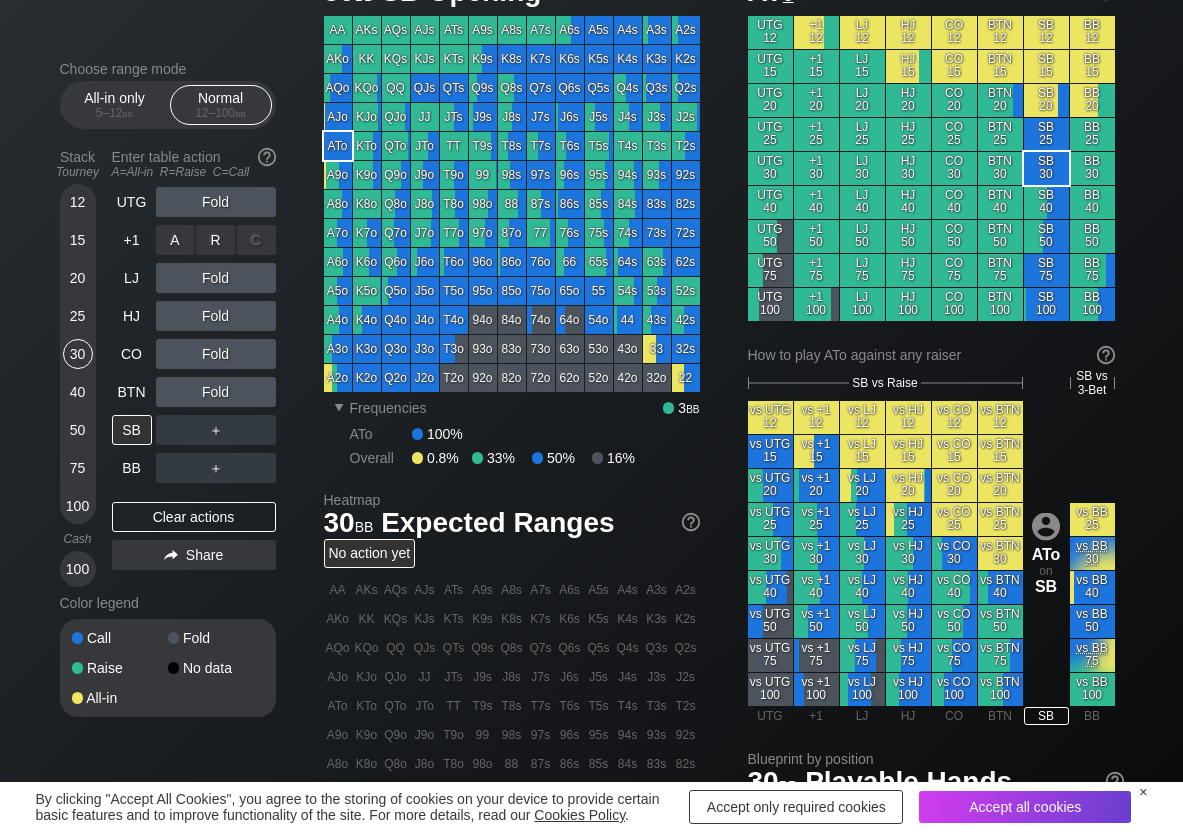 click on "R ✕" at bounding box center [215, 240] 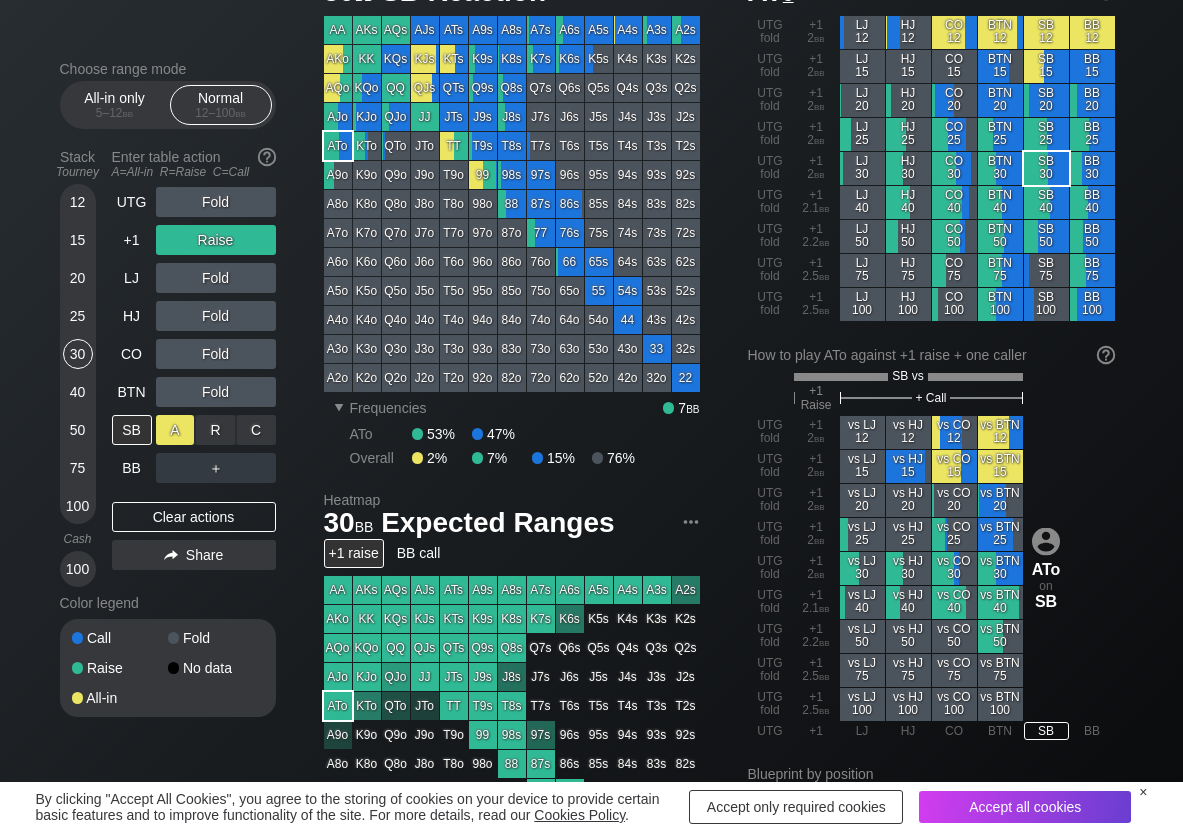 click on "A ✕" at bounding box center [175, 430] 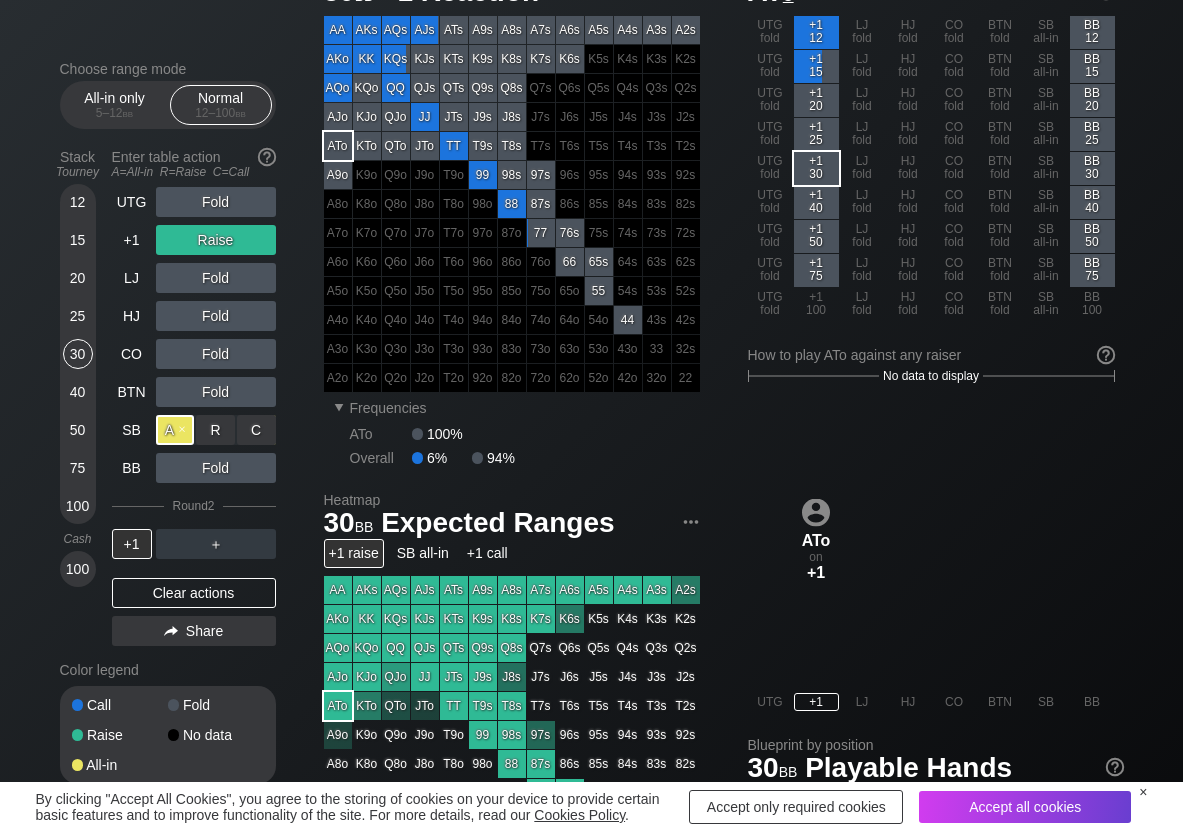 click on "A ✕" at bounding box center (175, 430) 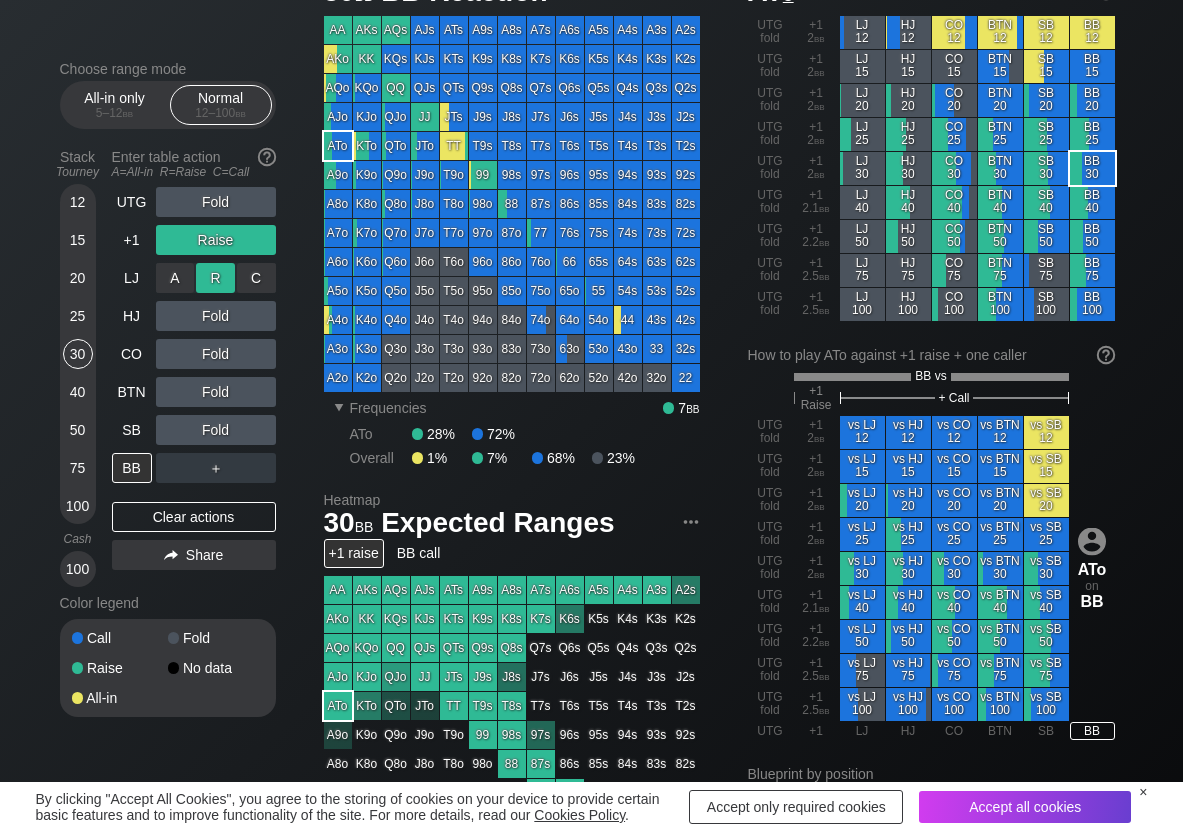 click on "R ✕" at bounding box center [215, 278] 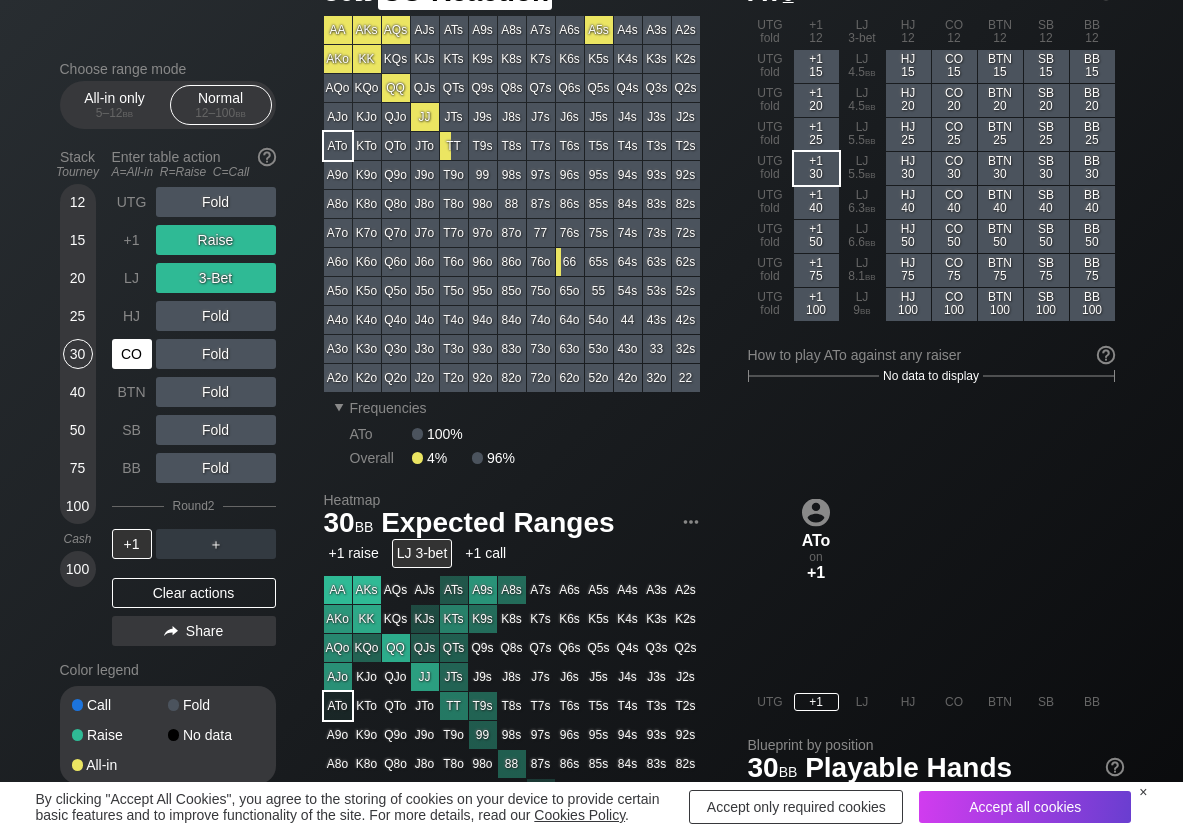 click on "CO" at bounding box center [132, 354] 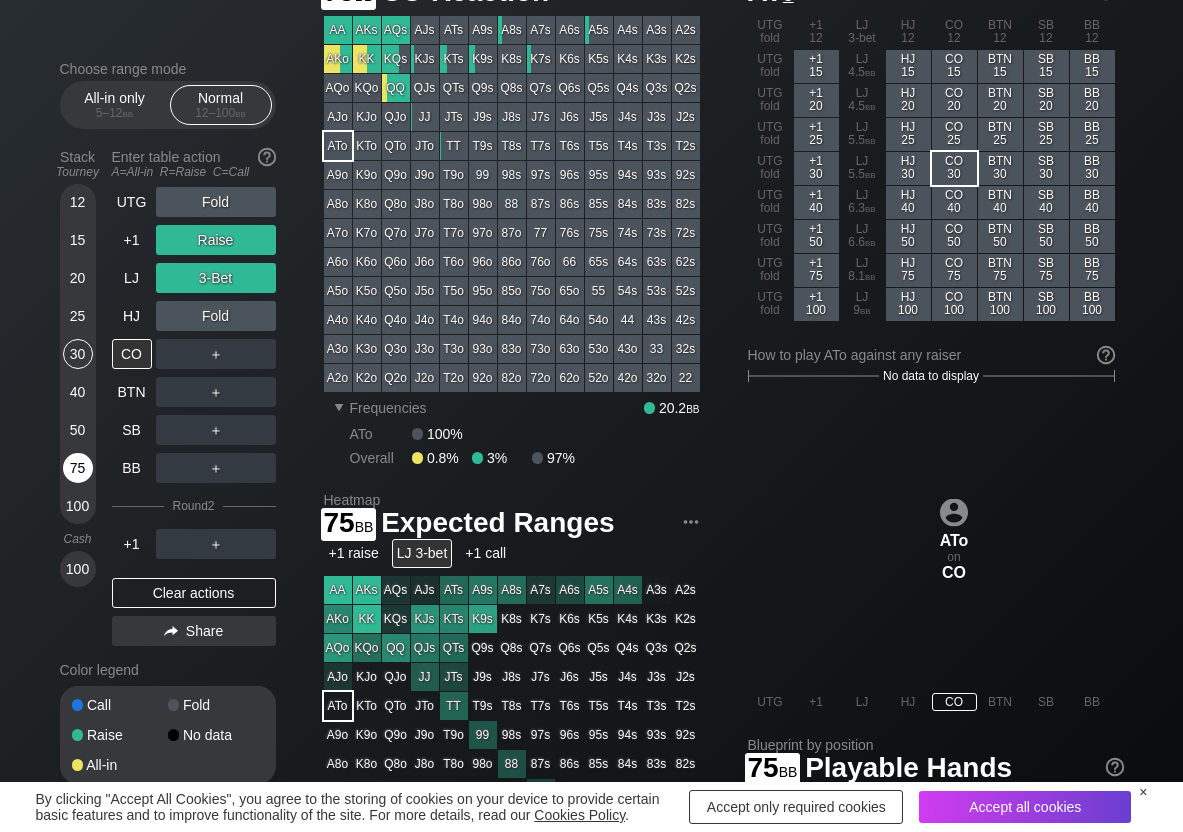 click on "75" at bounding box center [78, 468] 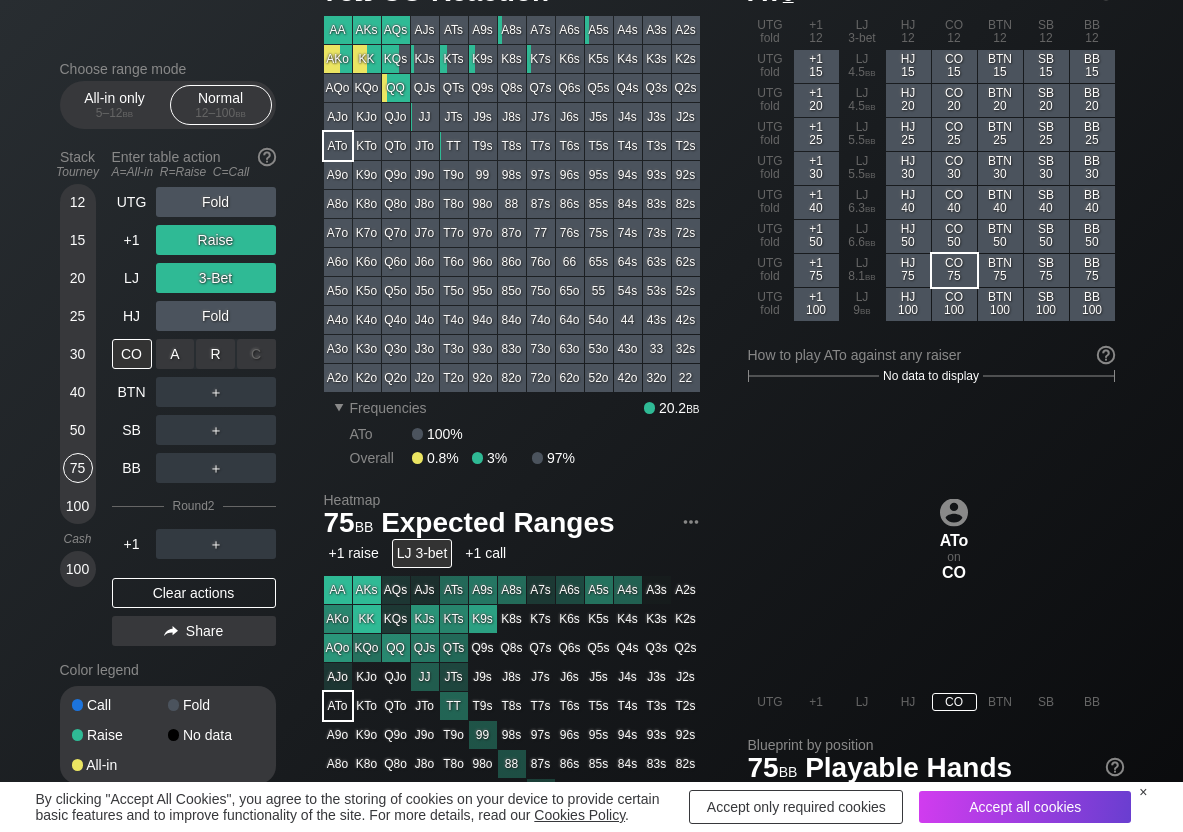 drag, startPoint x: 212, startPoint y: 341, endPoint x: 215, endPoint y: 373, distance: 32.140316 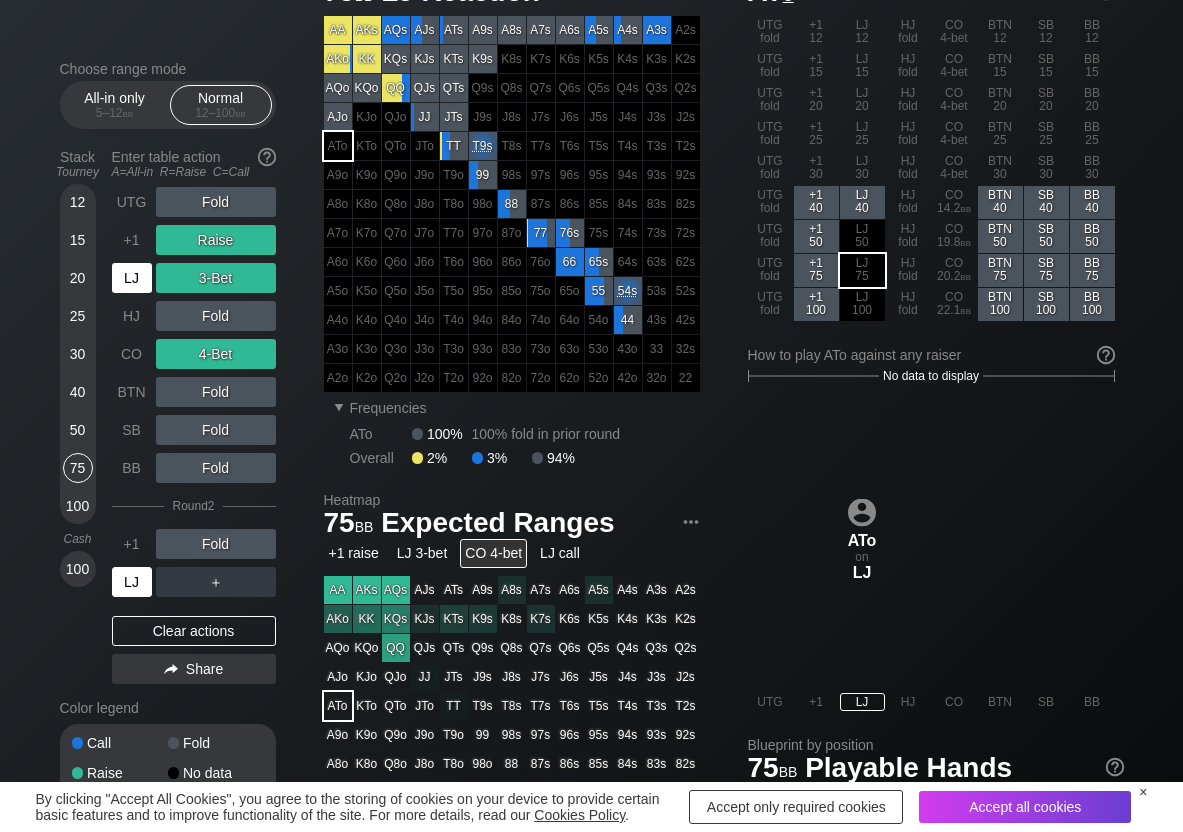 click on "LJ" at bounding box center [132, 582] 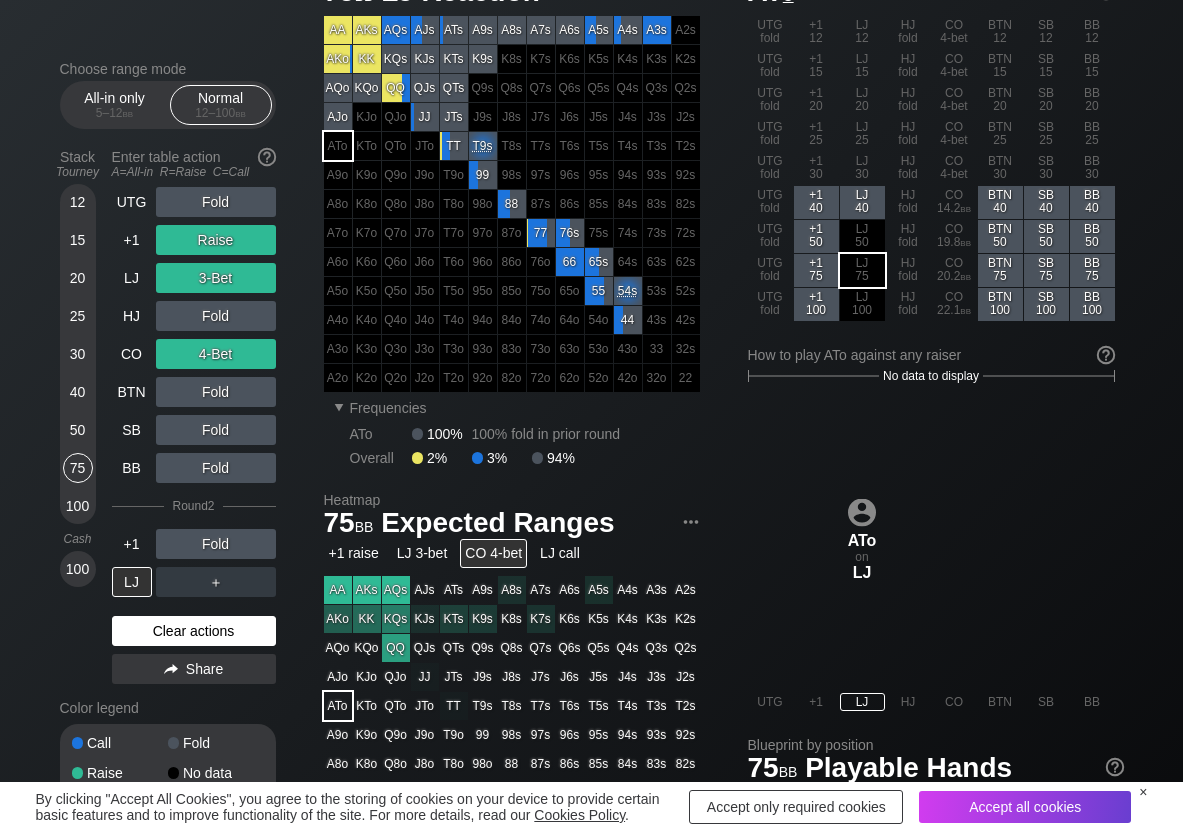 click on "Clear actions" at bounding box center [194, 631] 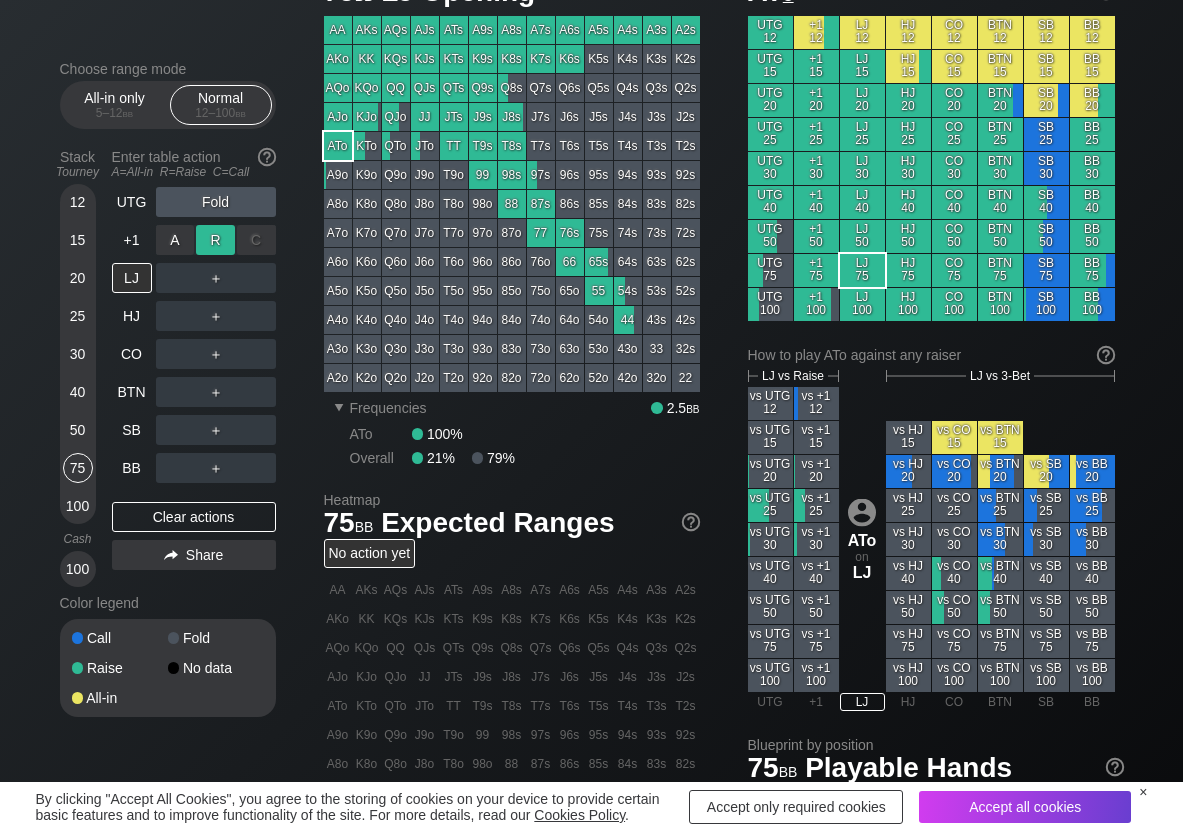 click on "R ✕" at bounding box center [215, 240] 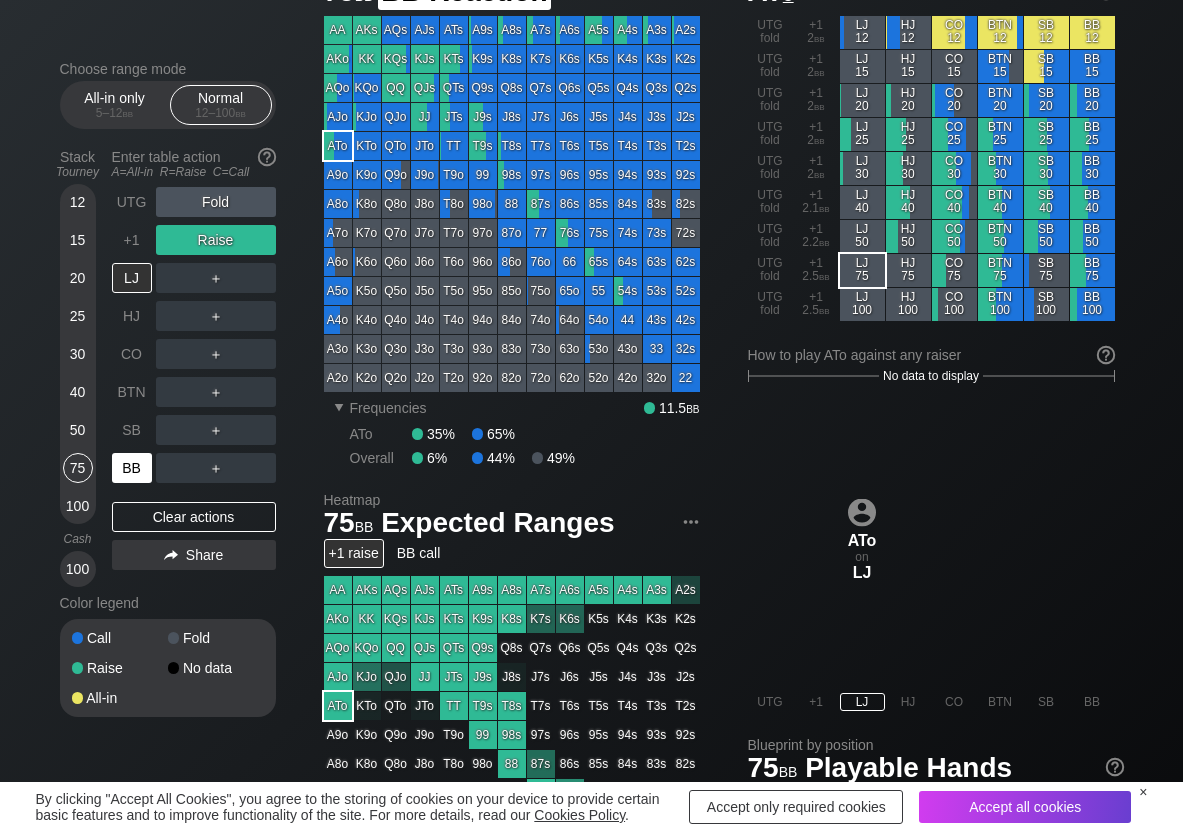 click on "BB" at bounding box center (132, 468) 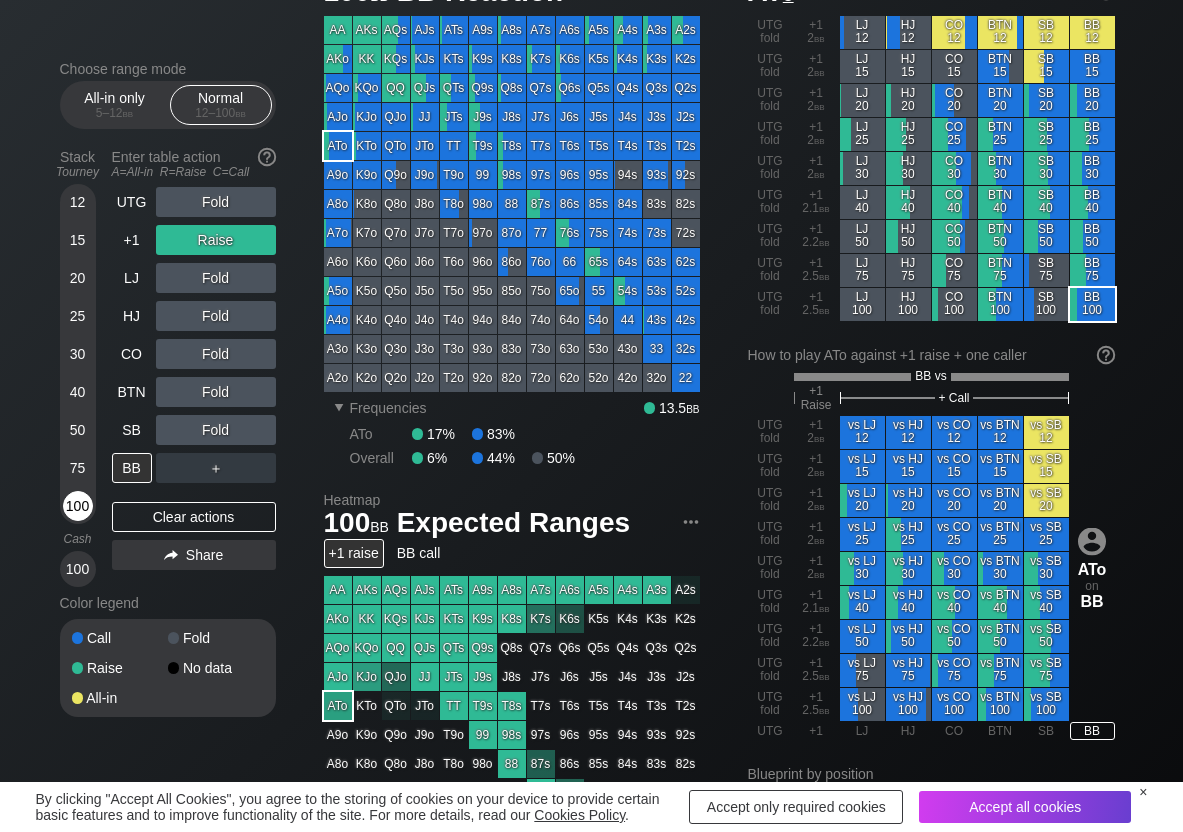 click on "100" at bounding box center (78, 506) 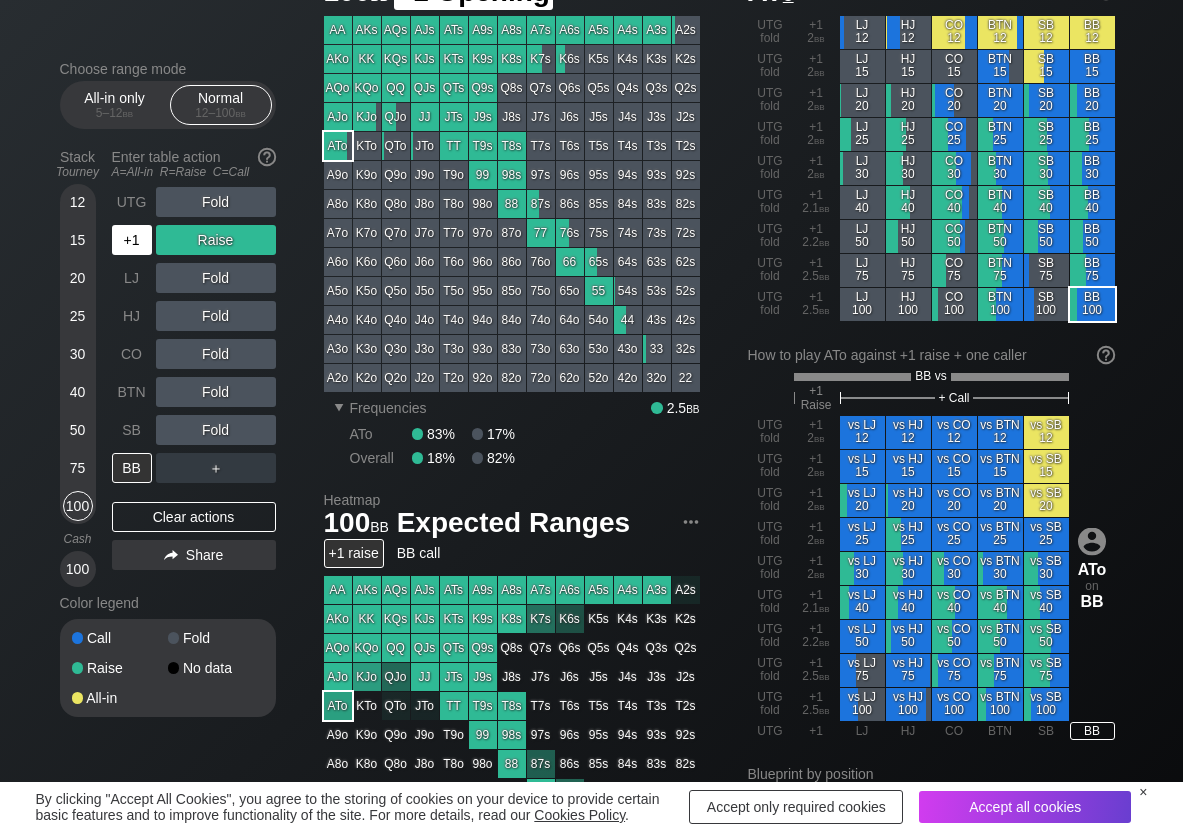 click on "+1" at bounding box center [132, 240] 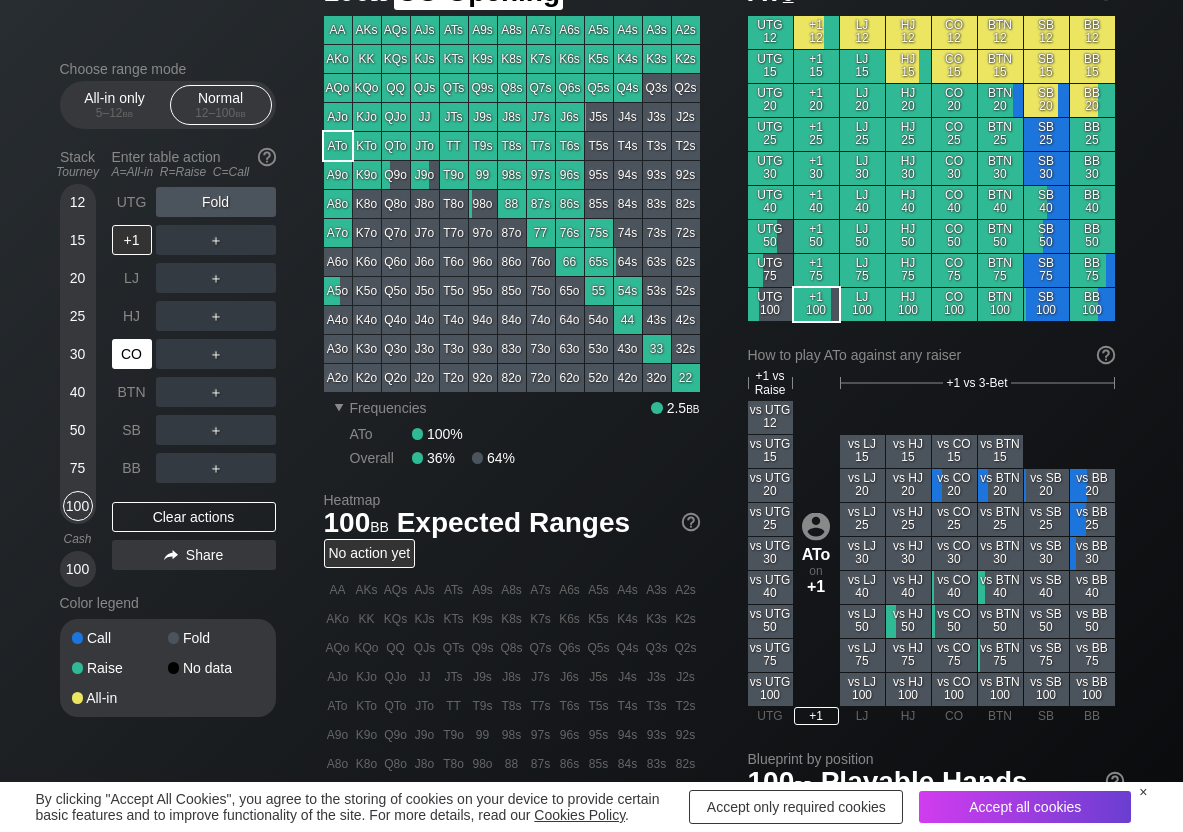 click on "CO" at bounding box center [132, 354] 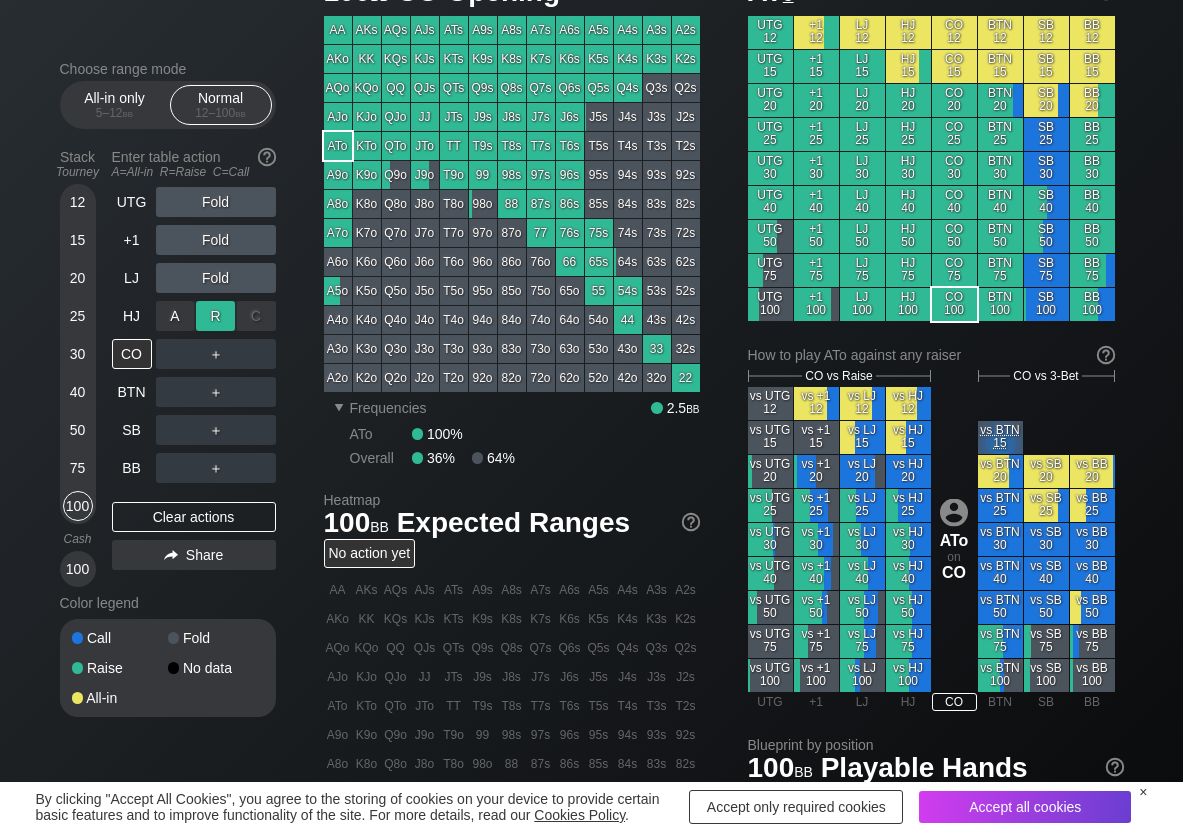 click on "R ✕" at bounding box center (215, 316) 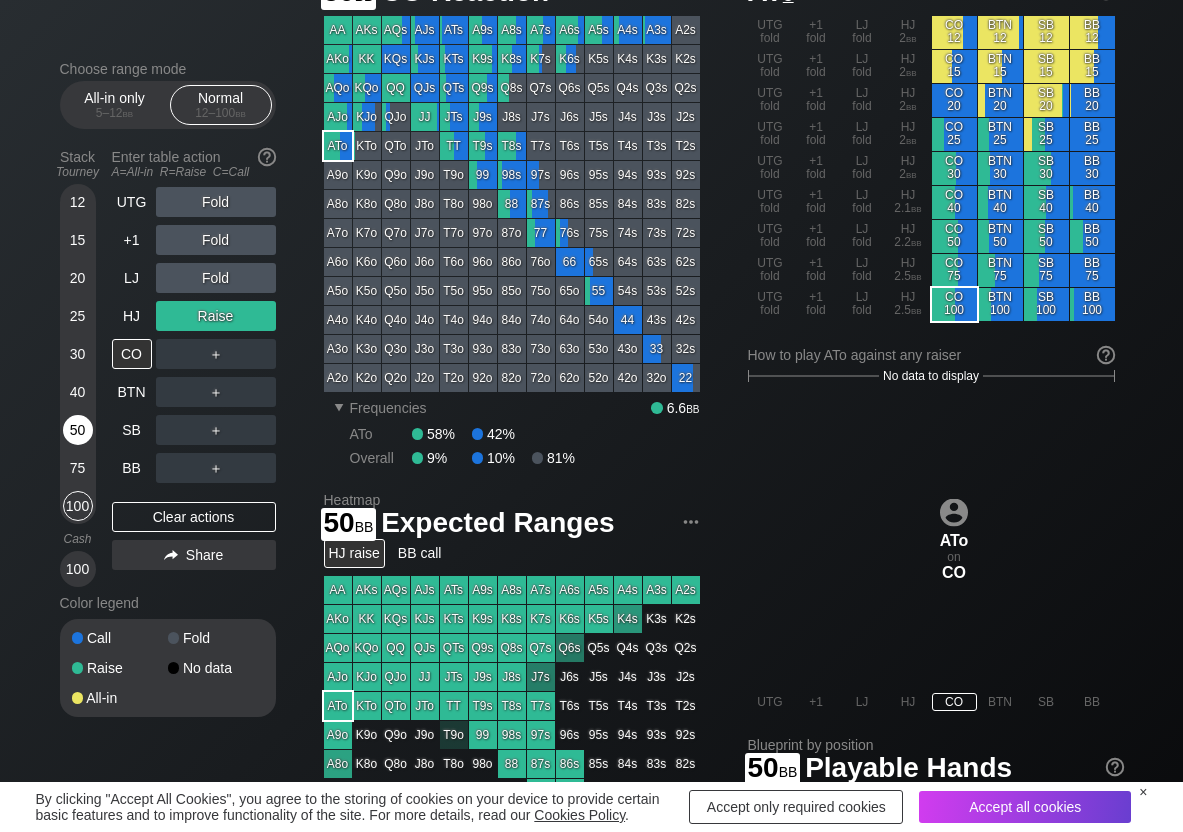 click on "50" at bounding box center [78, 430] 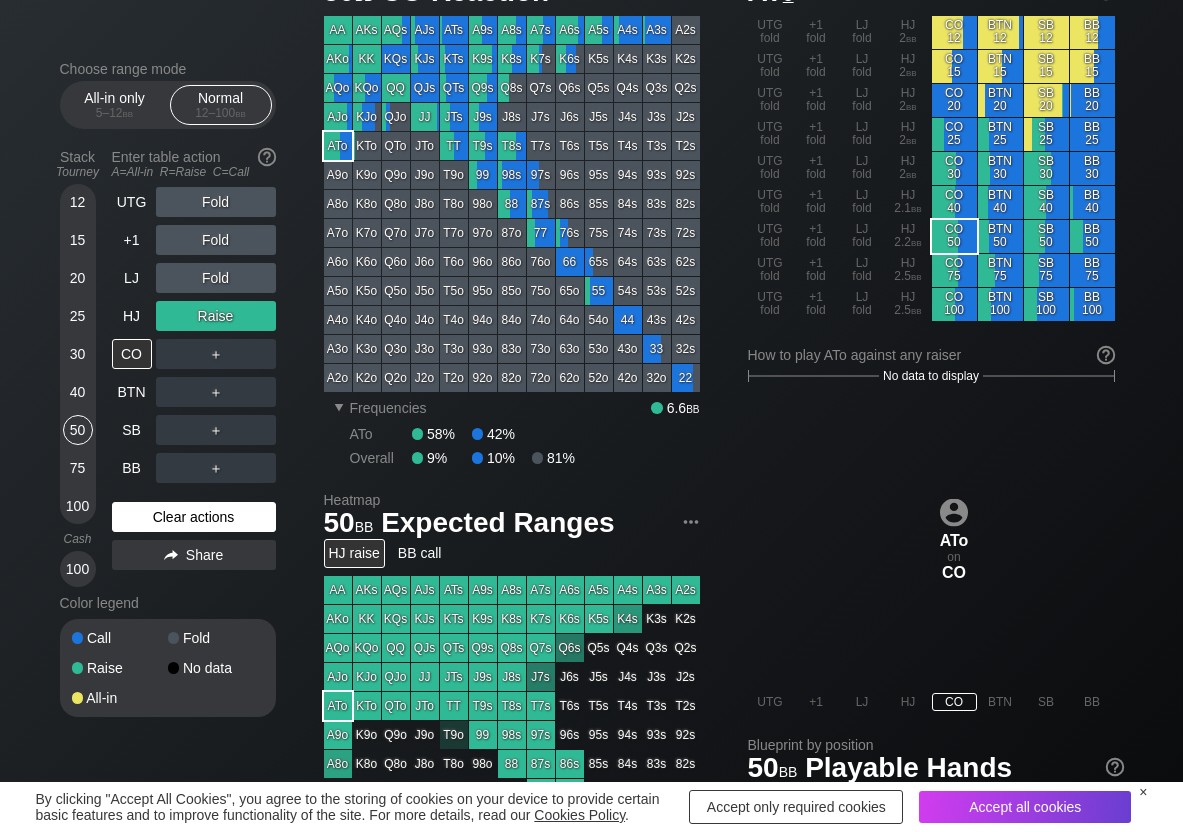 click on "Clear actions" at bounding box center [194, 517] 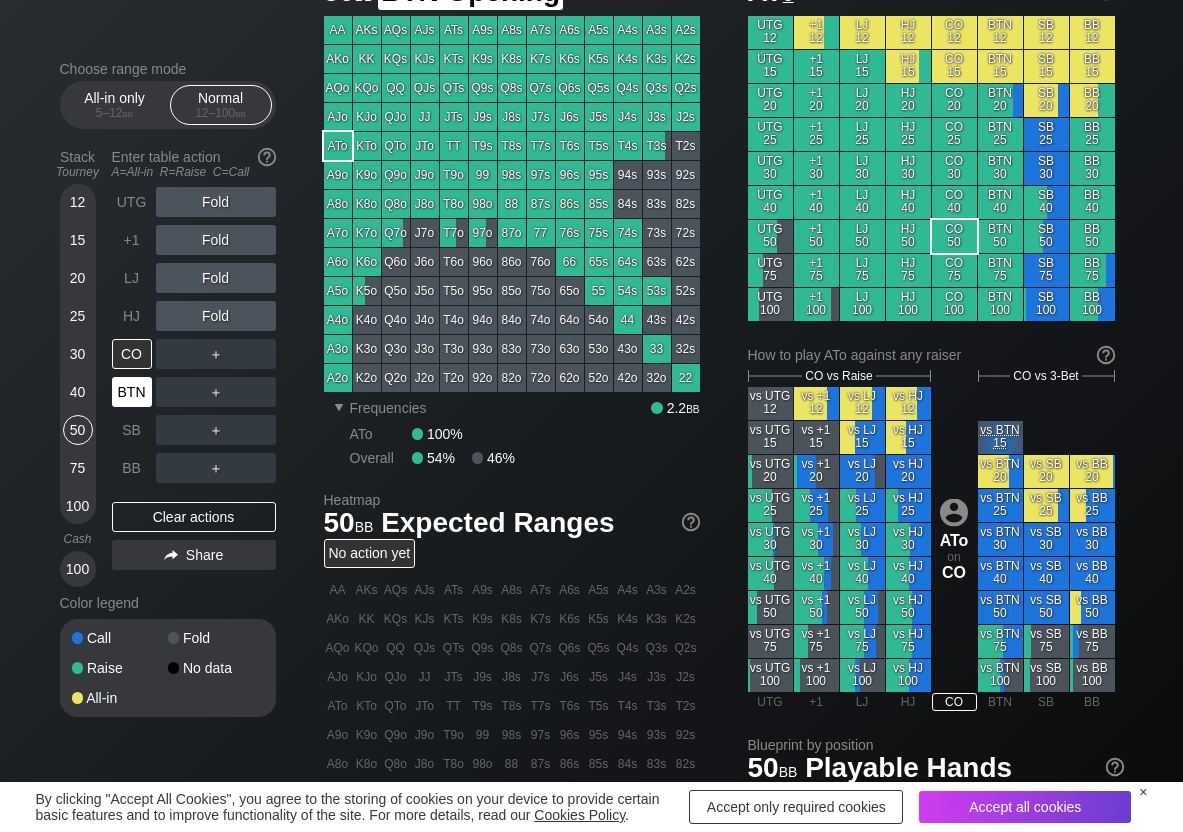 click on "BTN" at bounding box center [132, 392] 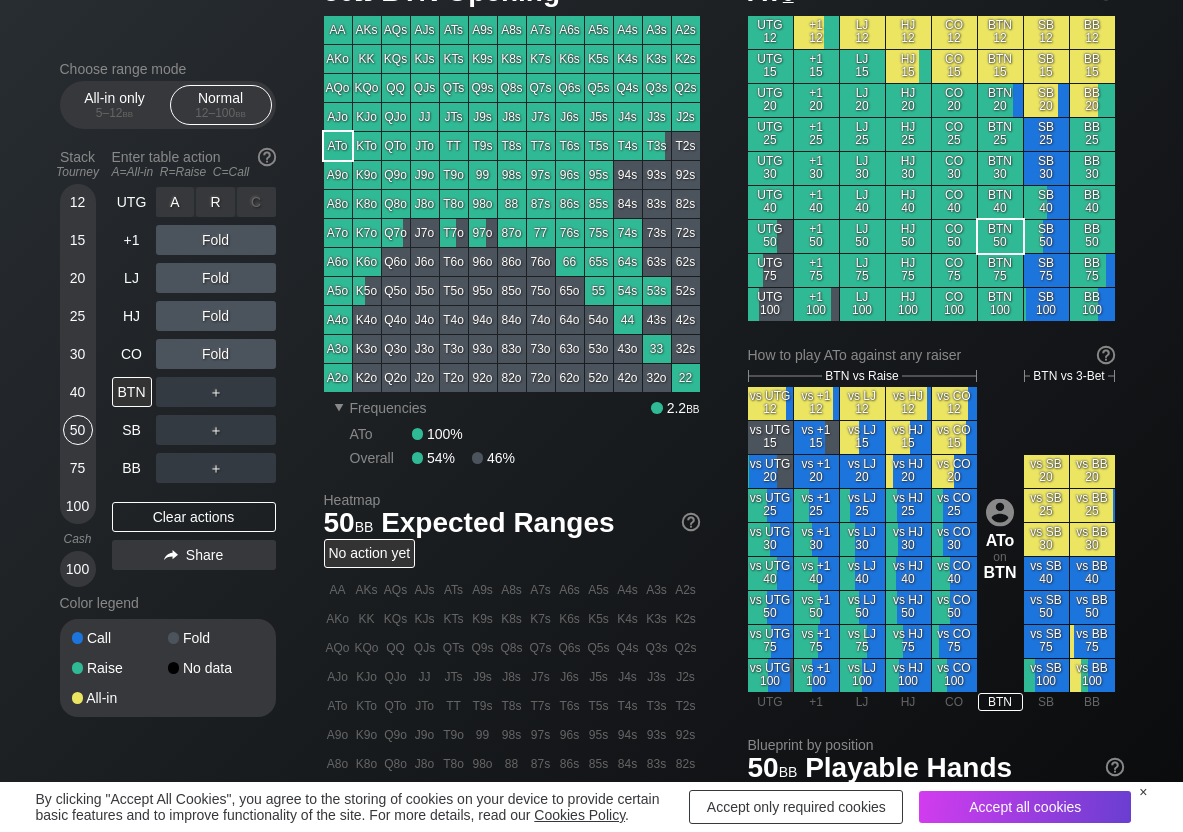 click on "R ✕" at bounding box center [215, 202] 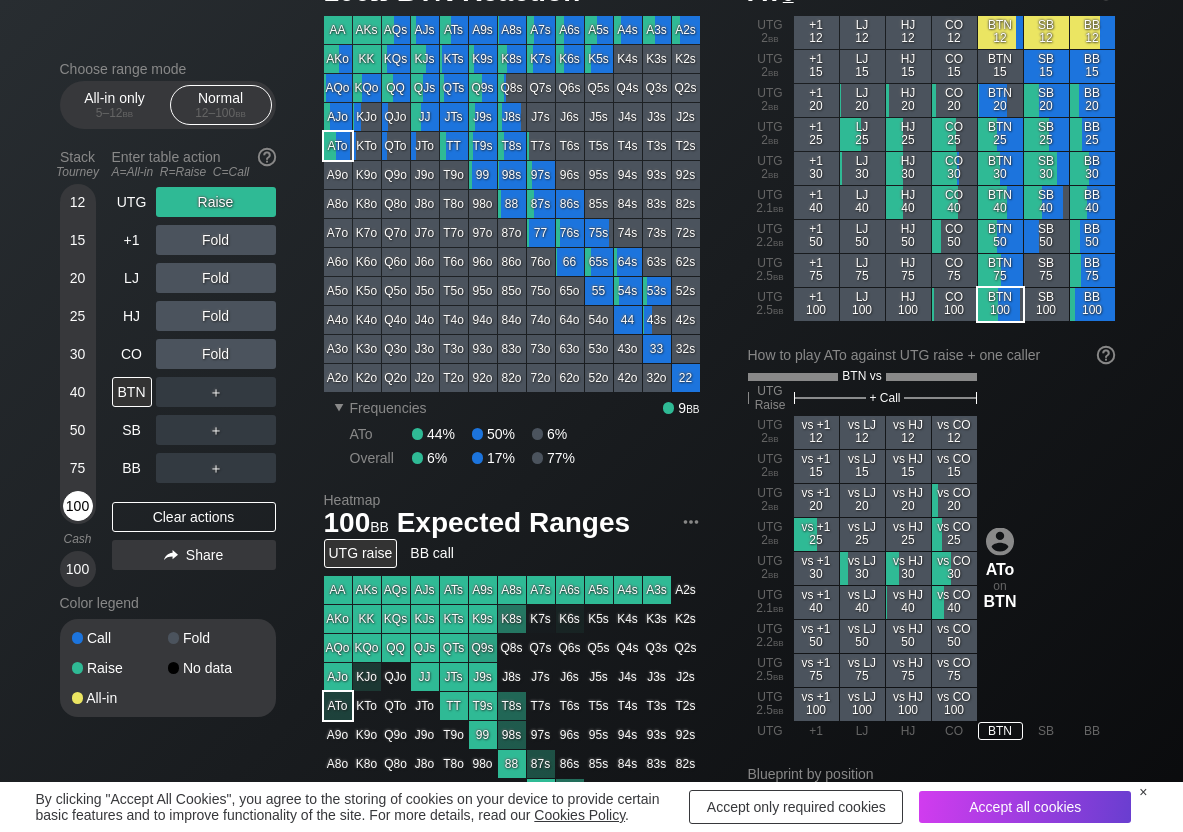 click on "100" at bounding box center (78, 506) 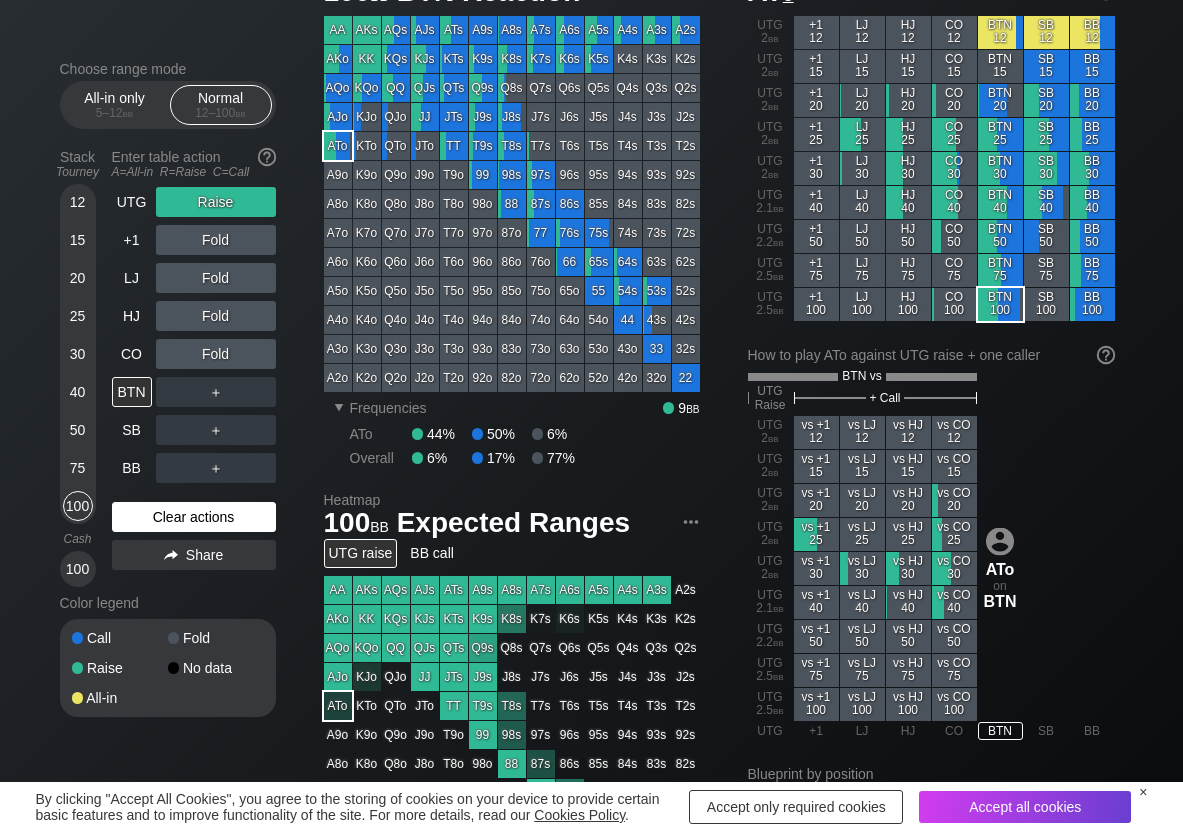 click on "Clear actions" at bounding box center [194, 517] 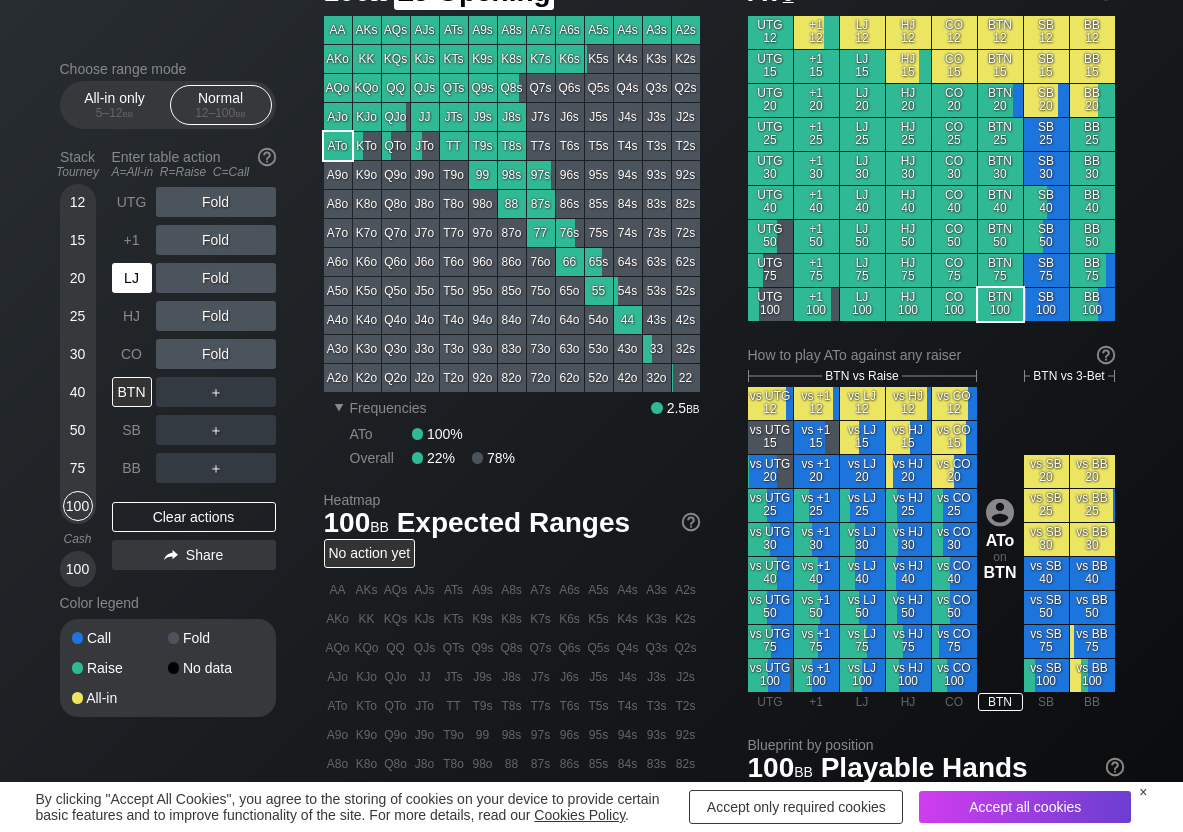 click on "LJ" at bounding box center (132, 278) 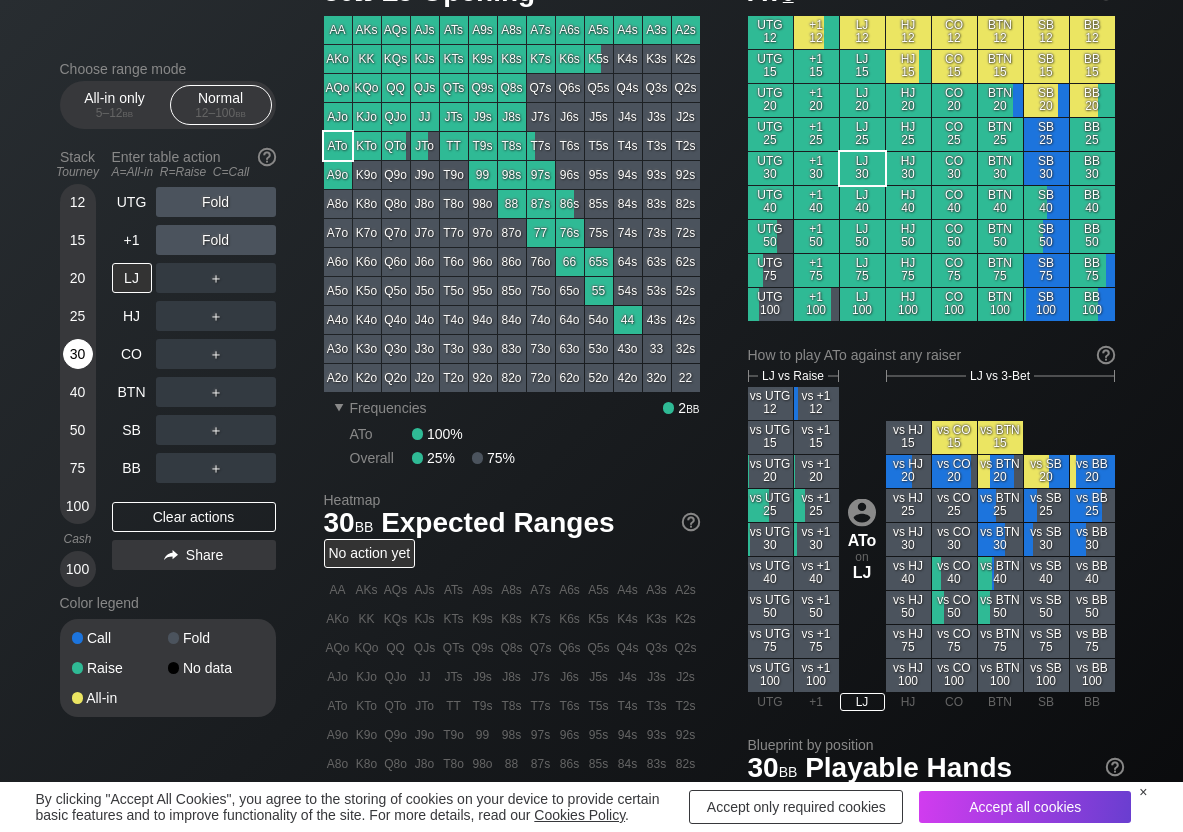 click on "30" at bounding box center (78, 354) 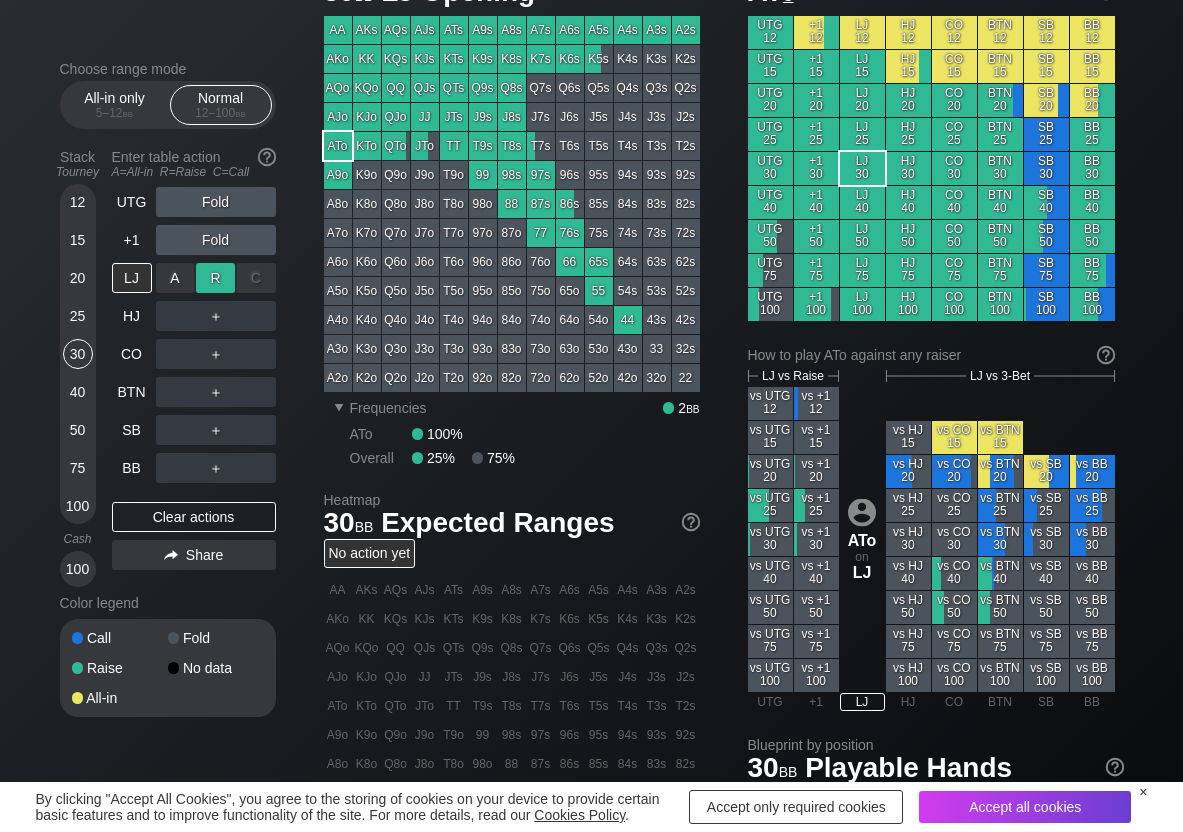 click on "R ✕" at bounding box center [215, 278] 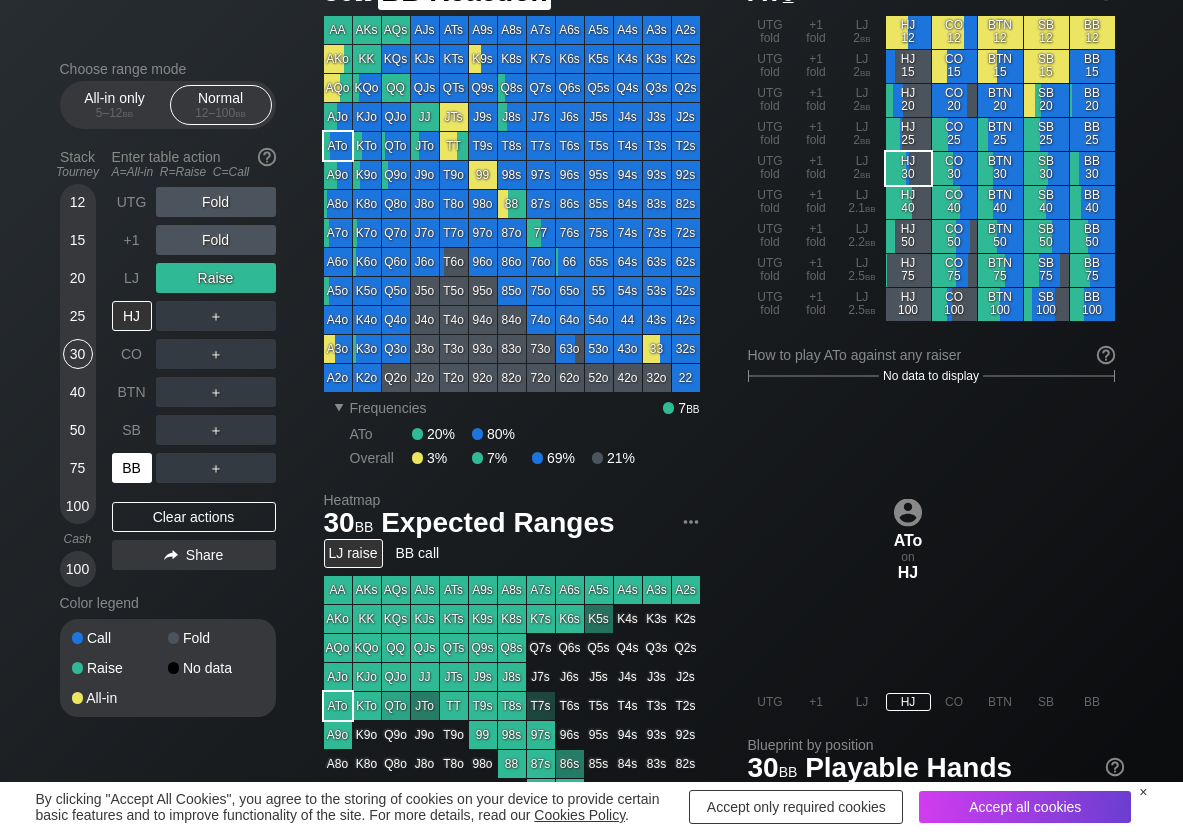 click on "BB" at bounding box center (132, 468) 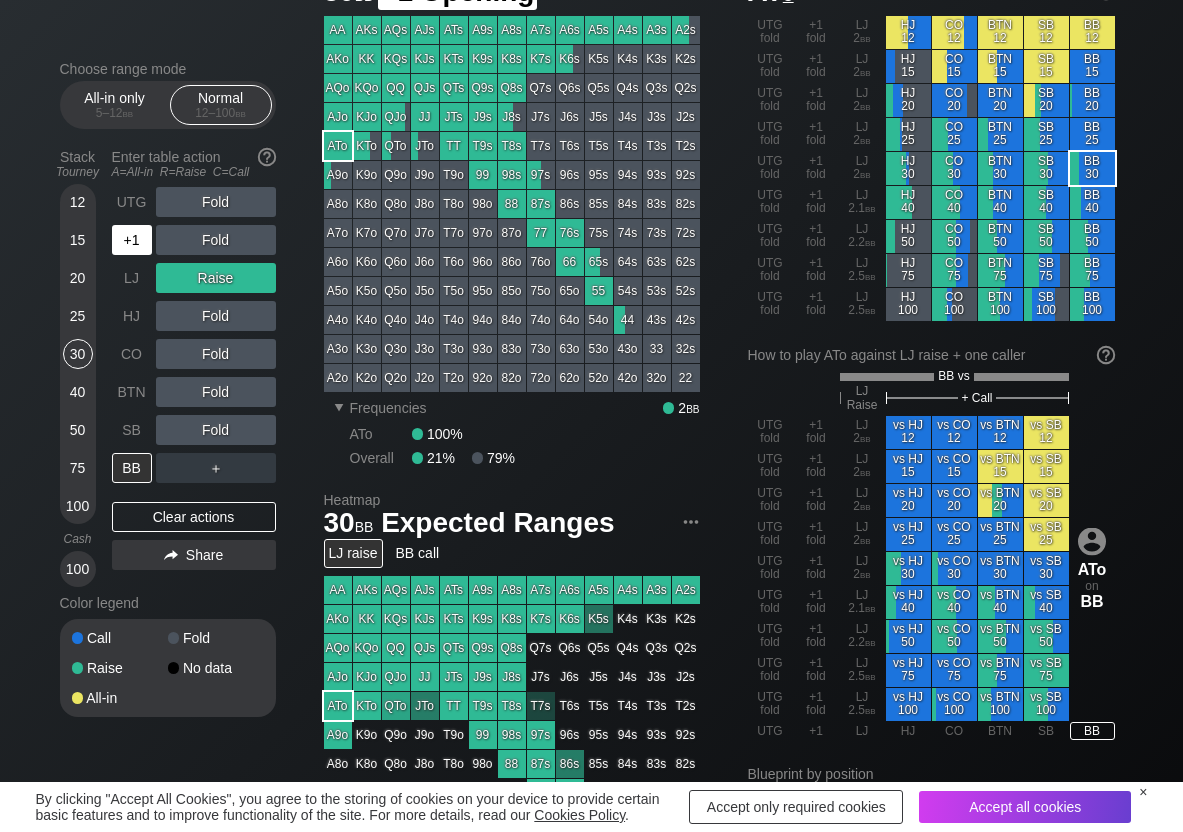 click on "+1" at bounding box center [132, 240] 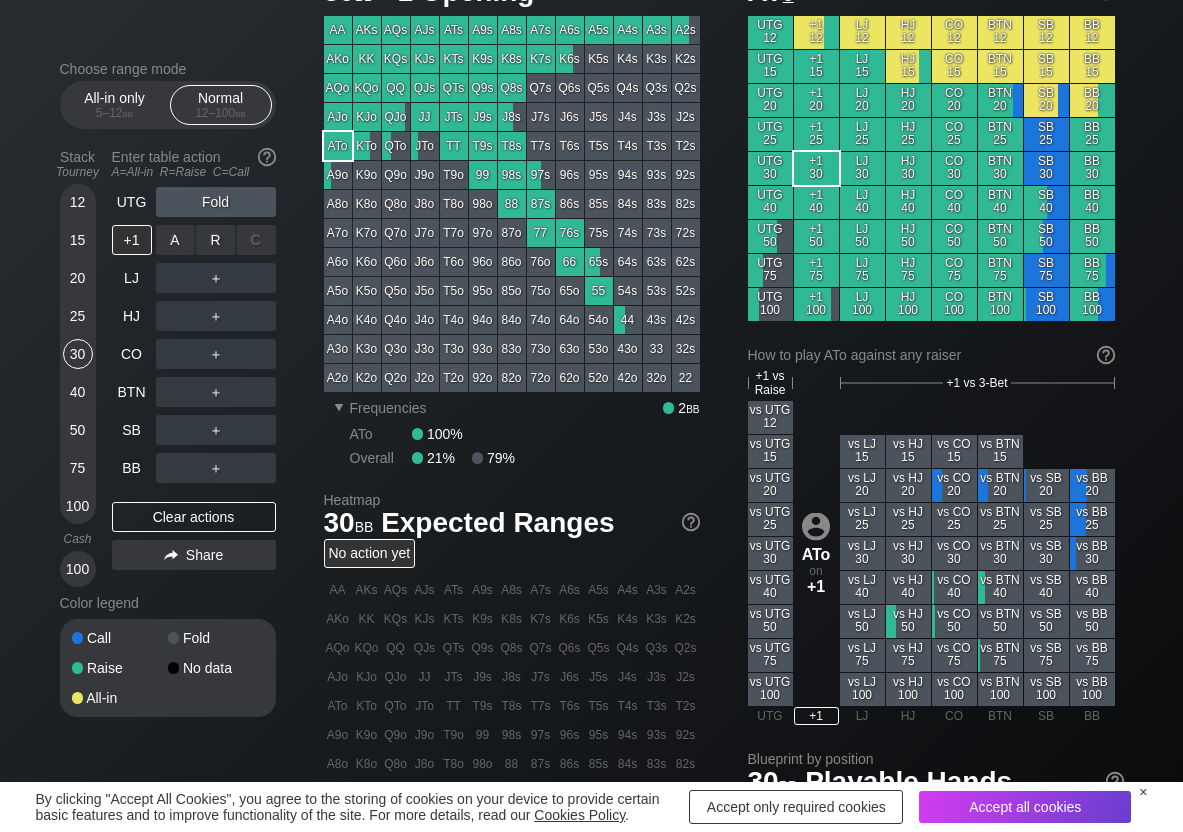 drag, startPoint x: 218, startPoint y: 240, endPoint x: 186, endPoint y: 262, distance: 38.832977 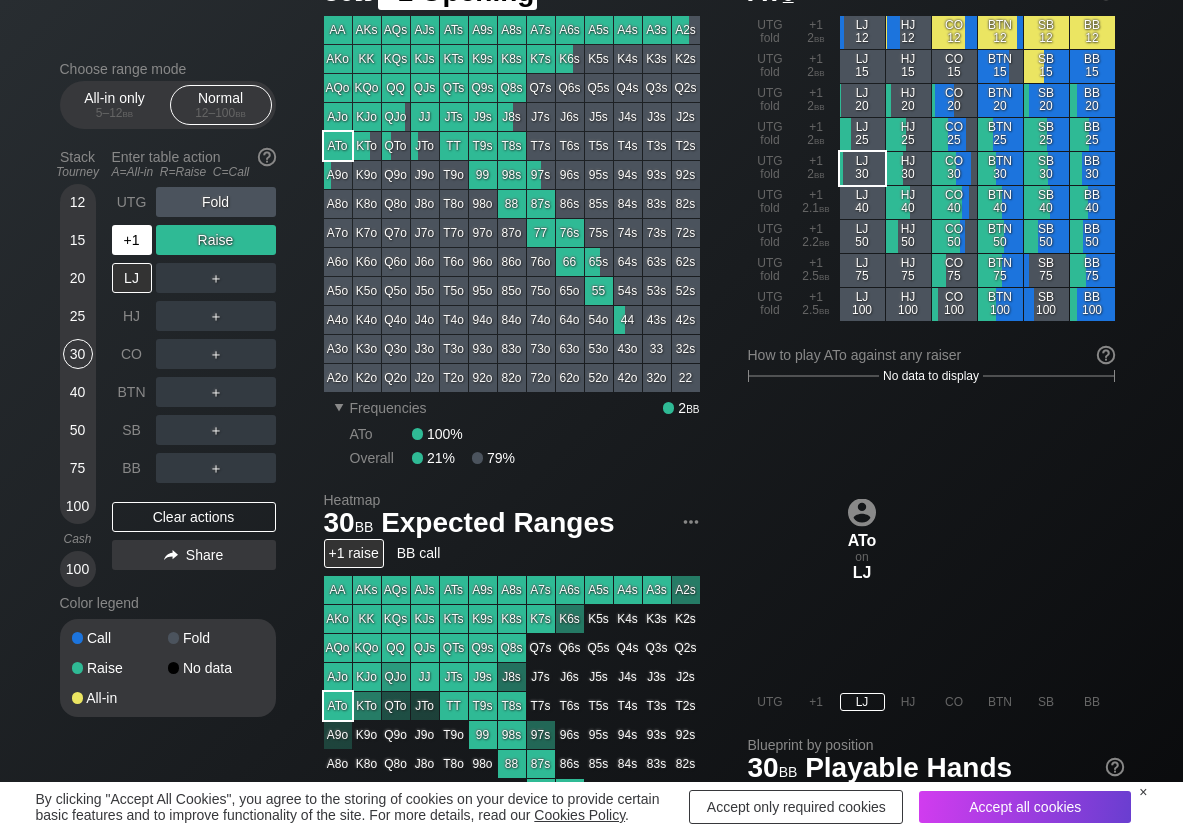 click on "+1" at bounding box center (132, 240) 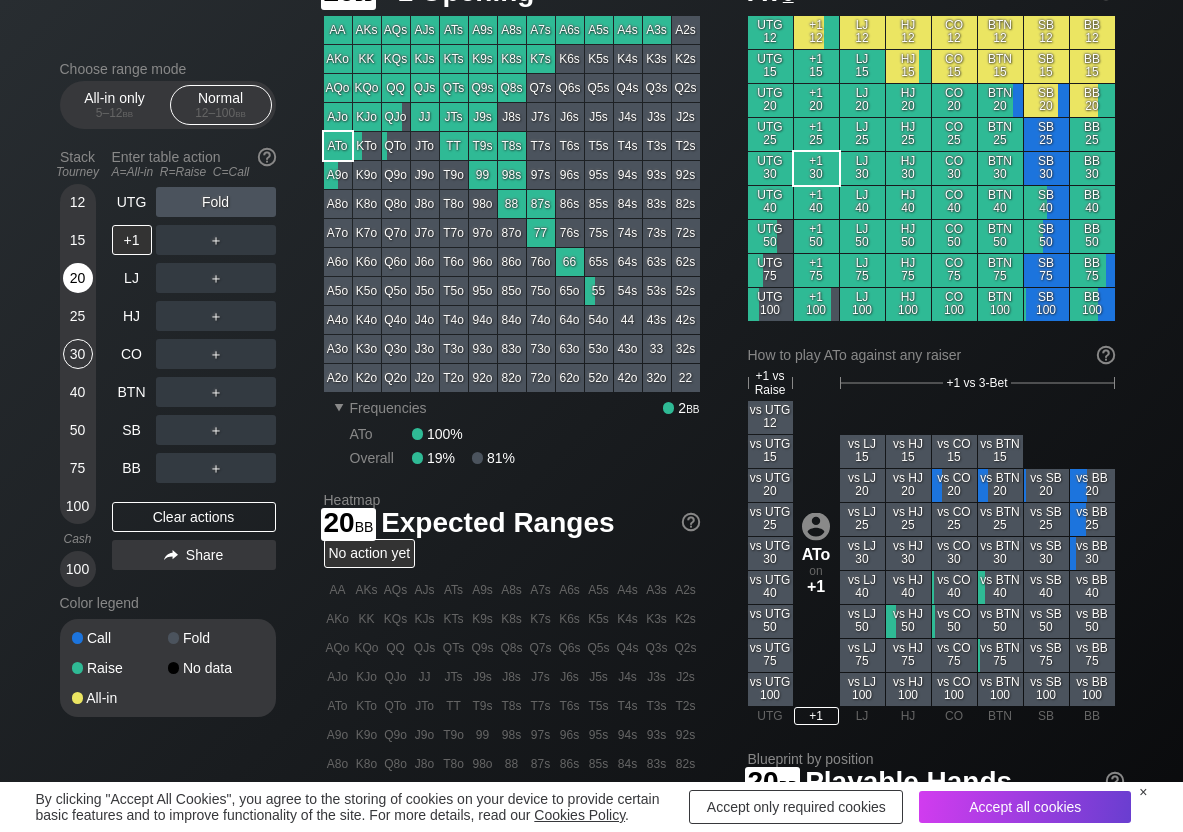 click on "20" at bounding box center [78, 278] 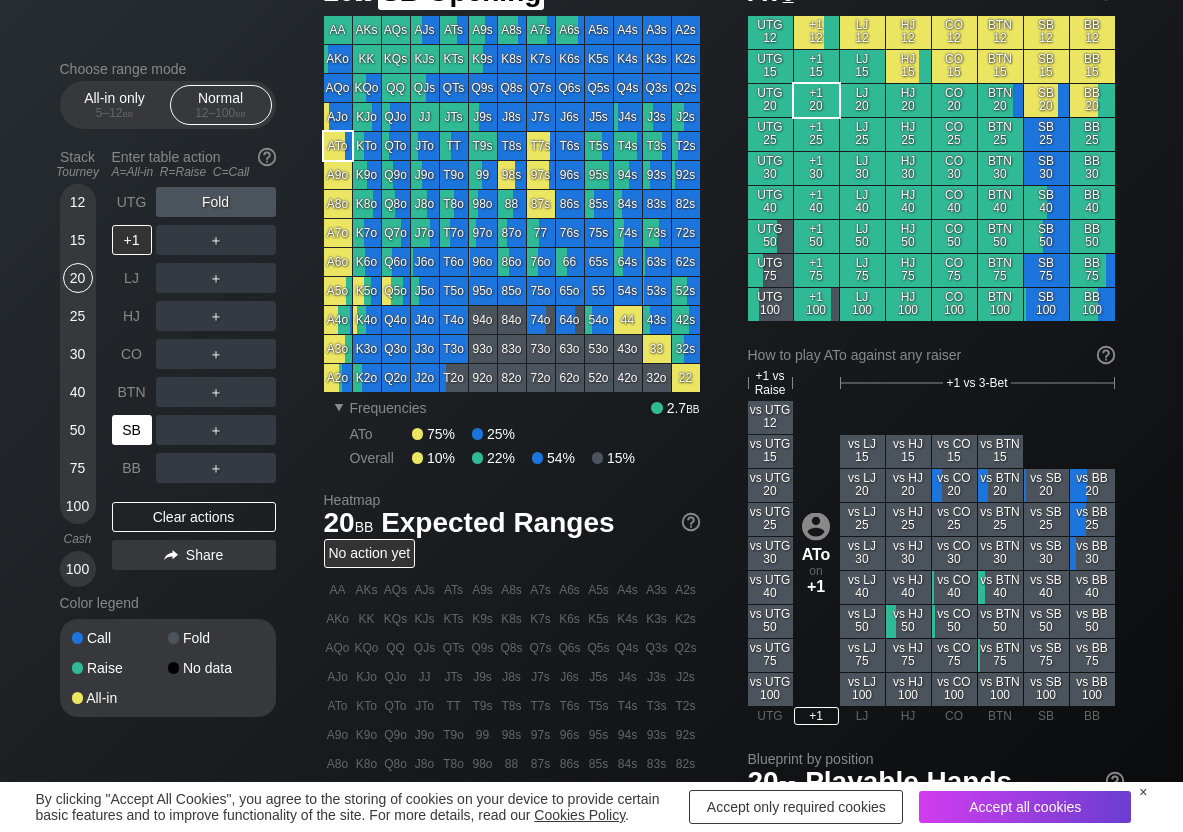 click on "SB" at bounding box center (132, 430) 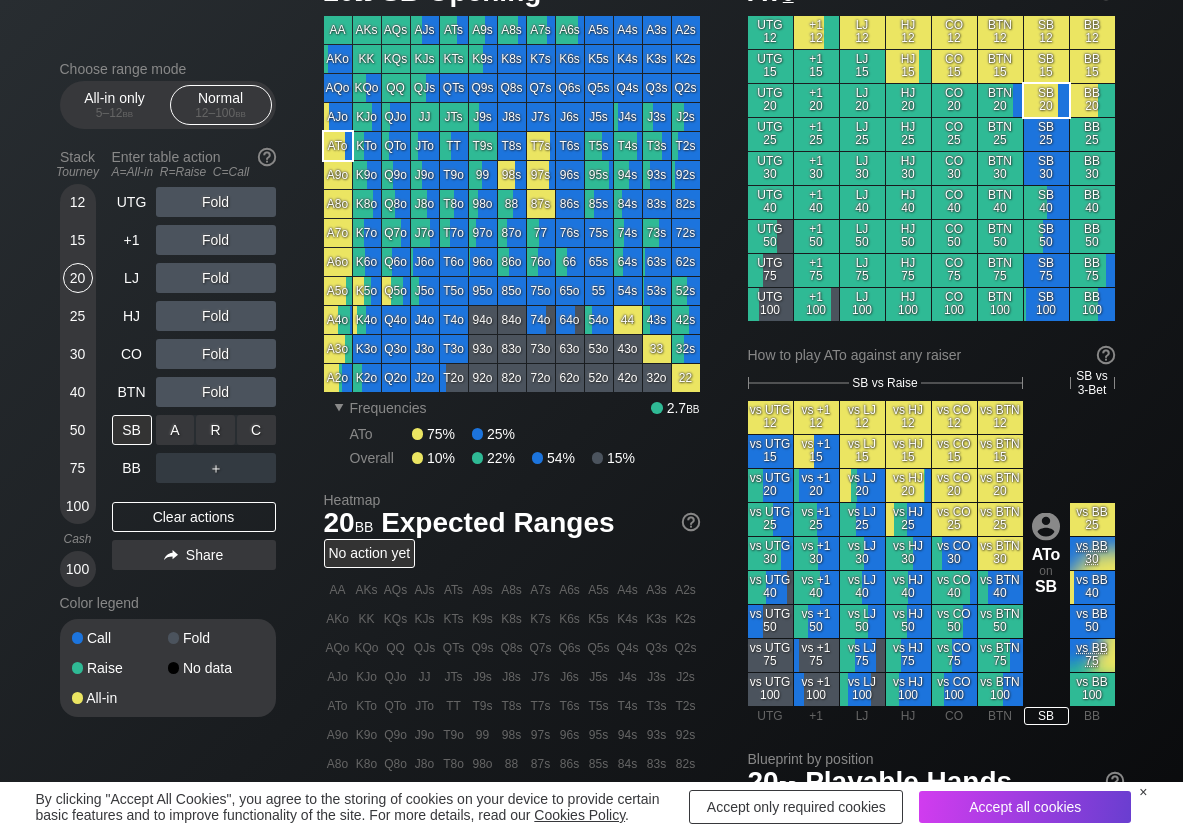 click on "C ✕" at bounding box center [256, 430] 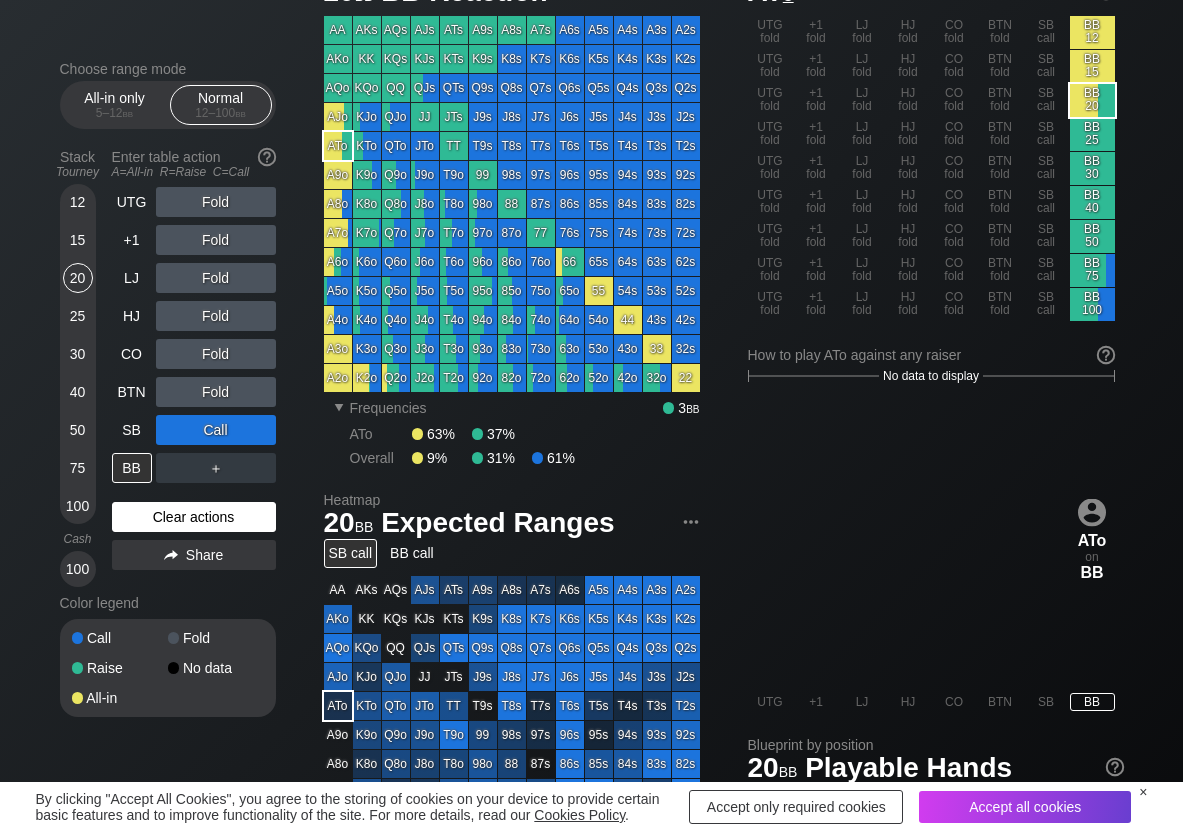 click on "Clear actions" at bounding box center [194, 517] 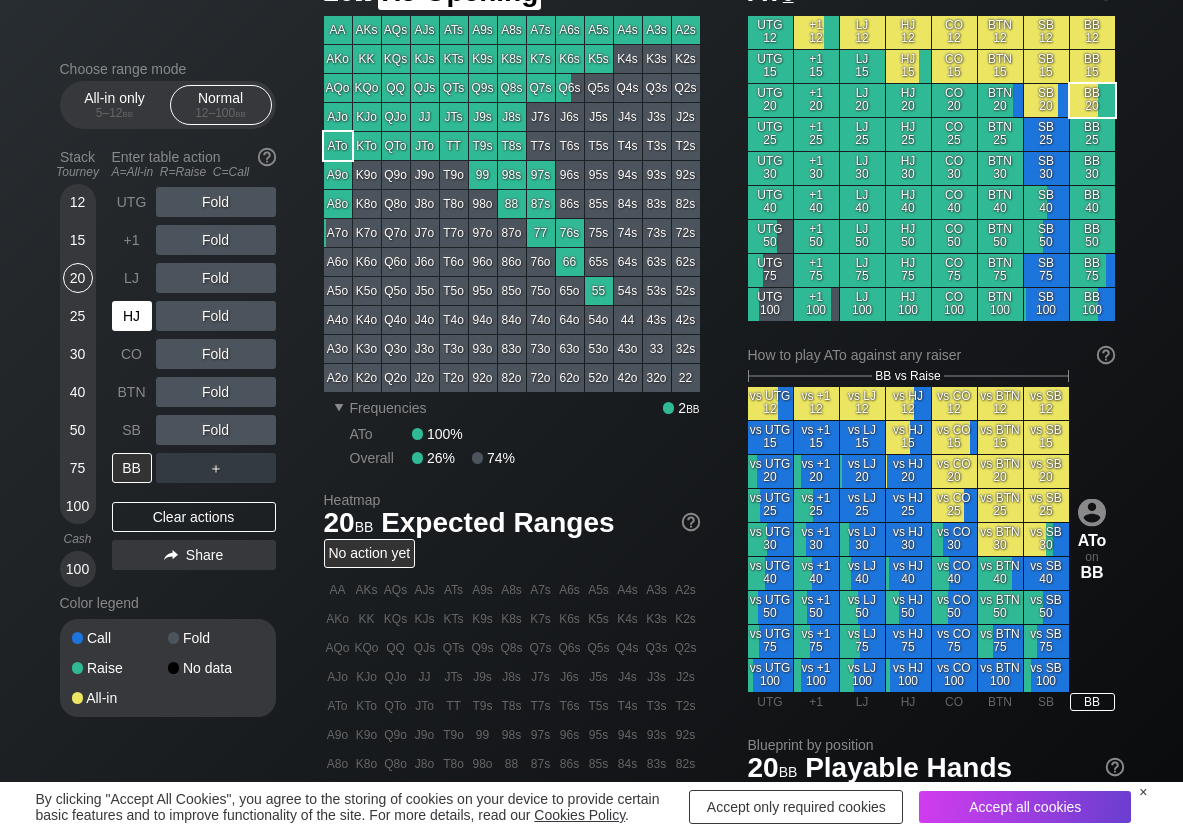 click on "HJ" at bounding box center [134, 316] 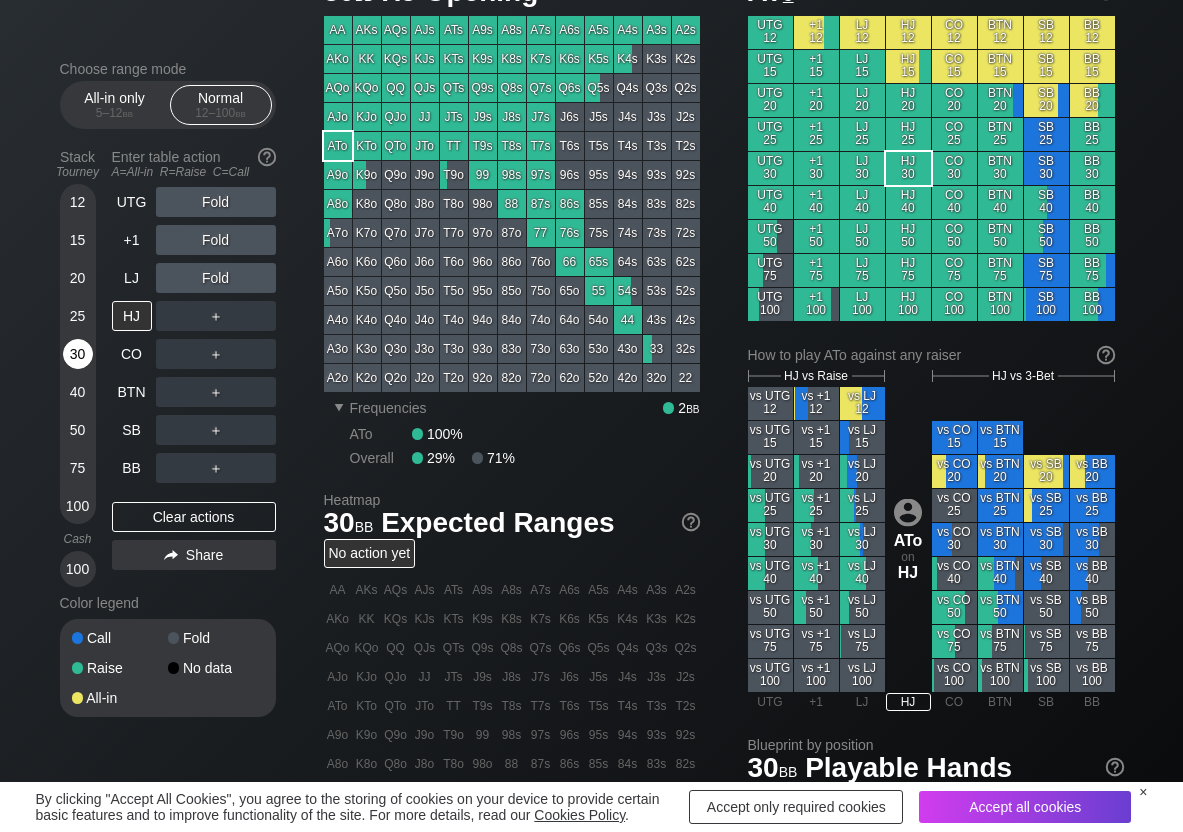 click on "30" at bounding box center (78, 354) 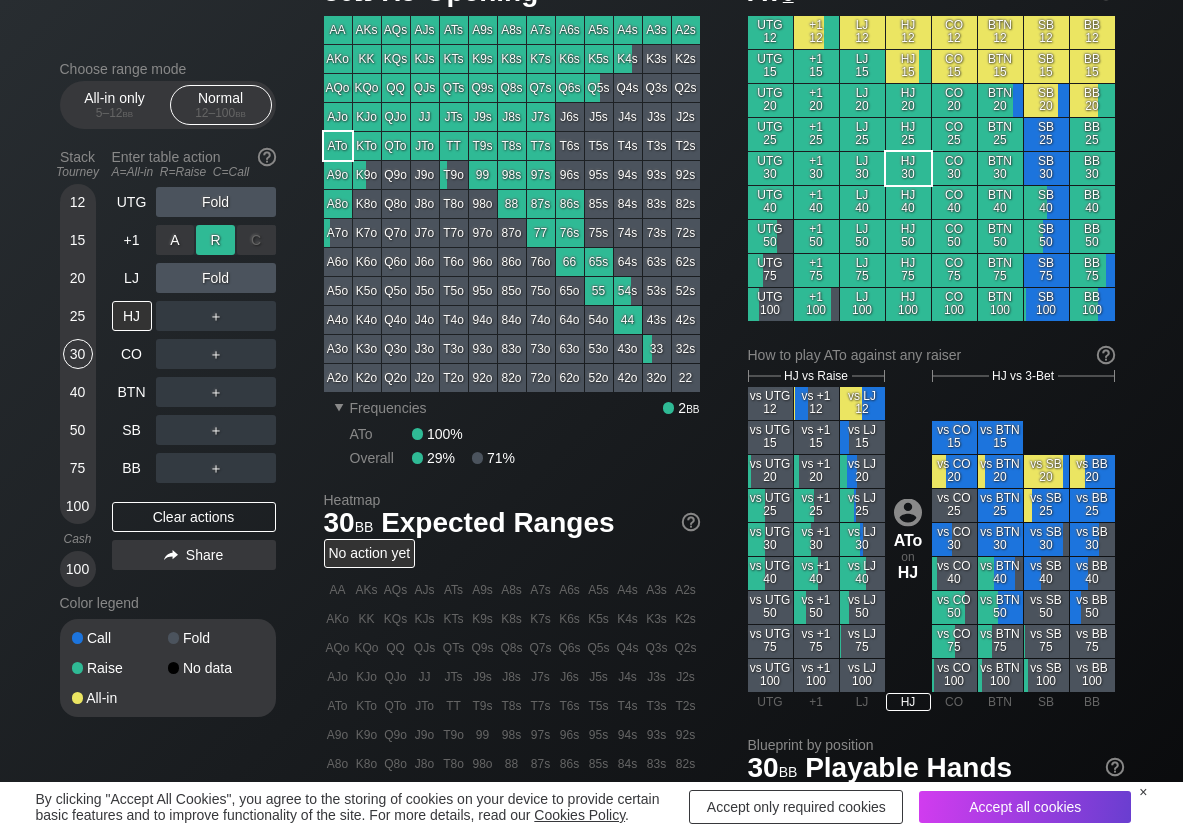 click on "R ✕" at bounding box center [215, 240] 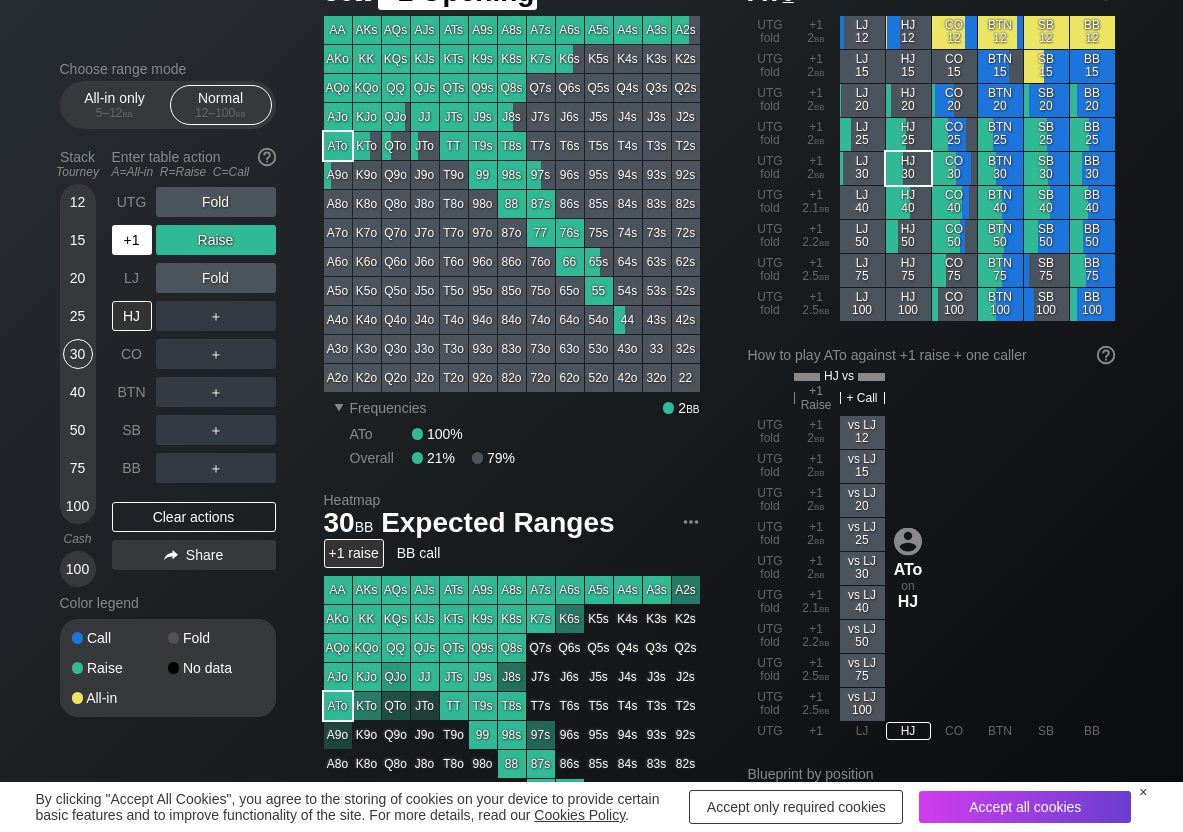 click on "+1" at bounding box center (132, 240) 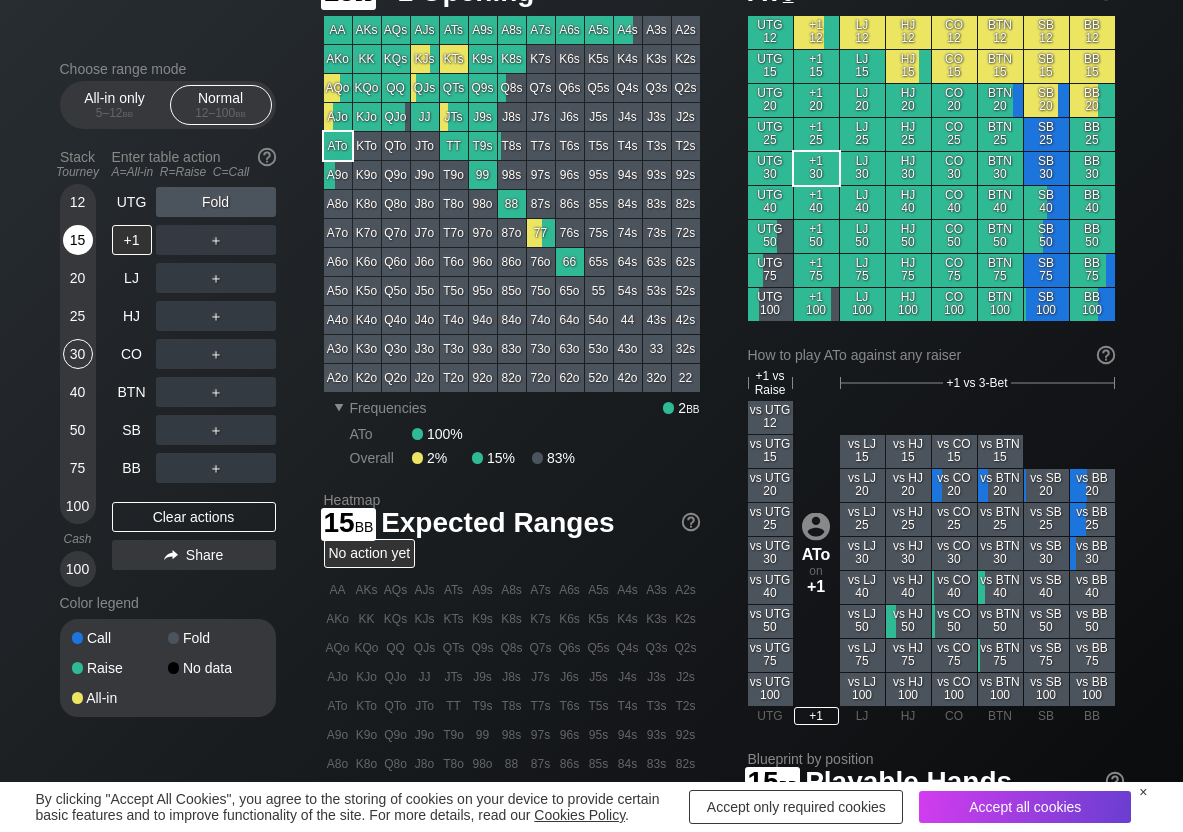 click on "15" at bounding box center (78, 240) 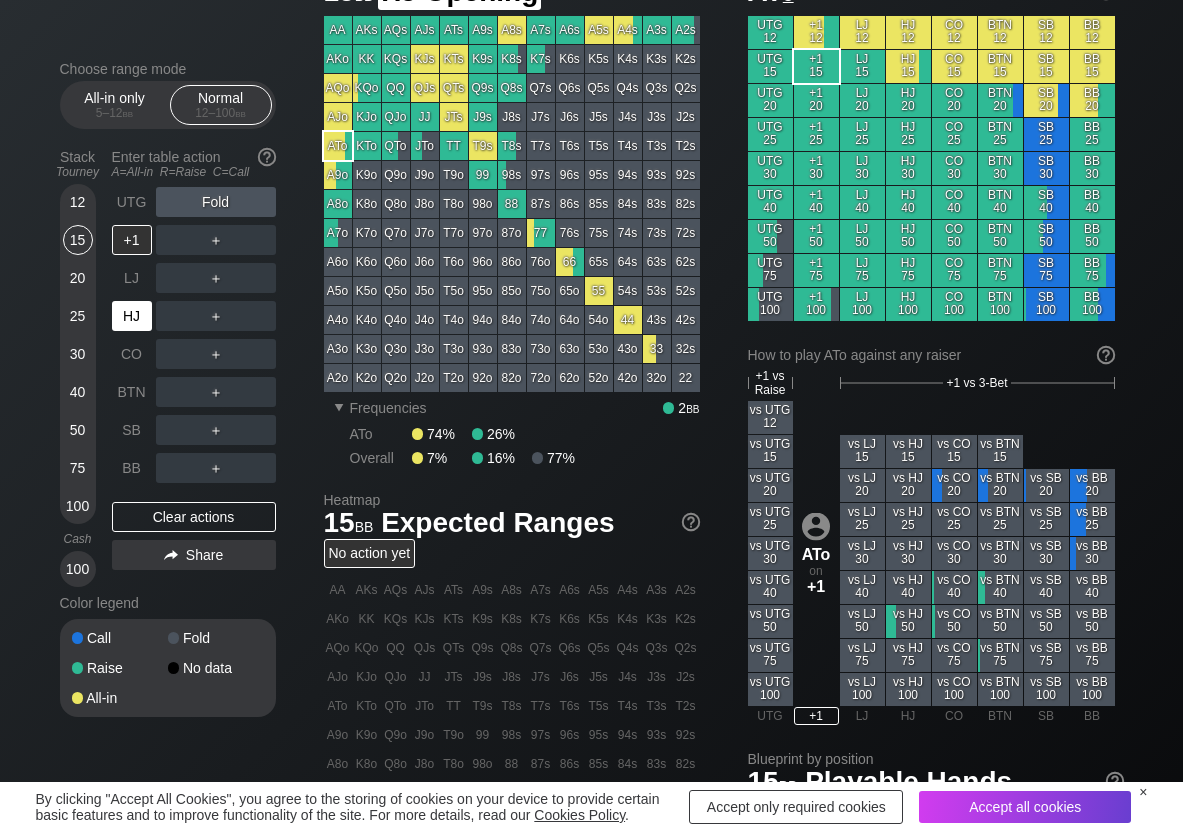 click on "HJ" at bounding box center (132, 316) 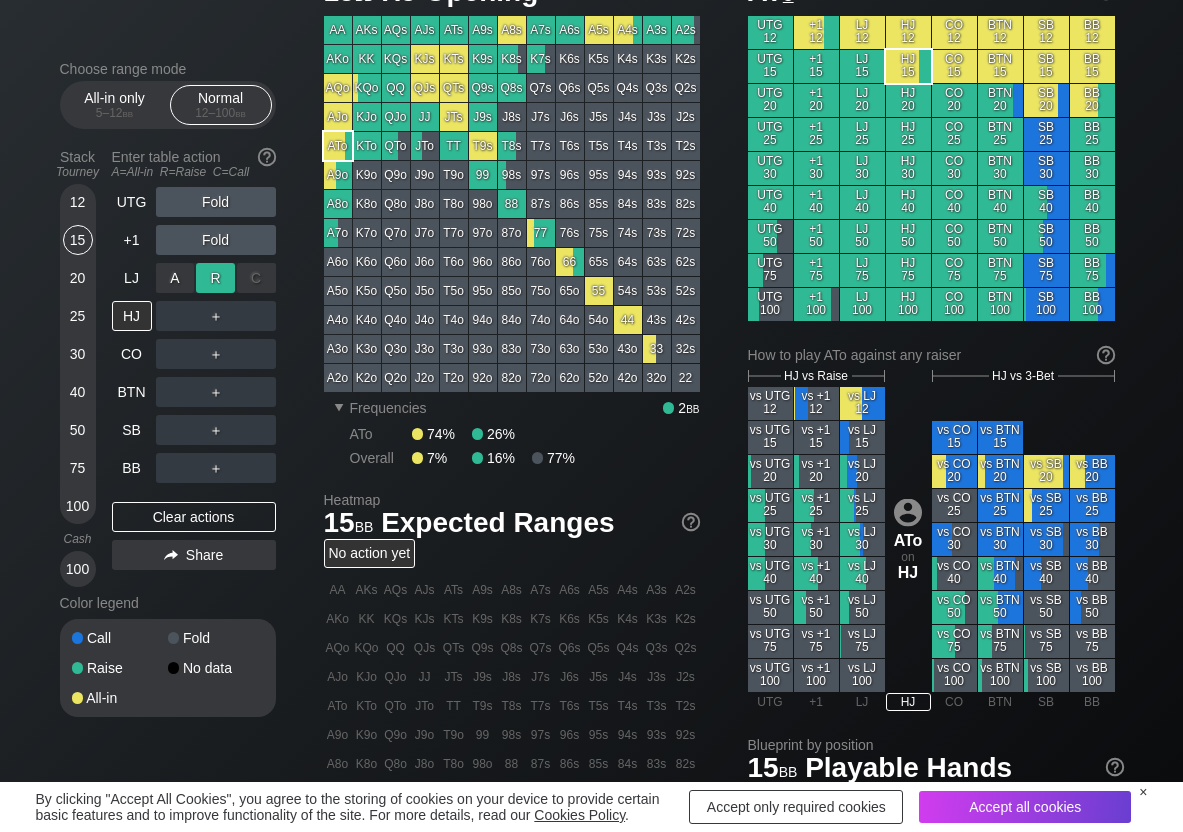 click on "R ✕" at bounding box center [215, 278] 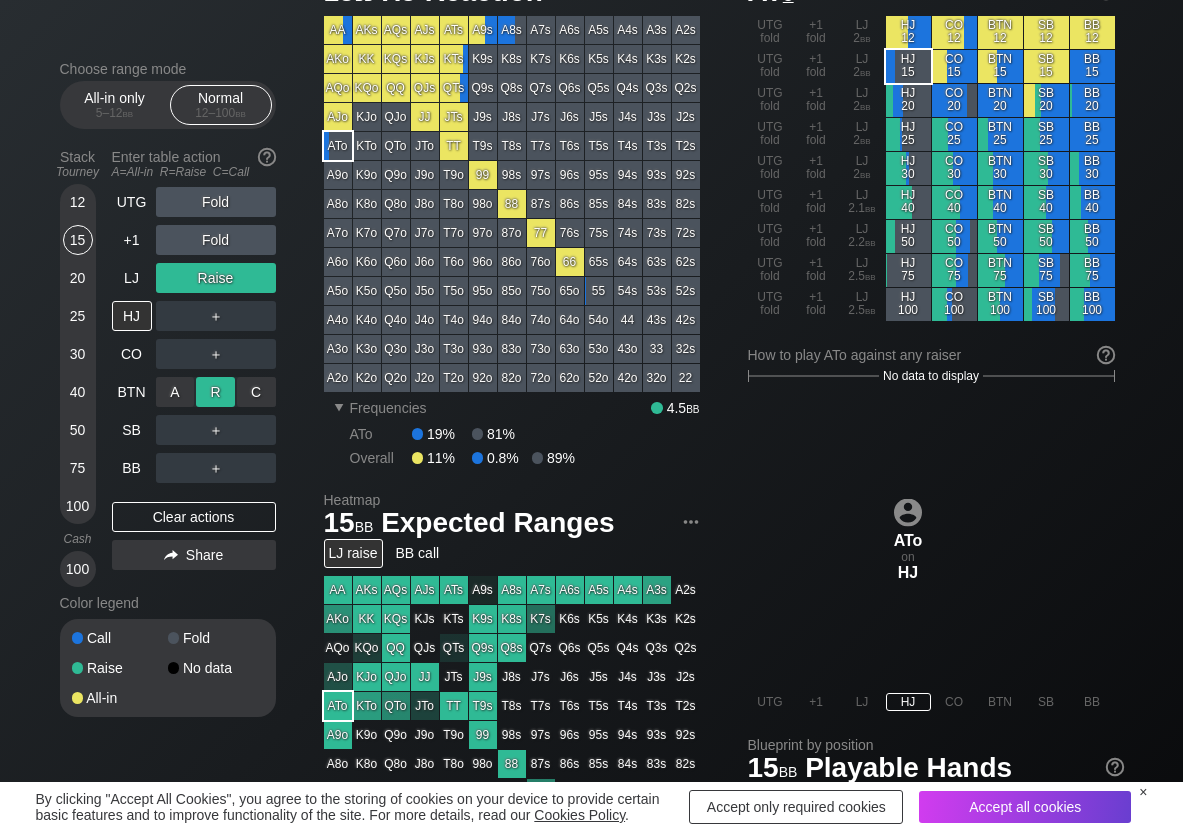 click on "R ✕" at bounding box center (215, 392) 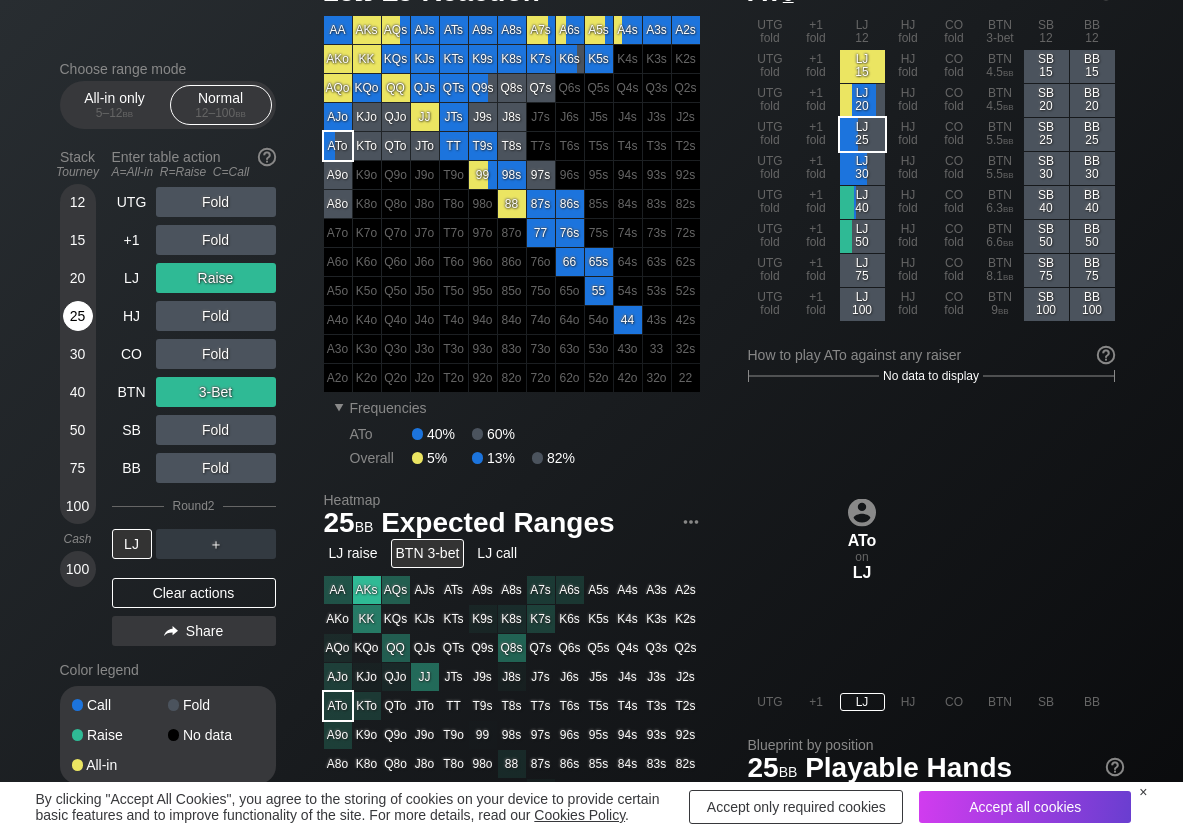 click on "25" at bounding box center (78, 316) 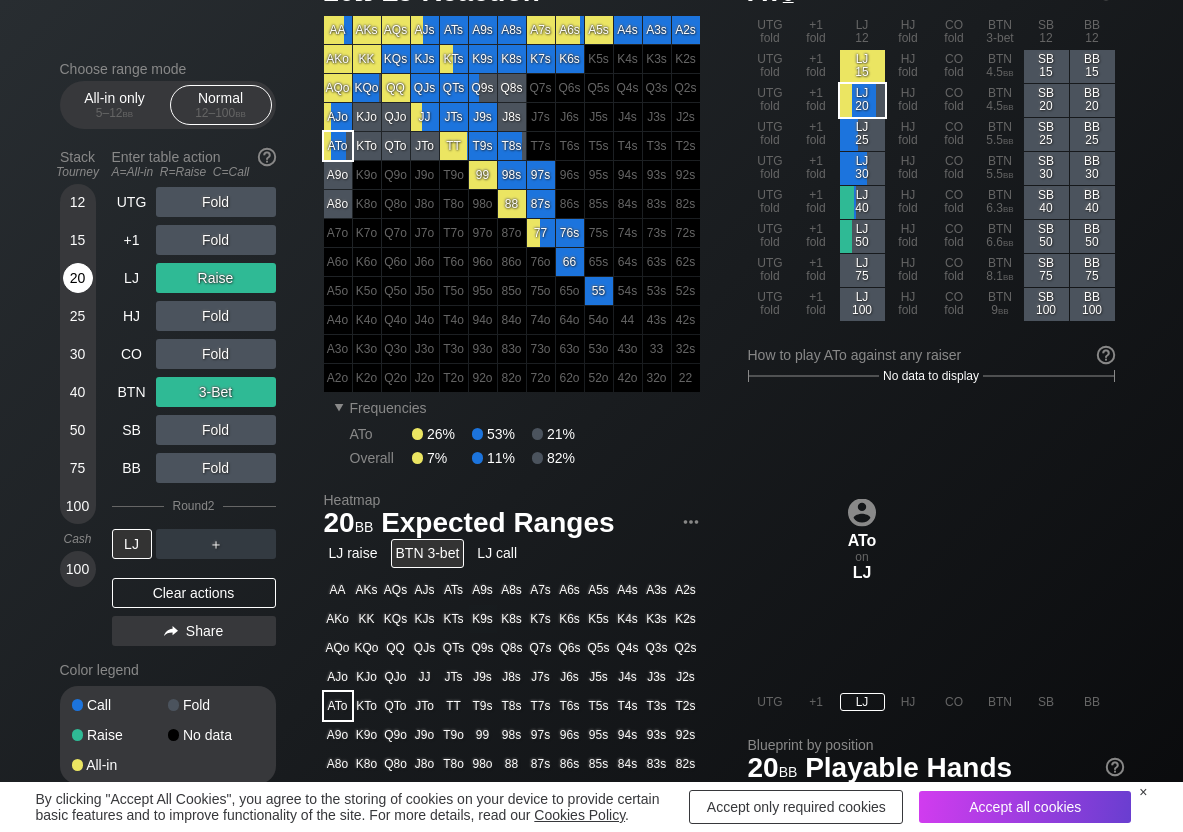 click on "20" at bounding box center (78, 278) 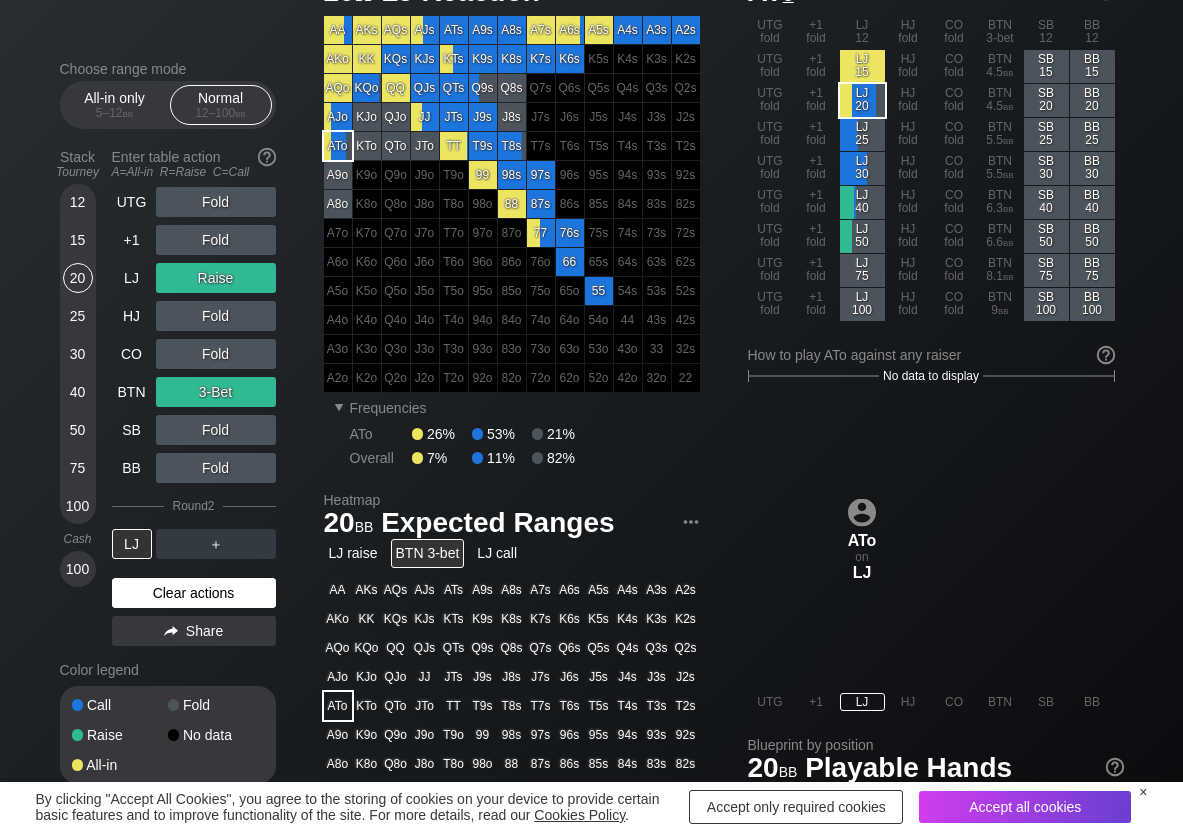 click on "Clear actions" at bounding box center (194, 593) 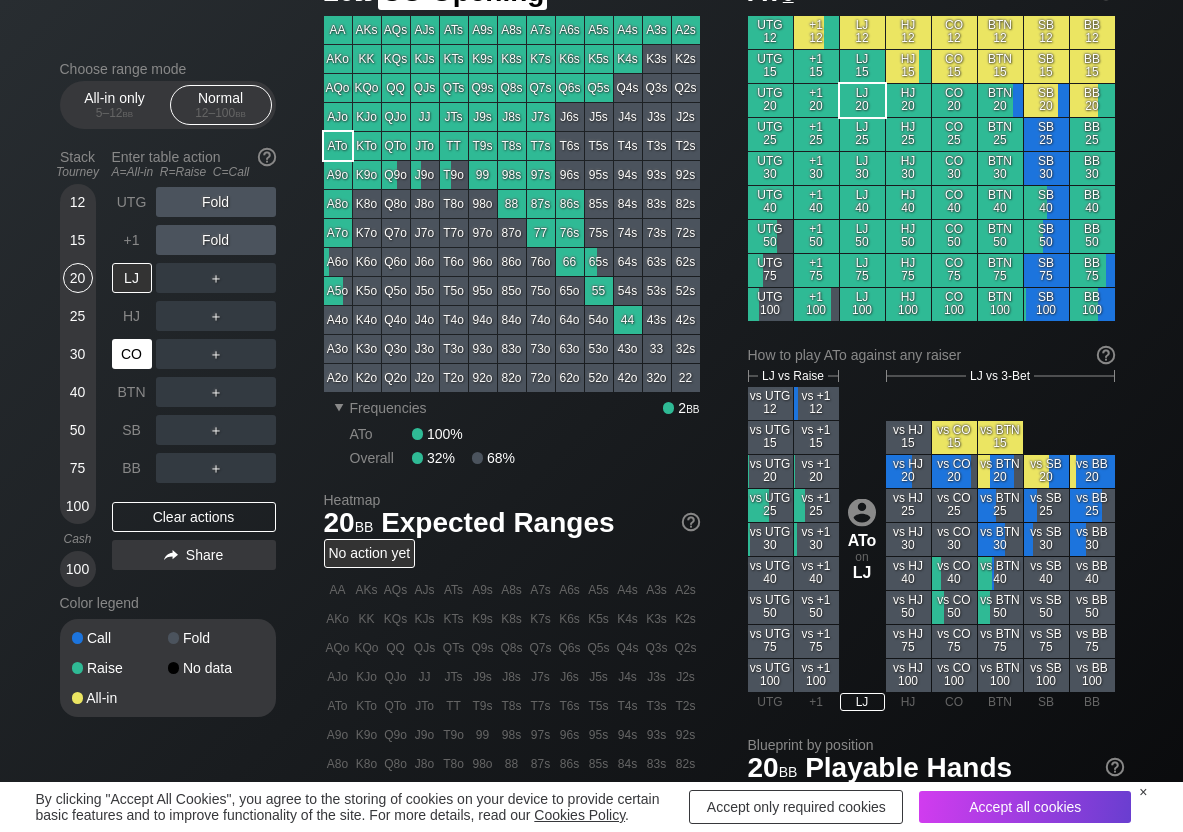 click on "CO" at bounding box center [132, 354] 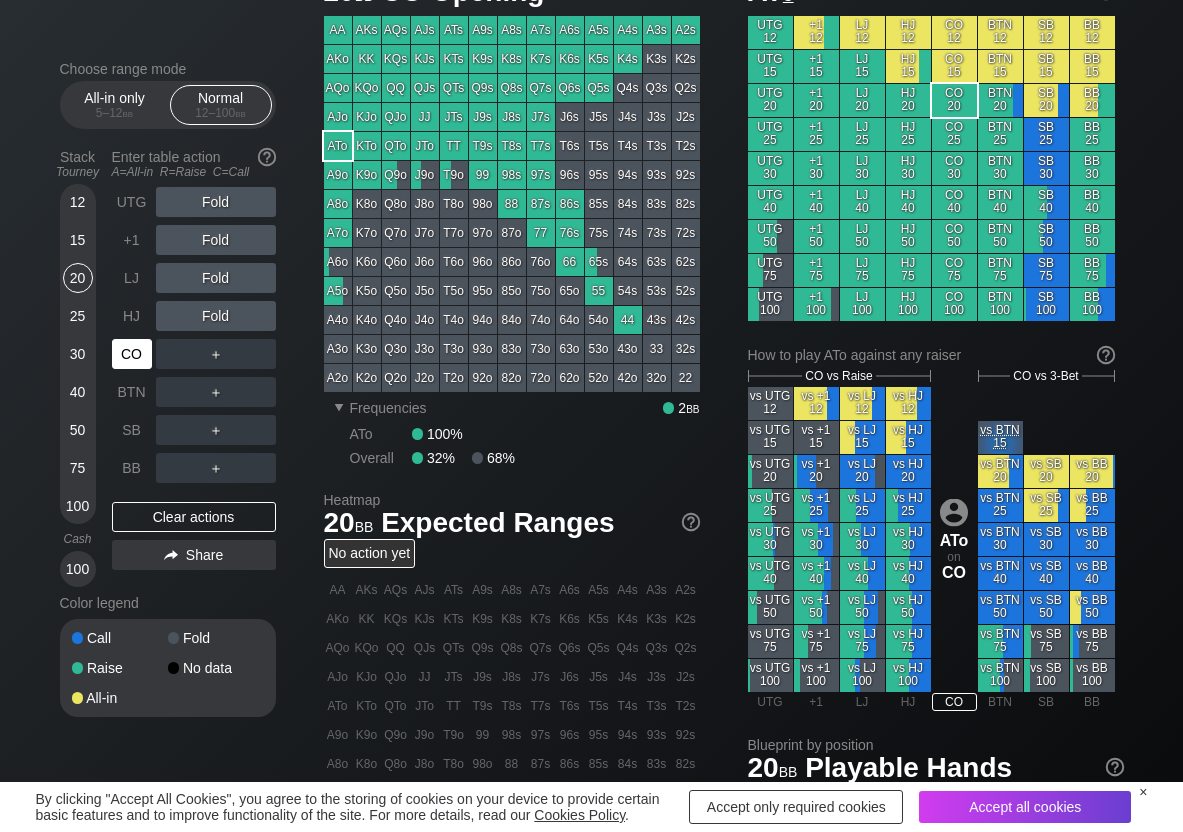 click on "CO" at bounding box center (132, 354) 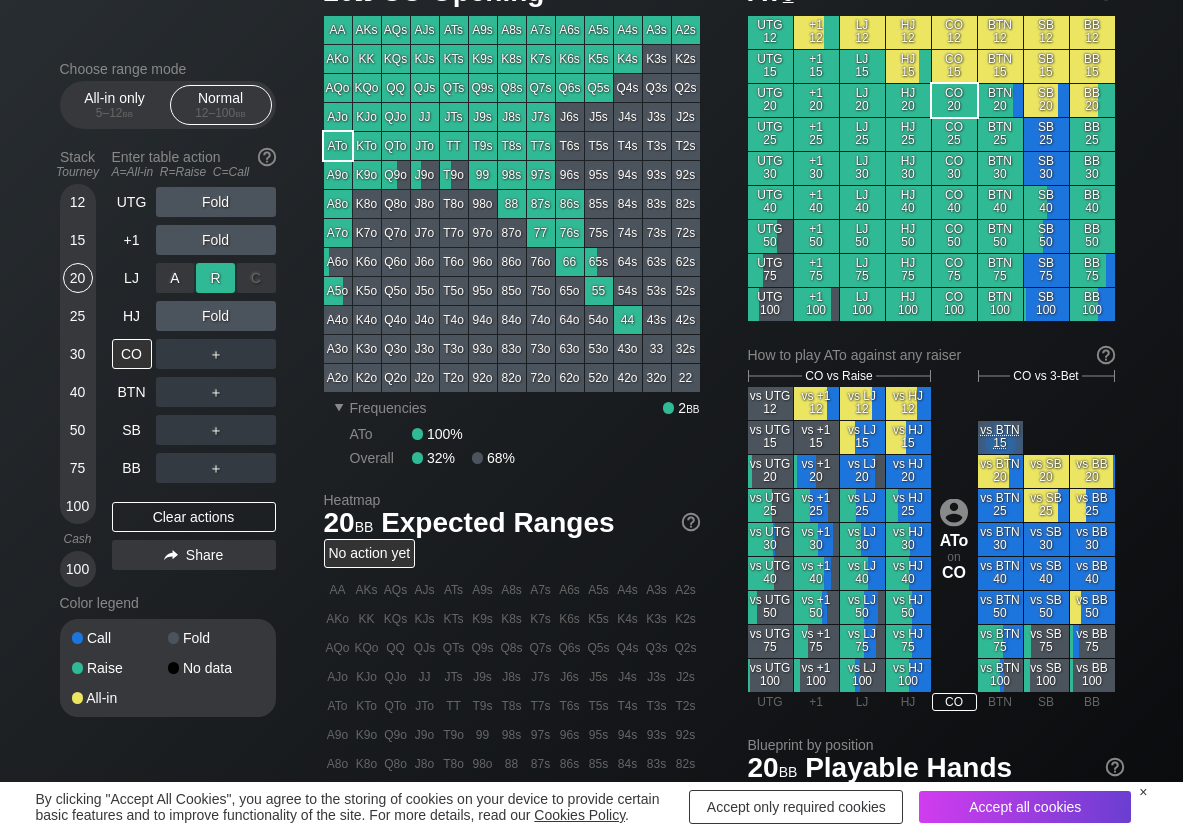 click on "R ✕" at bounding box center [215, 278] 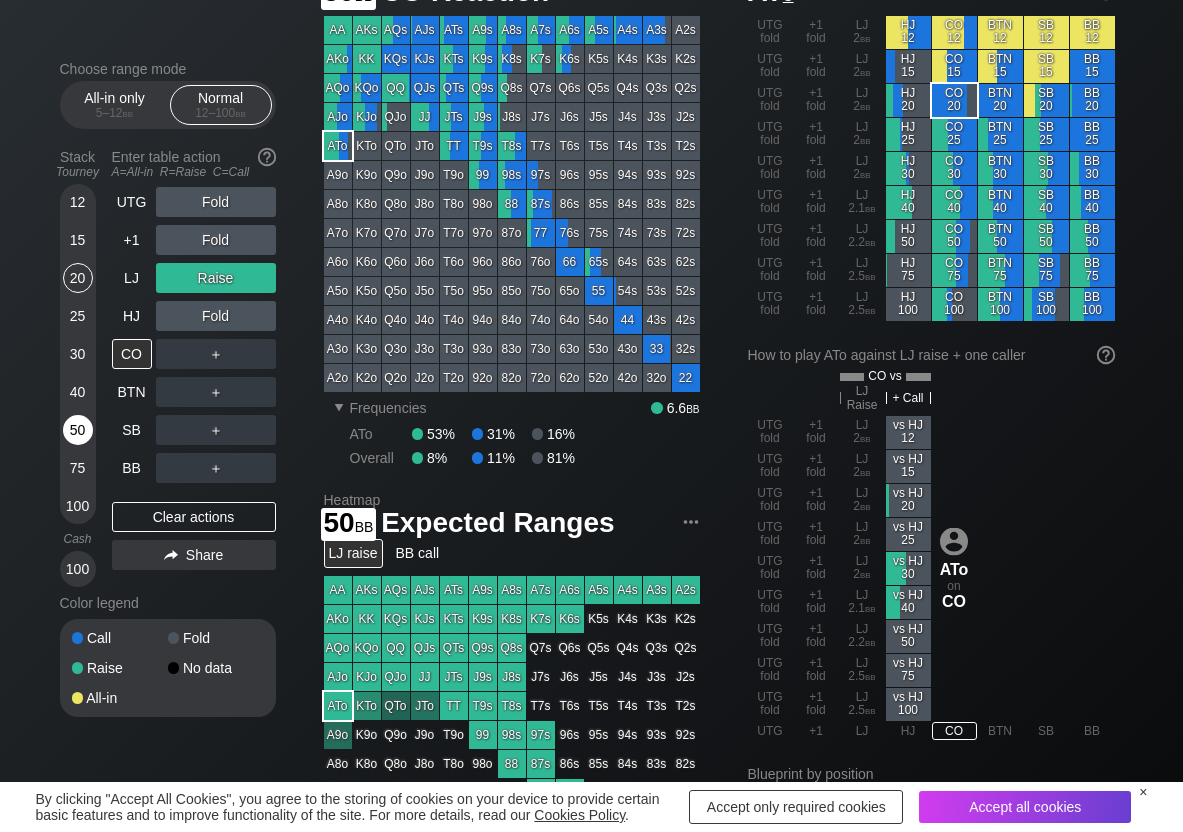 click on "50" at bounding box center [78, 430] 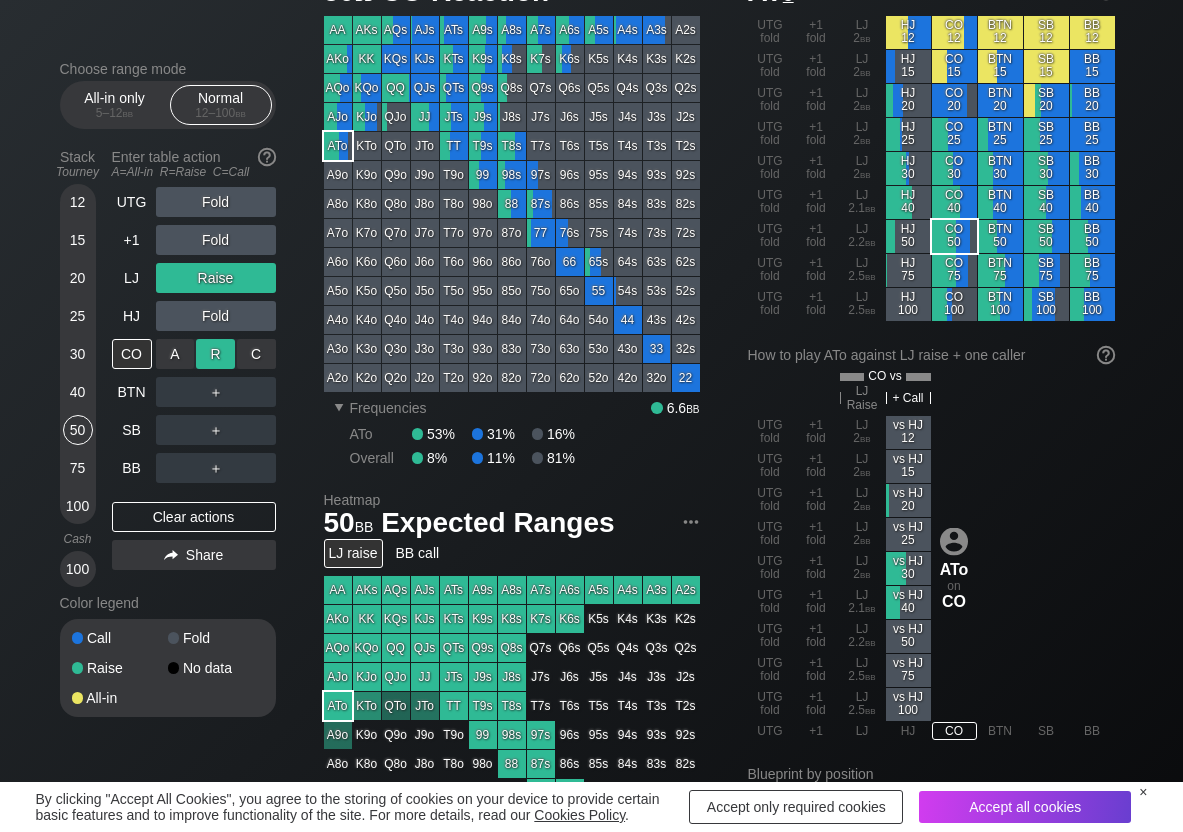 click on "R ✕" at bounding box center (215, 354) 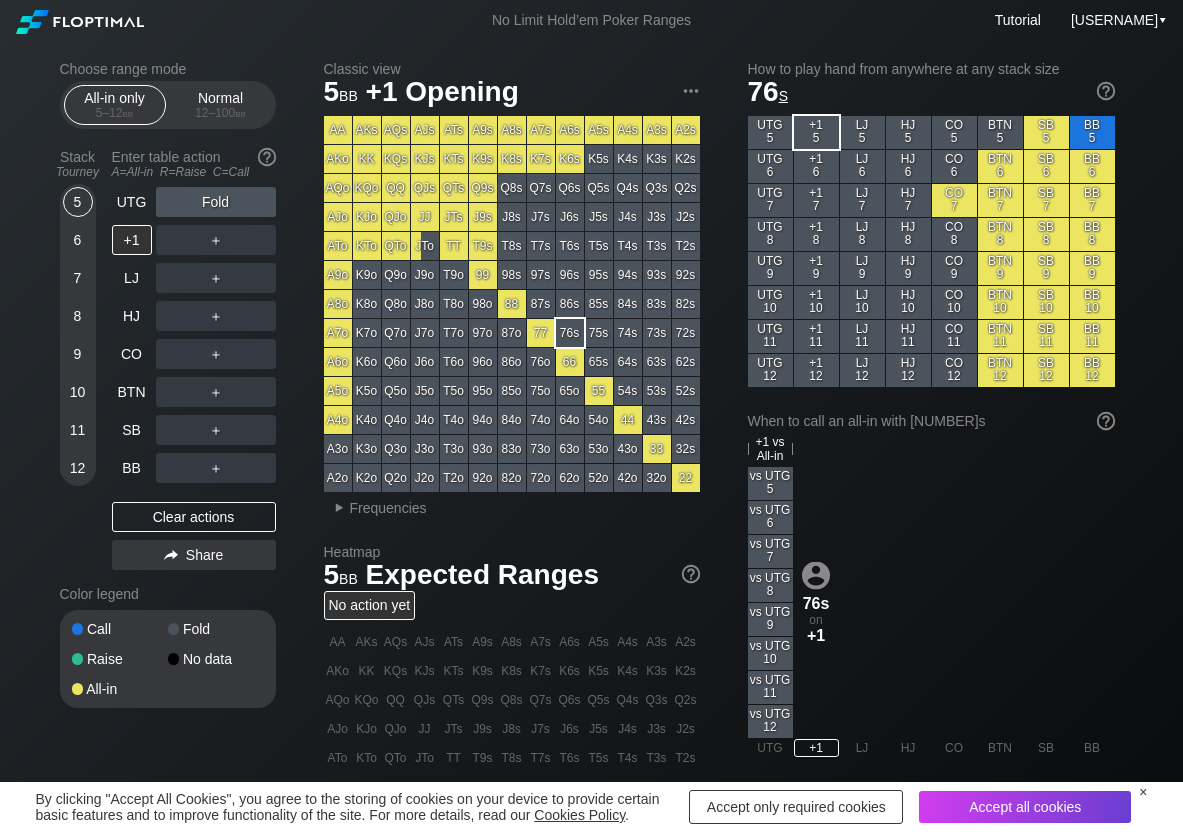 scroll, scrollTop: 0, scrollLeft: 0, axis: both 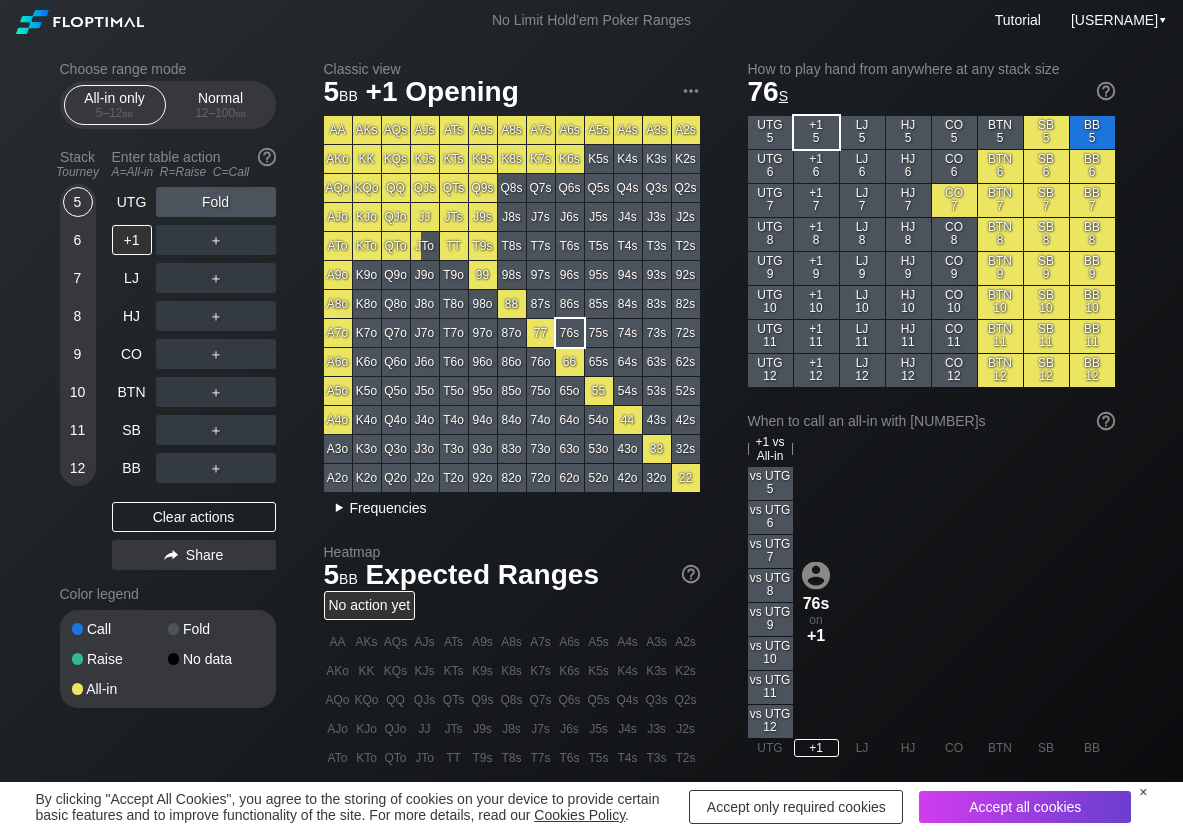 click on "Frequencies" at bounding box center [388, 508] 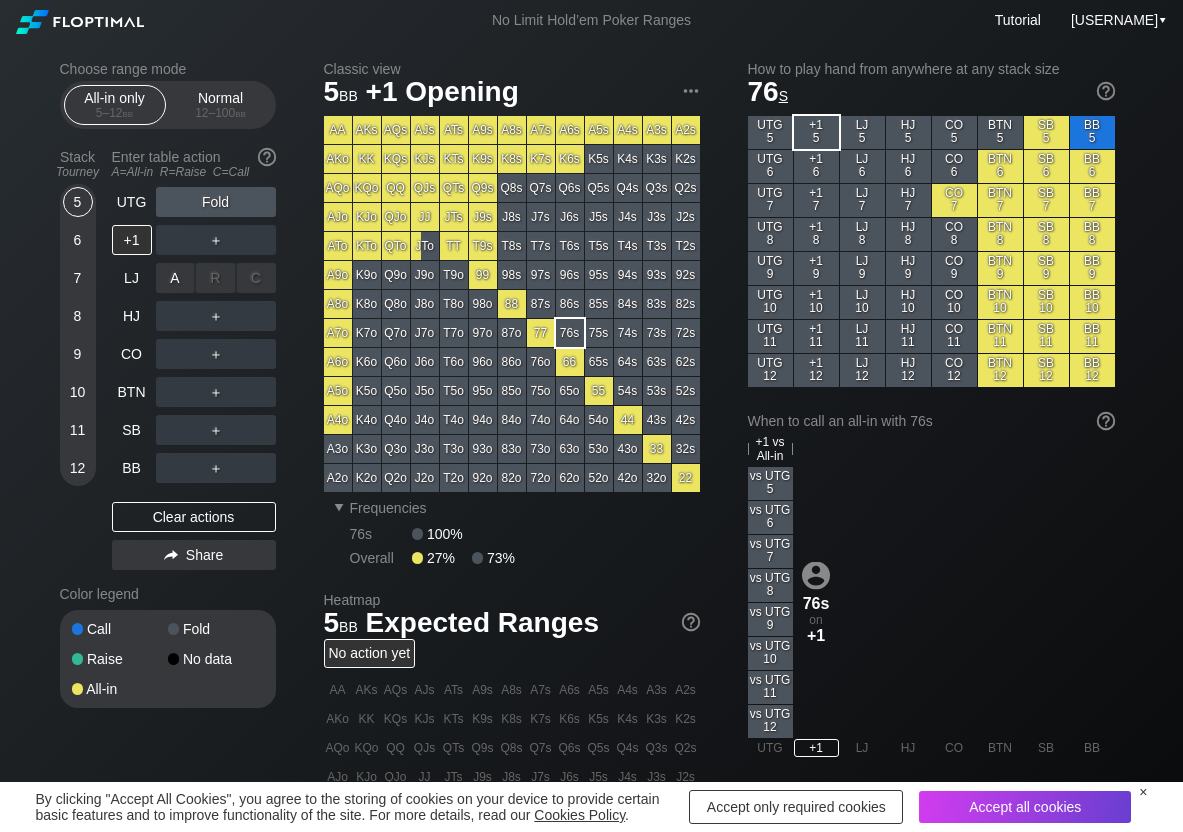 scroll, scrollTop: 0, scrollLeft: 0, axis: both 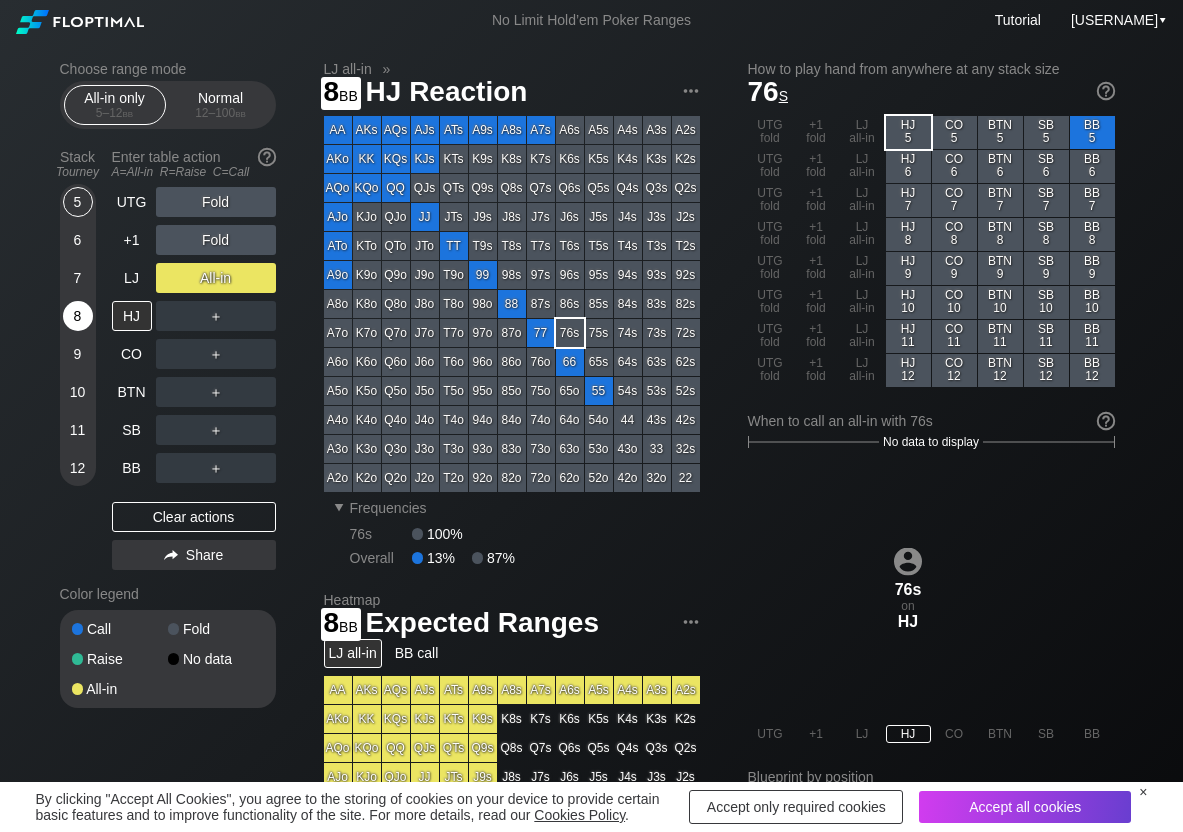 click on "8" at bounding box center (78, 316) 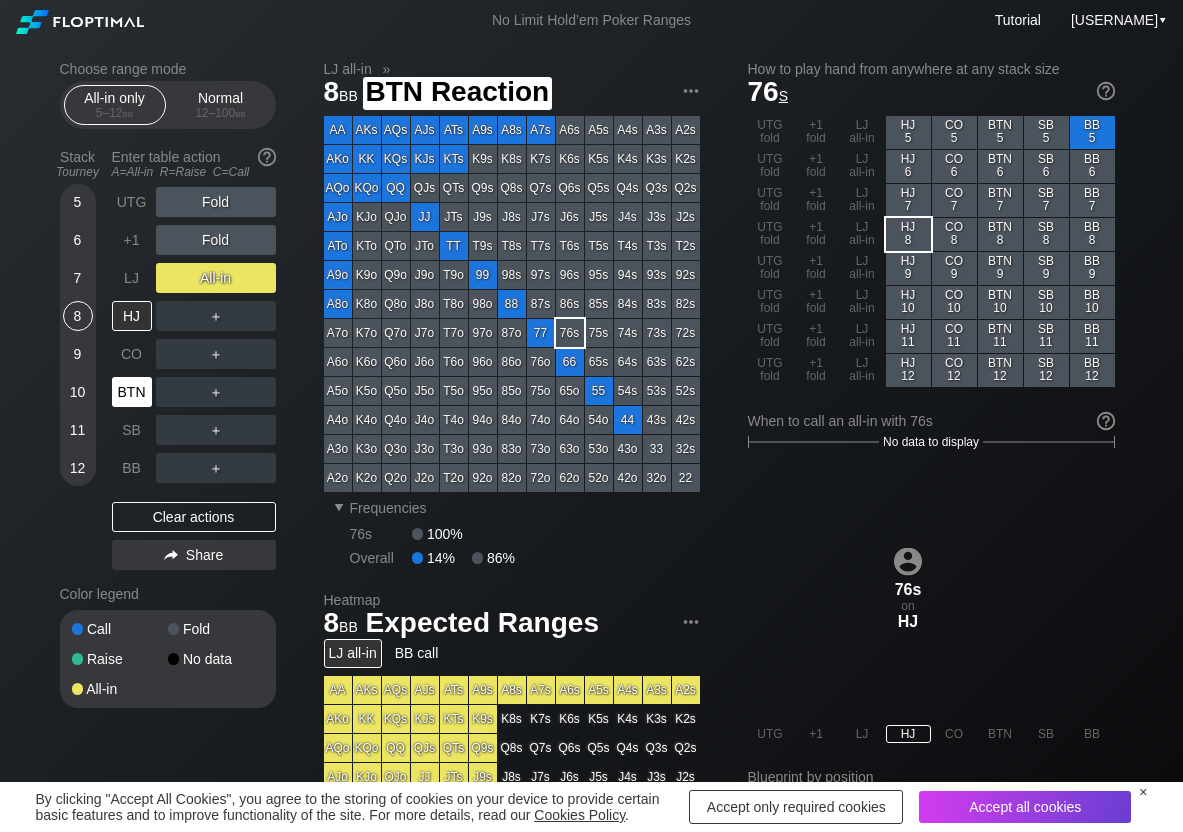 click on "BTN" at bounding box center (132, 392) 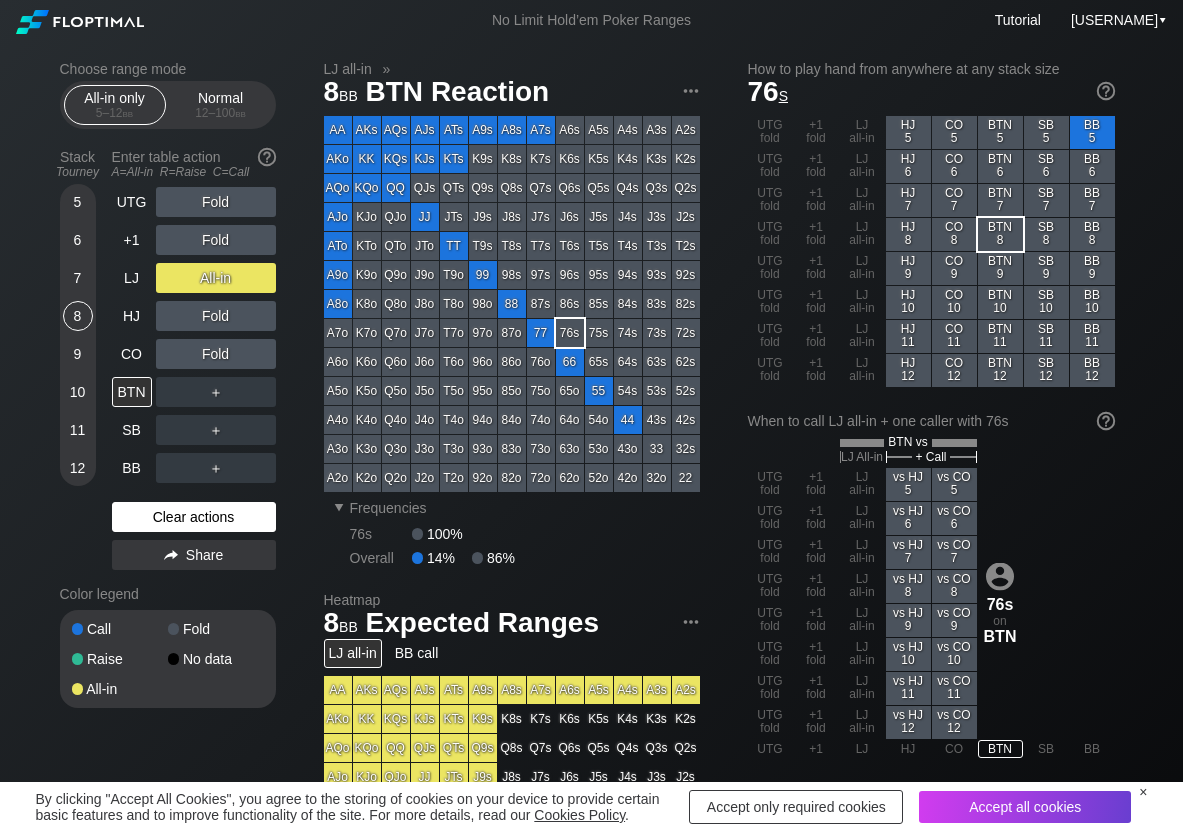 click on "Clear actions" at bounding box center [194, 517] 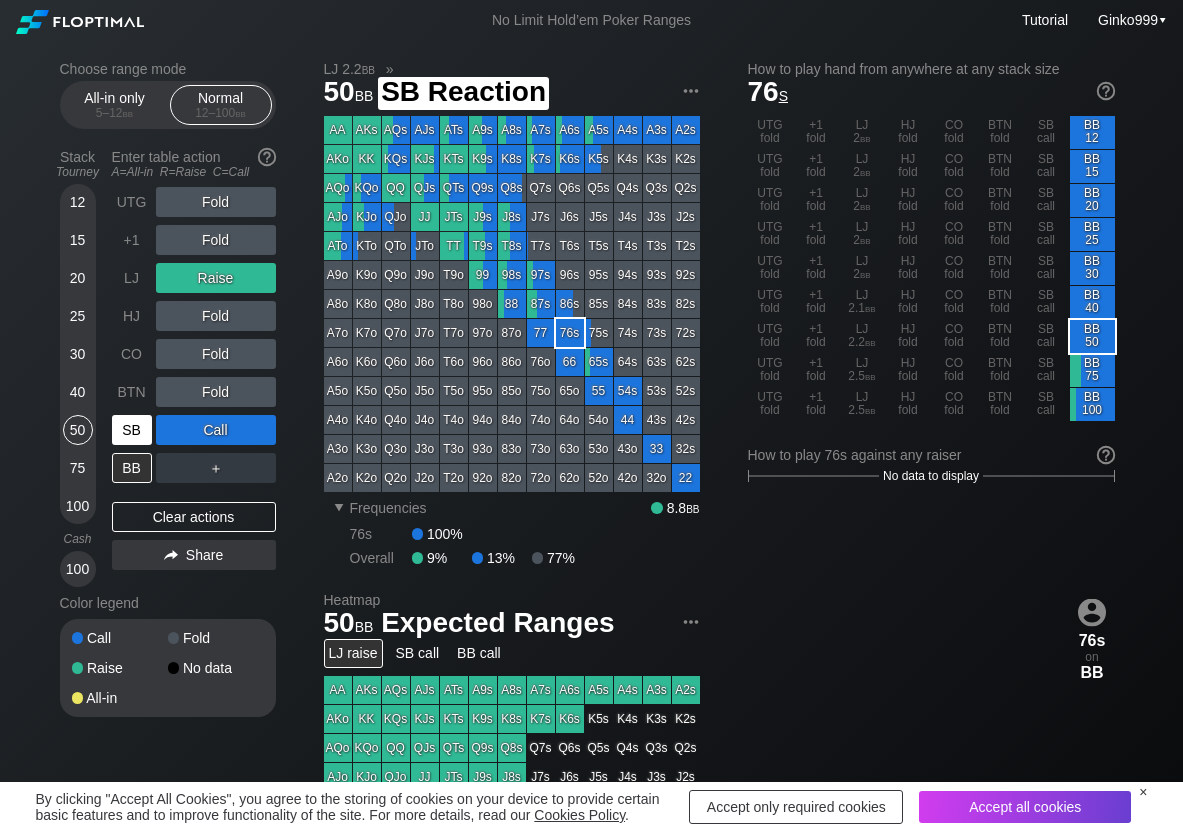 scroll, scrollTop: 100, scrollLeft: 0, axis: vertical 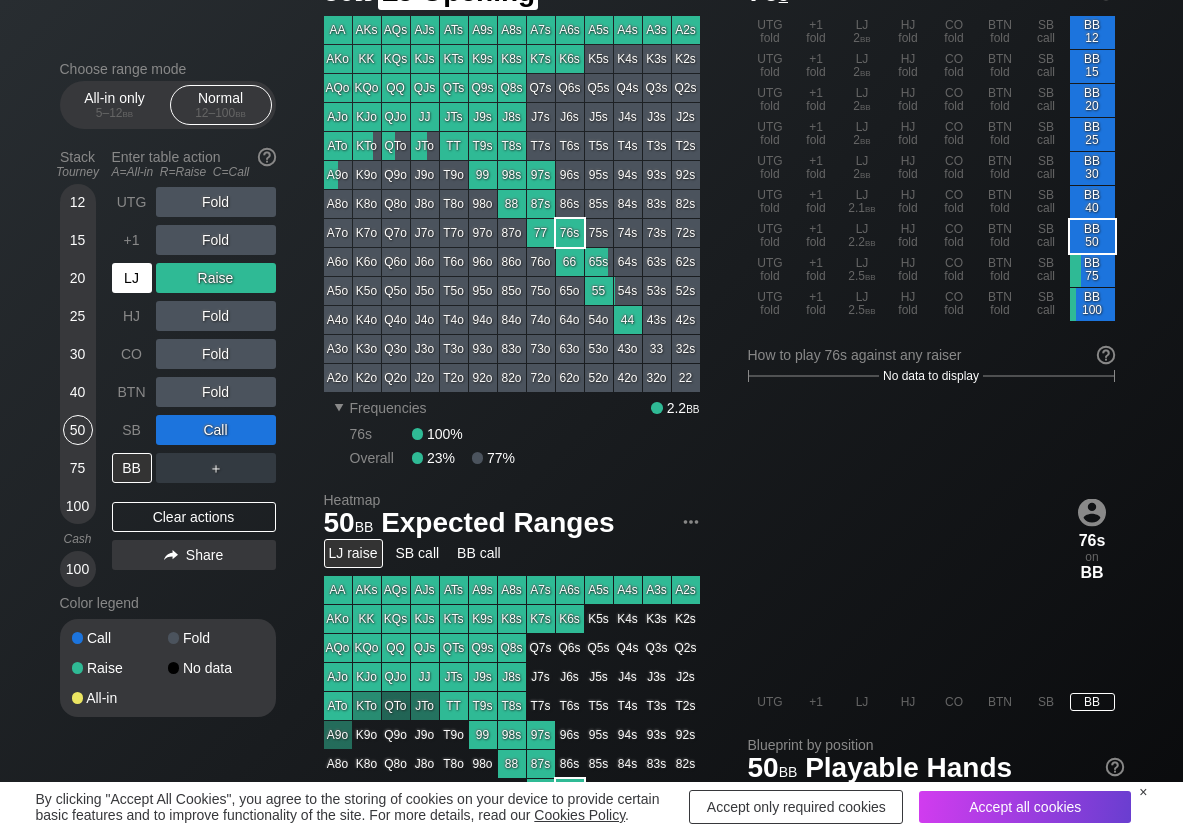 click on "LJ" at bounding box center [132, 278] 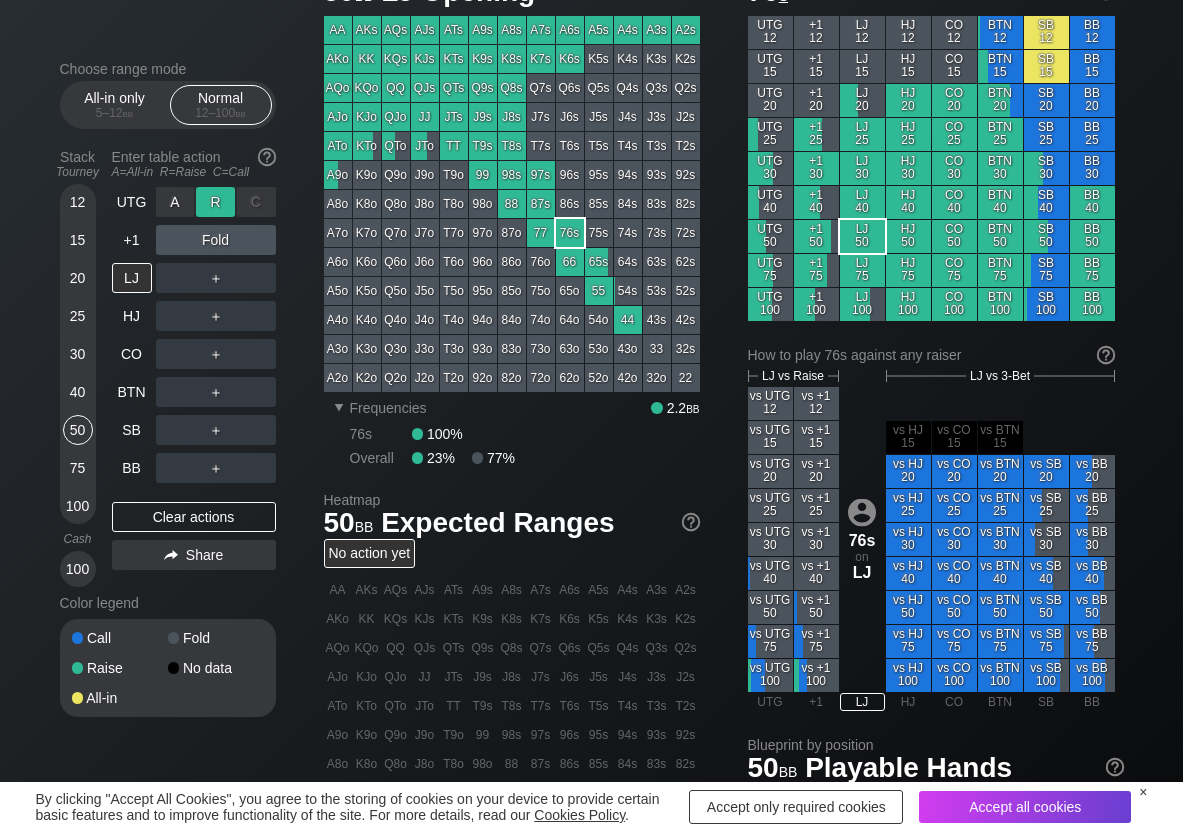 click on "R ✕" at bounding box center (215, 202) 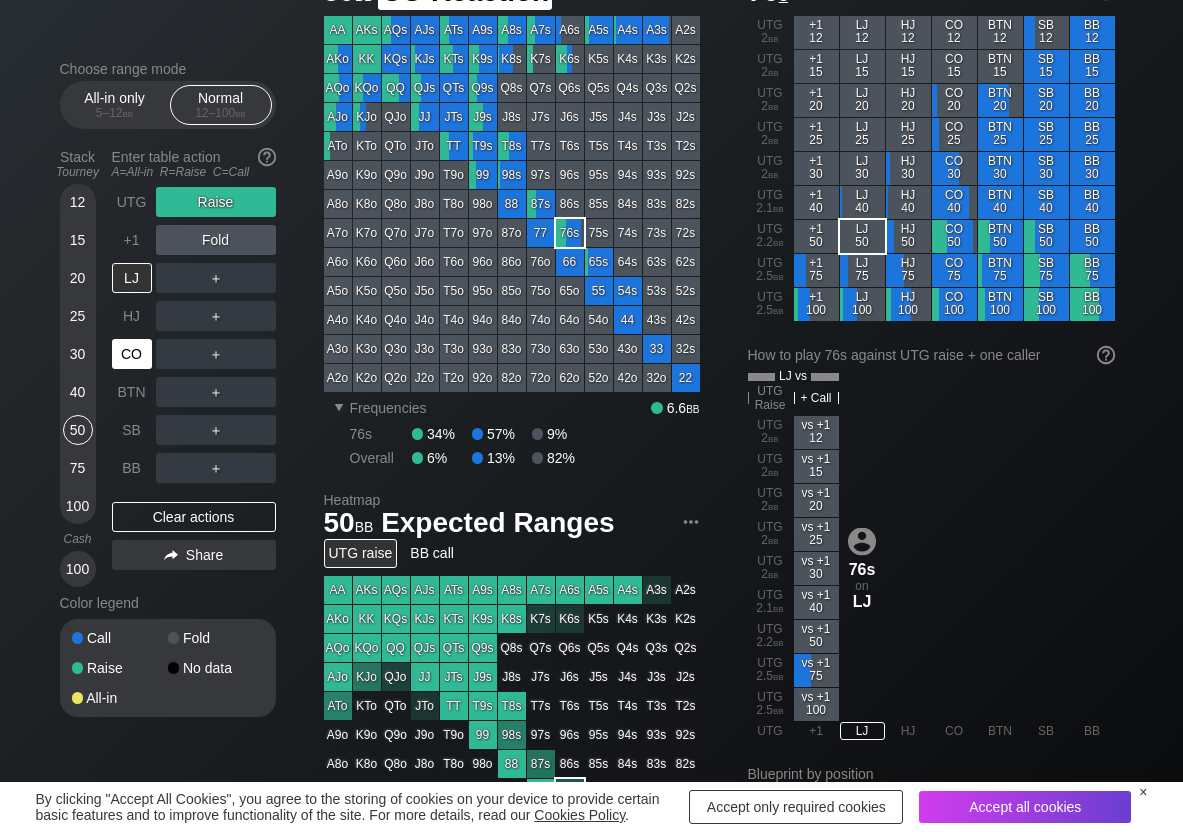 click on "CO" at bounding box center [132, 354] 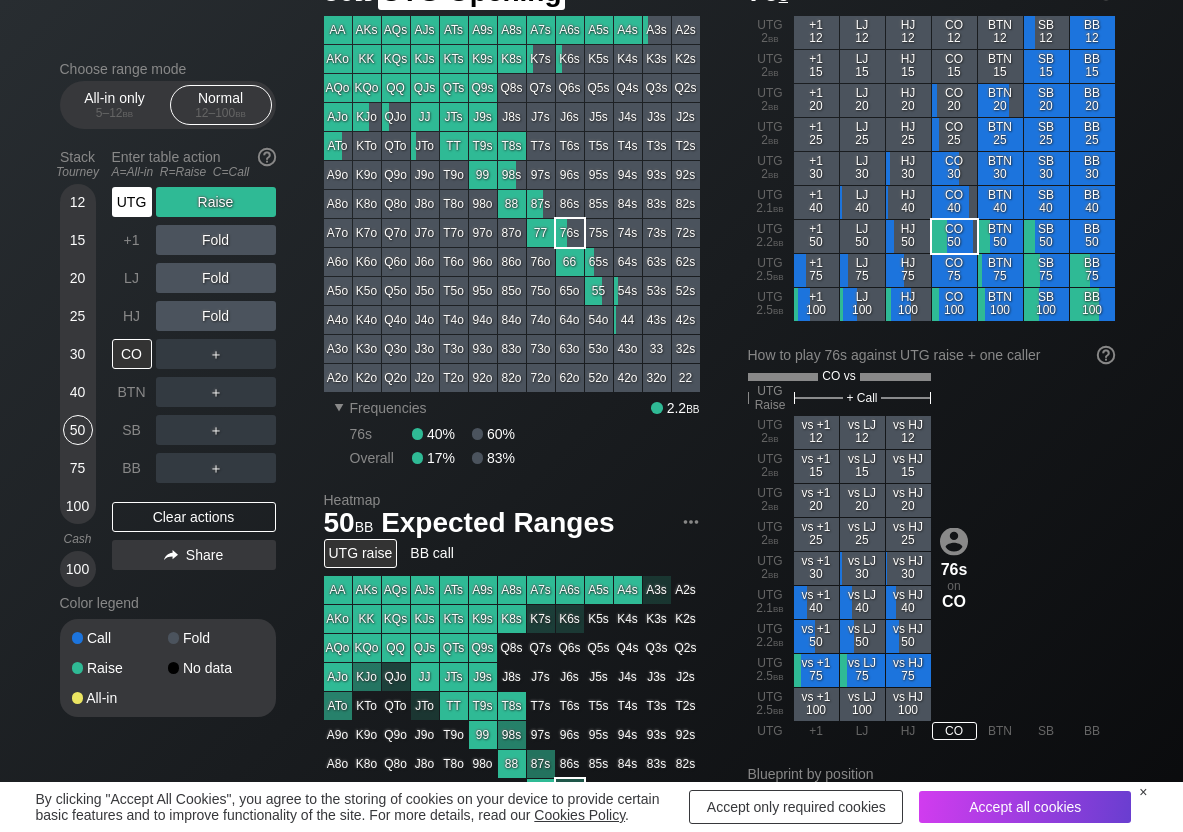 click on "UTG" at bounding box center [132, 202] 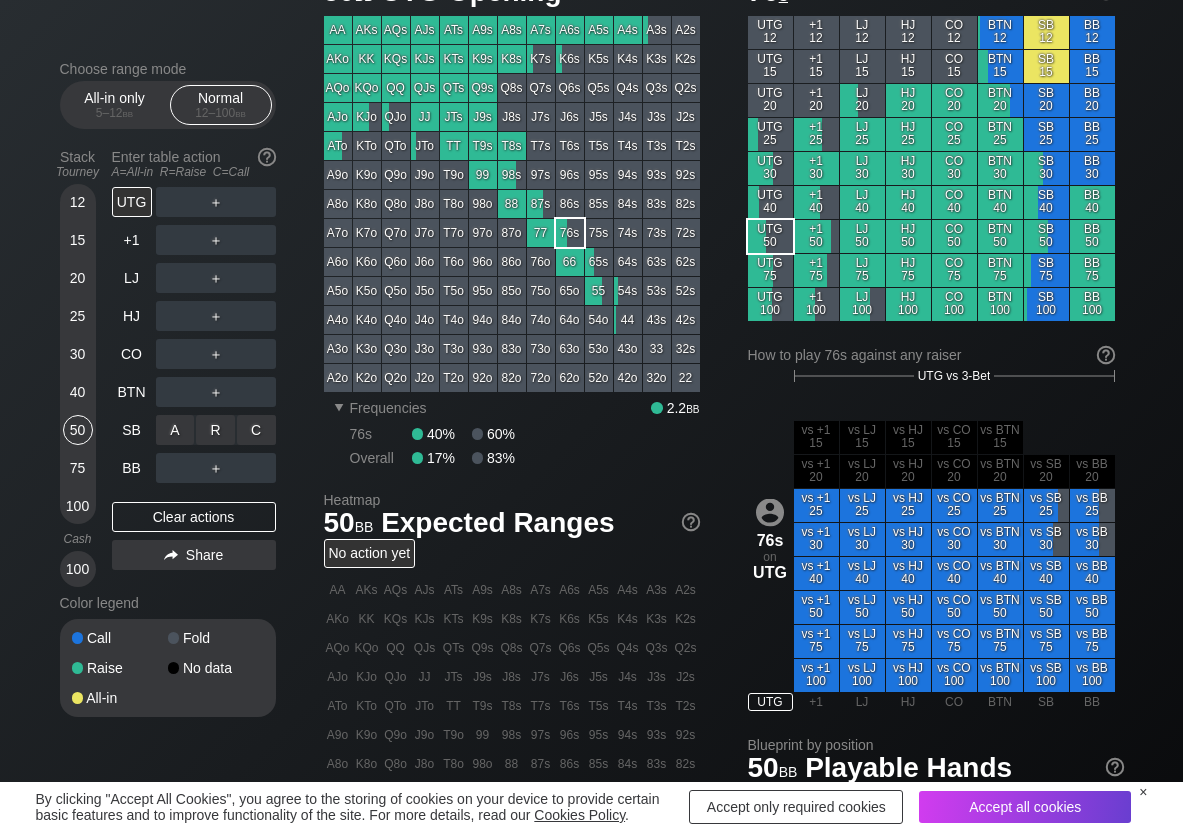click on "C ✕" at bounding box center [256, 430] 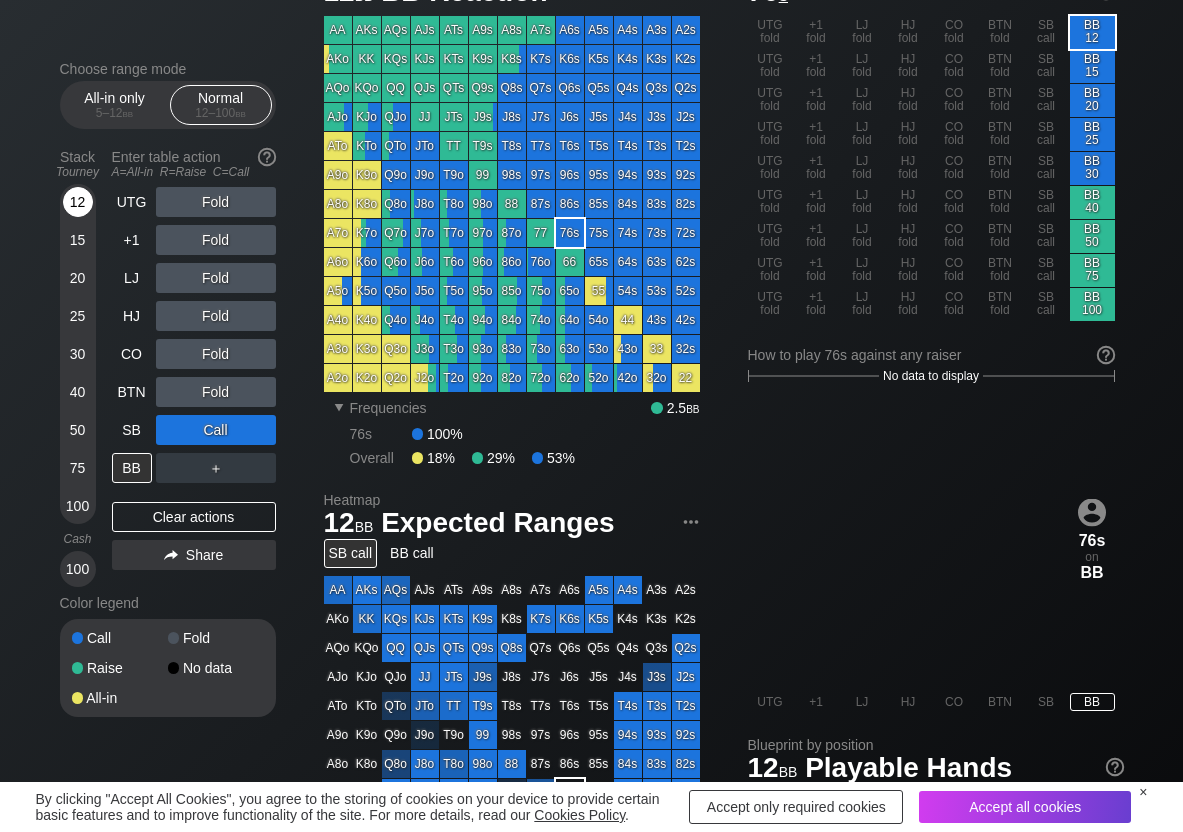 click on "12" at bounding box center (78, 202) 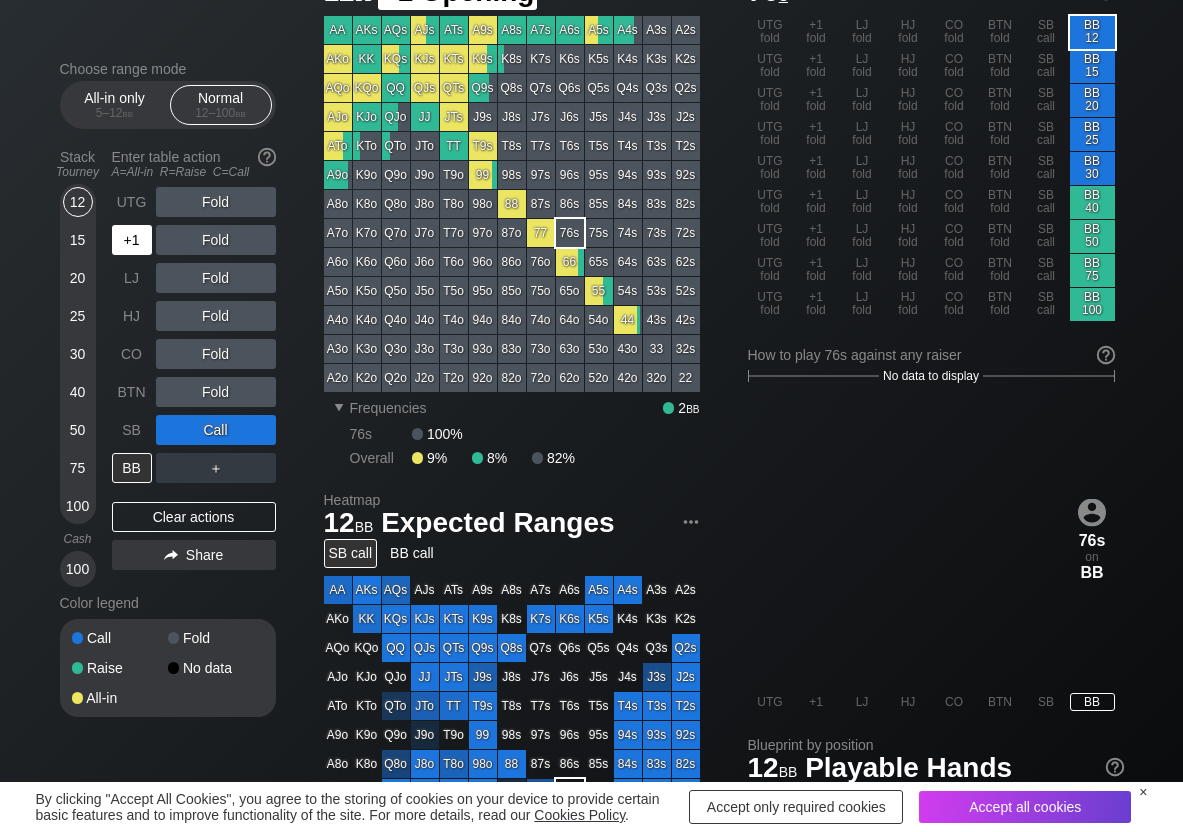 click on "+1" at bounding box center (132, 240) 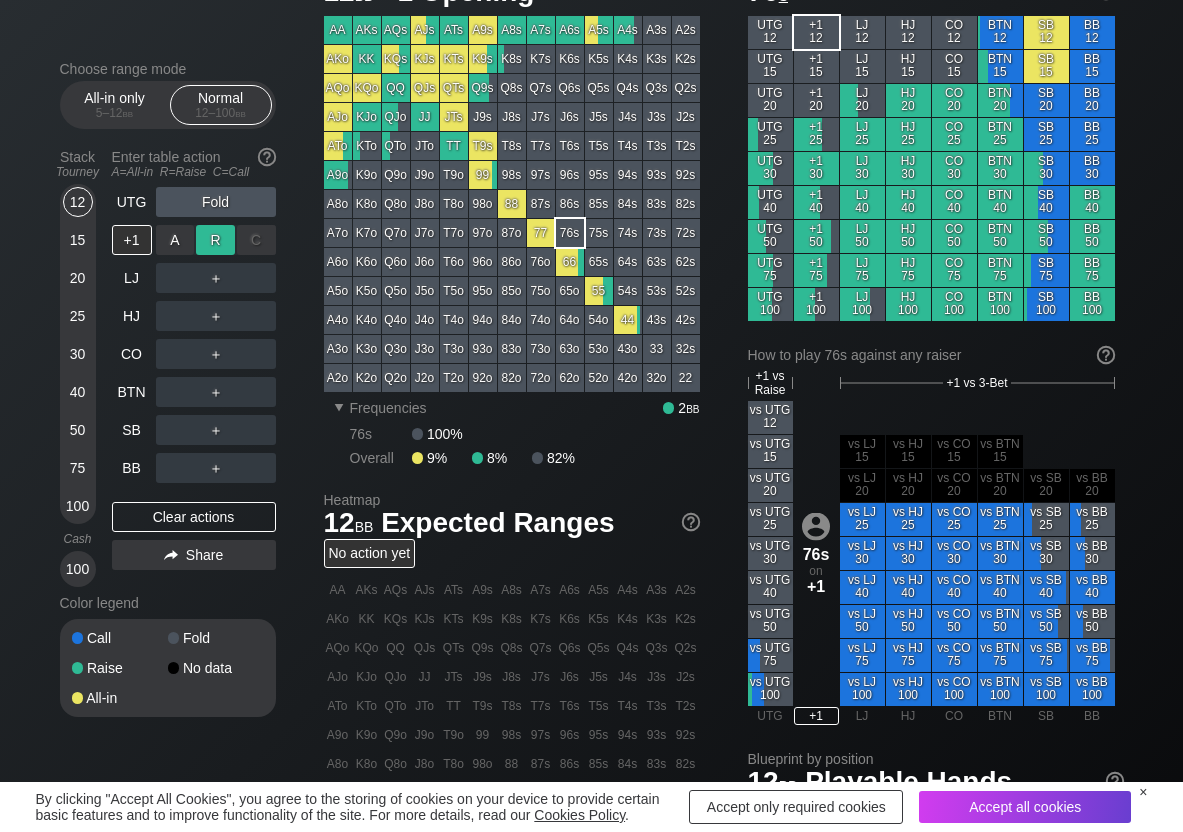 click on "R ✕" at bounding box center [215, 240] 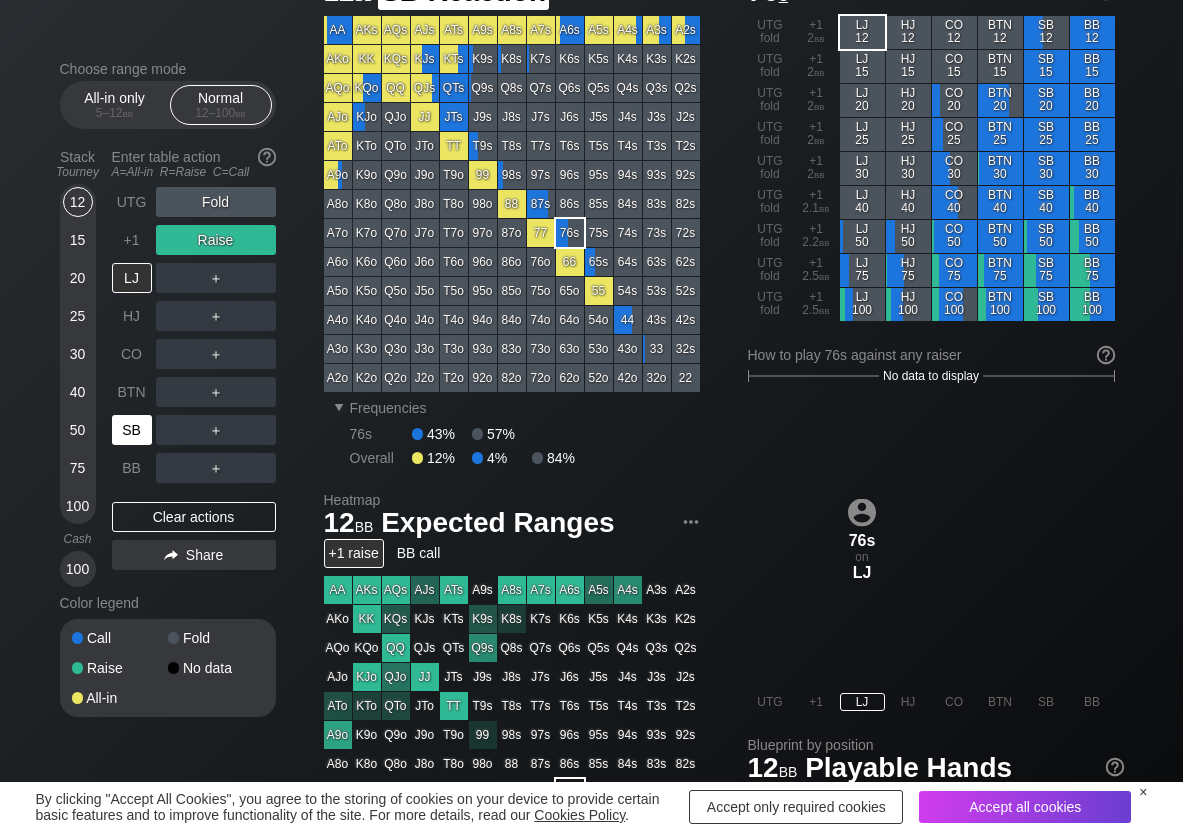 click on "SB" at bounding box center (132, 430) 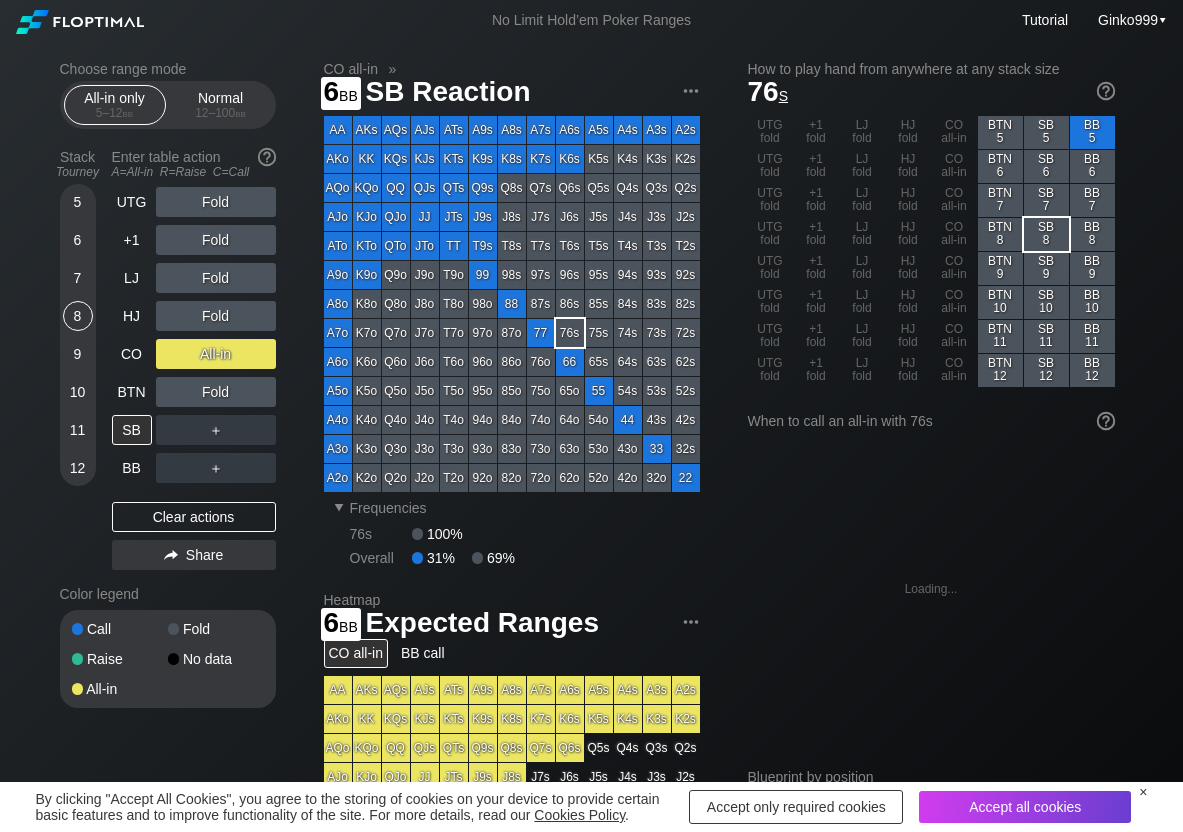 scroll, scrollTop: 0, scrollLeft: 0, axis: both 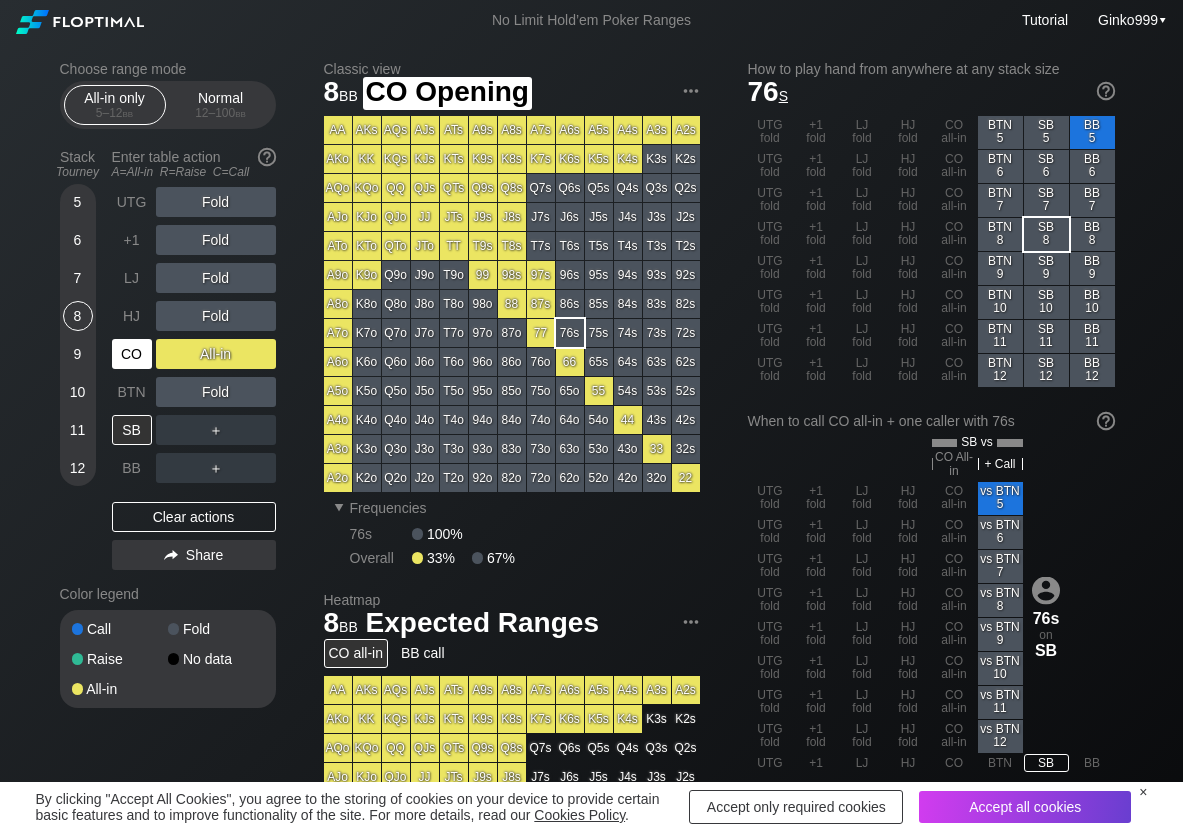 click on "CO" at bounding box center (132, 354) 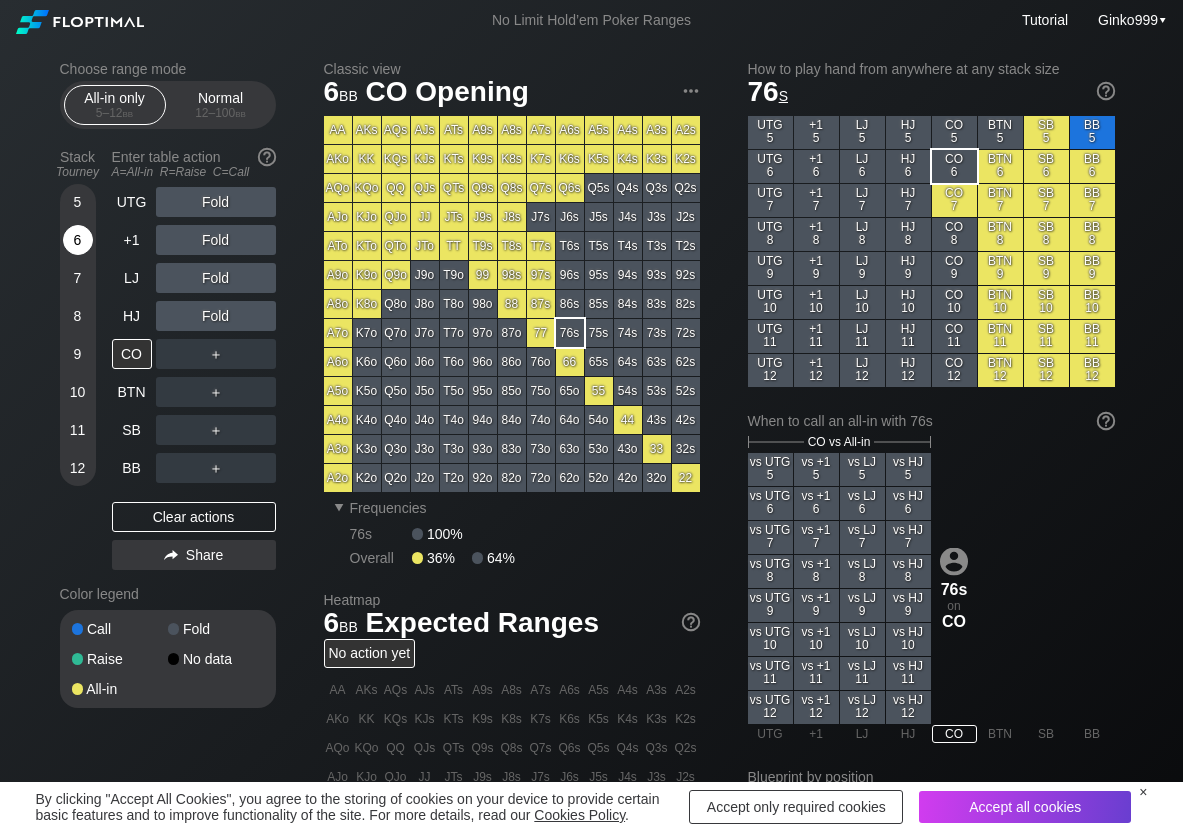 click on "6" at bounding box center [78, 240] 